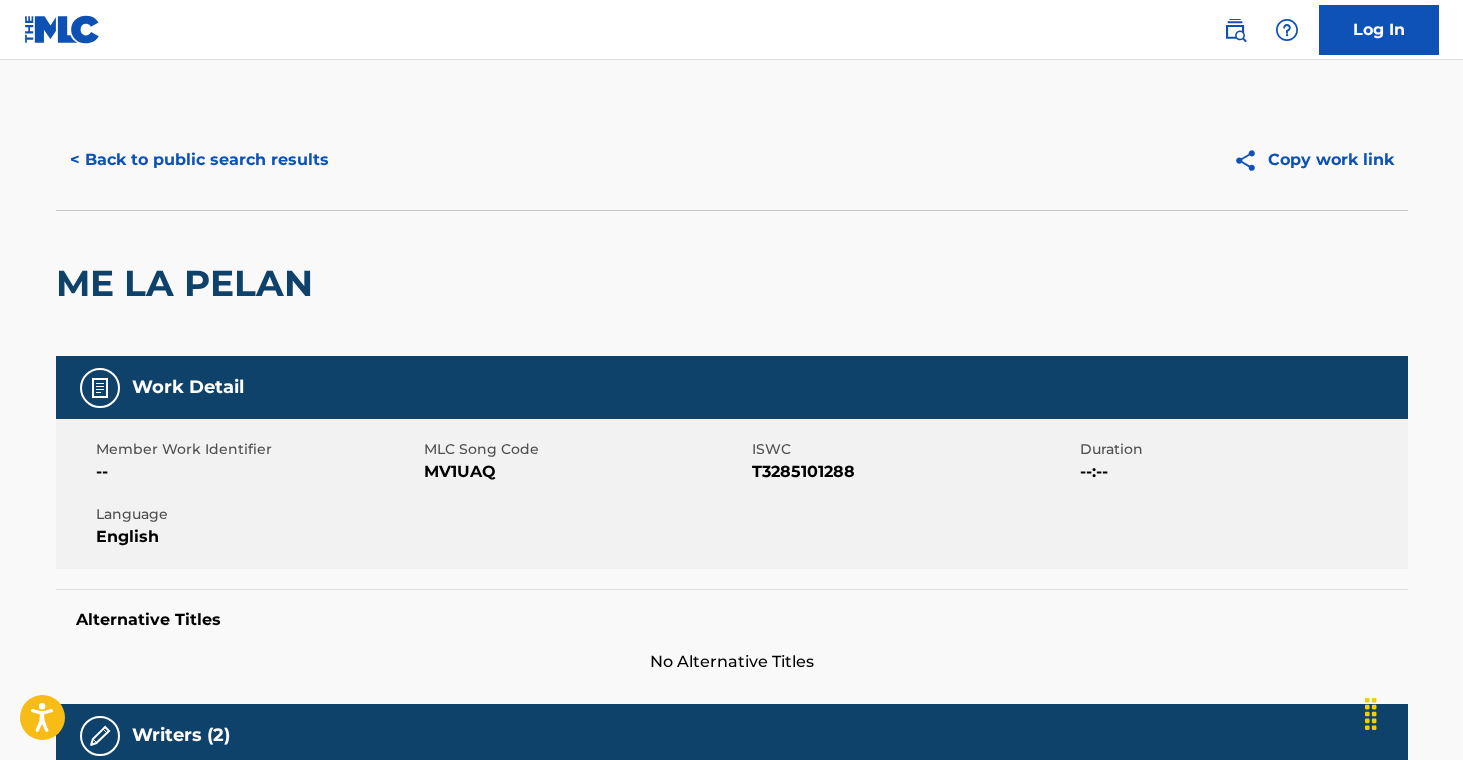 scroll, scrollTop: 871, scrollLeft: 0, axis: vertical 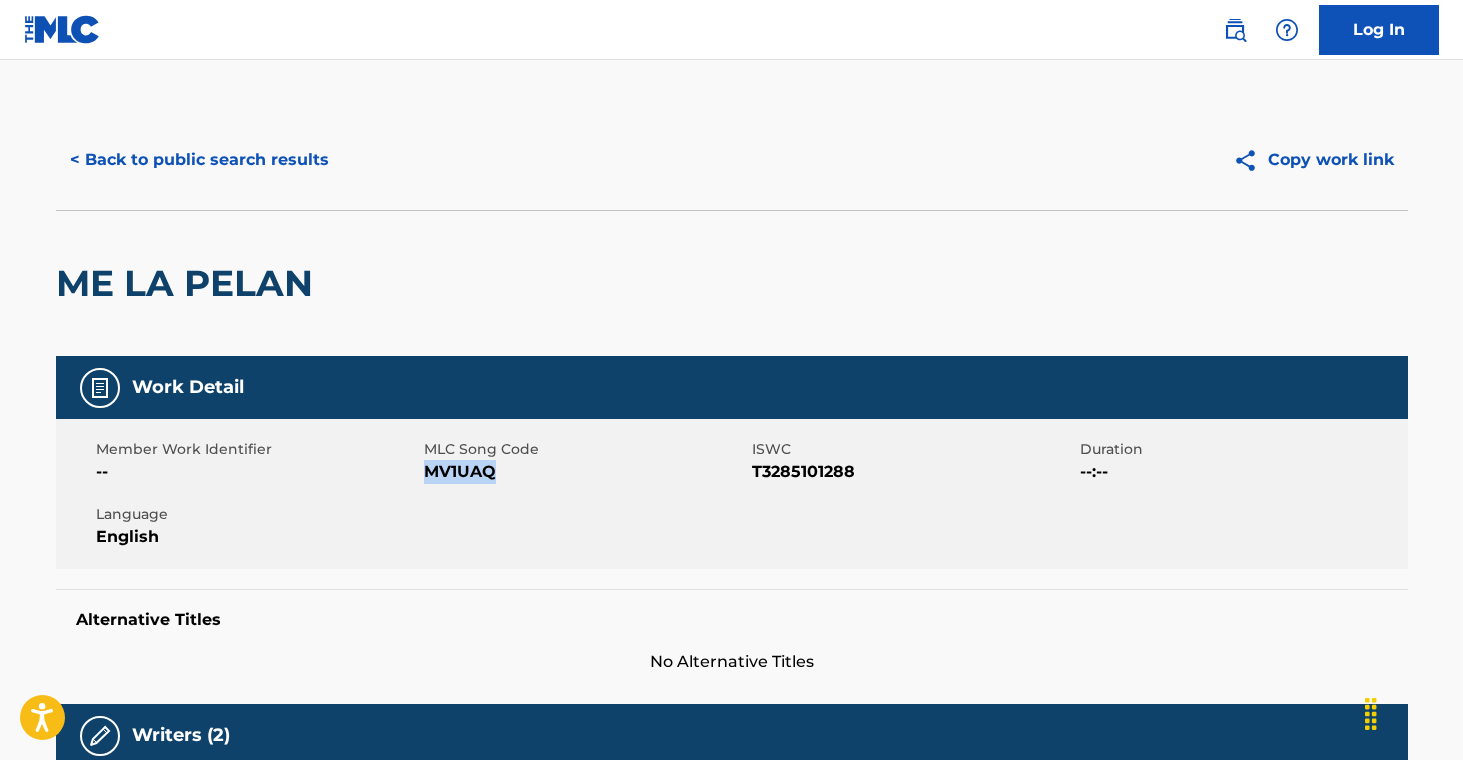 click on "< Back to public search results" at bounding box center (199, 160) 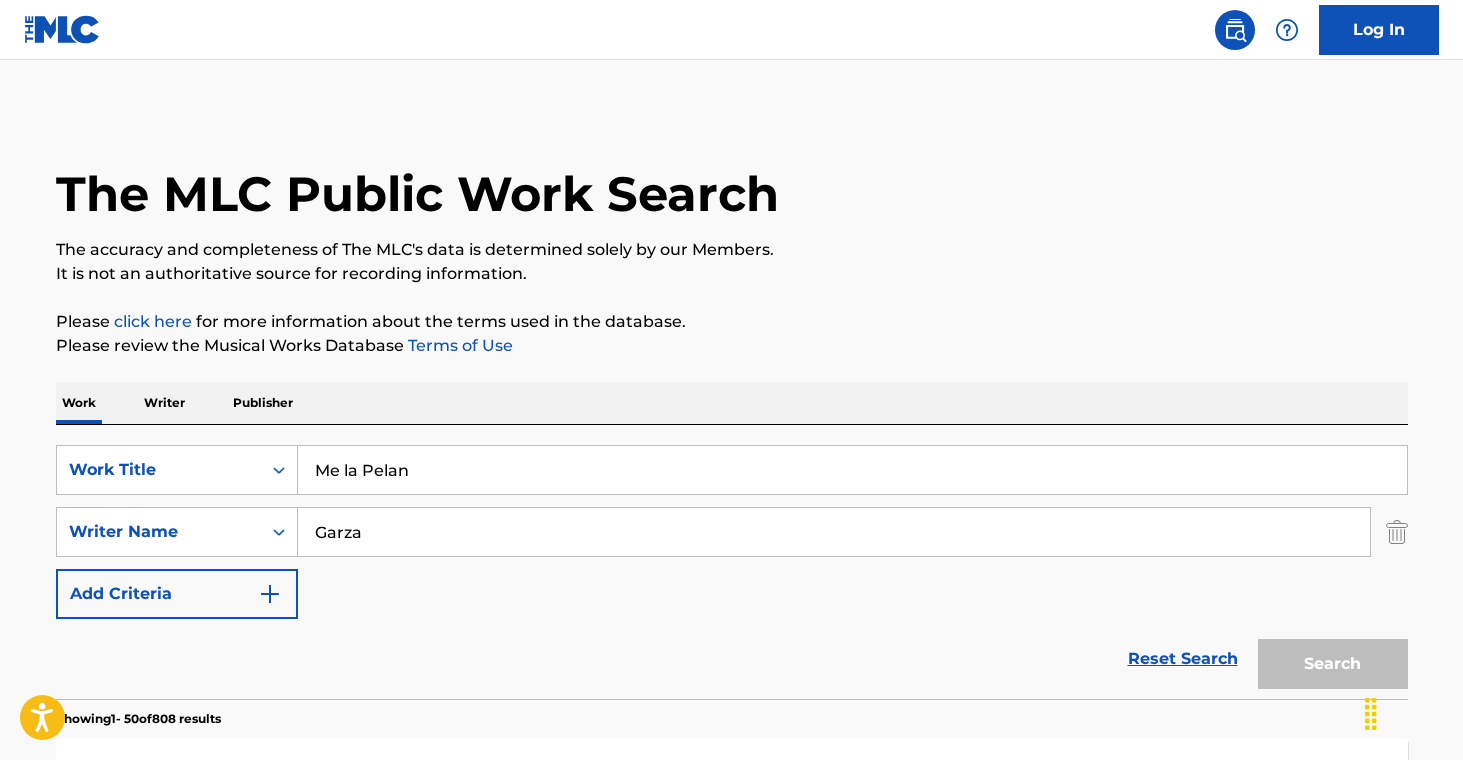scroll, scrollTop: 173, scrollLeft: 0, axis: vertical 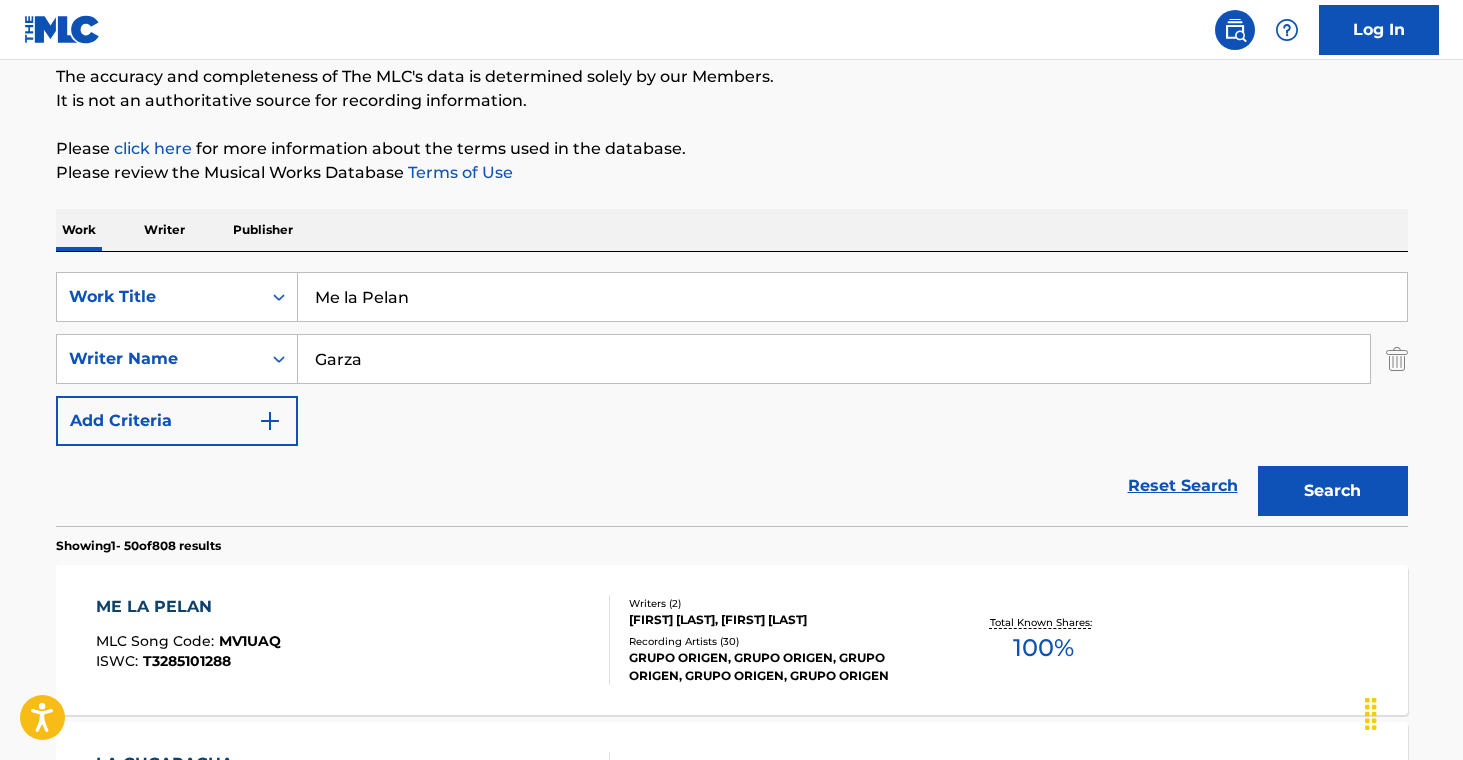 click on "Publisher" at bounding box center (263, 230) 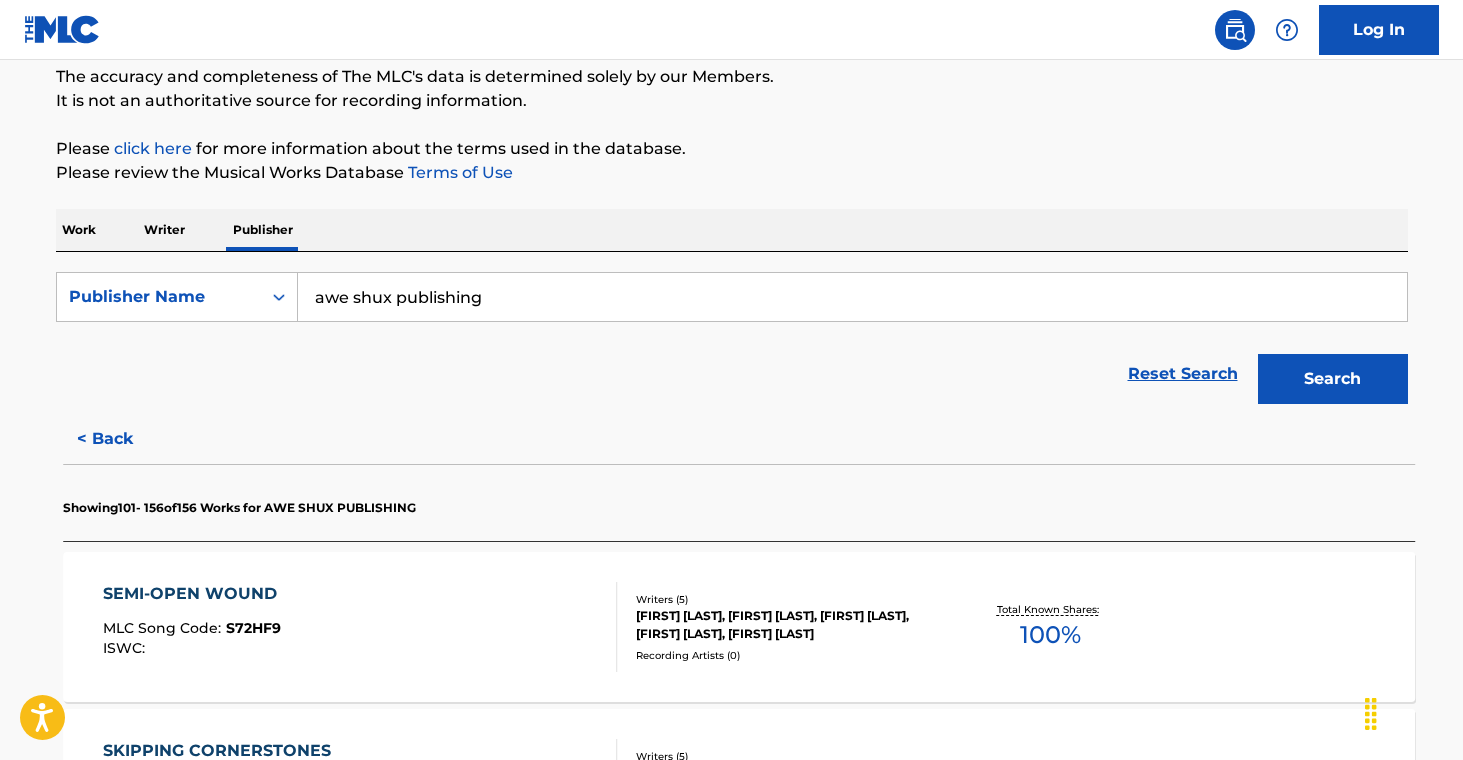 scroll, scrollTop: 0, scrollLeft: 0, axis: both 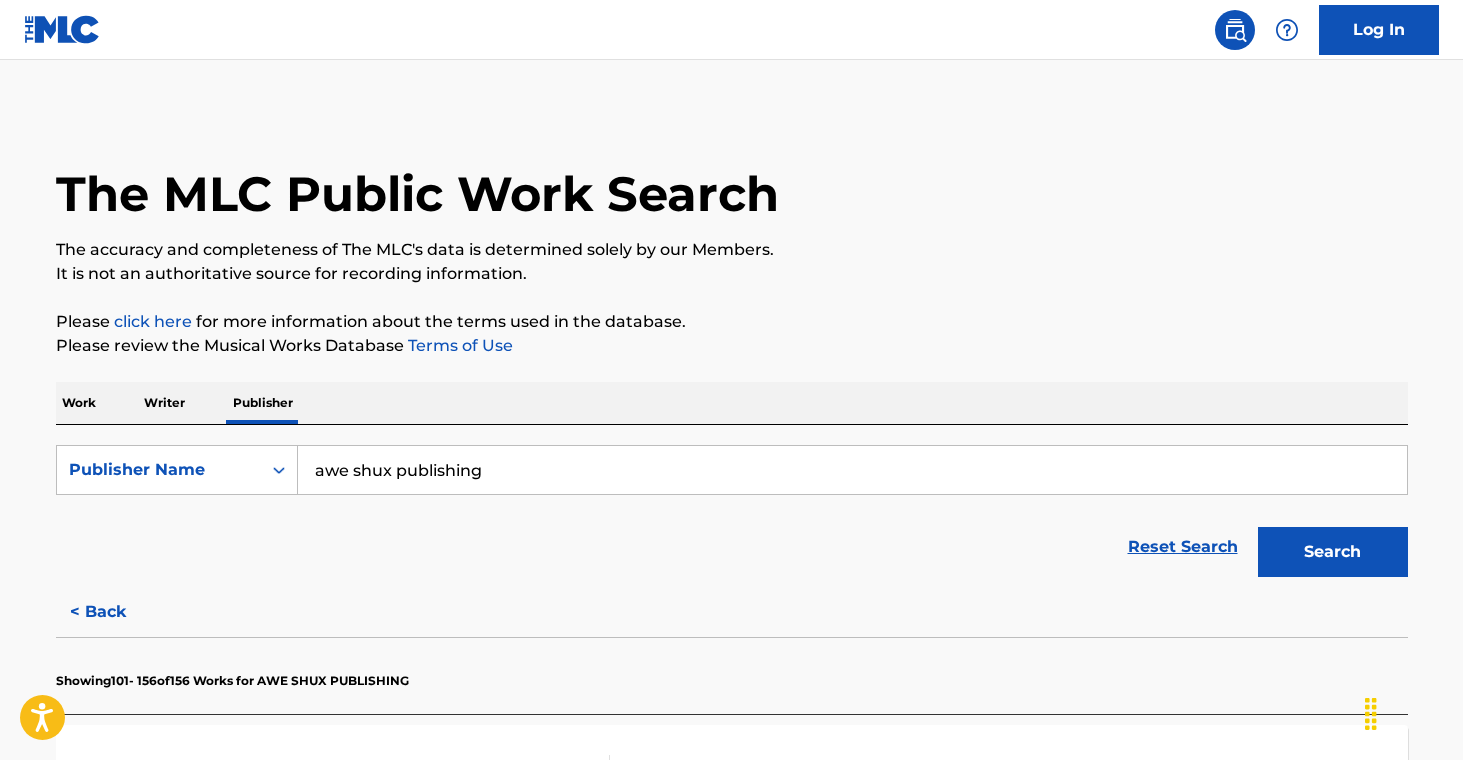 drag, startPoint x: 233, startPoint y: 428, endPoint x: 65, endPoint y: 398, distance: 170.65755 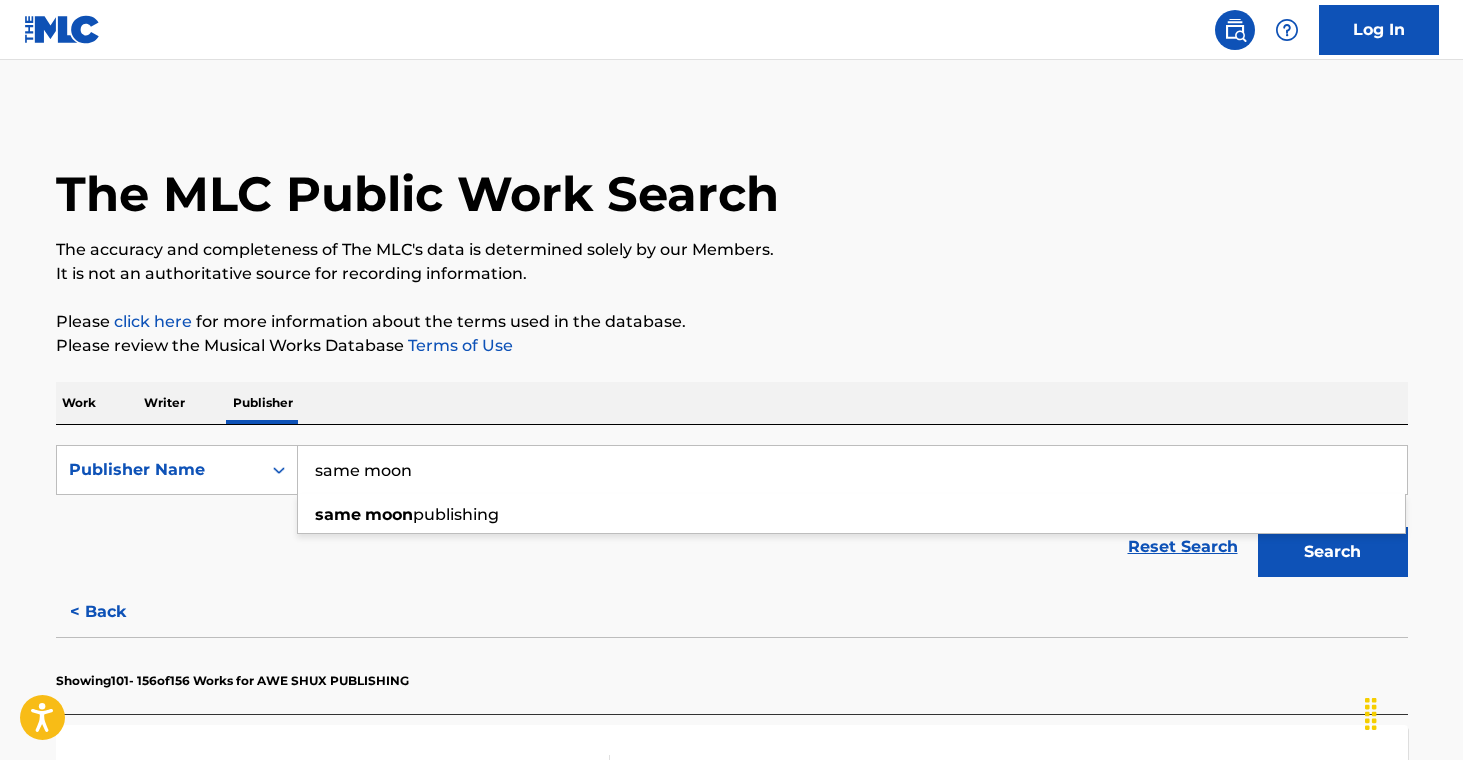 type on "same moon" 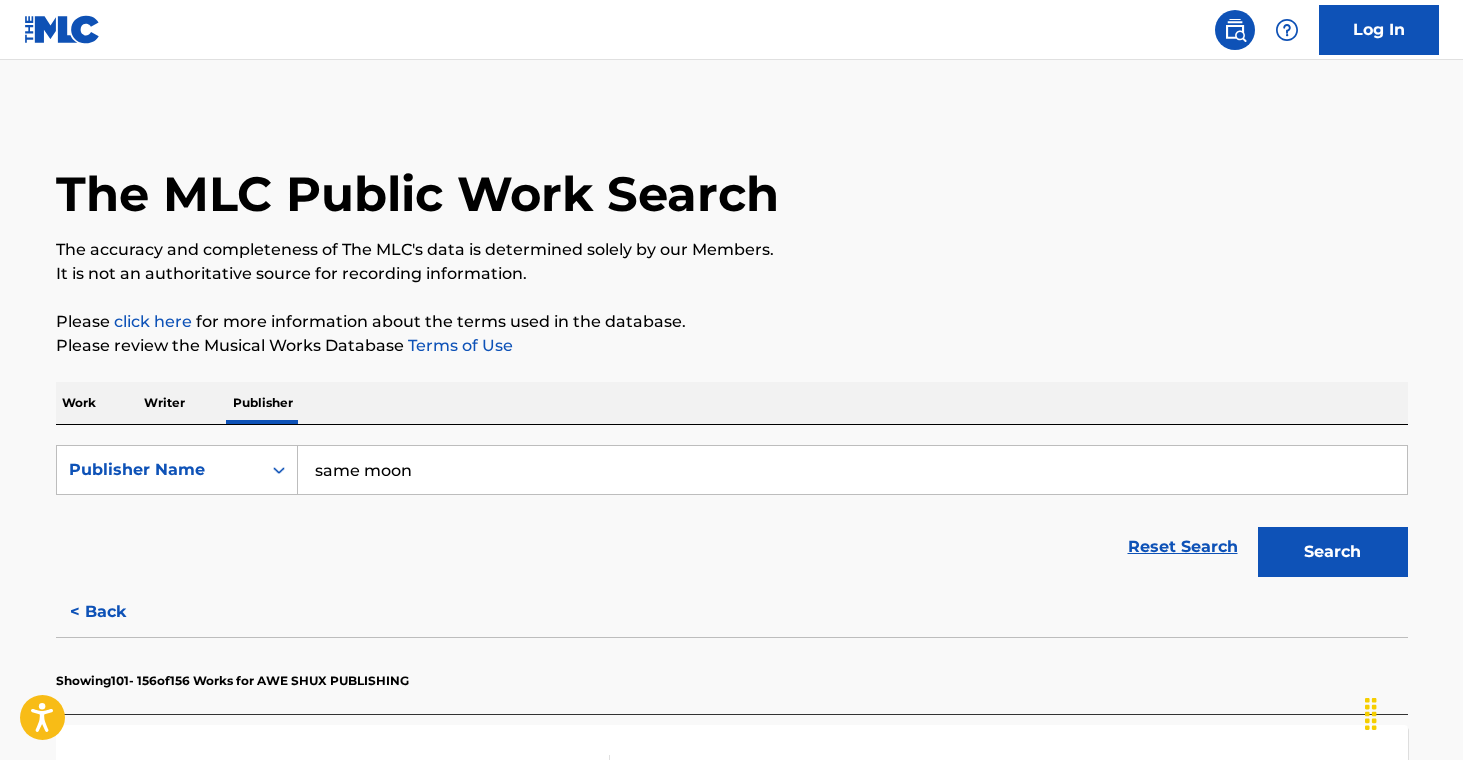 click on "Search" at bounding box center [1333, 552] 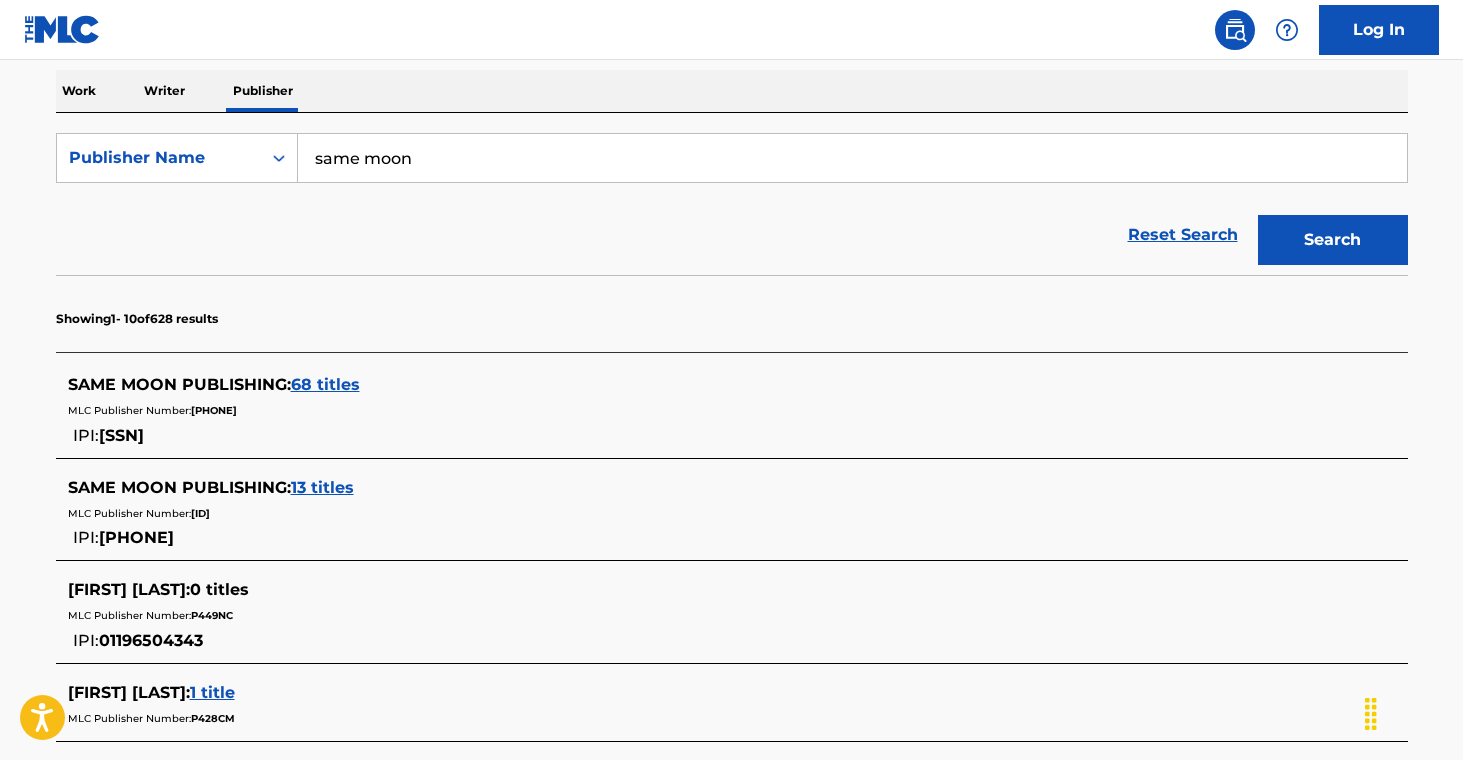 scroll, scrollTop: 328, scrollLeft: 0, axis: vertical 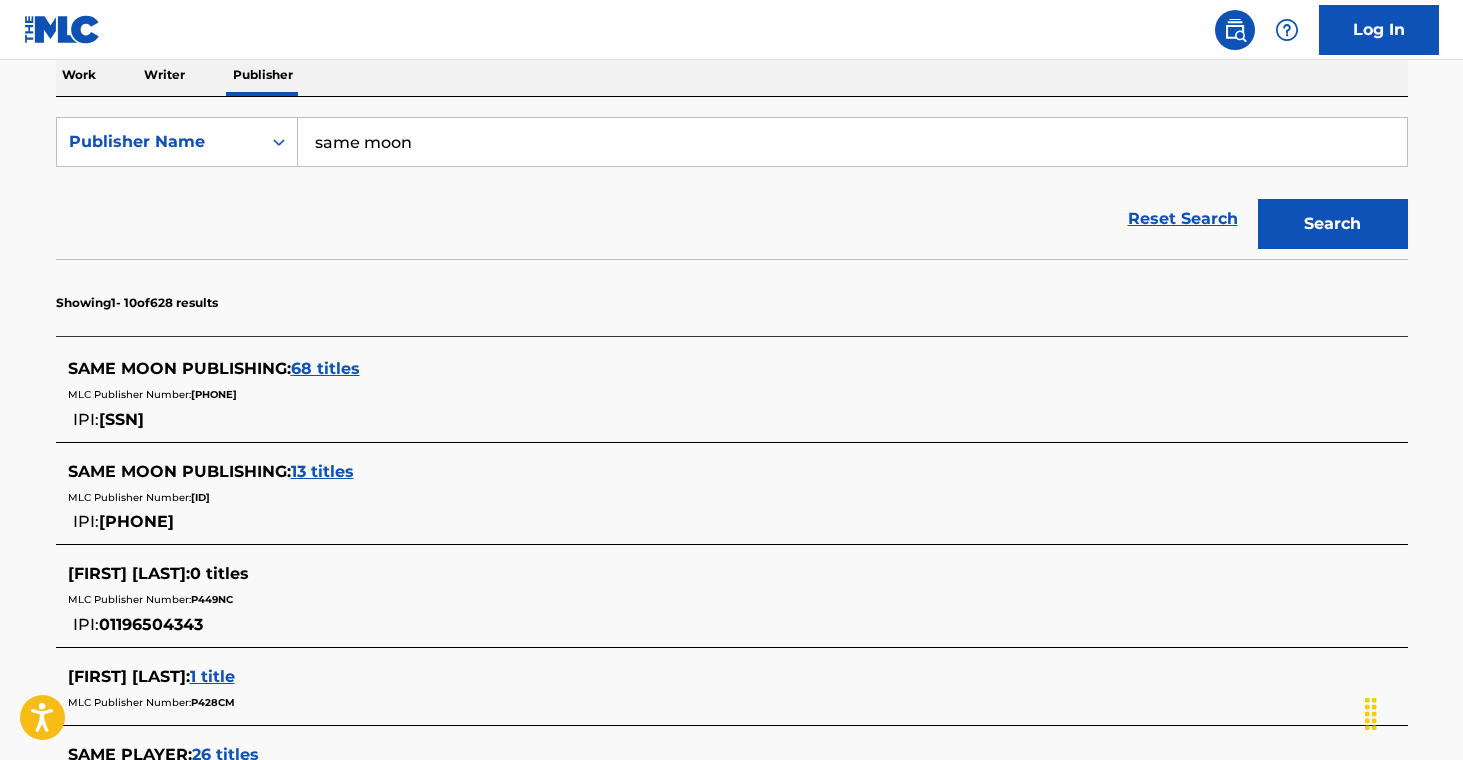 click on "68 titles" at bounding box center (325, 368) 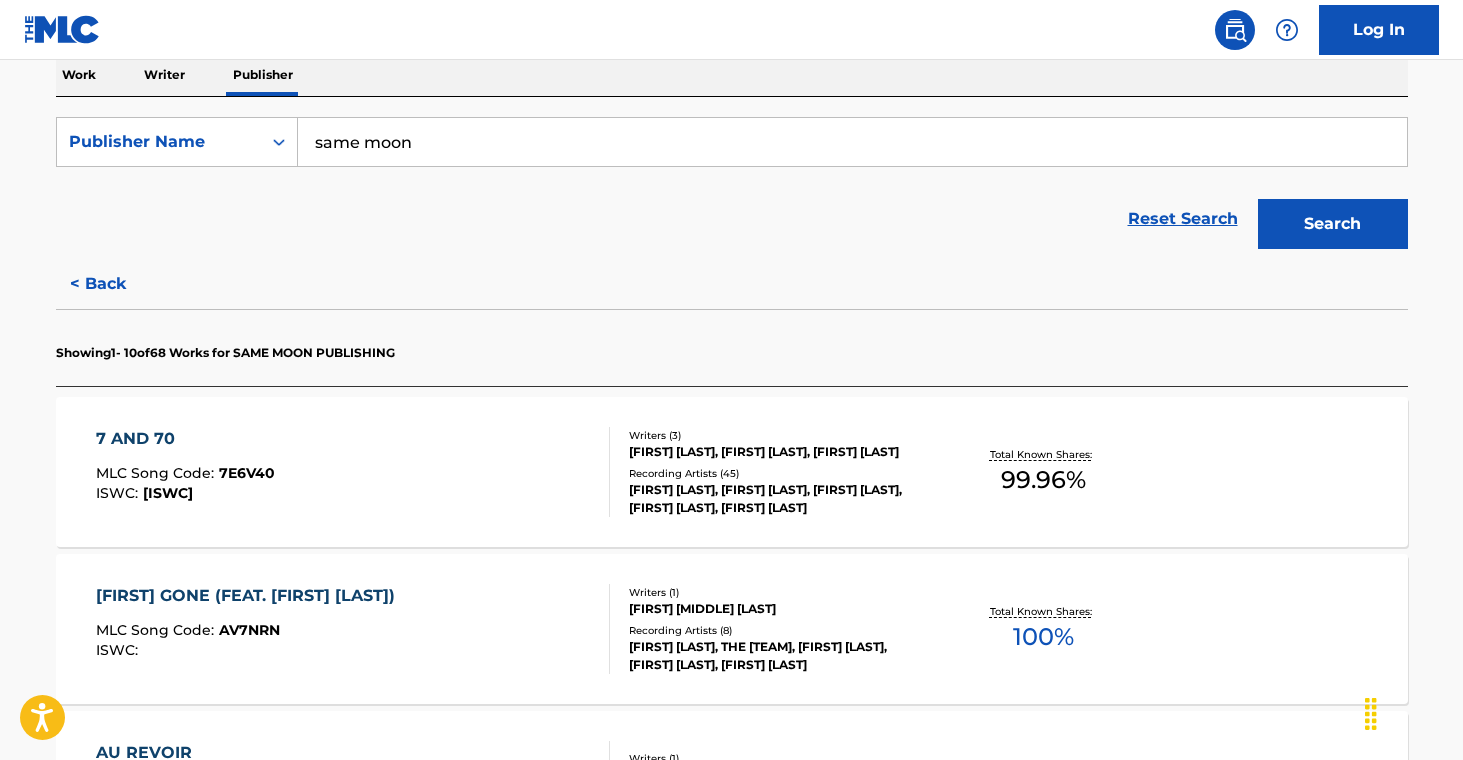click on "[FIRST] [LAST], [FIRST] [LAST], [FIRST] [LAST], [FIRST] [LAST], [FIRST] [LAST]" at bounding box center [780, 499] 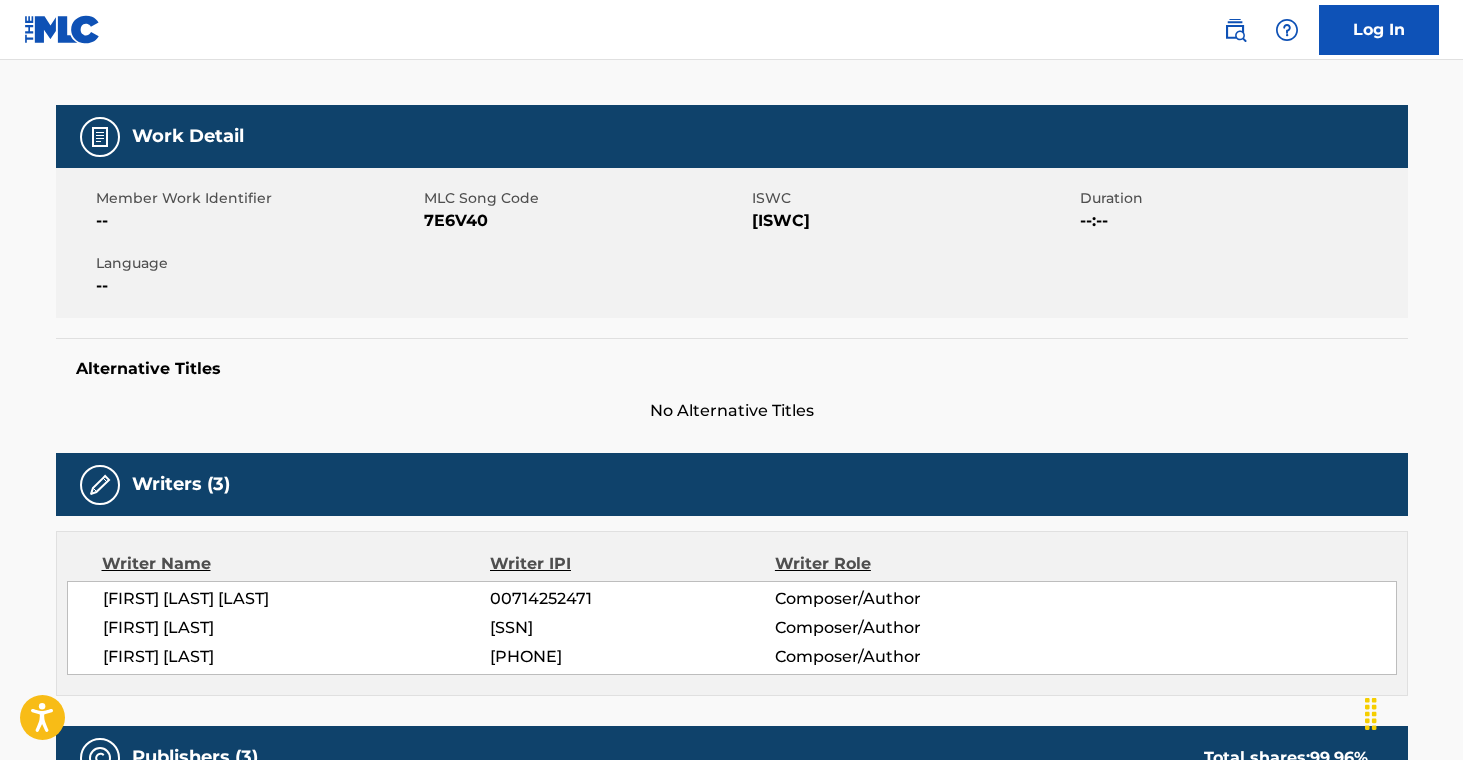 scroll, scrollTop: 0, scrollLeft: 0, axis: both 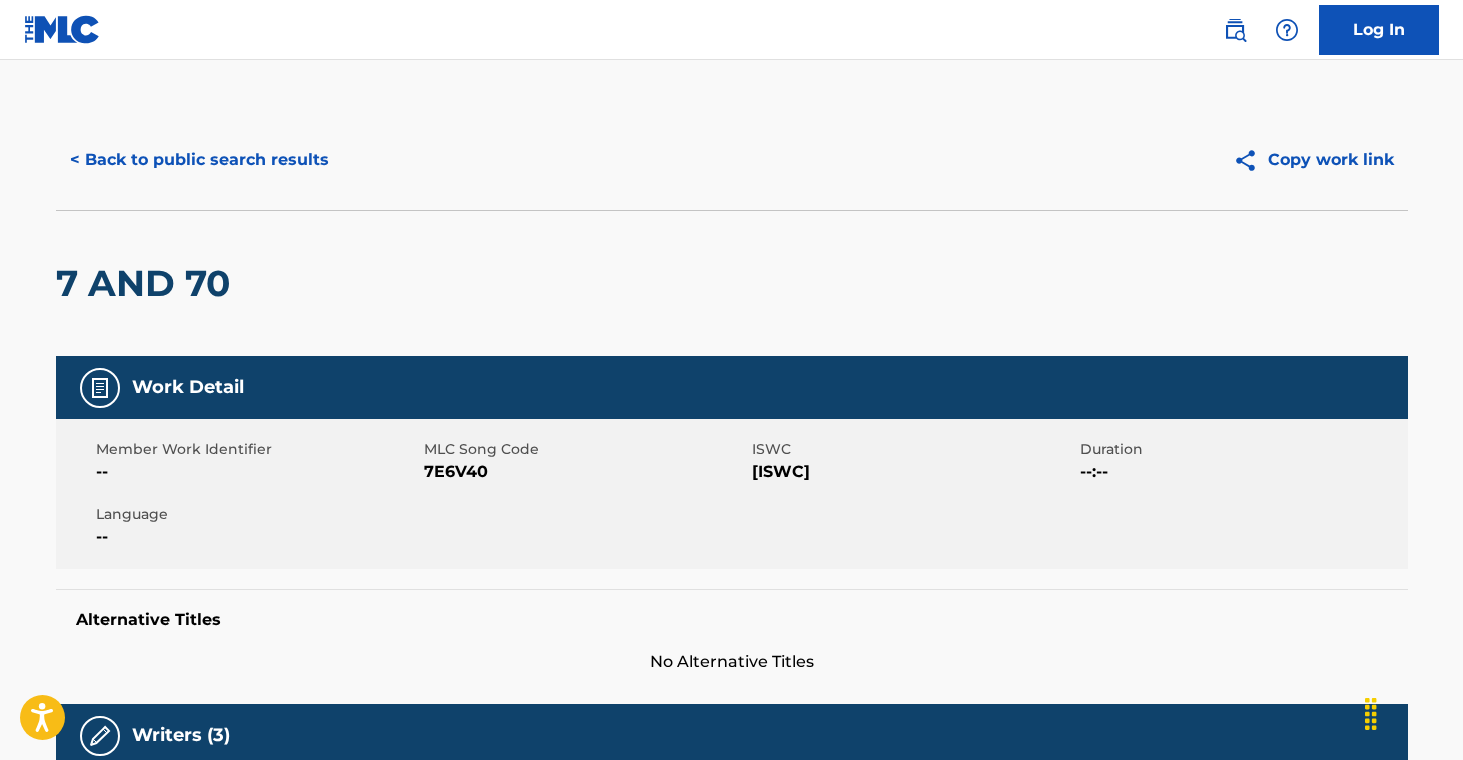 click on "< Back to public search results" at bounding box center [199, 160] 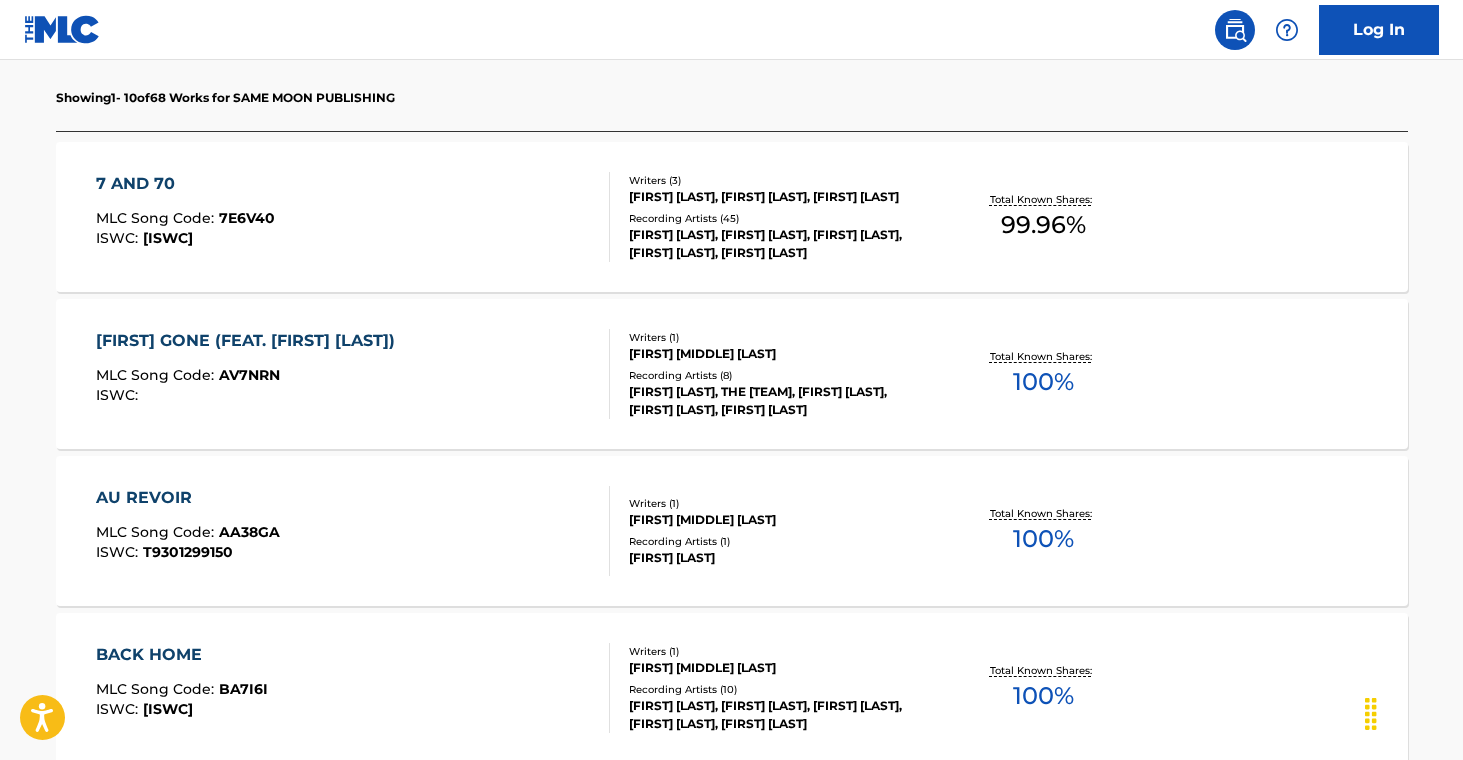 click on "Recording Artists ( 8 )" at bounding box center [780, 375] 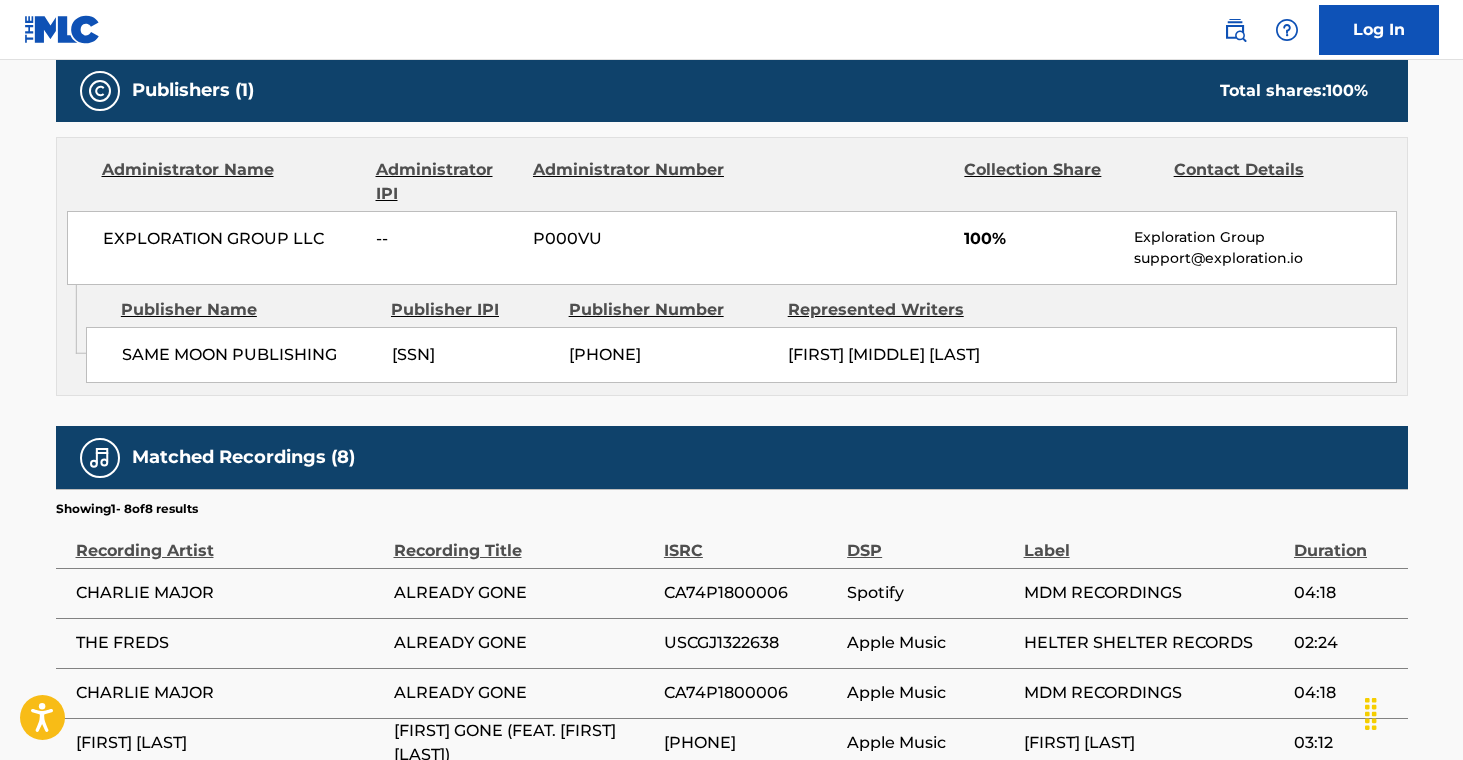 scroll, scrollTop: 0, scrollLeft: 0, axis: both 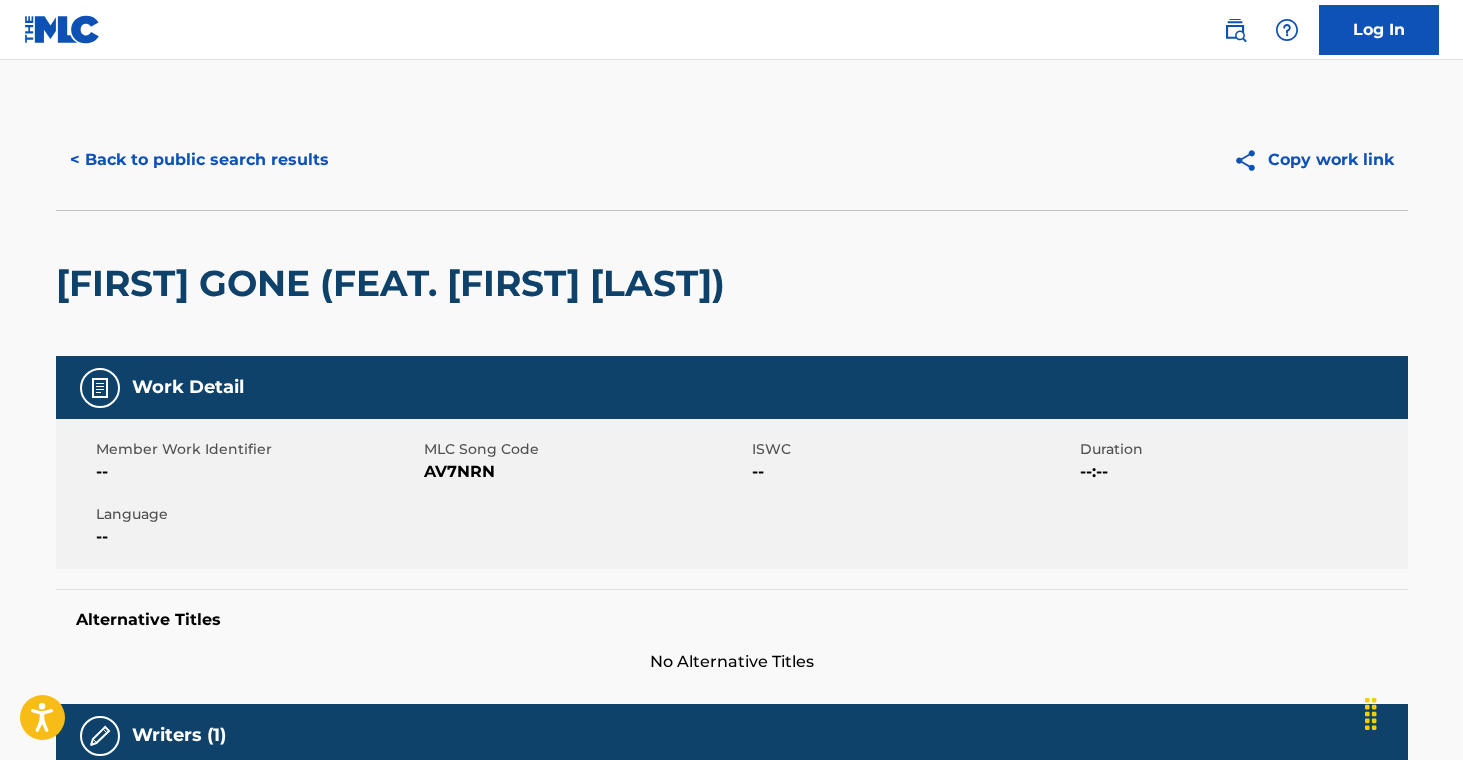 click on "< Back to public search results" at bounding box center (199, 160) 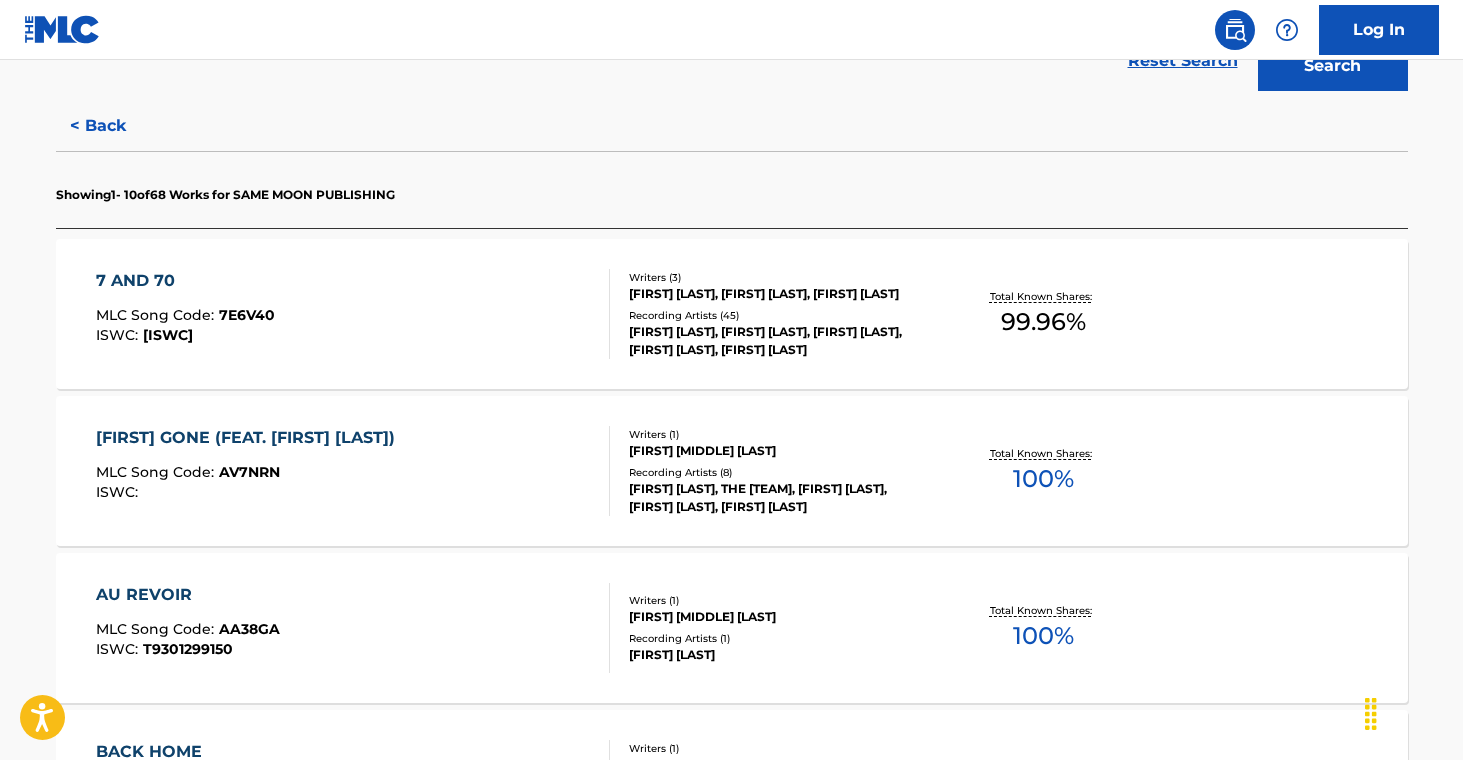 scroll, scrollTop: 487, scrollLeft: 0, axis: vertical 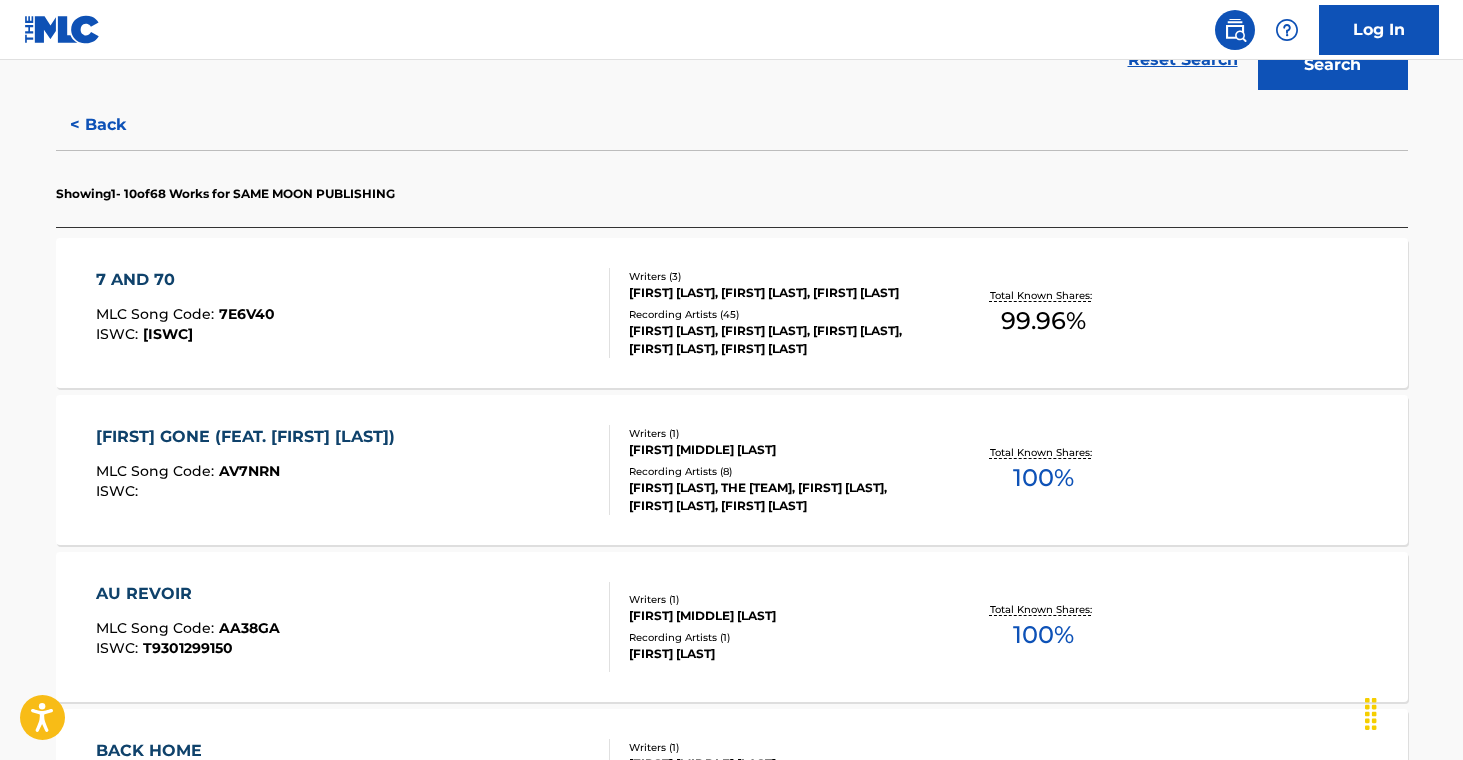 click on "[FIRST] [MIDDLE] [LAST]" at bounding box center [780, 616] 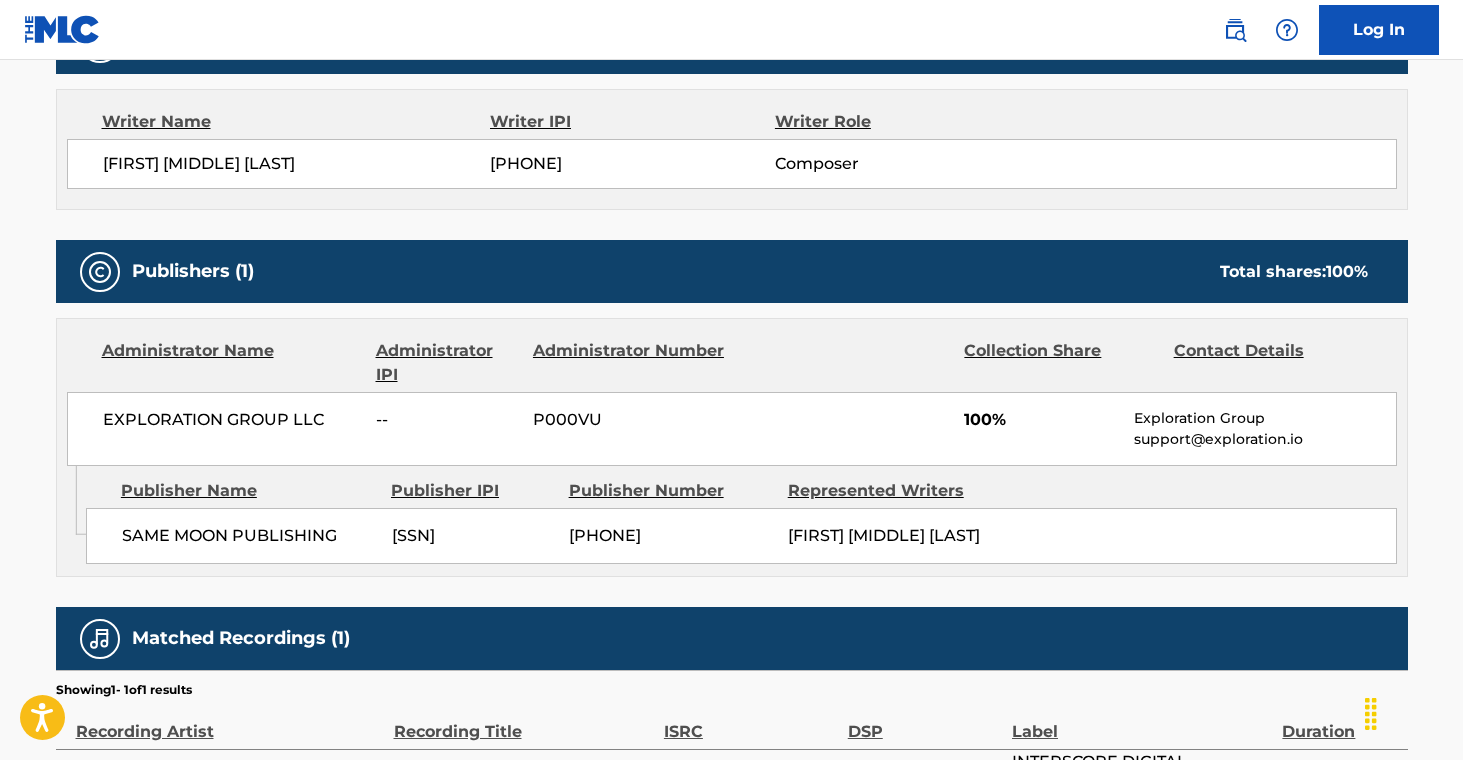 scroll, scrollTop: 0, scrollLeft: 0, axis: both 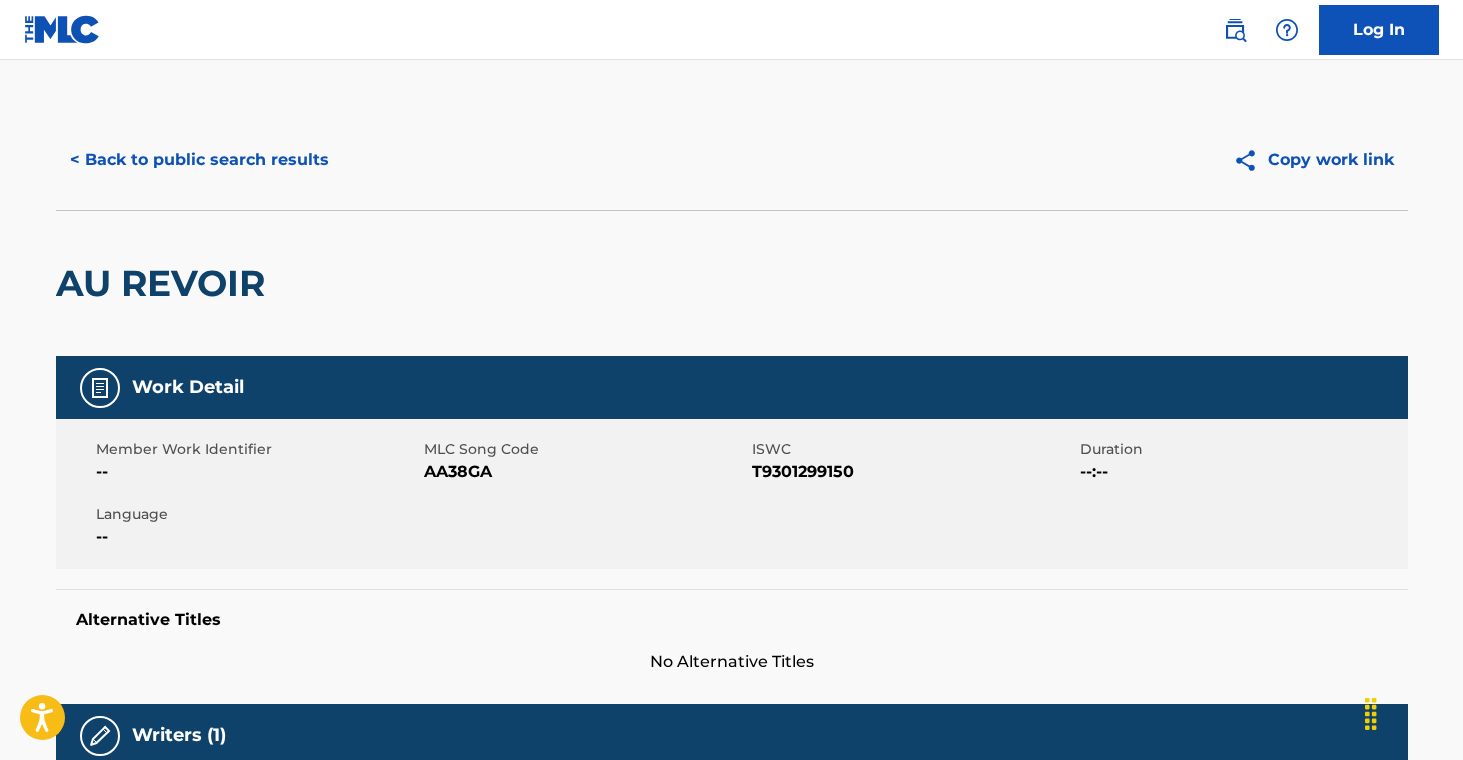 click on "< Back to public search results" at bounding box center (199, 160) 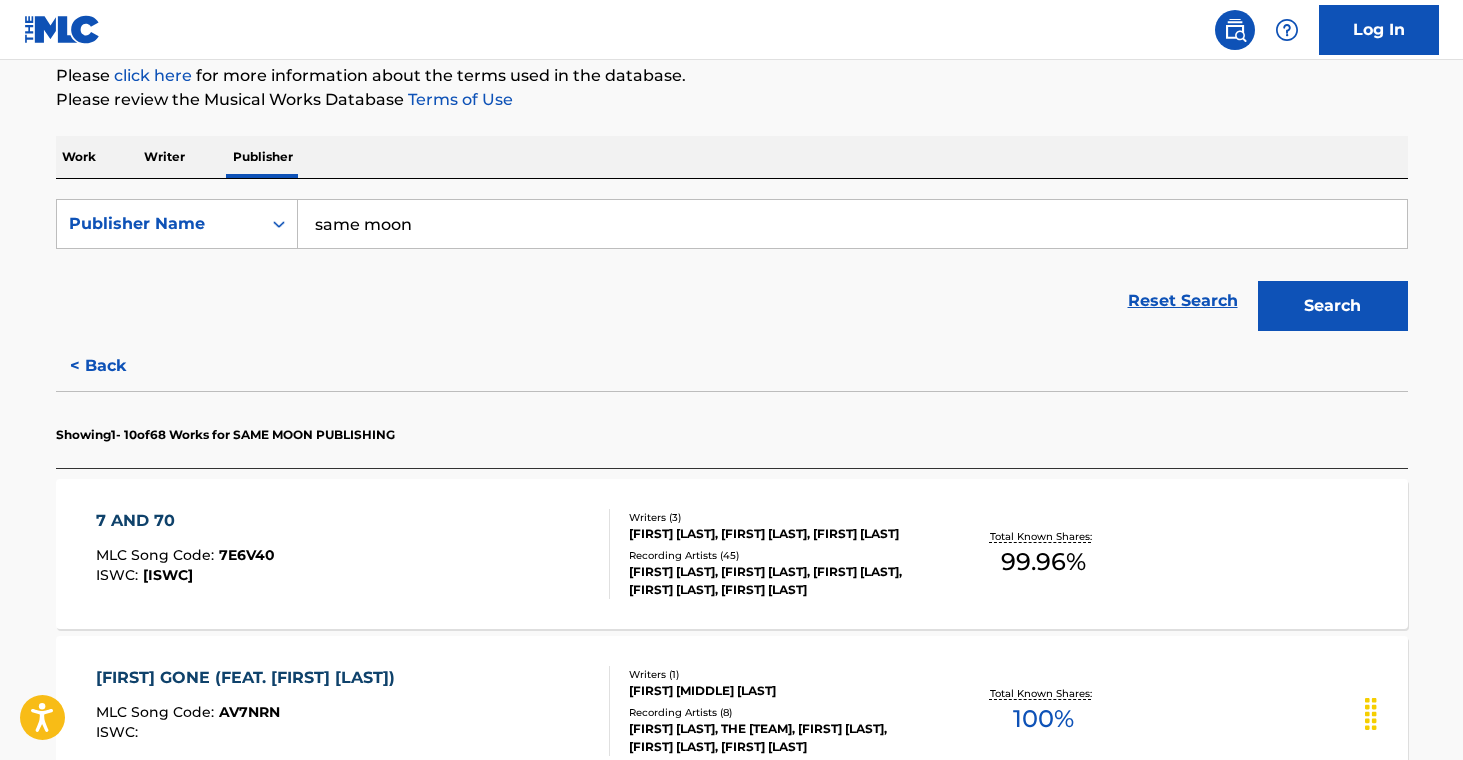 scroll, scrollTop: 246, scrollLeft: 0, axis: vertical 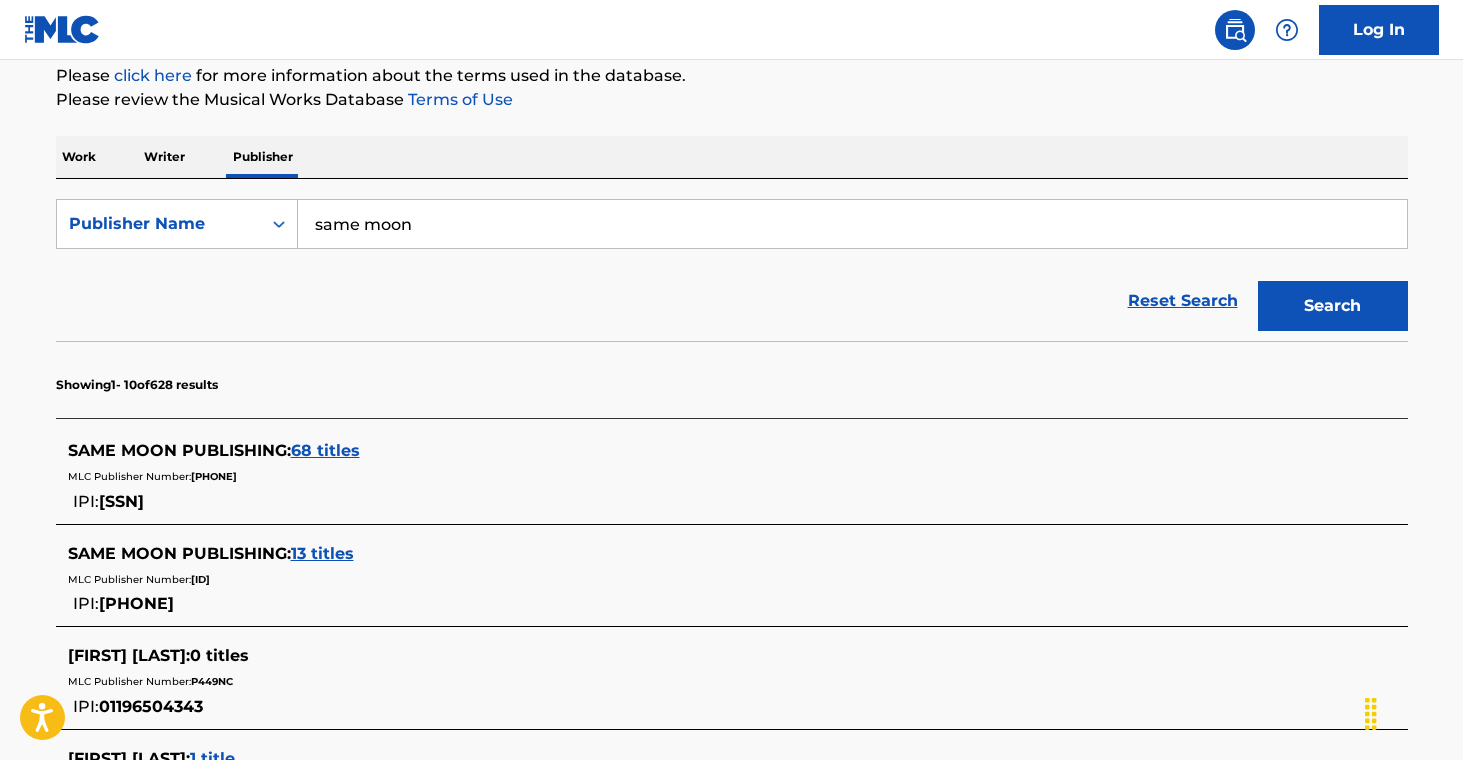 click on "13 titles" at bounding box center [322, 553] 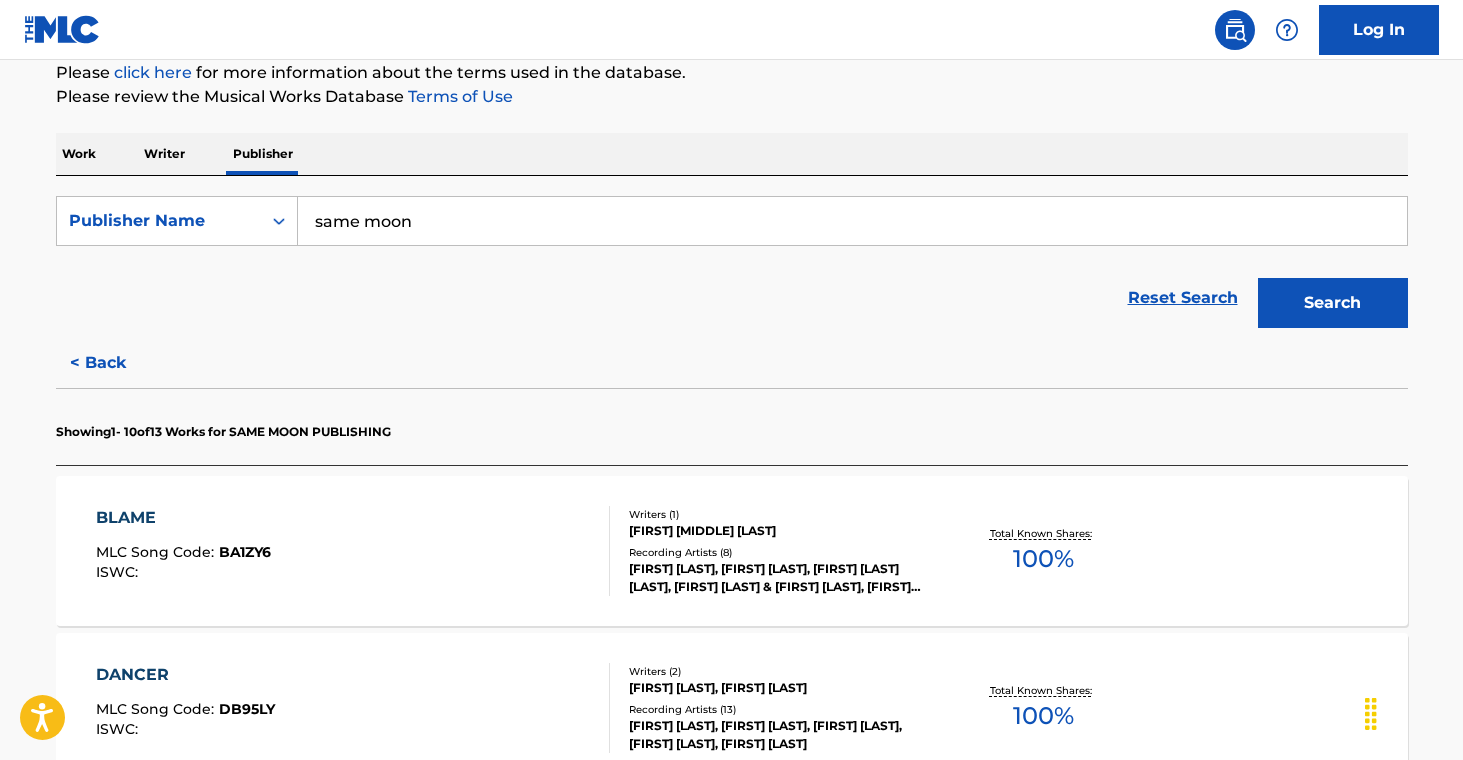 scroll, scrollTop: 250, scrollLeft: 0, axis: vertical 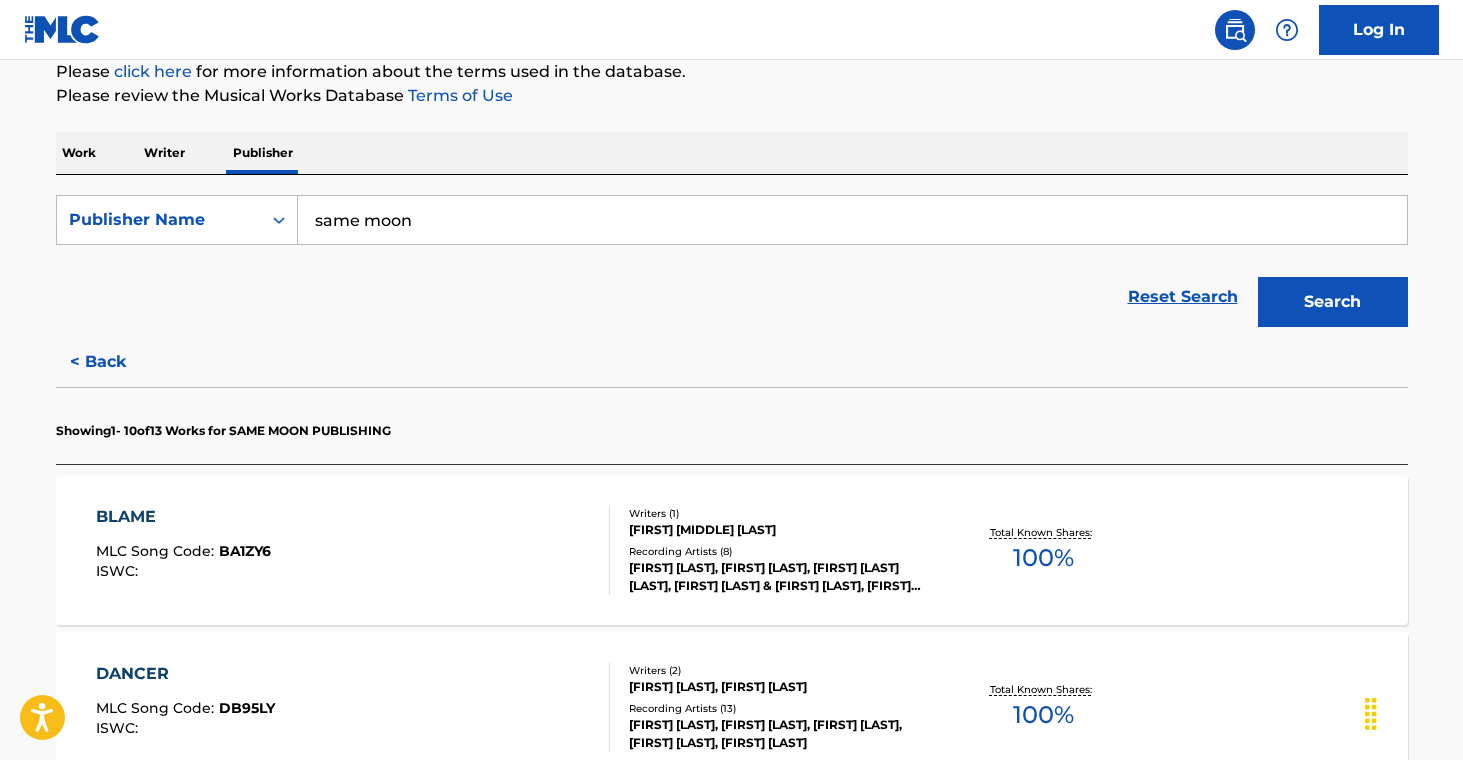 click on "[FIRST] [LAST], [FIRST] [LAST], [FIRST] [LAST] [LAST], [FIRST] [LAST] & [FIRST] [LAST], [FIRST] [LAST], [FIRST] [LAST], [FIRST] [LAST]|[FIRST] [LAST]" at bounding box center (780, 577) 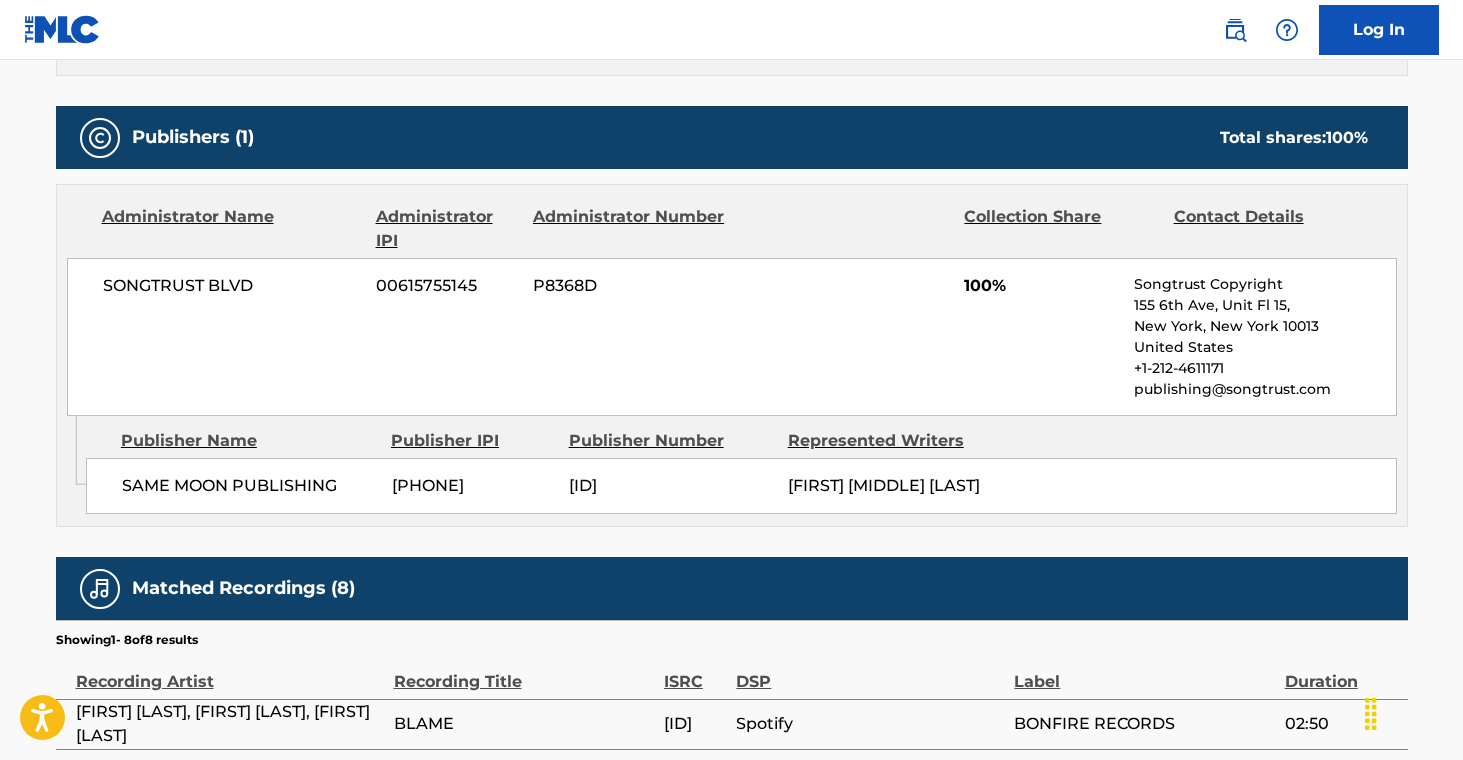 scroll, scrollTop: 0, scrollLeft: 0, axis: both 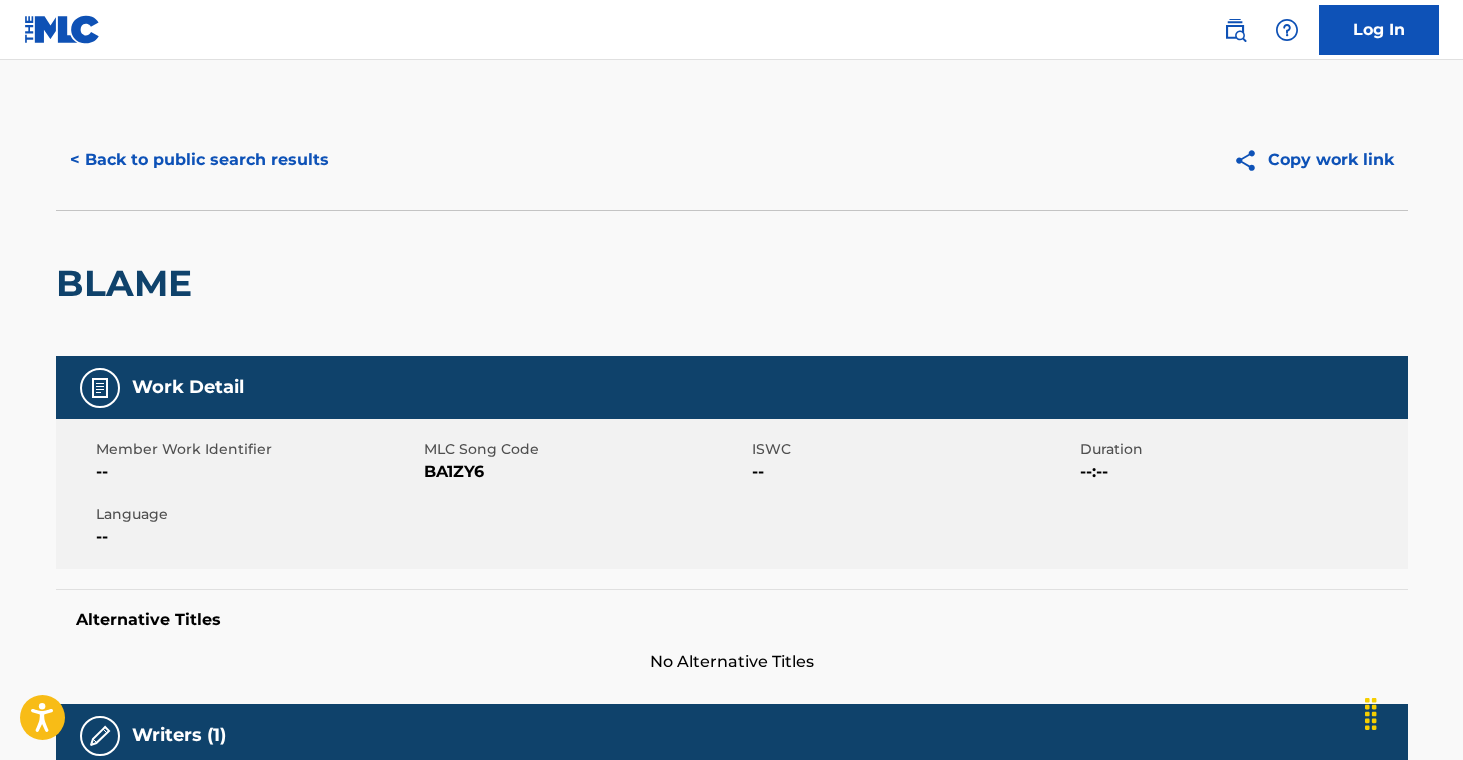 click on "< Back to public search results" at bounding box center [199, 160] 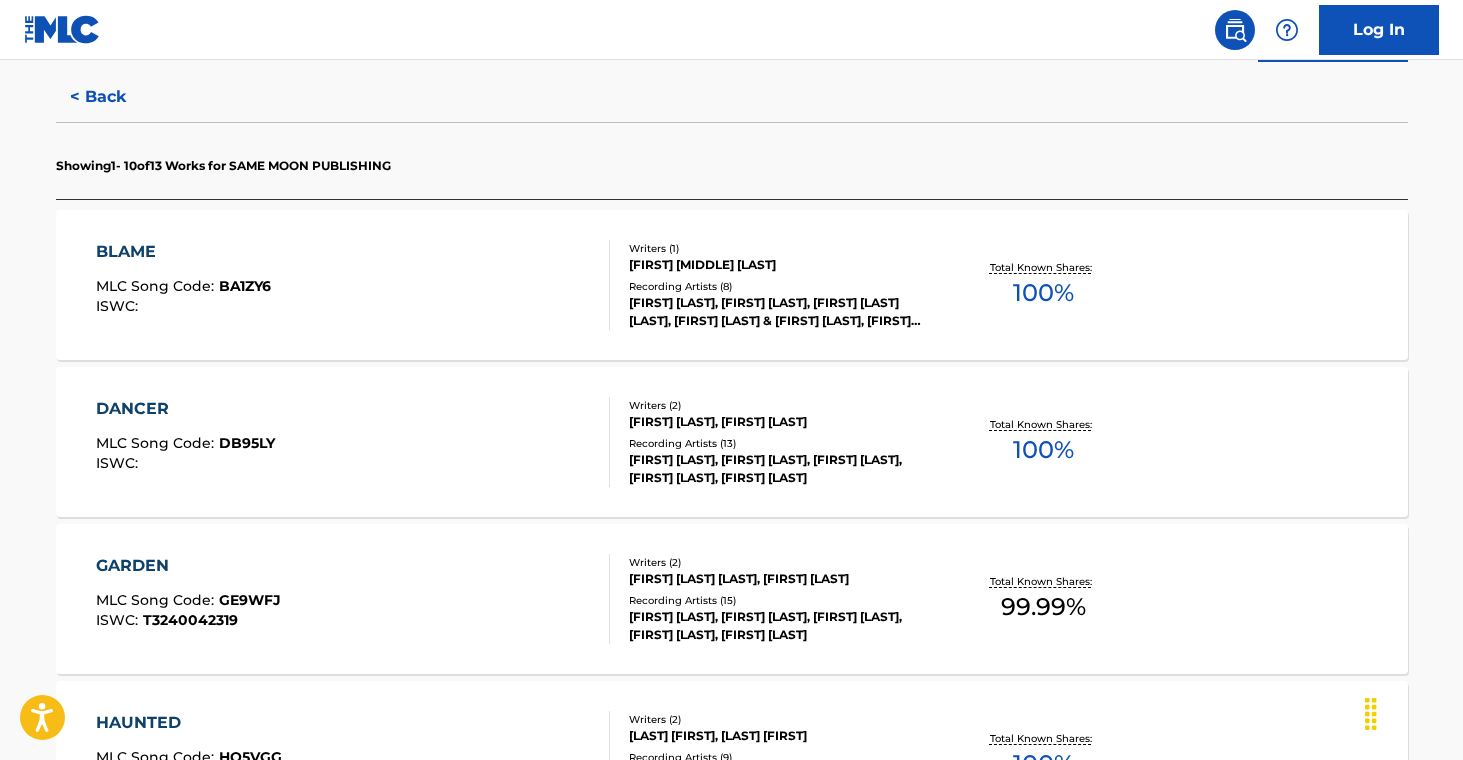 scroll, scrollTop: 574, scrollLeft: 0, axis: vertical 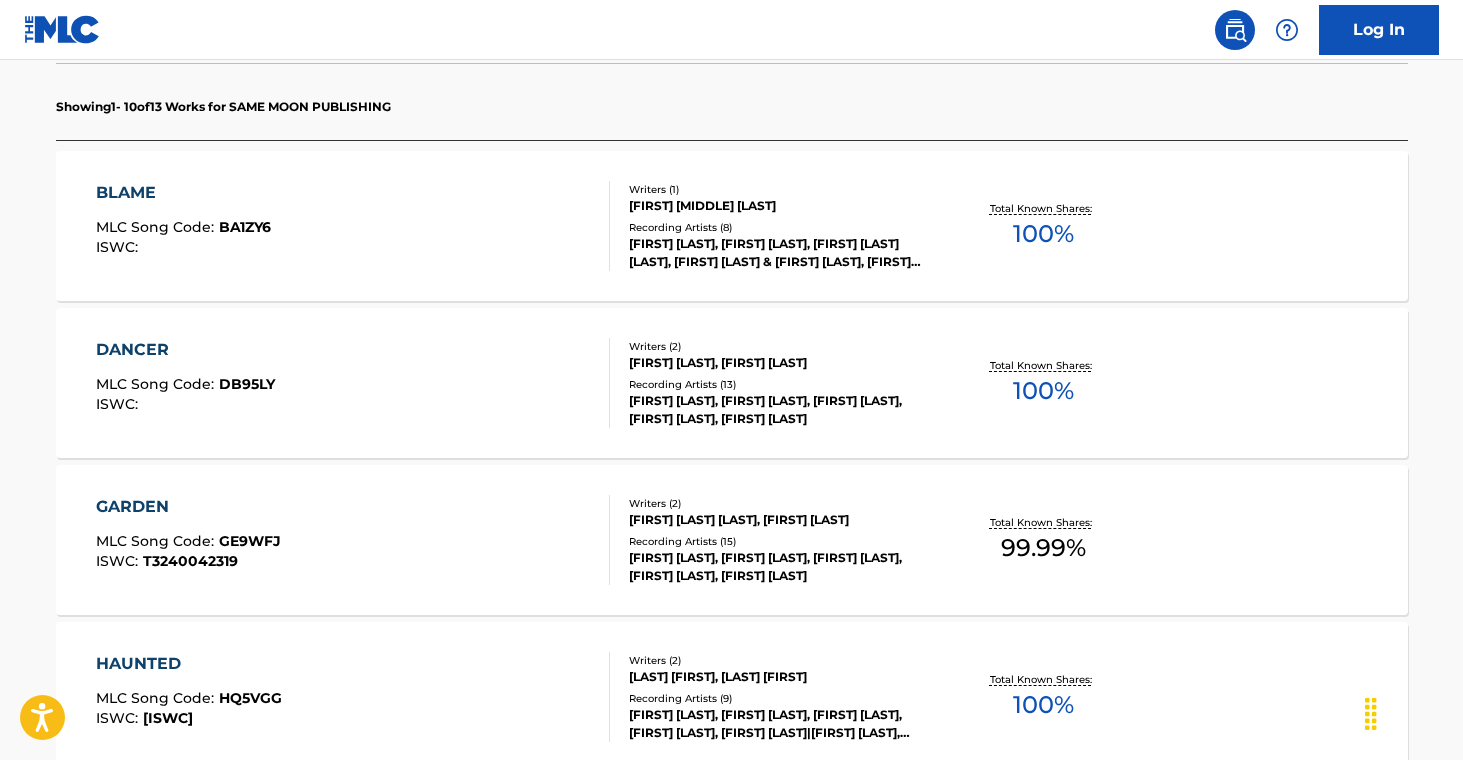 click on "DANCER MLC Song Code : DB95LY ISWC : Writers ( 2 ) [LAST] [LAST] [LAST], [FIRST] [LAST] Recording Artists ( 13 ) [FIRST] [LAST], [FIRST] [LAST], [FIRST] [LAST], [FIRST] [LAST], [FIRST] [LAST] Total Known Shares: 100 %" at bounding box center (732, 383) 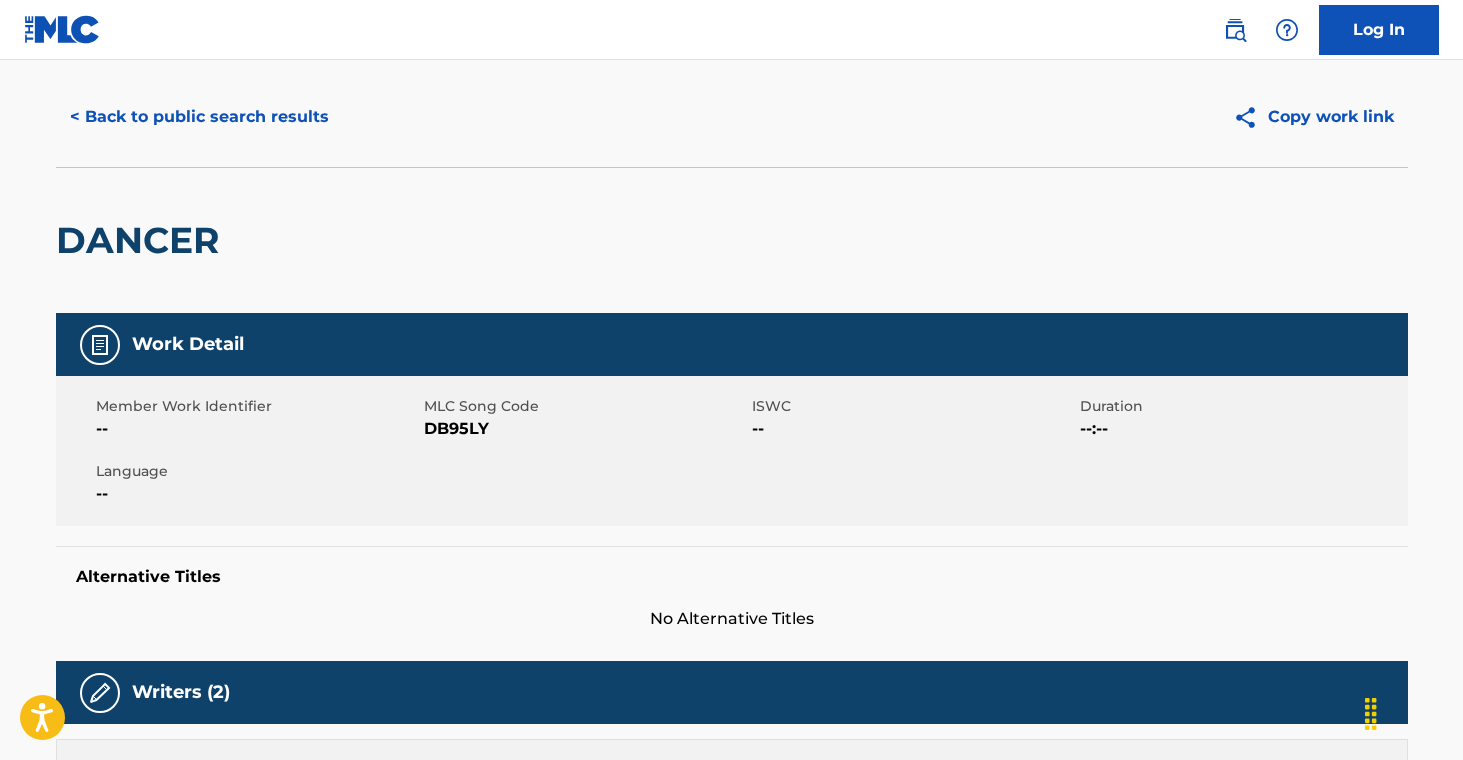 scroll, scrollTop: 0, scrollLeft: 0, axis: both 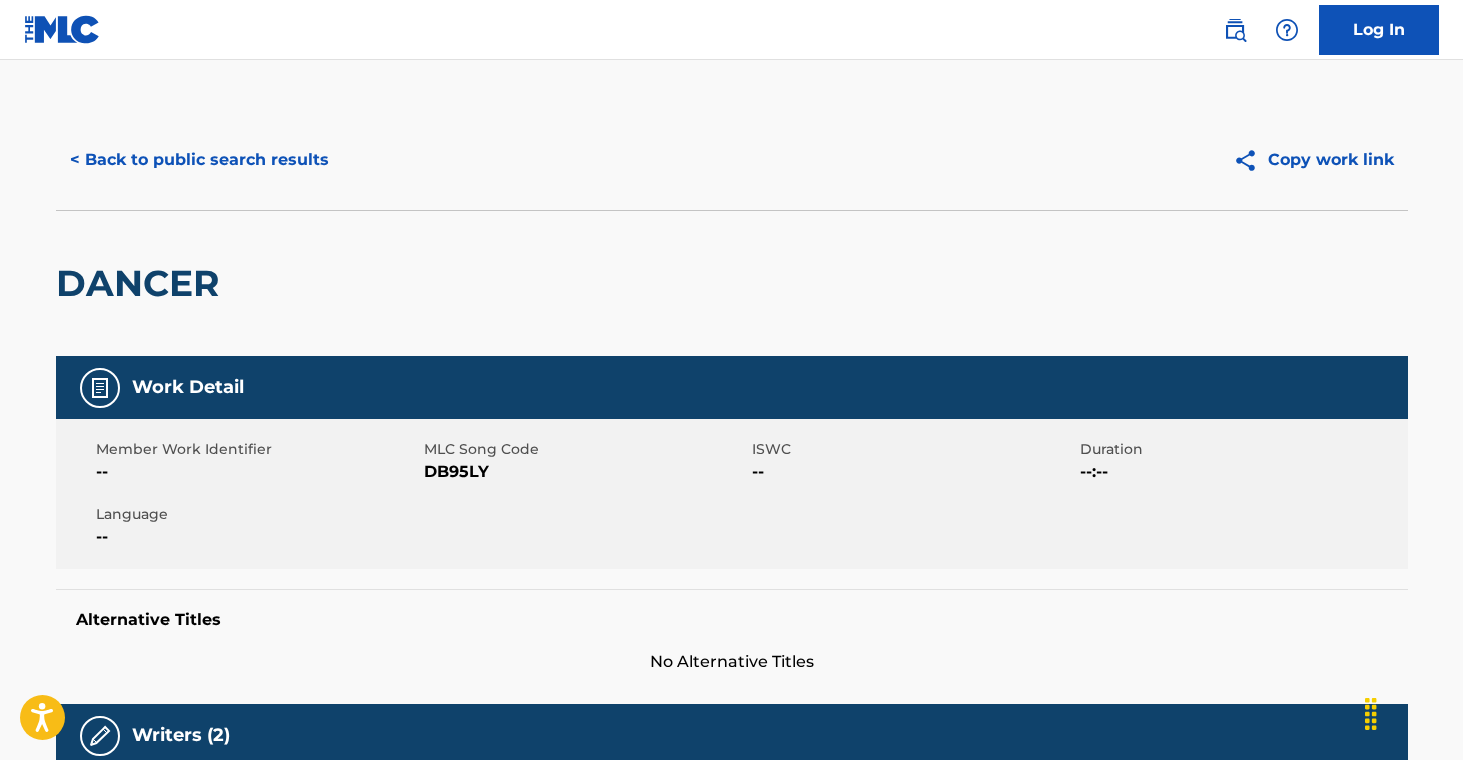 click on "< Back to public search results" at bounding box center (199, 160) 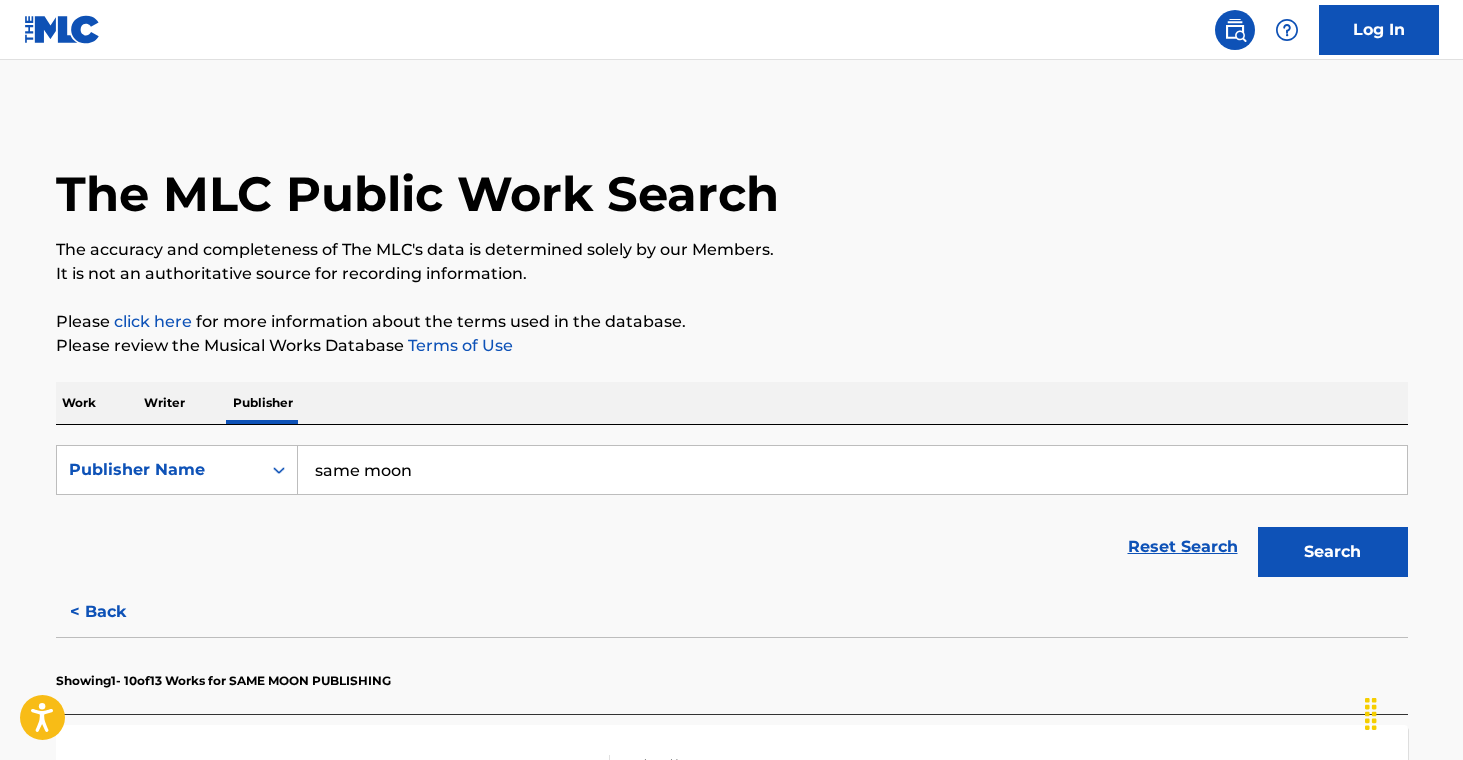 click on "Writer" at bounding box center [164, 403] 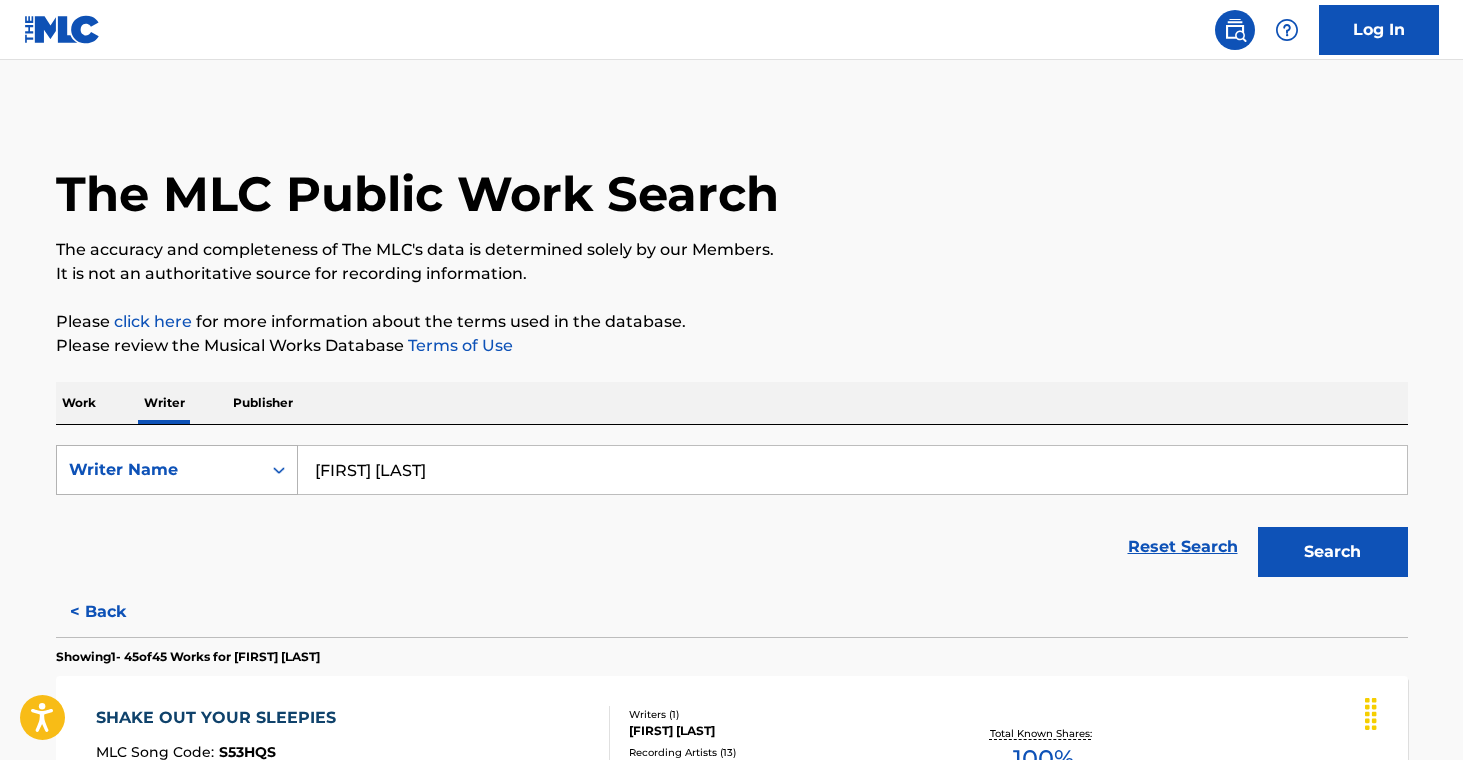 drag, startPoint x: 474, startPoint y: 480, endPoint x: 223, endPoint y: 446, distance: 253.29233 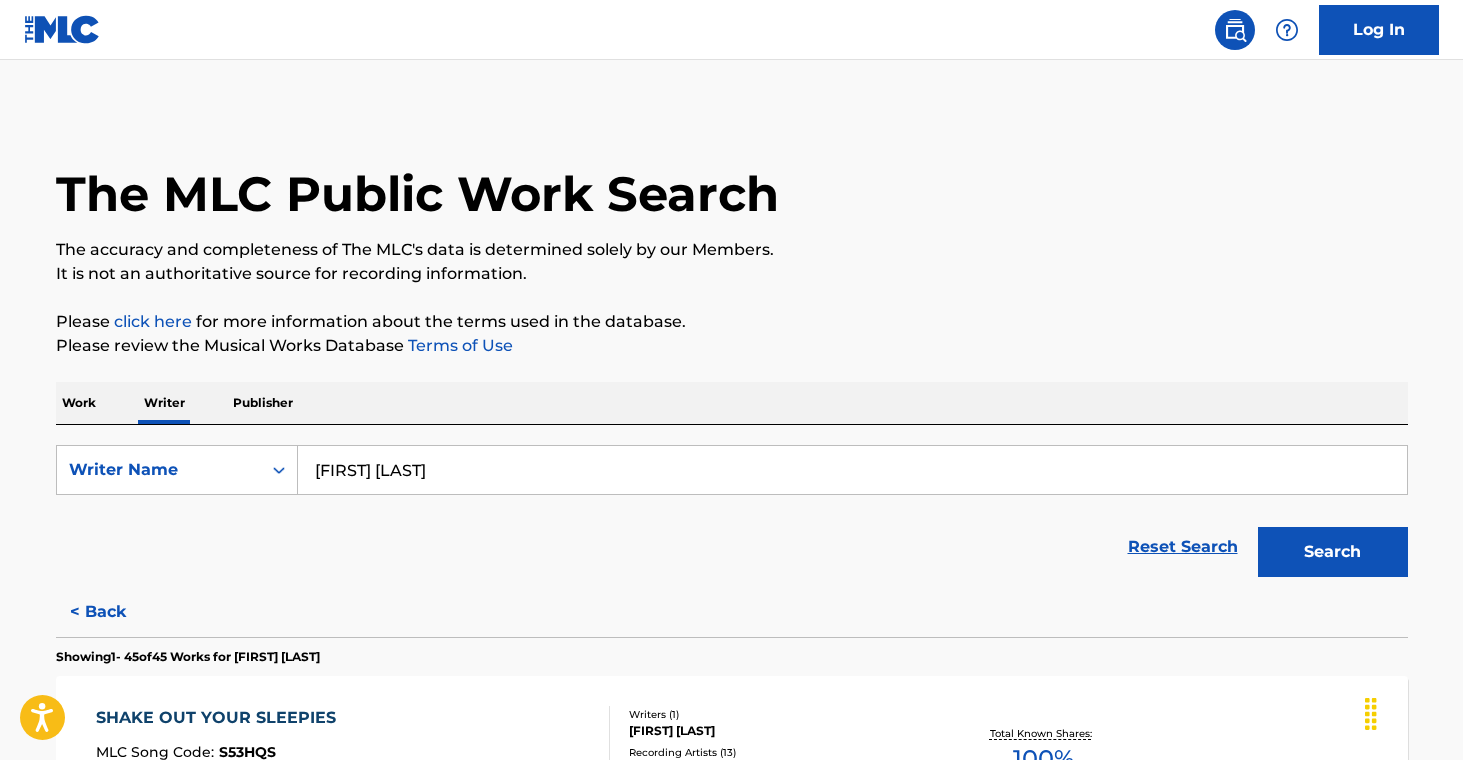 paste on "[FIRST] [LAST]" 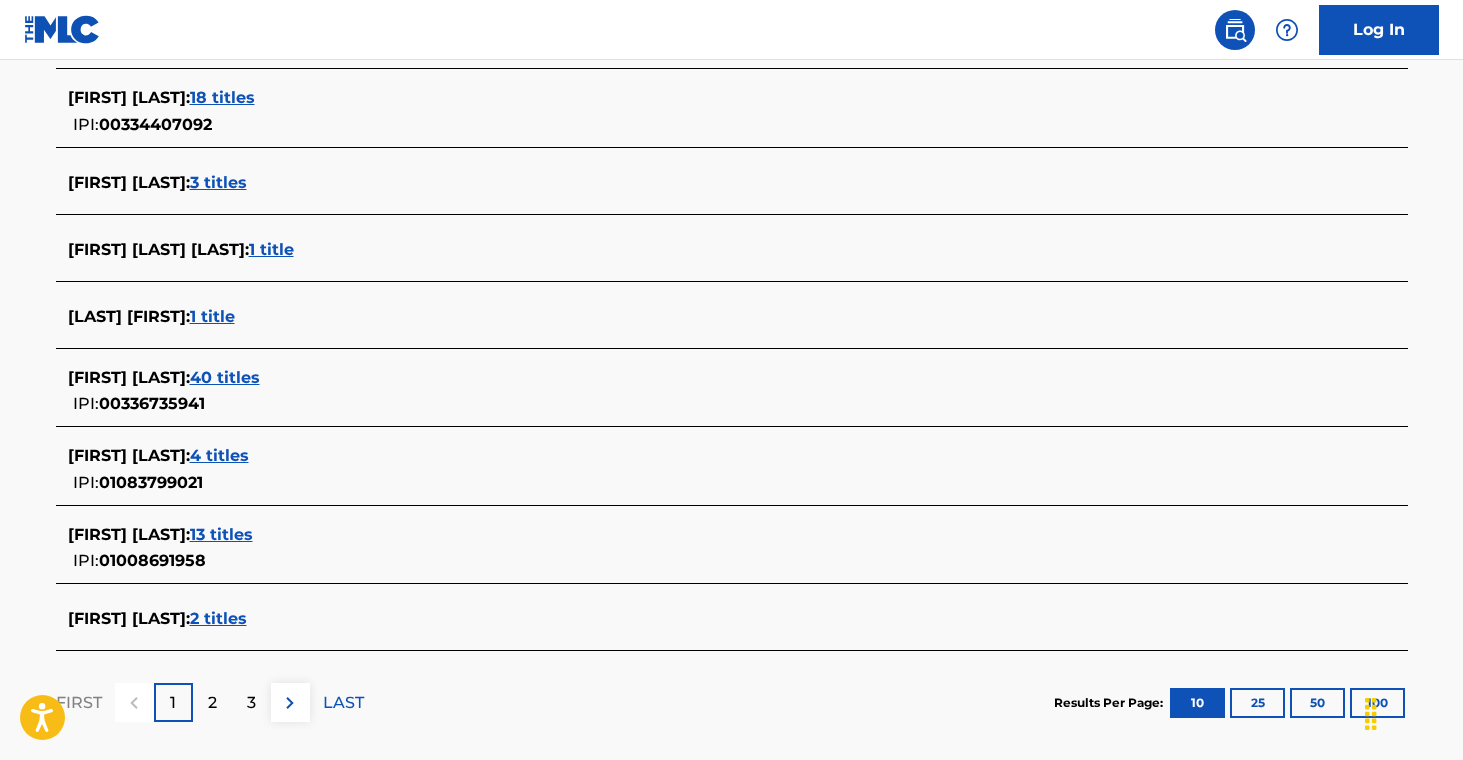 scroll, scrollTop: 601, scrollLeft: 0, axis: vertical 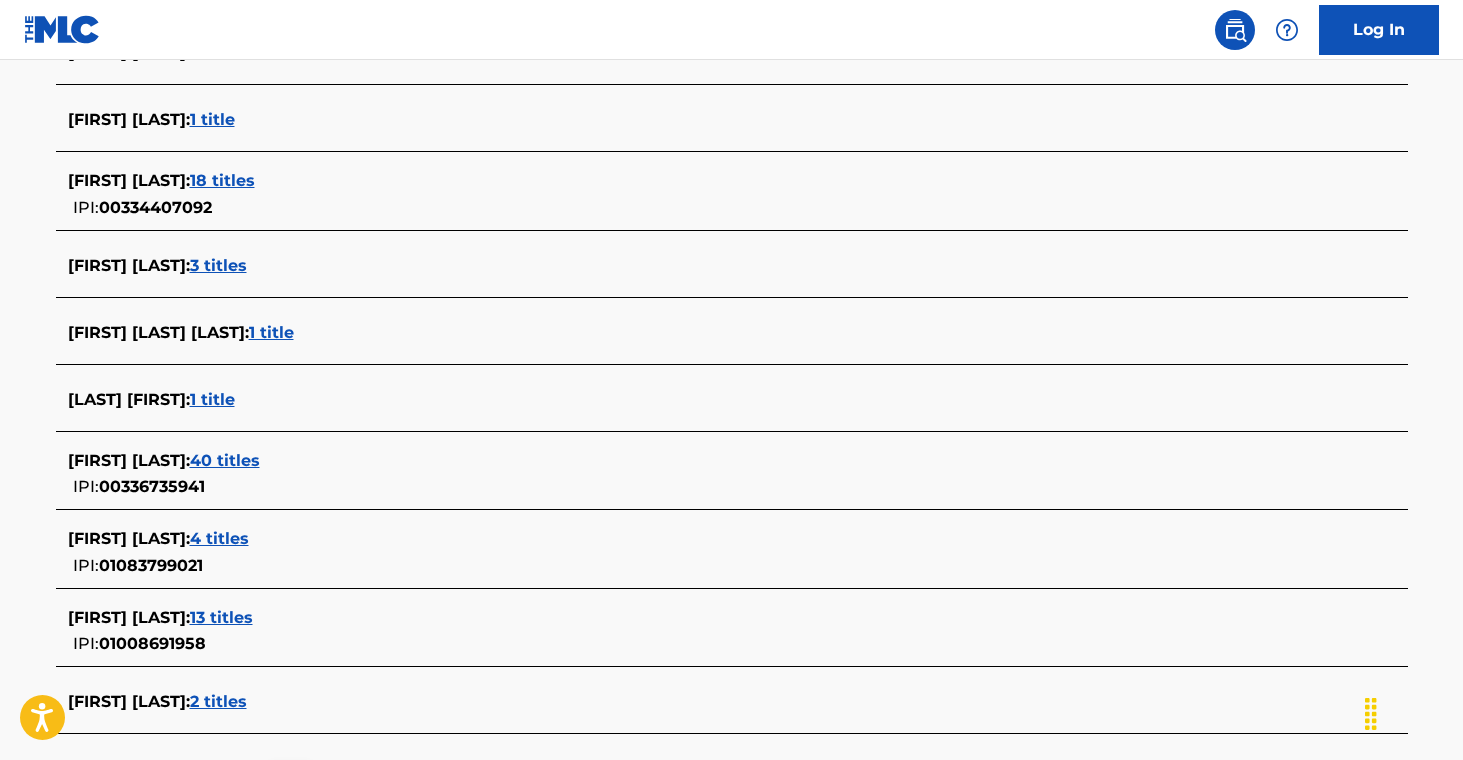 click on "3 titles" at bounding box center (218, 265) 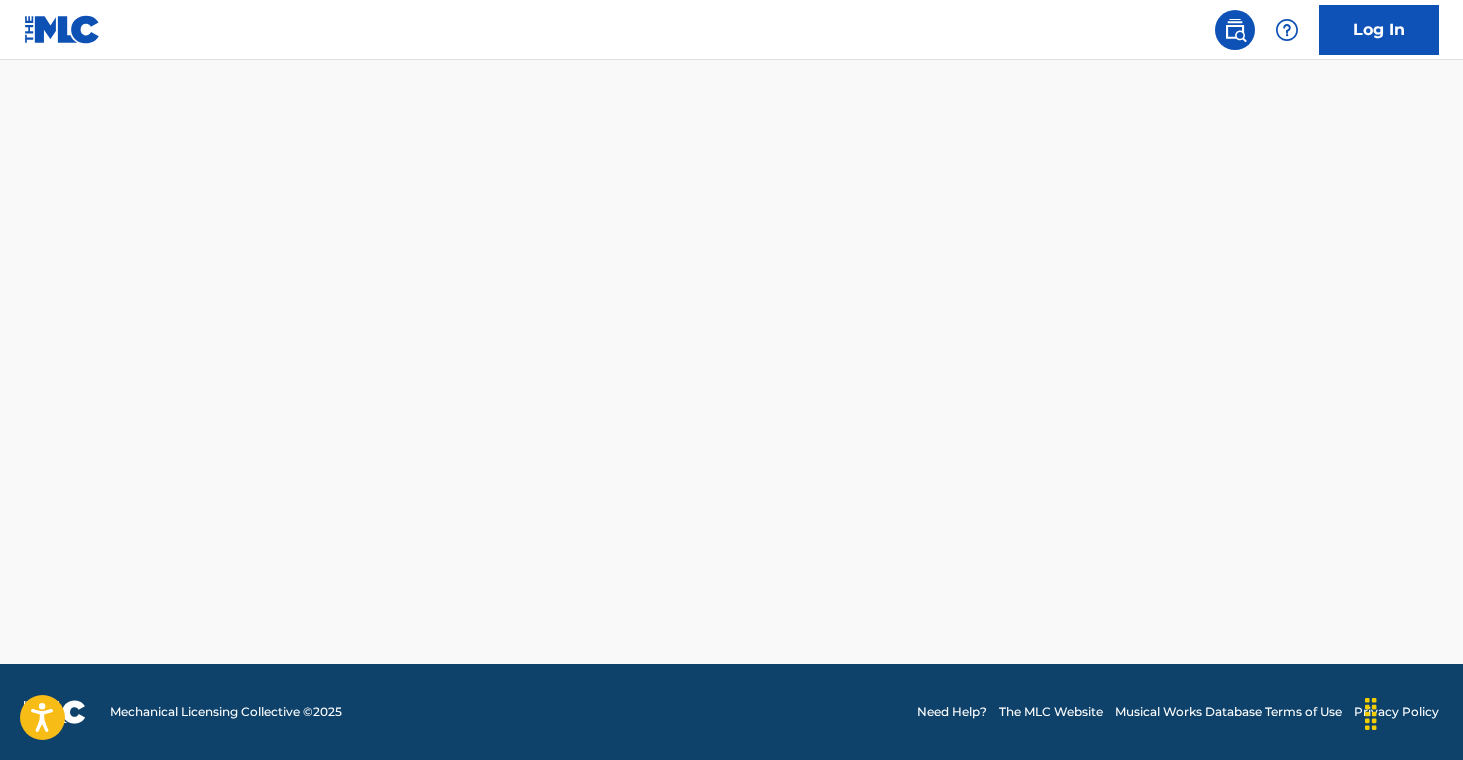 scroll, scrollTop: 580, scrollLeft: 0, axis: vertical 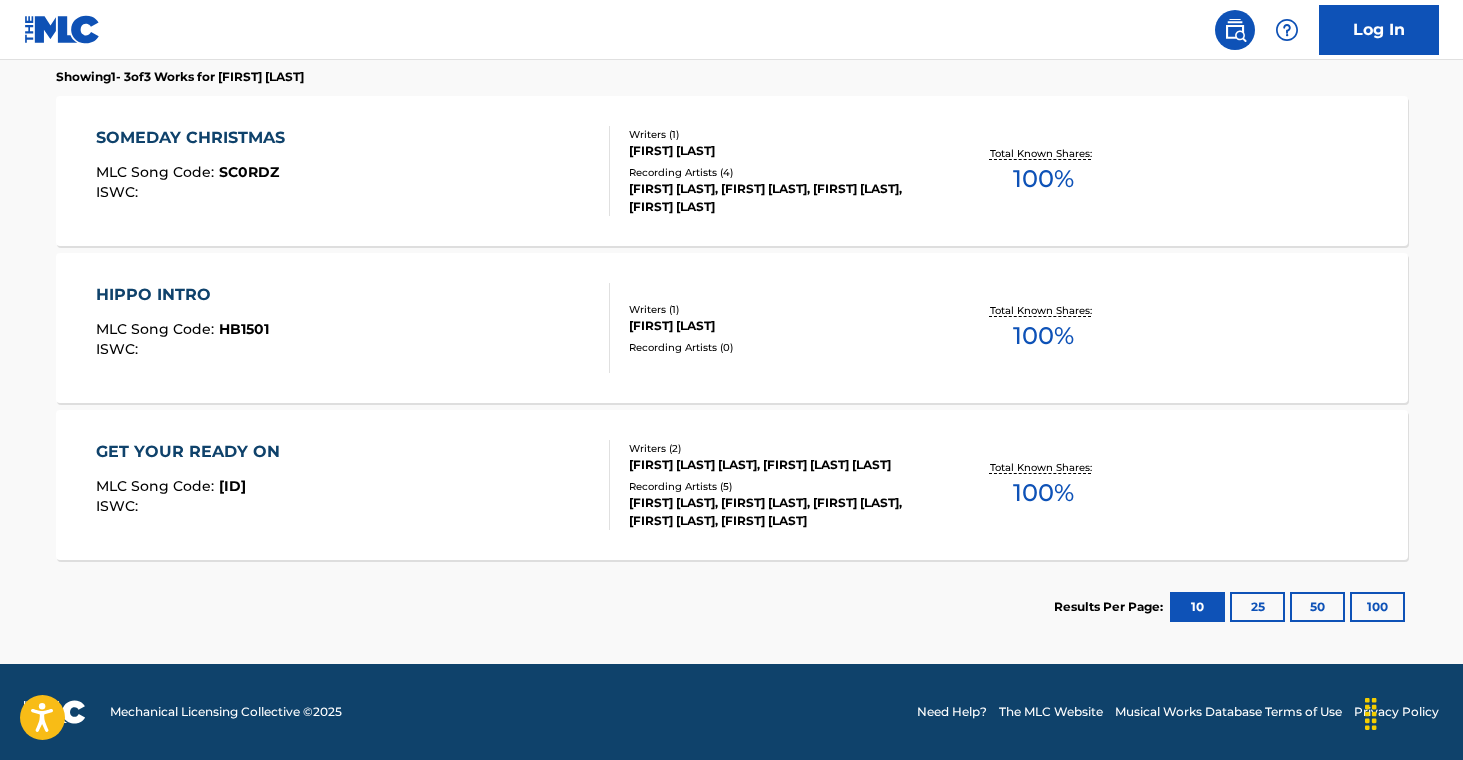 click on "[FIRST] [LAST], [FIRST] [LAST], [FIRST] [LAST], [FIRST] [LAST]" at bounding box center [780, 198] 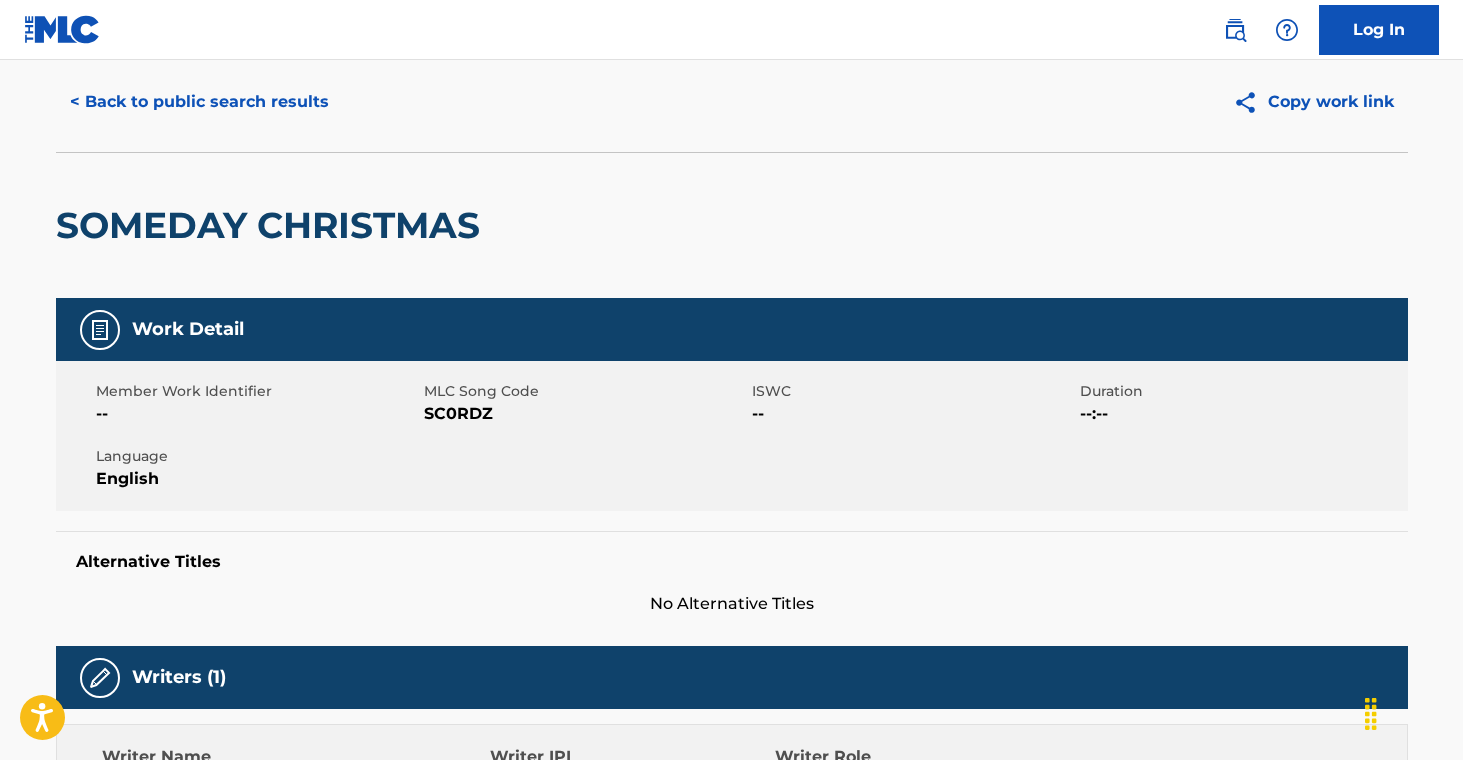 scroll, scrollTop: 0, scrollLeft: 0, axis: both 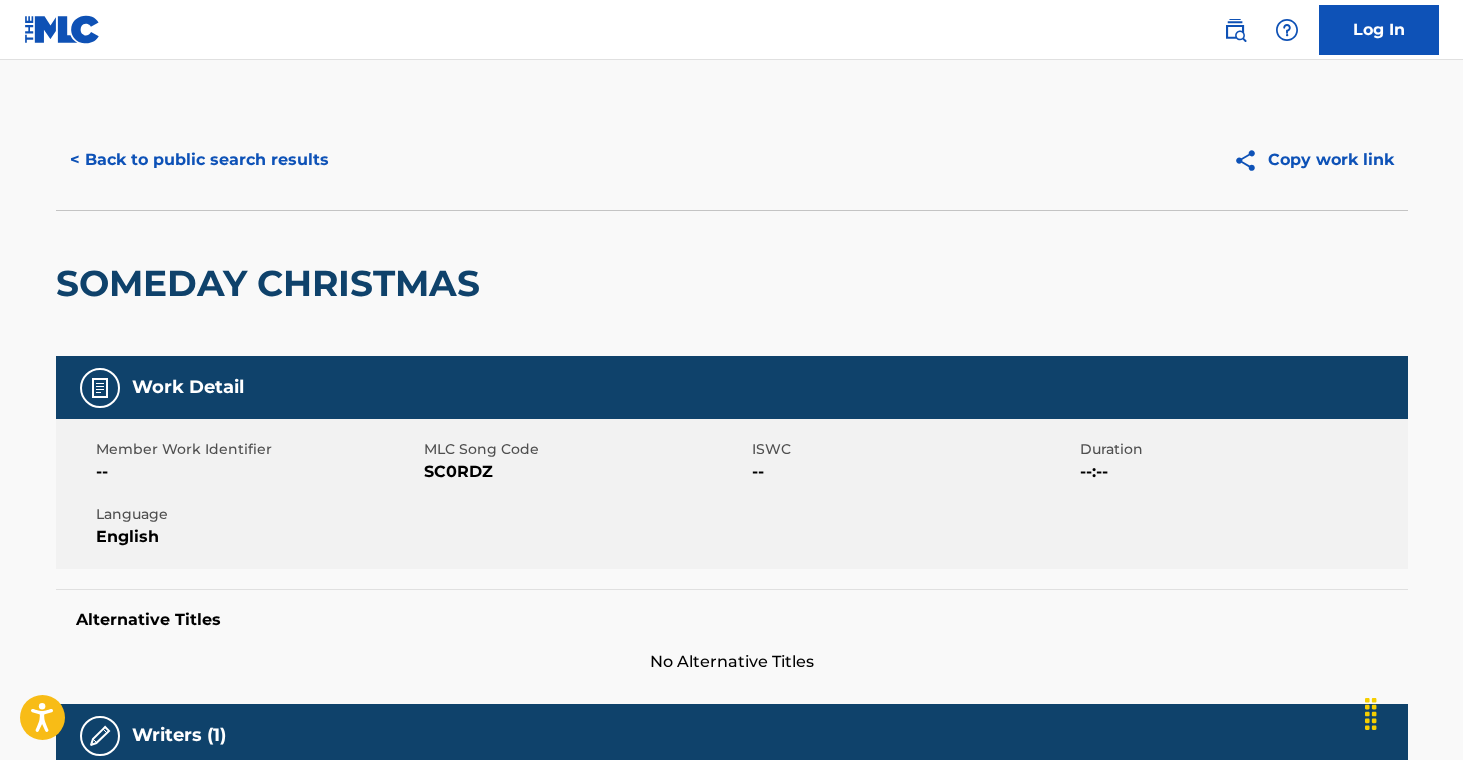 click on "< Back to public search results" at bounding box center (199, 160) 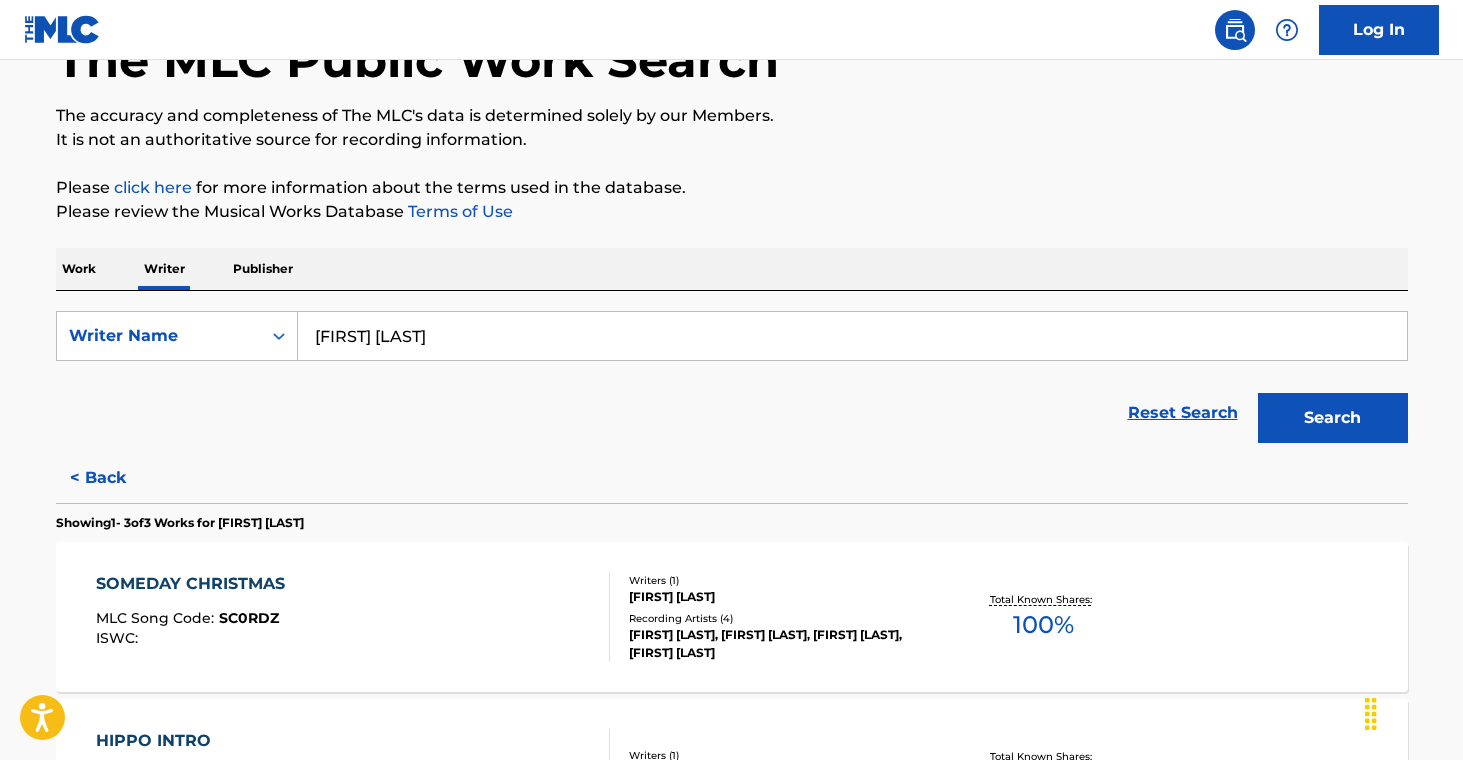 scroll, scrollTop: 580, scrollLeft: 0, axis: vertical 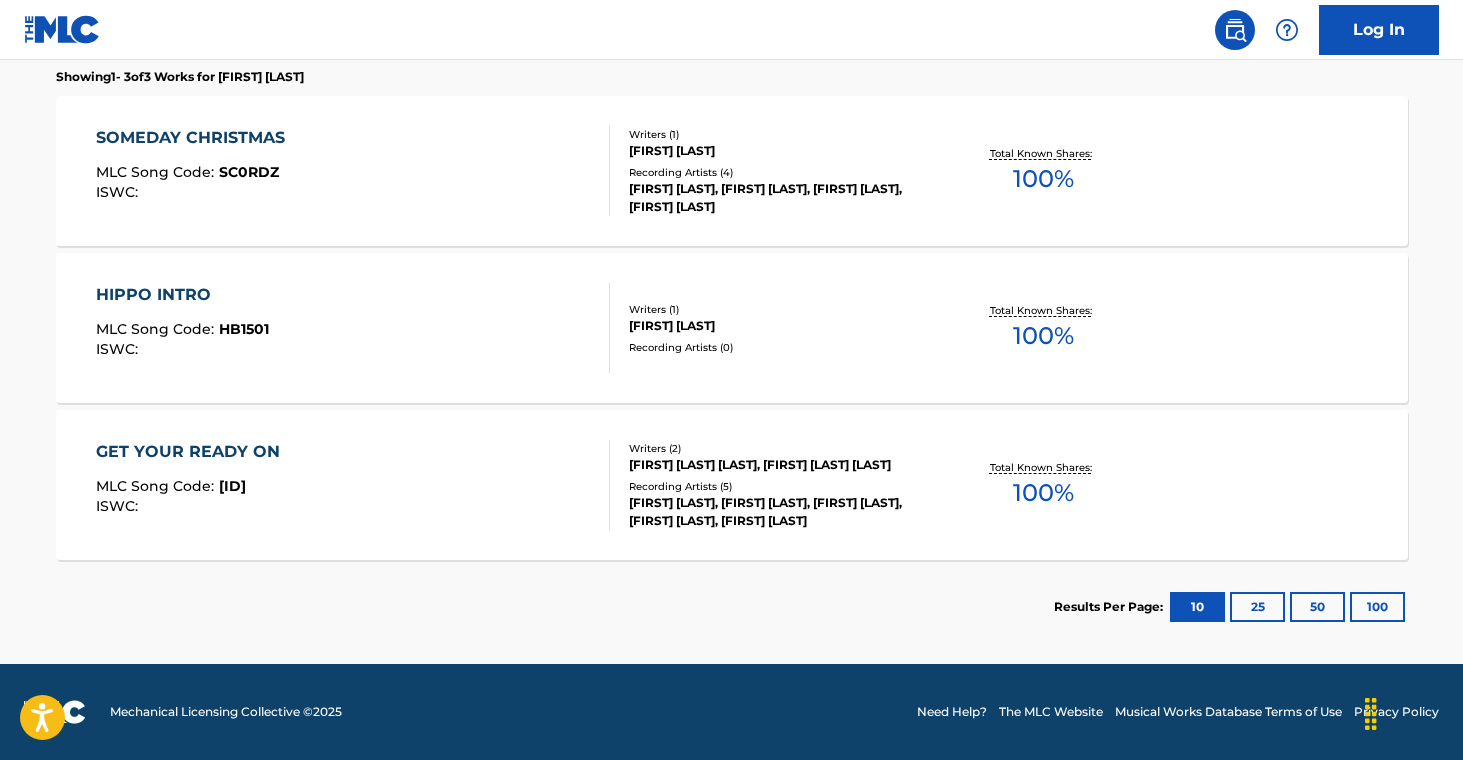 click on "Recording Artists ( 0 )" at bounding box center [780, 347] 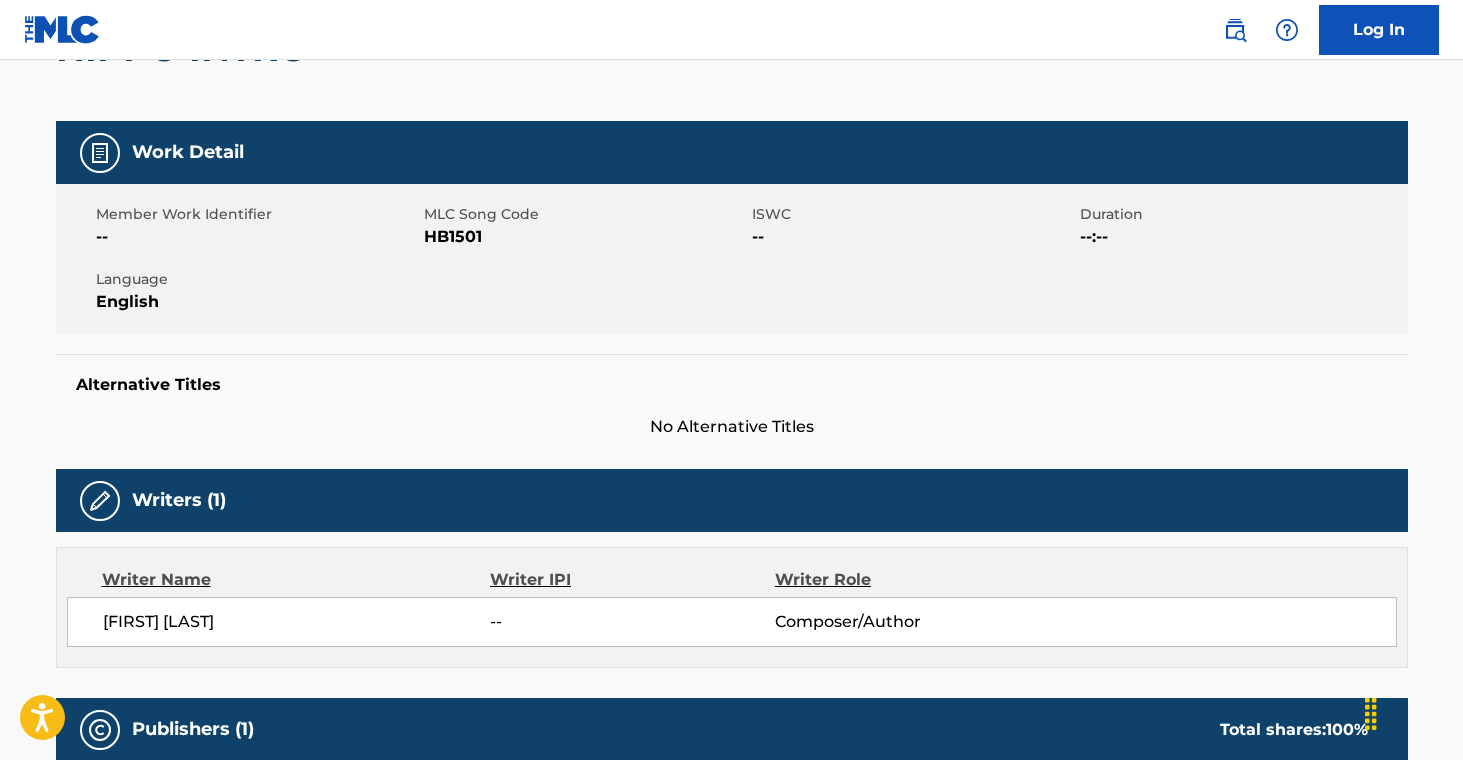 scroll, scrollTop: 0, scrollLeft: 0, axis: both 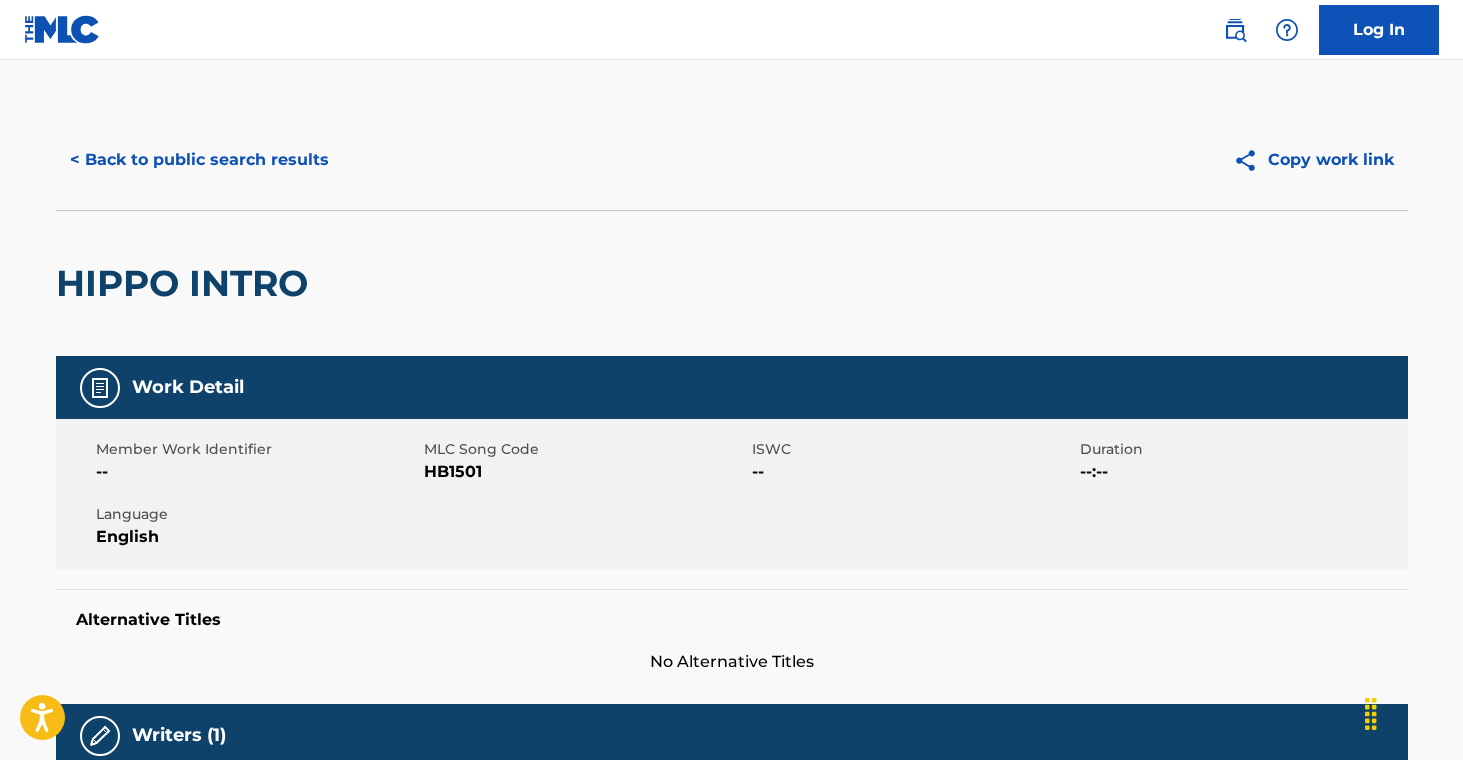 click on "< Back to public search results" at bounding box center [199, 160] 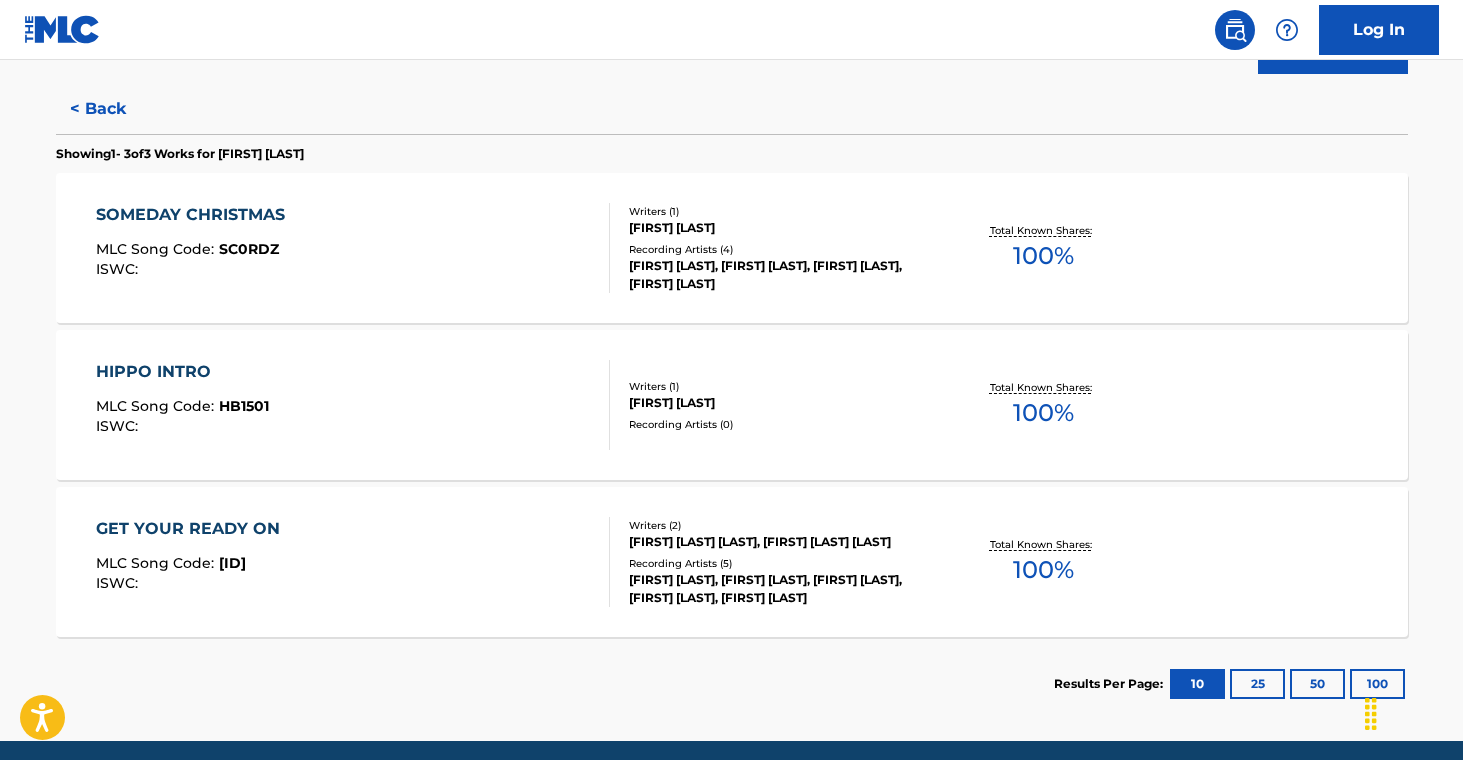 scroll, scrollTop: 580, scrollLeft: 0, axis: vertical 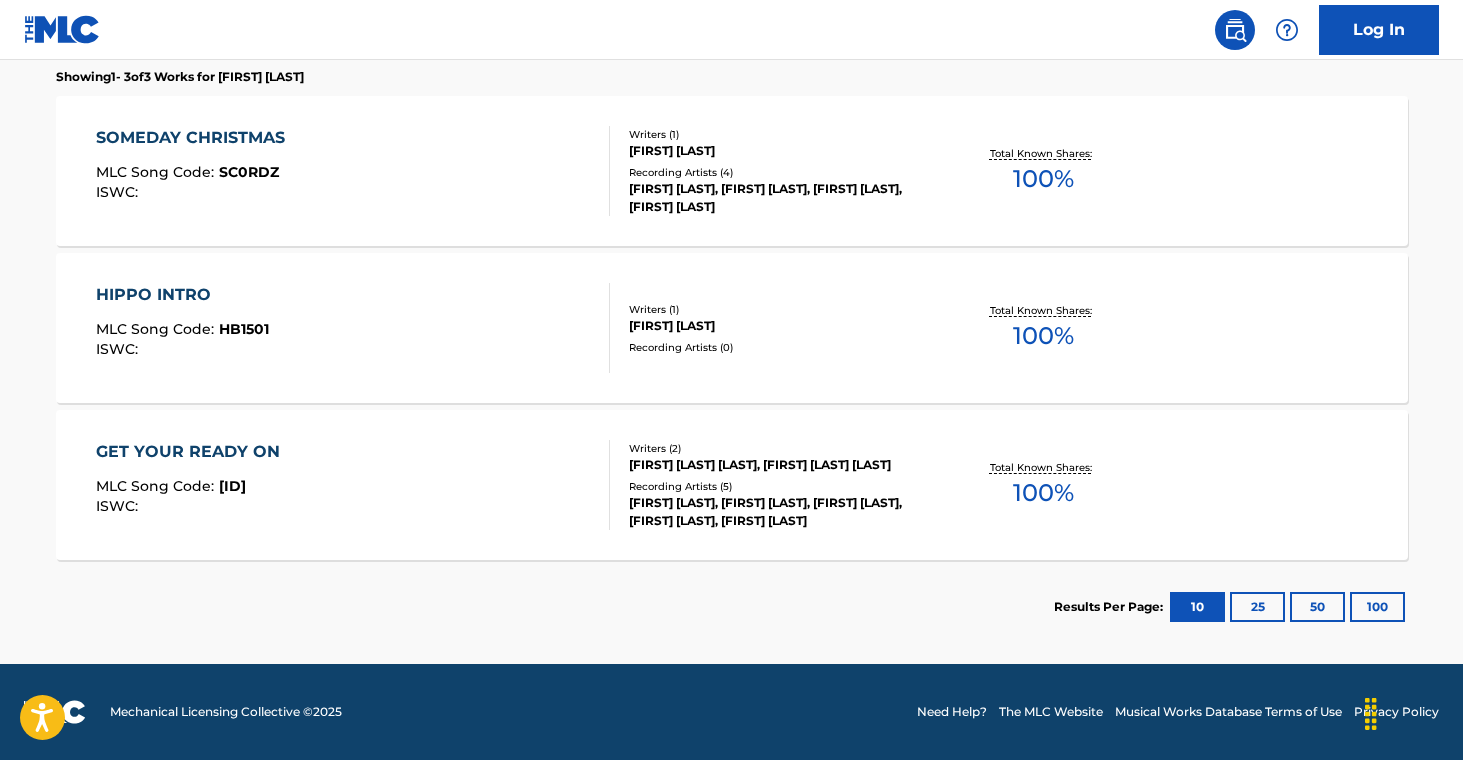 click on "[FIRST] [LAST], [FIRST] [LAST], [FIRST] [LAST], [FIRST] [LAST], [FIRST] [LAST]" at bounding box center (780, 512) 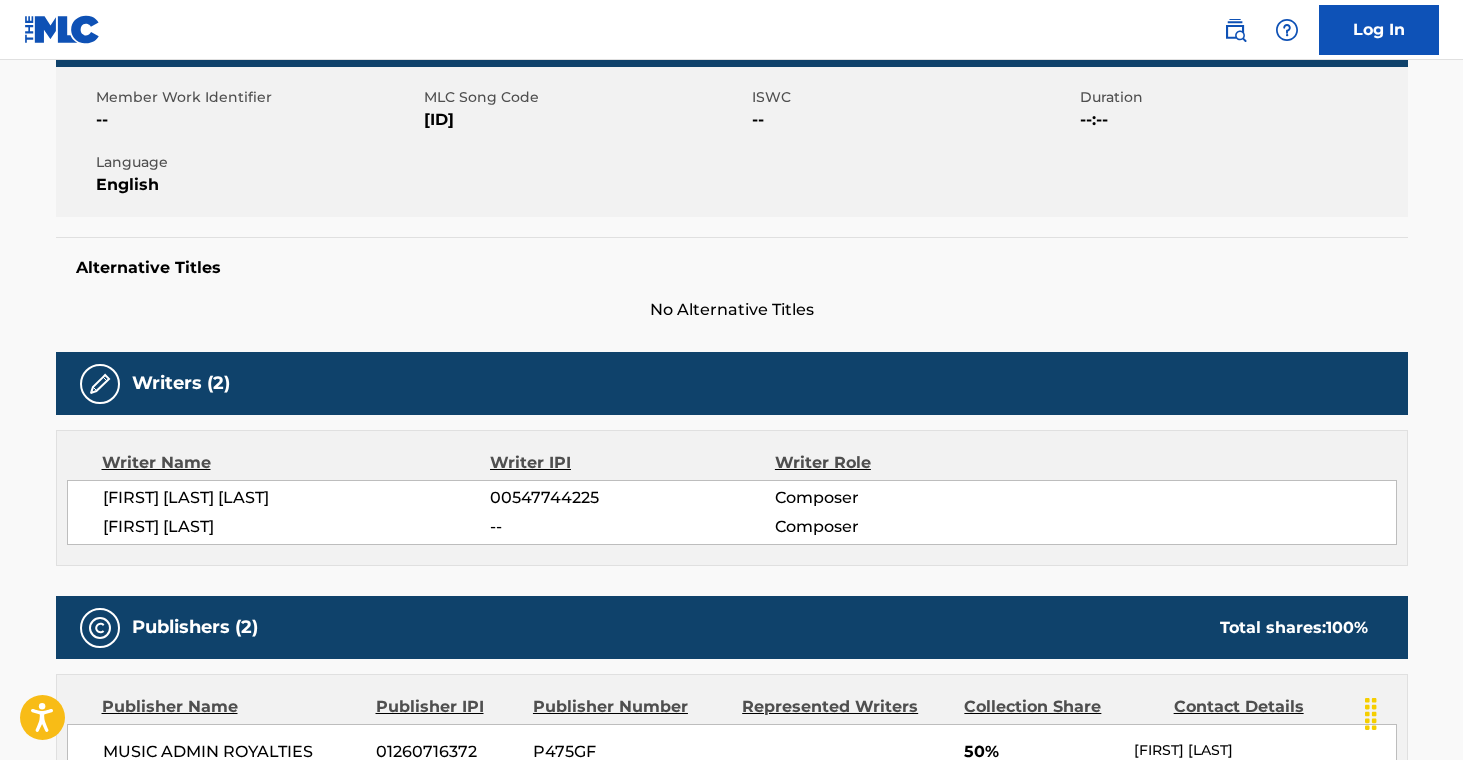scroll, scrollTop: 0, scrollLeft: 0, axis: both 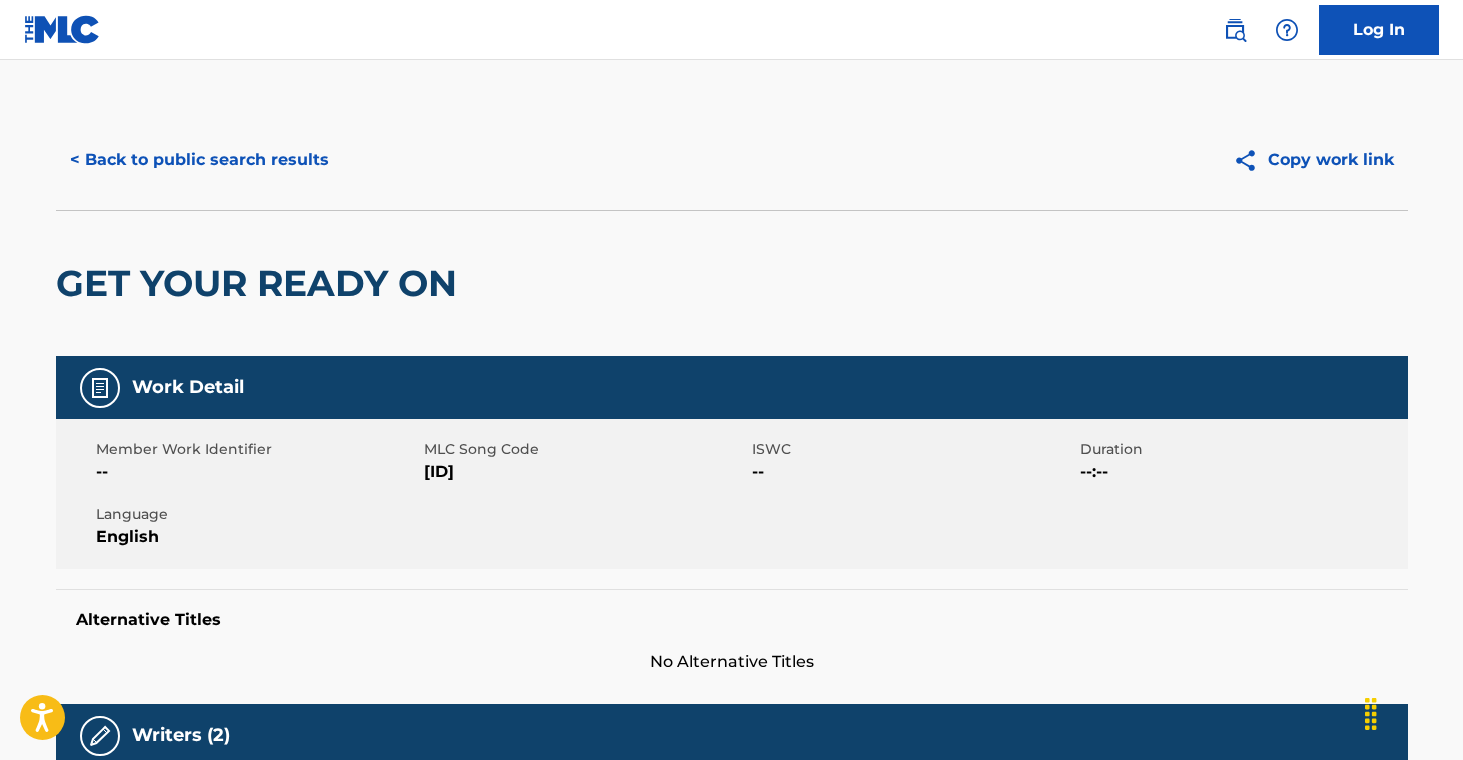 click on "< Back to public search results" at bounding box center (199, 160) 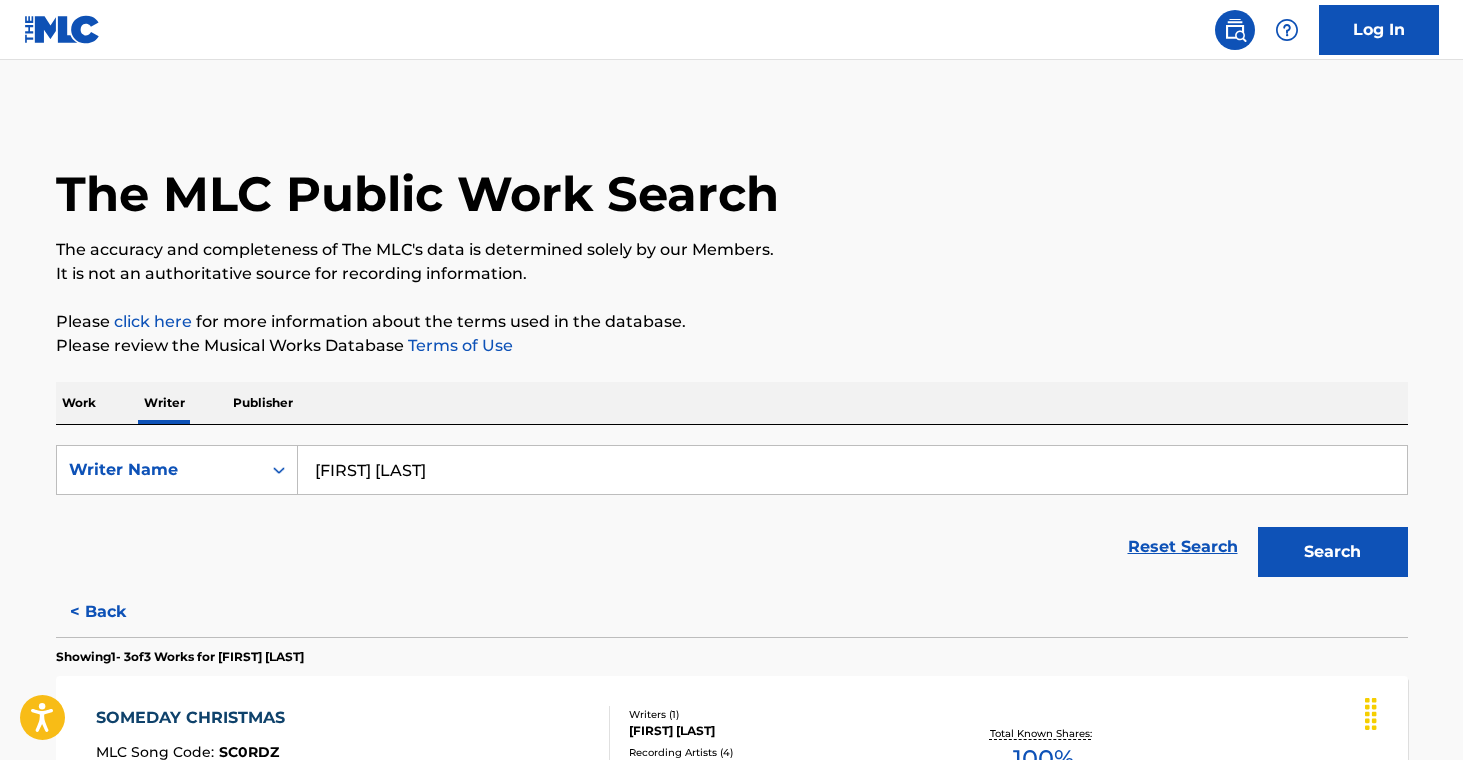 click on "Publisher" at bounding box center (263, 403) 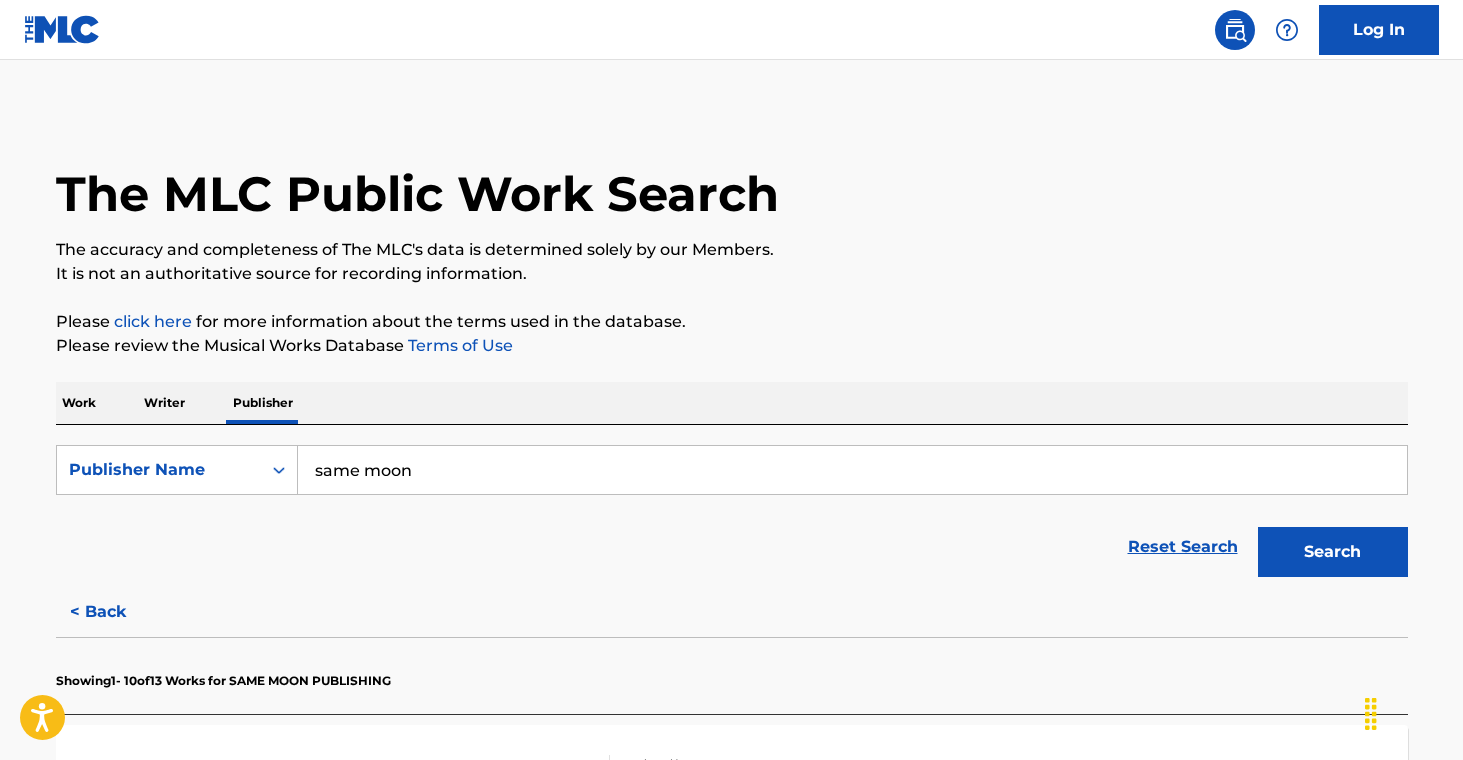 drag, startPoint x: 460, startPoint y: 470, endPoint x: 194, endPoint y: 425, distance: 269.77954 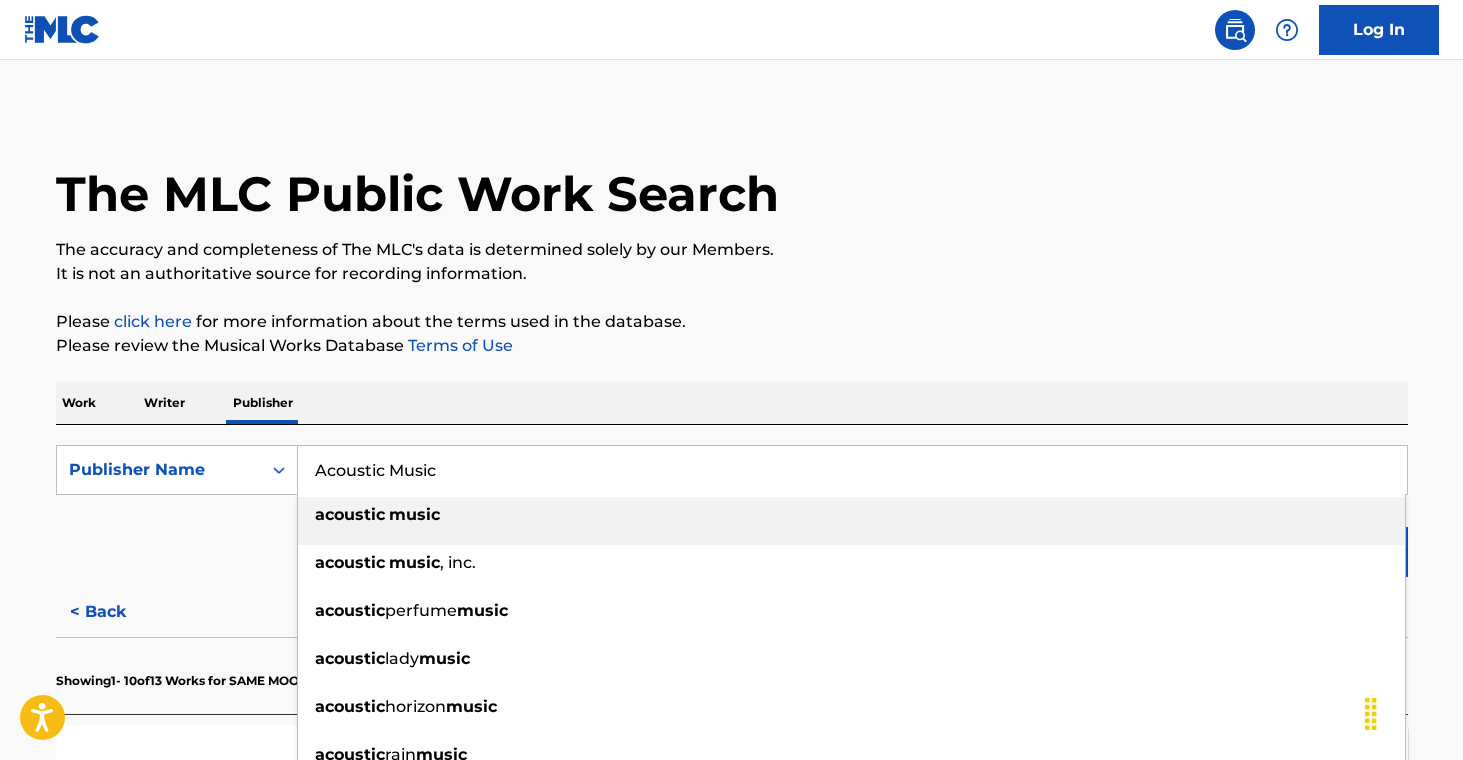 click on "acoustic   music" at bounding box center [851, 515] 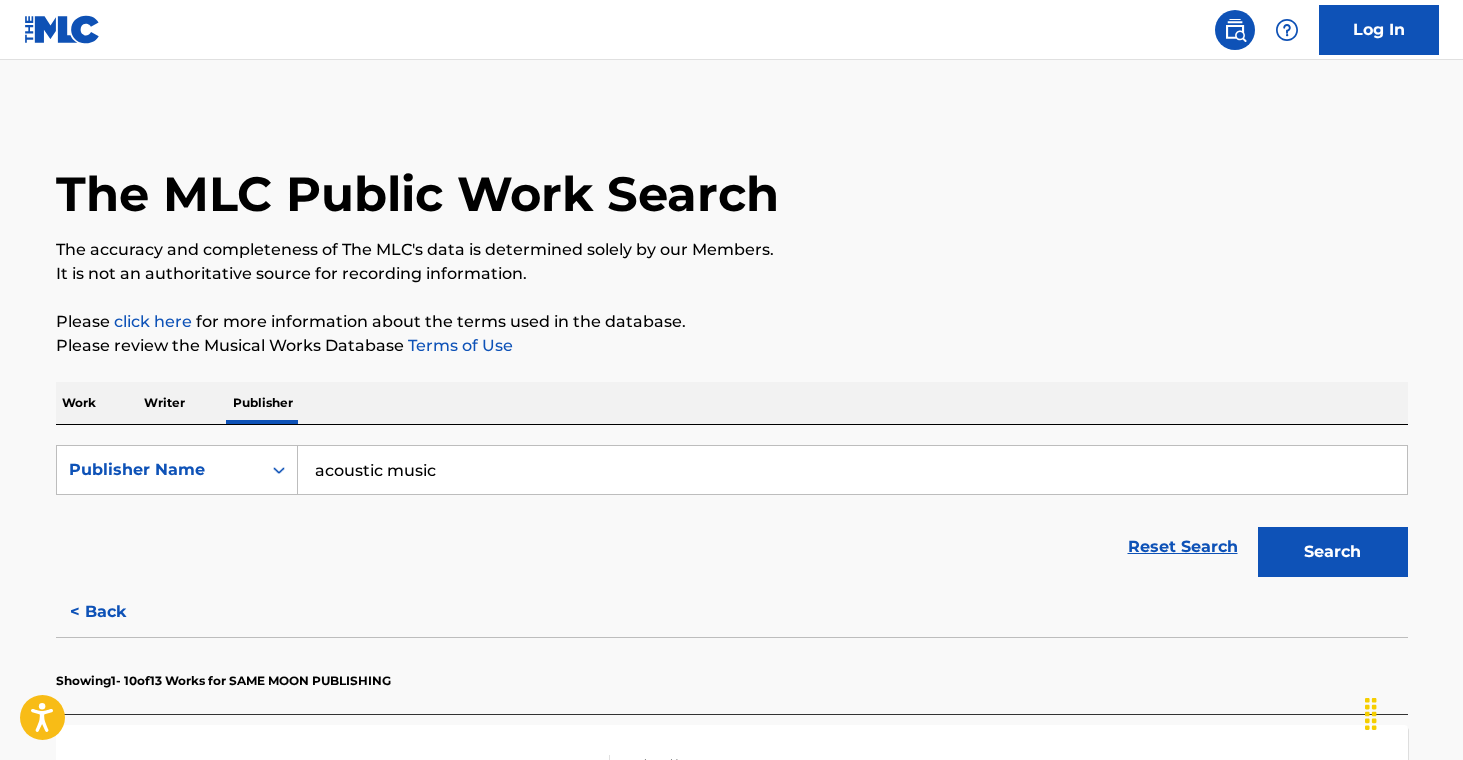 click on "Search" at bounding box center [1333, 552] 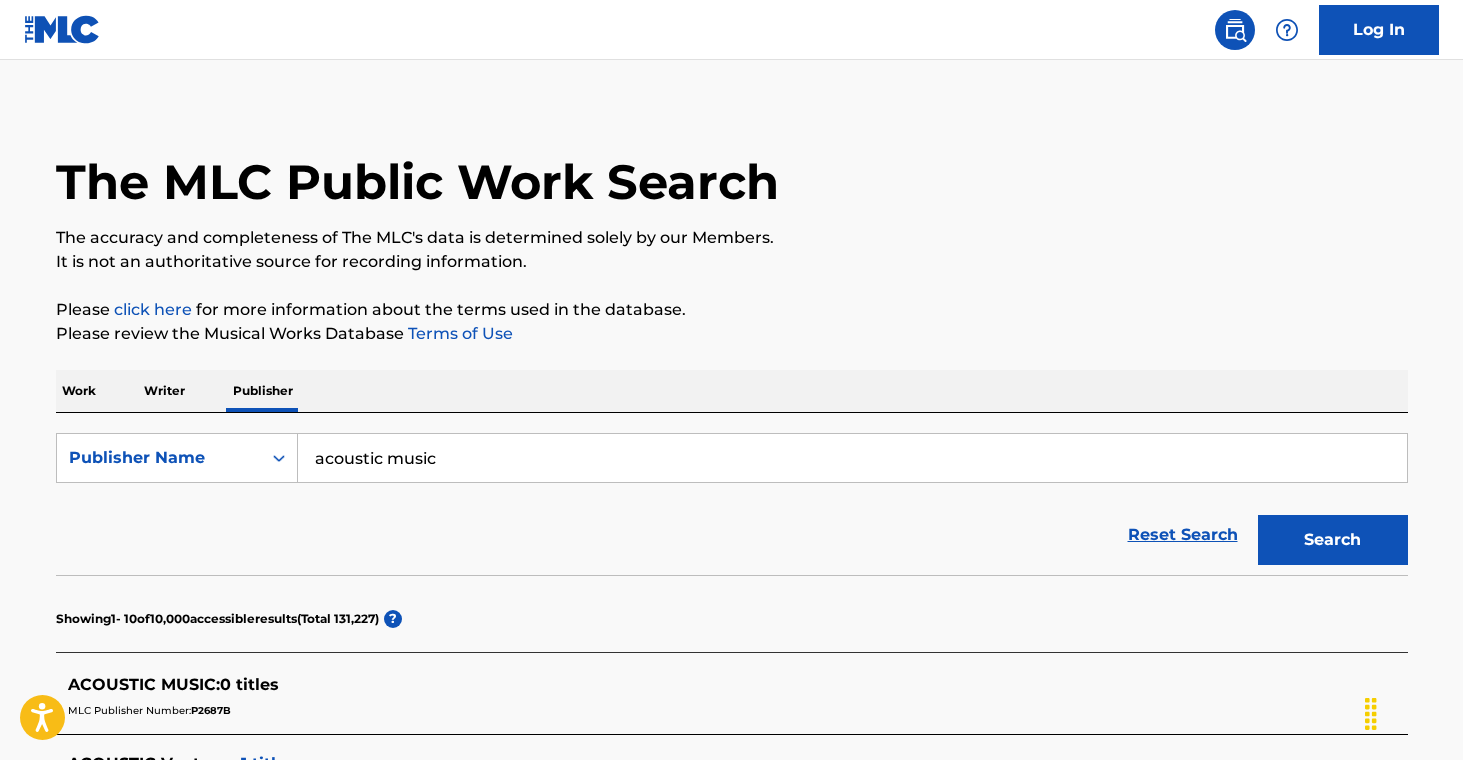scroll, scrollTop: 0, scrollLeft: 0, axis: both 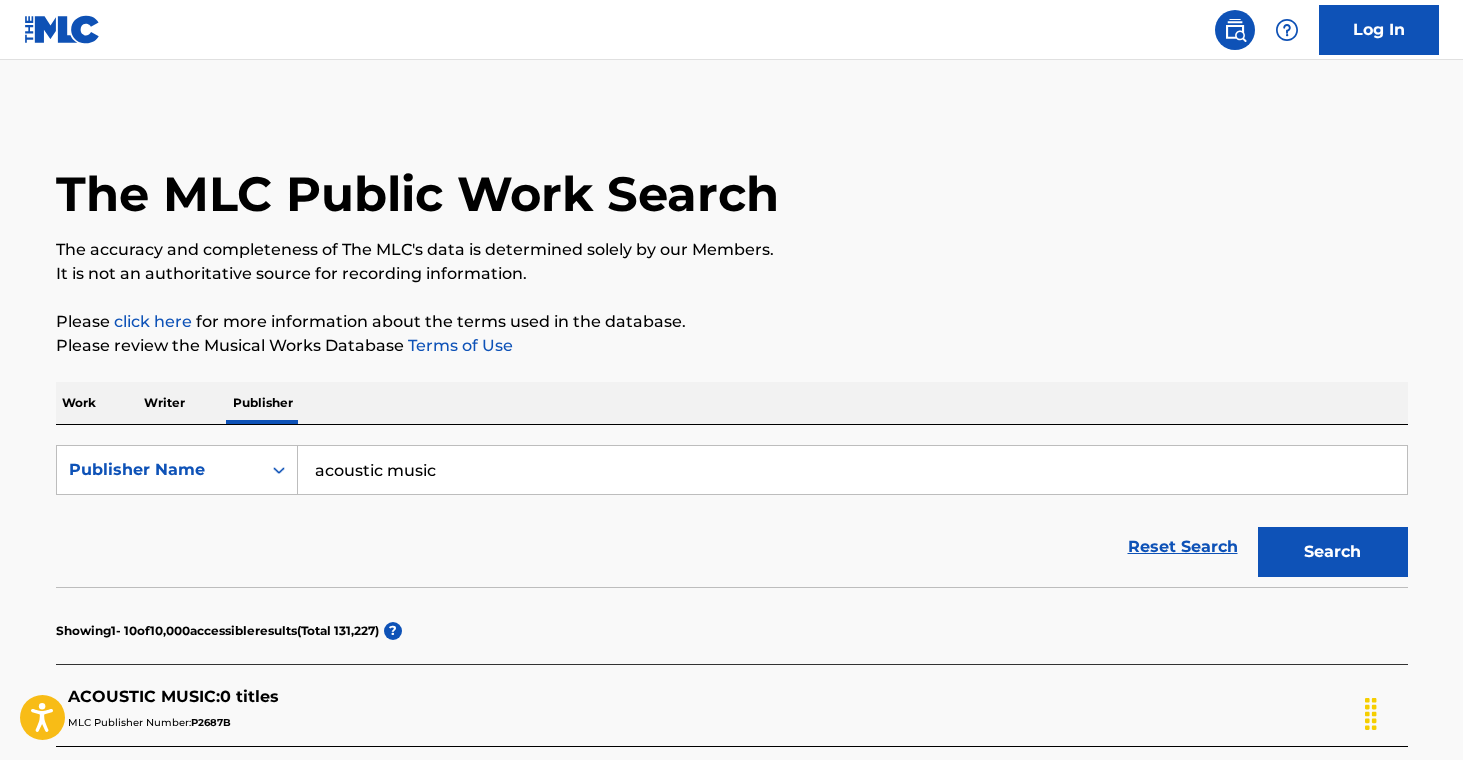 drag, startPoint x: 483, startPoint y: 474, endPoint x: 151, endPoint y: 423, distance: 335.89432 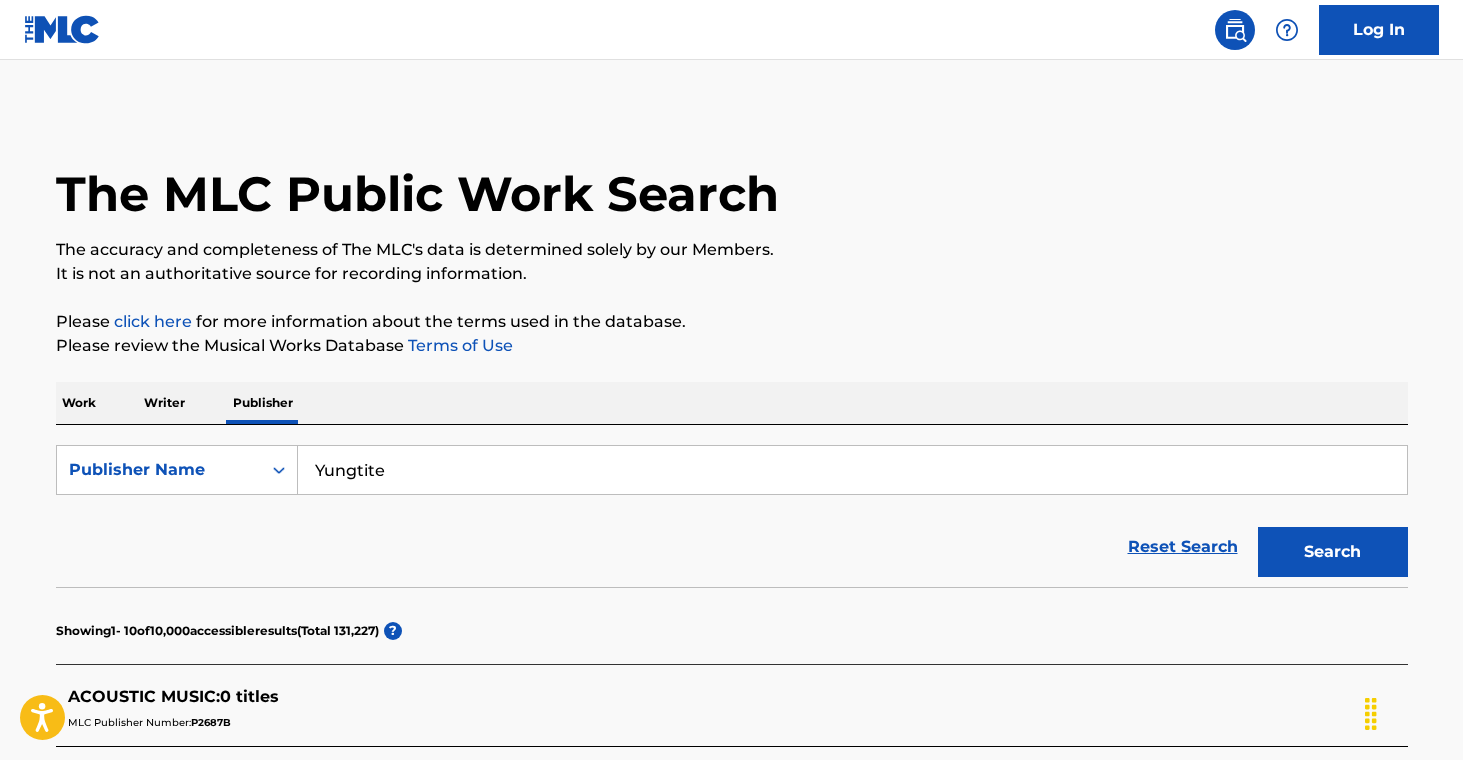 type on "Yungtite" 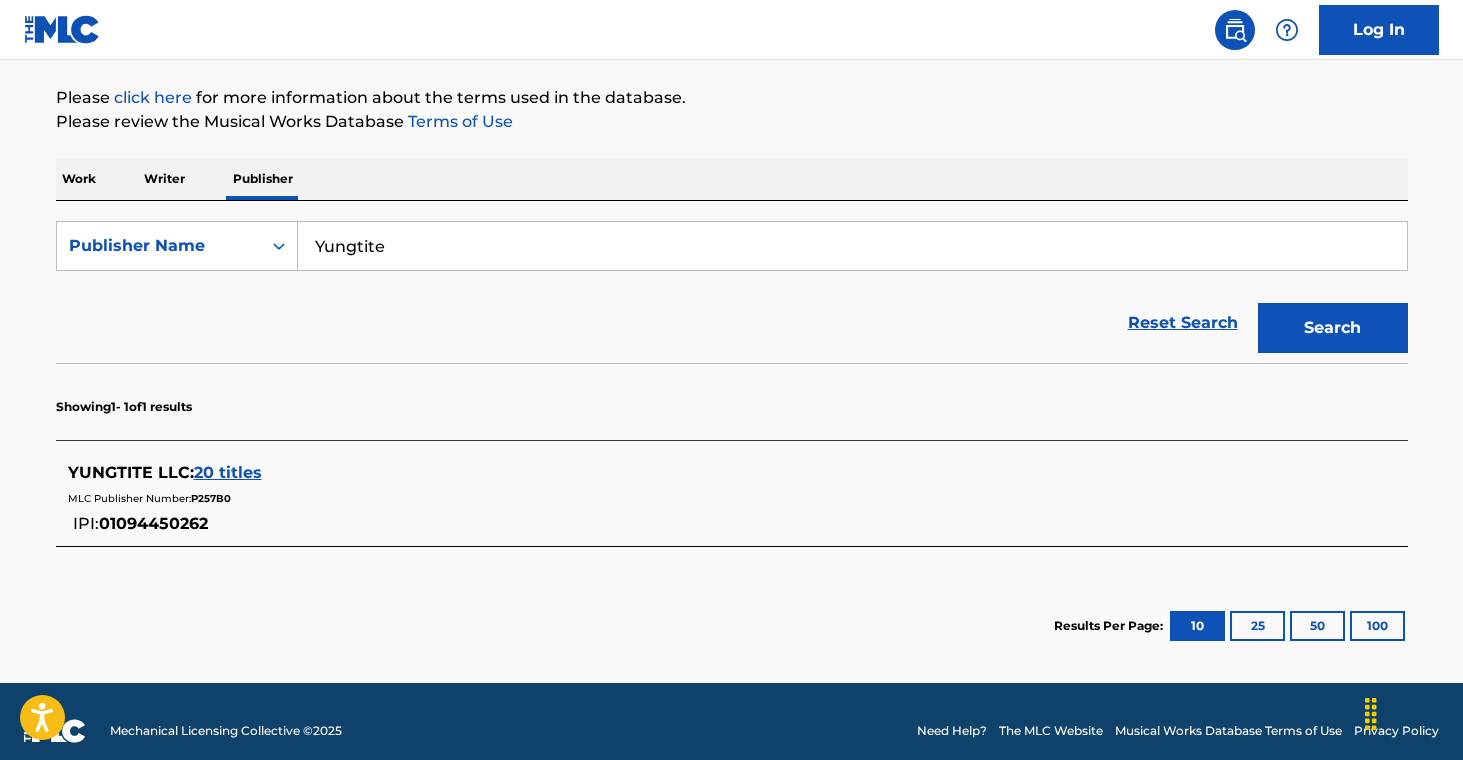 scroll, scrollTop: 242, scrollLeft: 0, axis: vertical 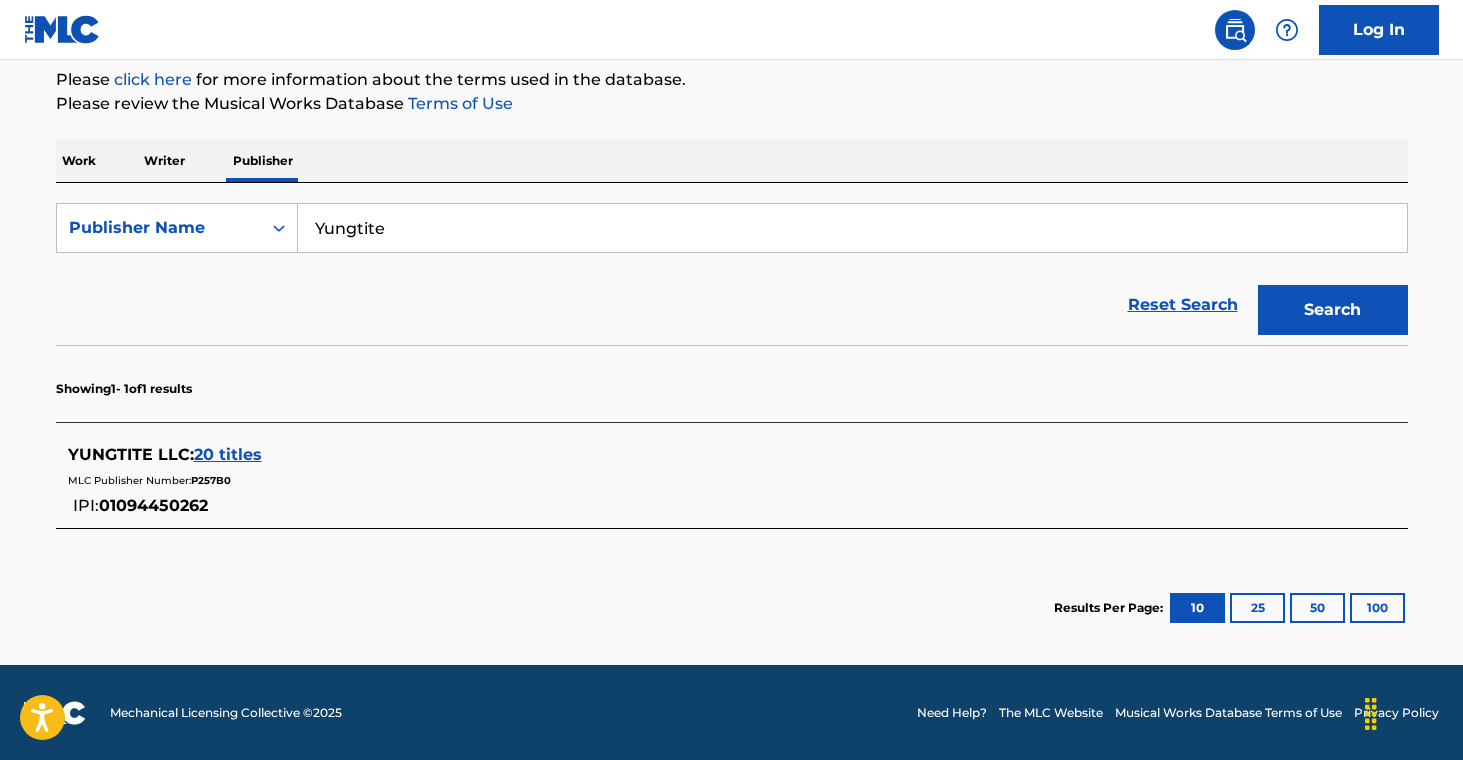 click on "20 titles" at bounding box center (228, 454) 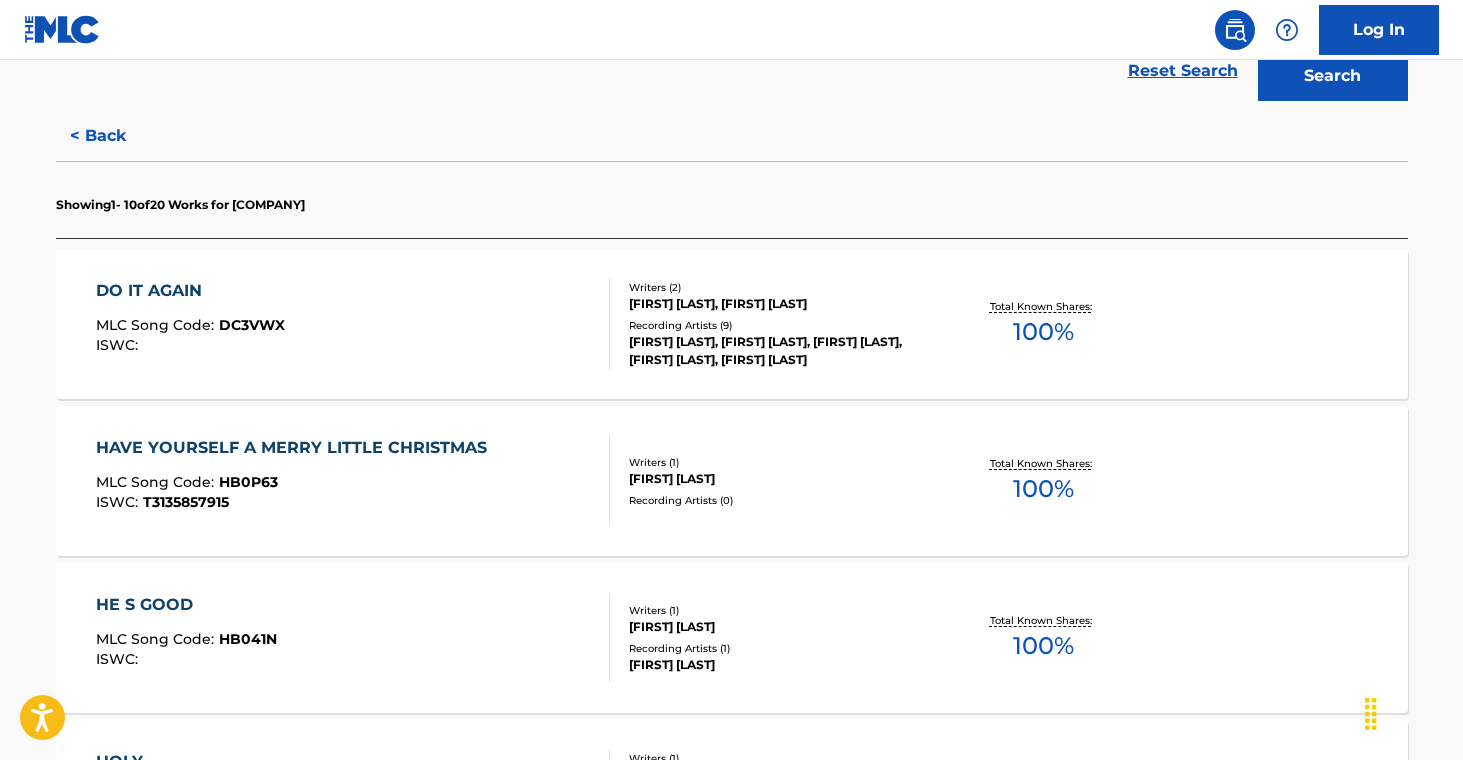 scroll, scrollTop: 480, scrollLeft: 0, axis: vertical 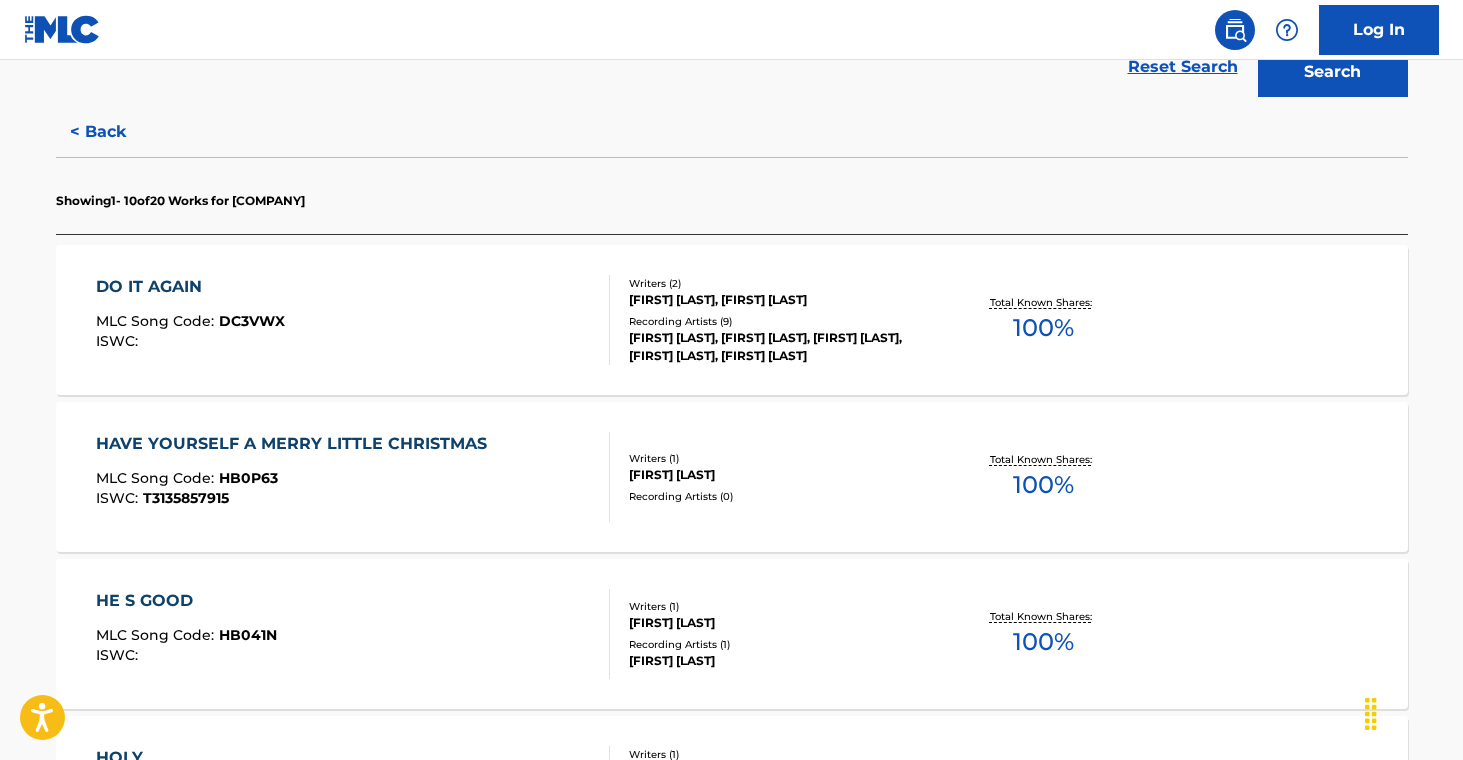 click on "Writers ( 1 )" at bounding box center (780, 458) 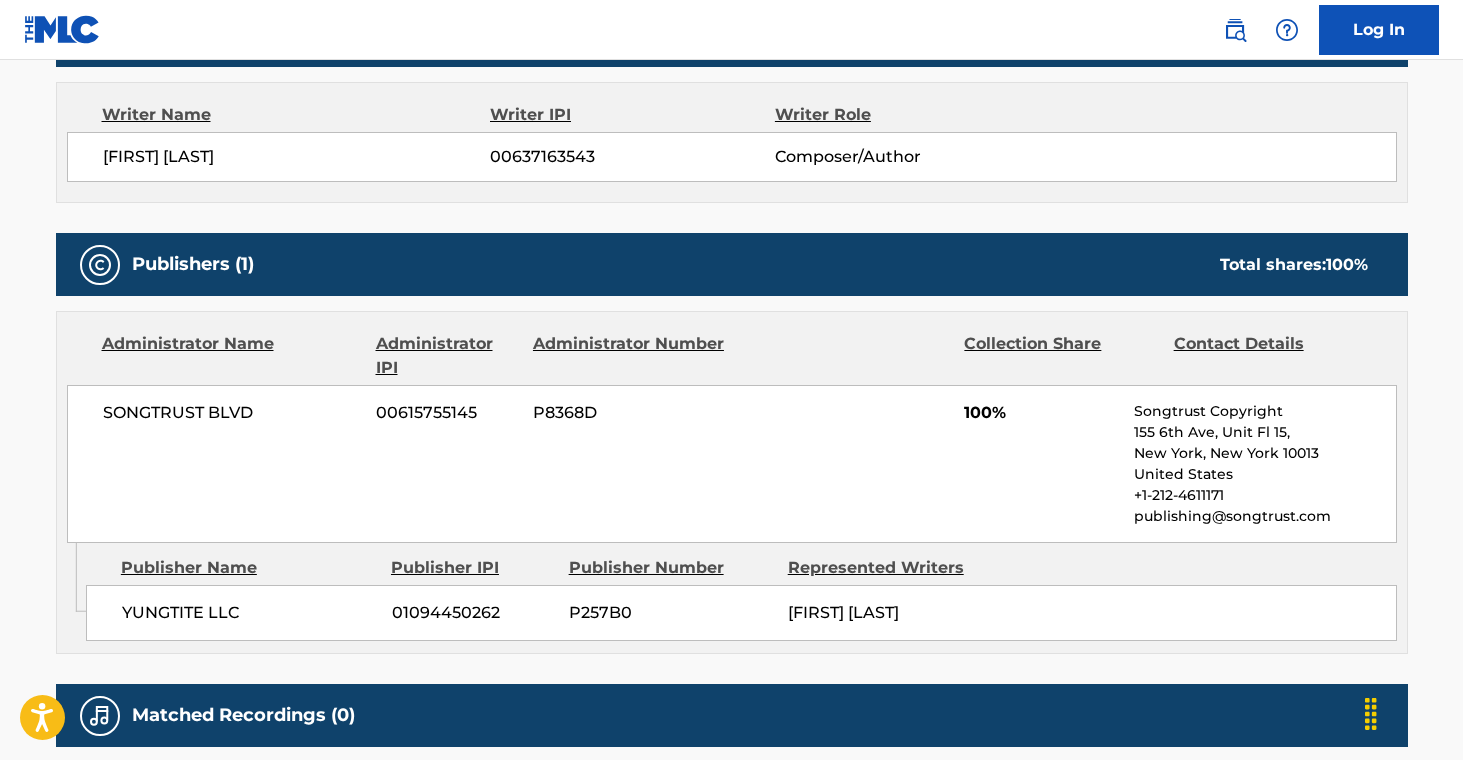 scroll, scrollTop: 747, scrollLeft: 0, axis: vertical 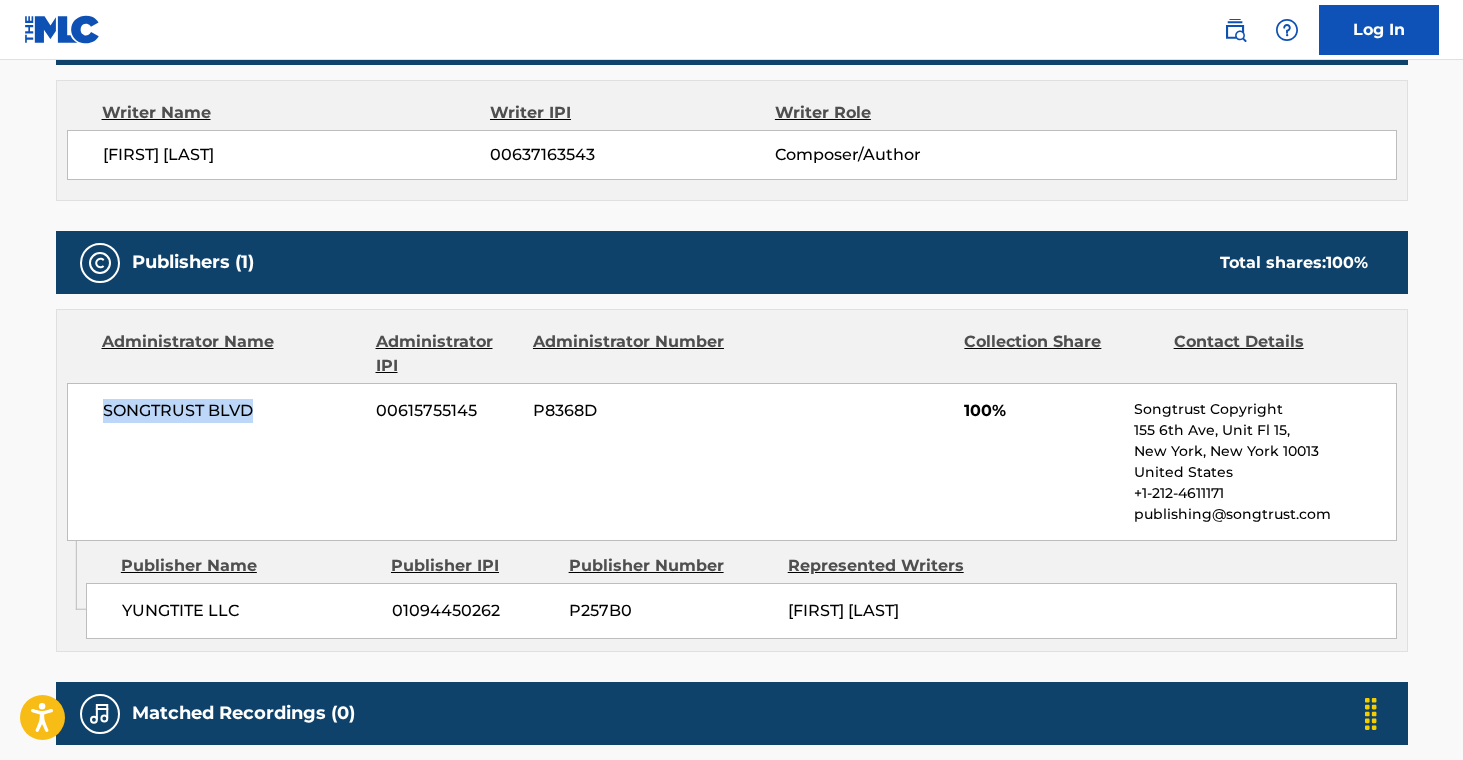 drag, startPoint x: 104, startPoint y: 414, endPoint x: 270, endPoint y: 416, distance: 166.01205 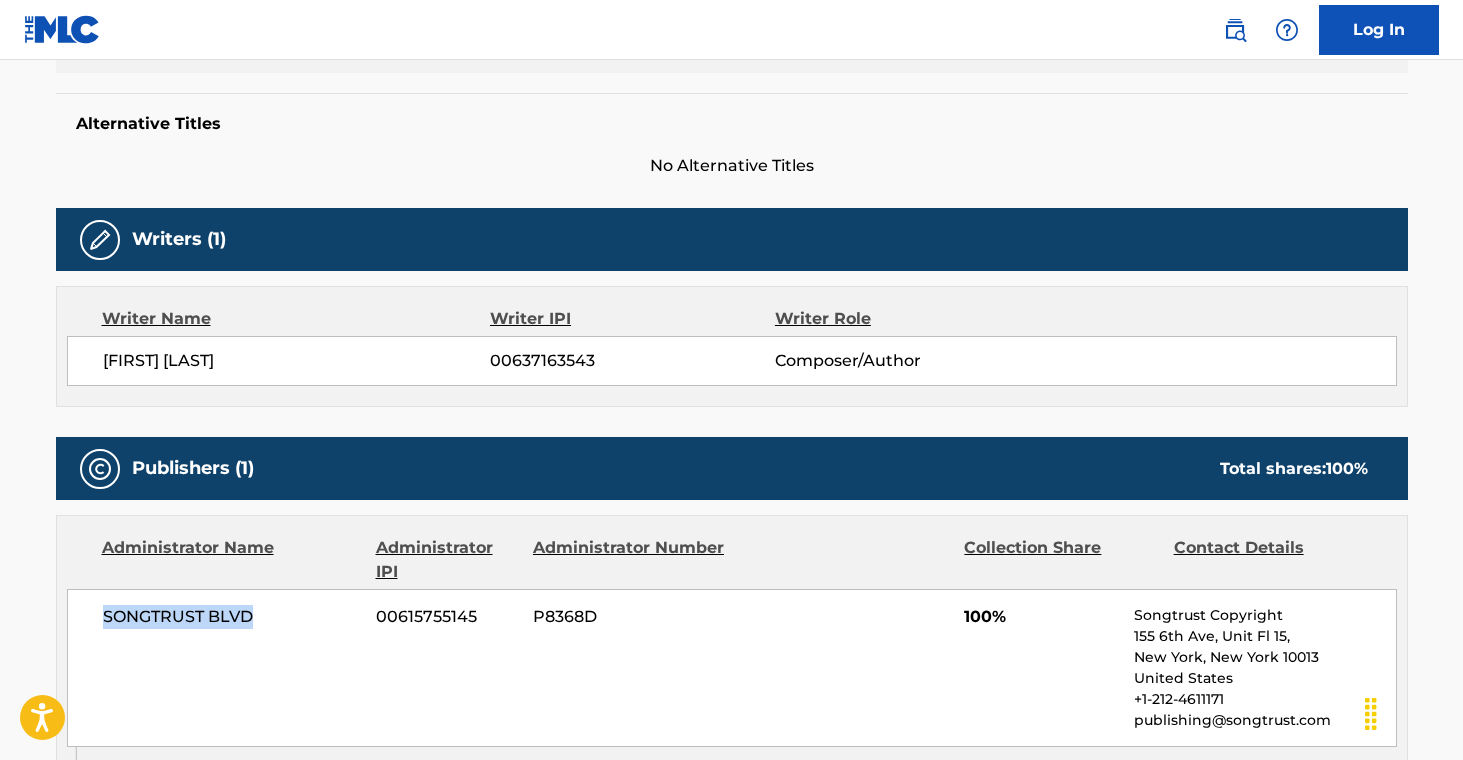 scroll, scrollTop: 0, scrollLeft: 0, axis: both 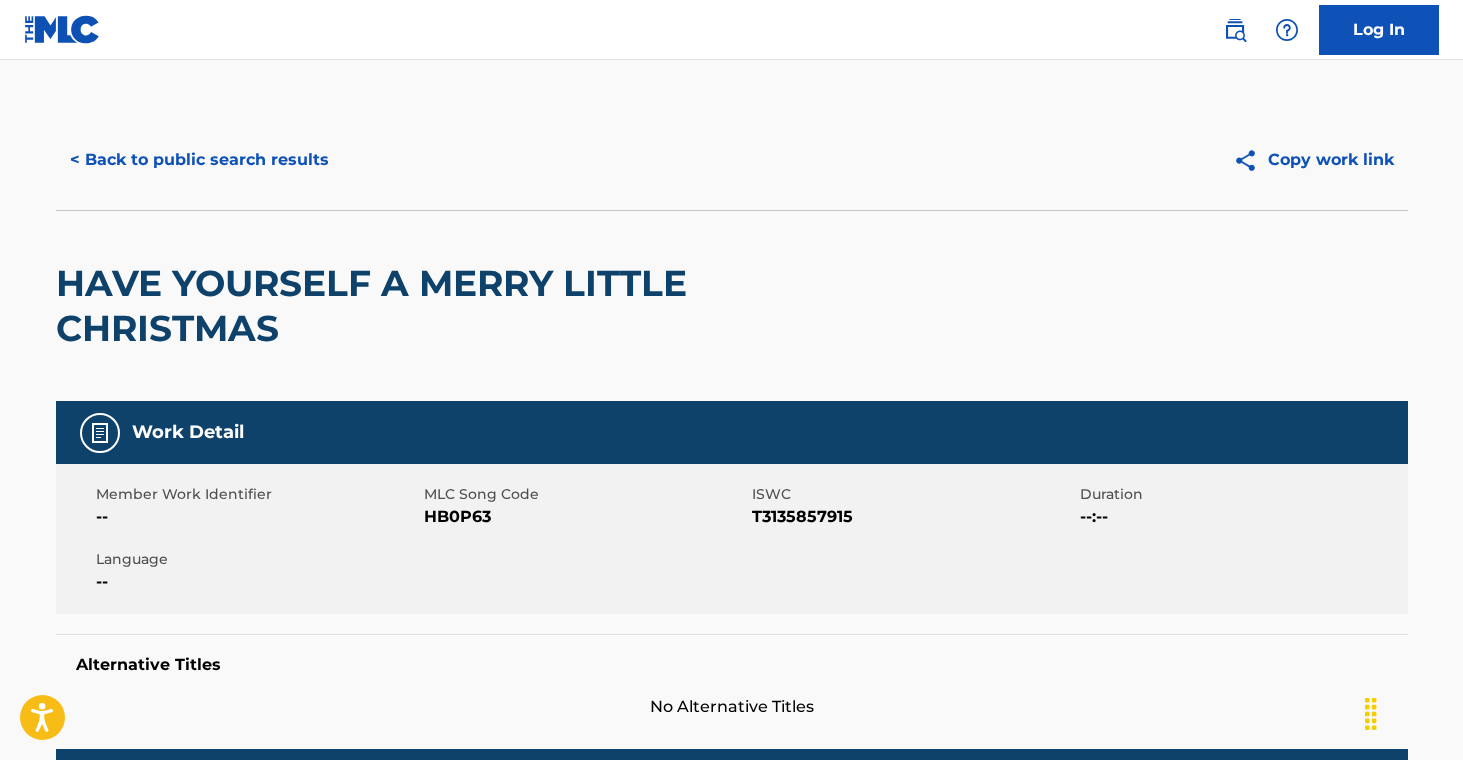 click on "< Back to public search results" at bounding box center [199, 160] 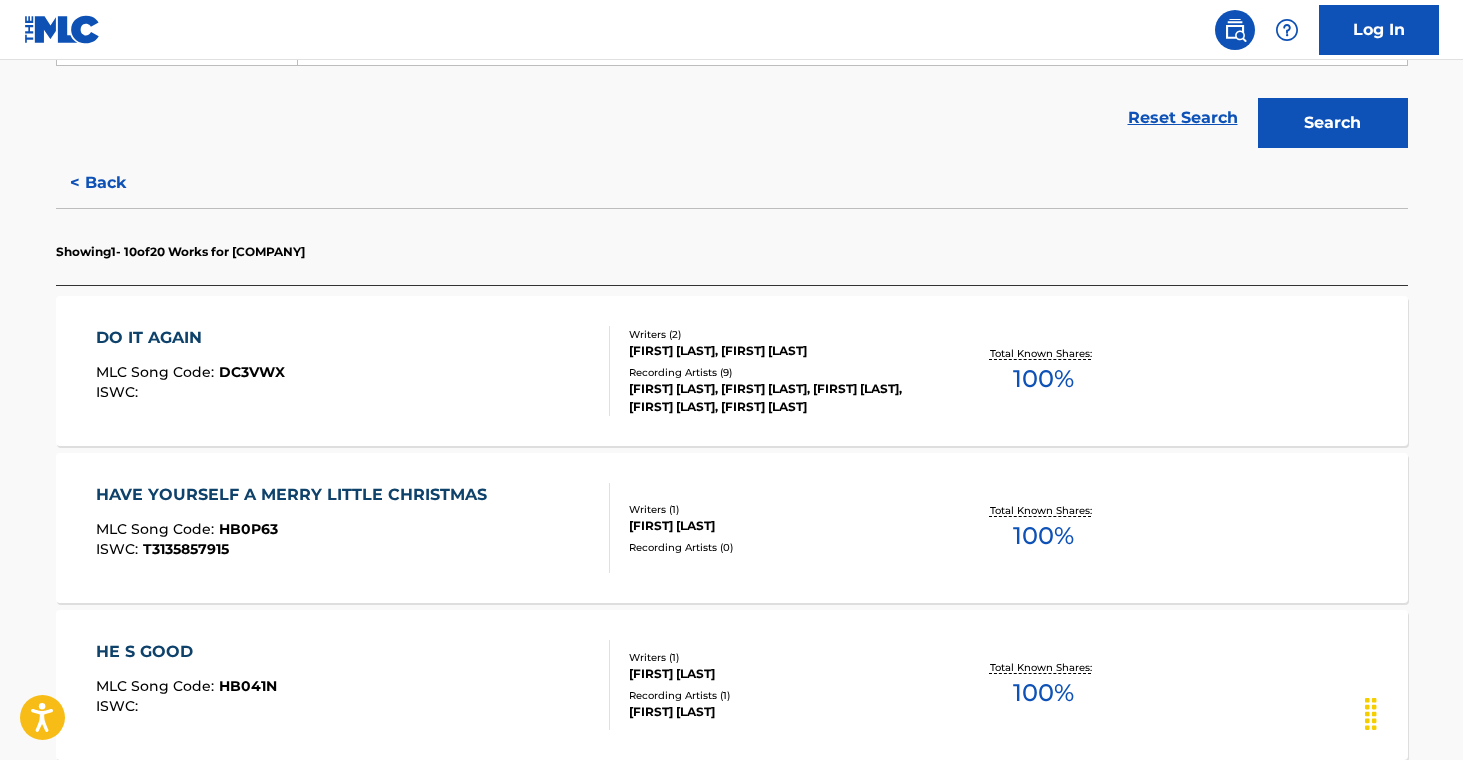 scroll, scrollTop: 431, scrollLeft: 0, axis: vertical 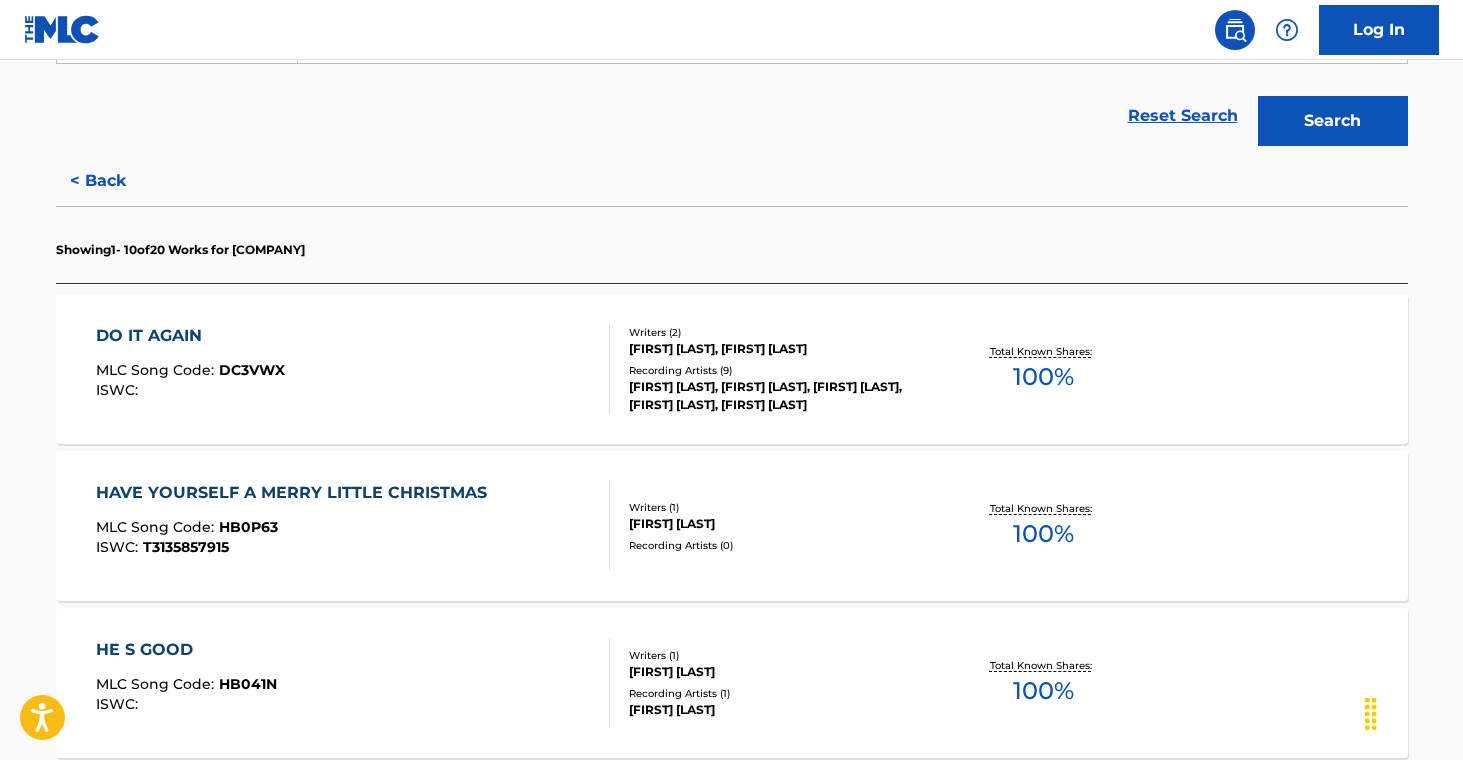 click on "Writers ( 1 )" at bounding box center [780, 655] 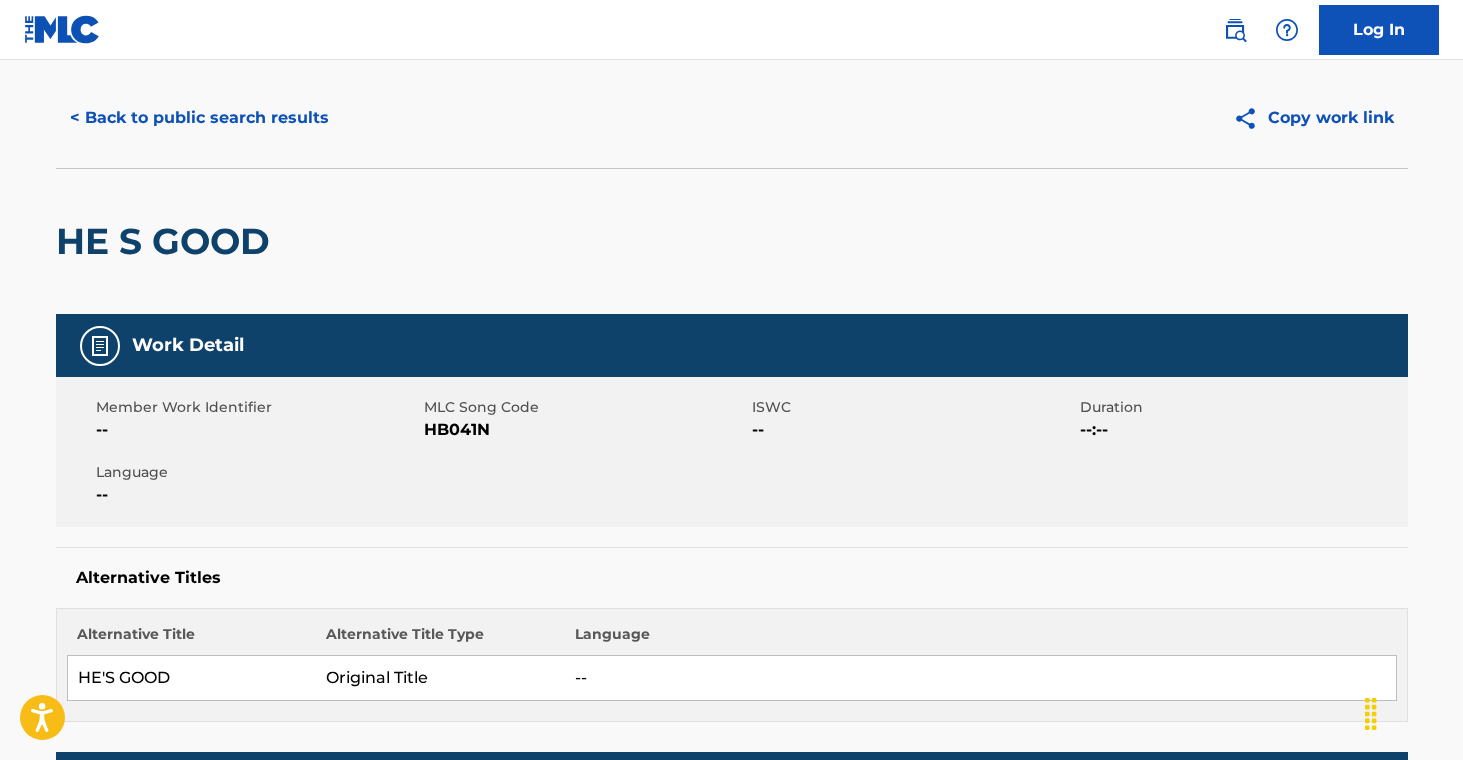scroll, scrollTop: 0, scrollLeft: 0, axis: both 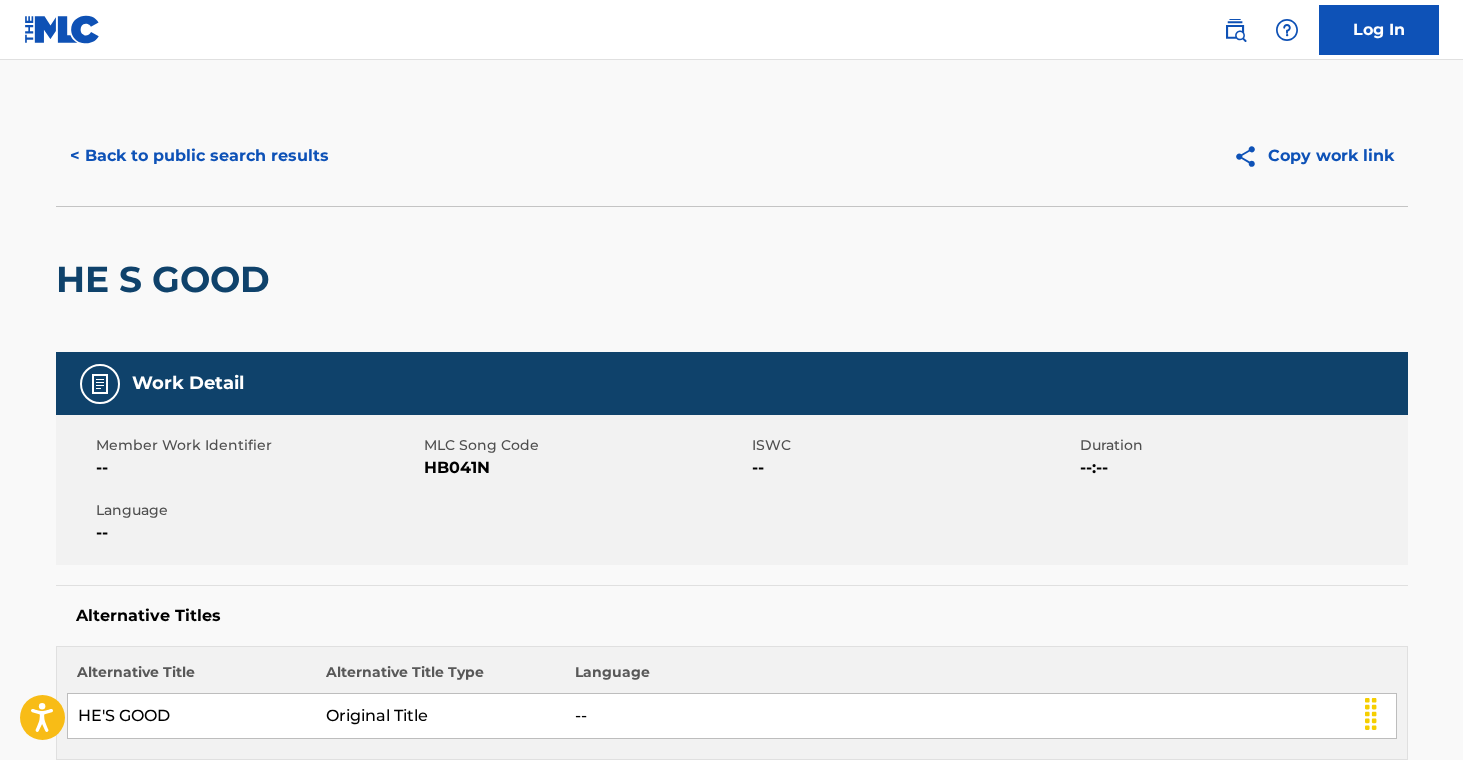 click on "< Back to public search results" at bounding box center (199, 156) 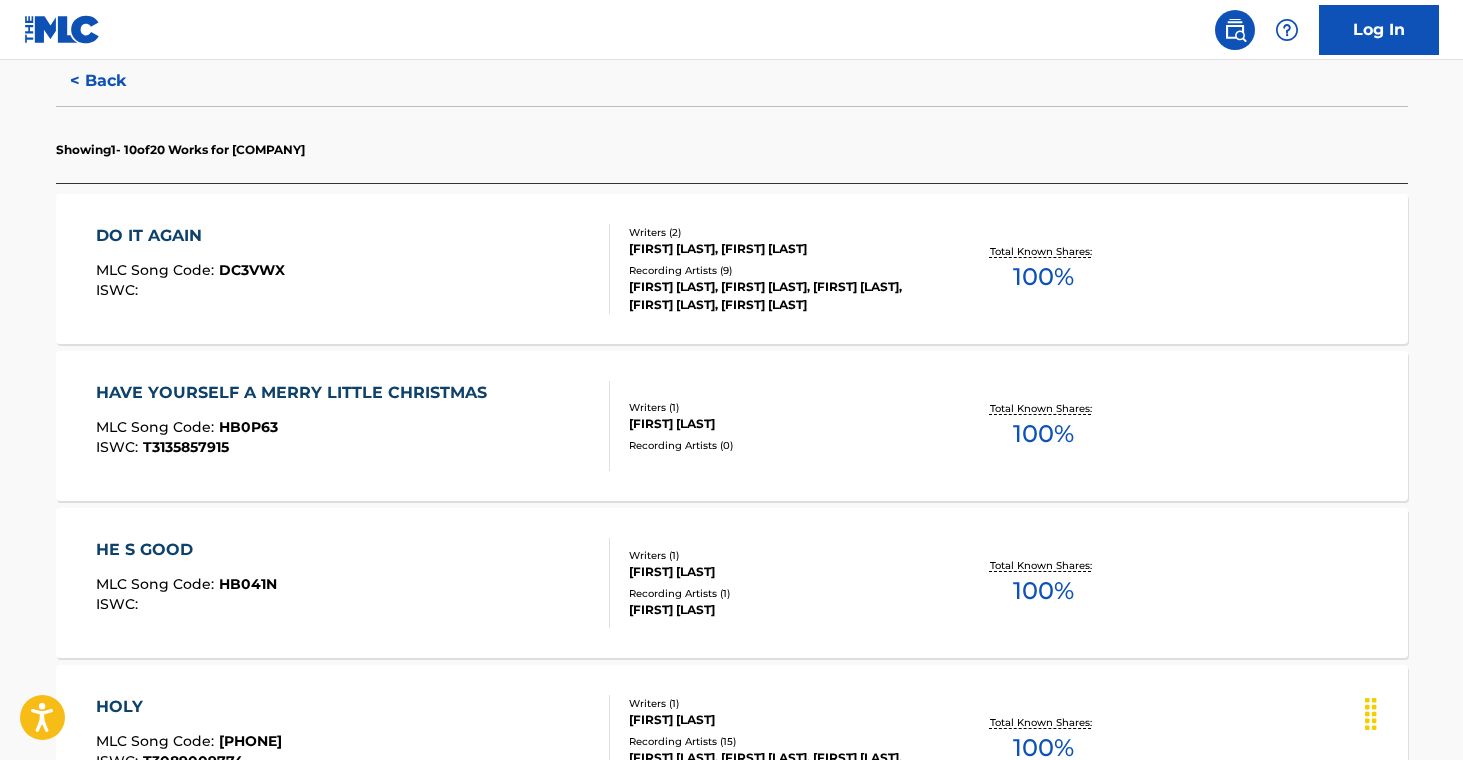 scroll, scrollTop: 607, scrollLeft: 0, axis: vertical 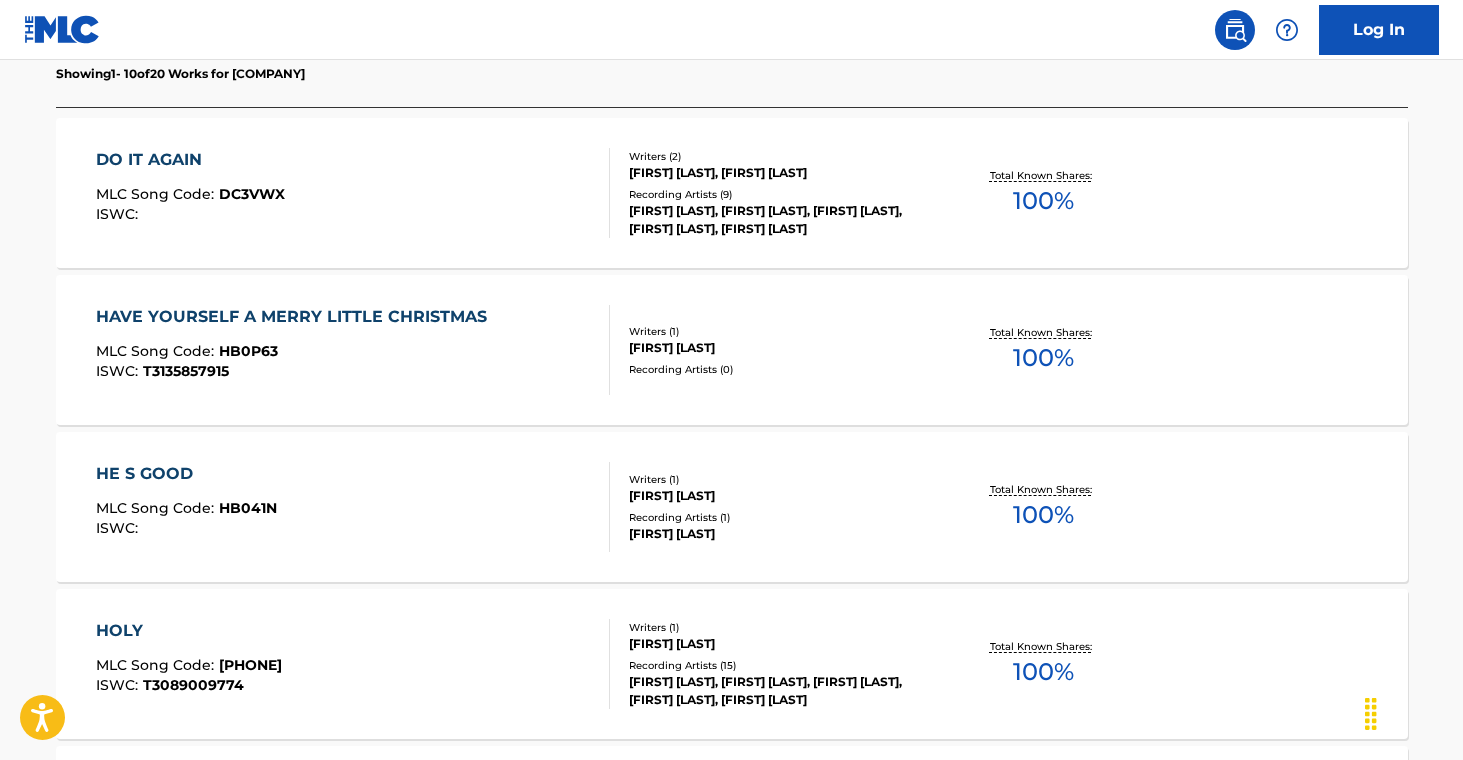 click on "[FIRST] [LAST], [FIRST] [LAST], [FIRST] [LAST], [FIRST] [LAST], [FIRST] [LAST]" at bounding box center (780, 691) 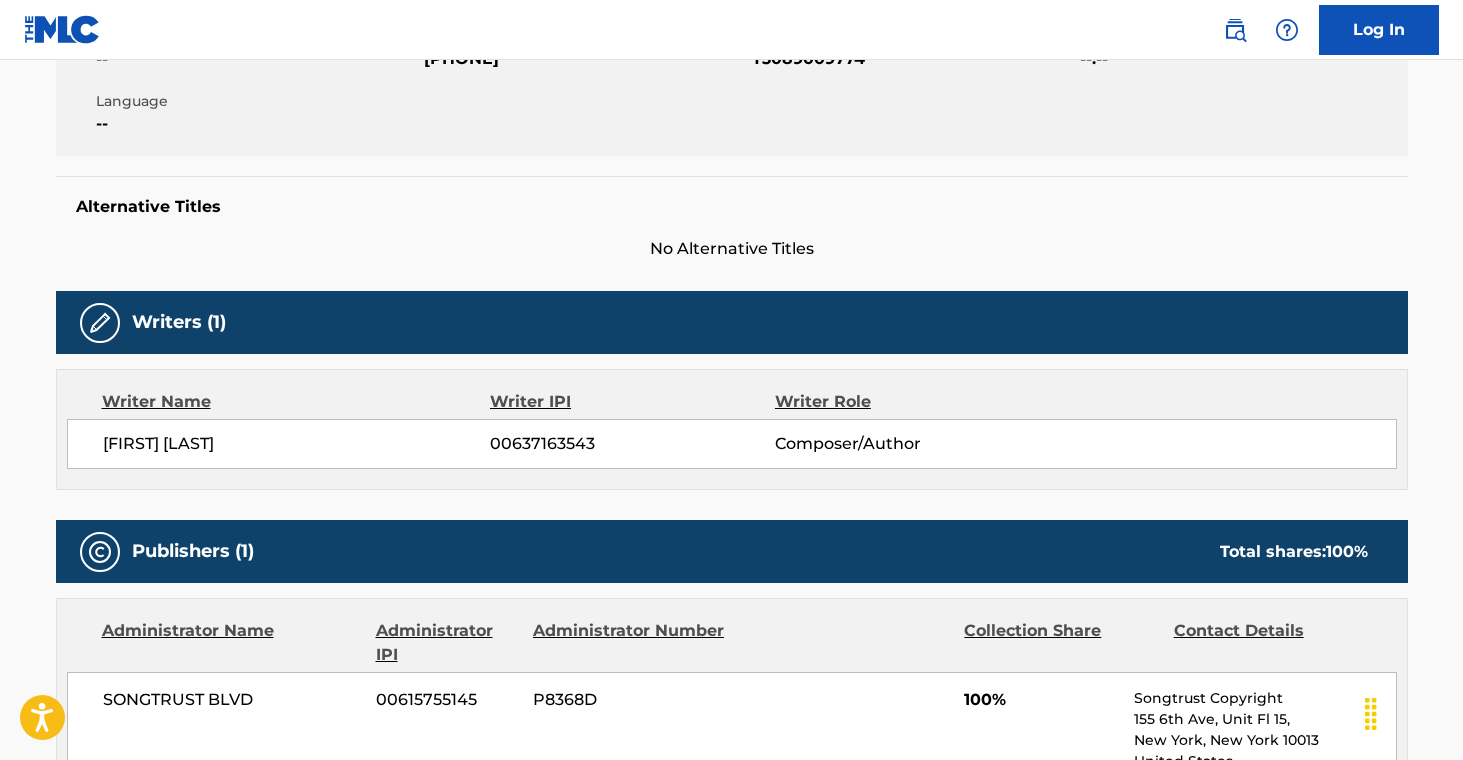 scroll, scrollTop: 0, scrollLeft: 0, axis: both 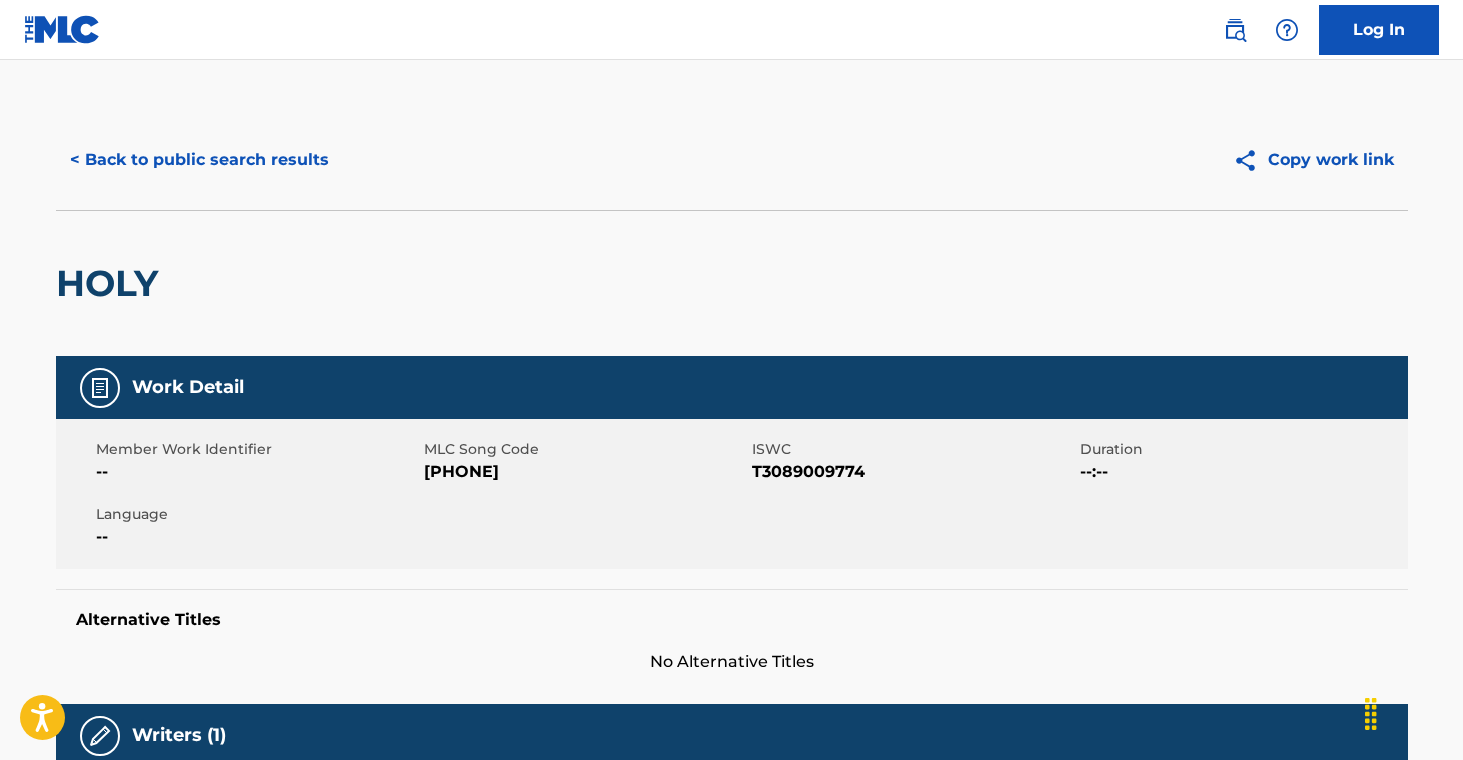 click on "< Back to public search results Copy work link" at bounding box center (732, 160) 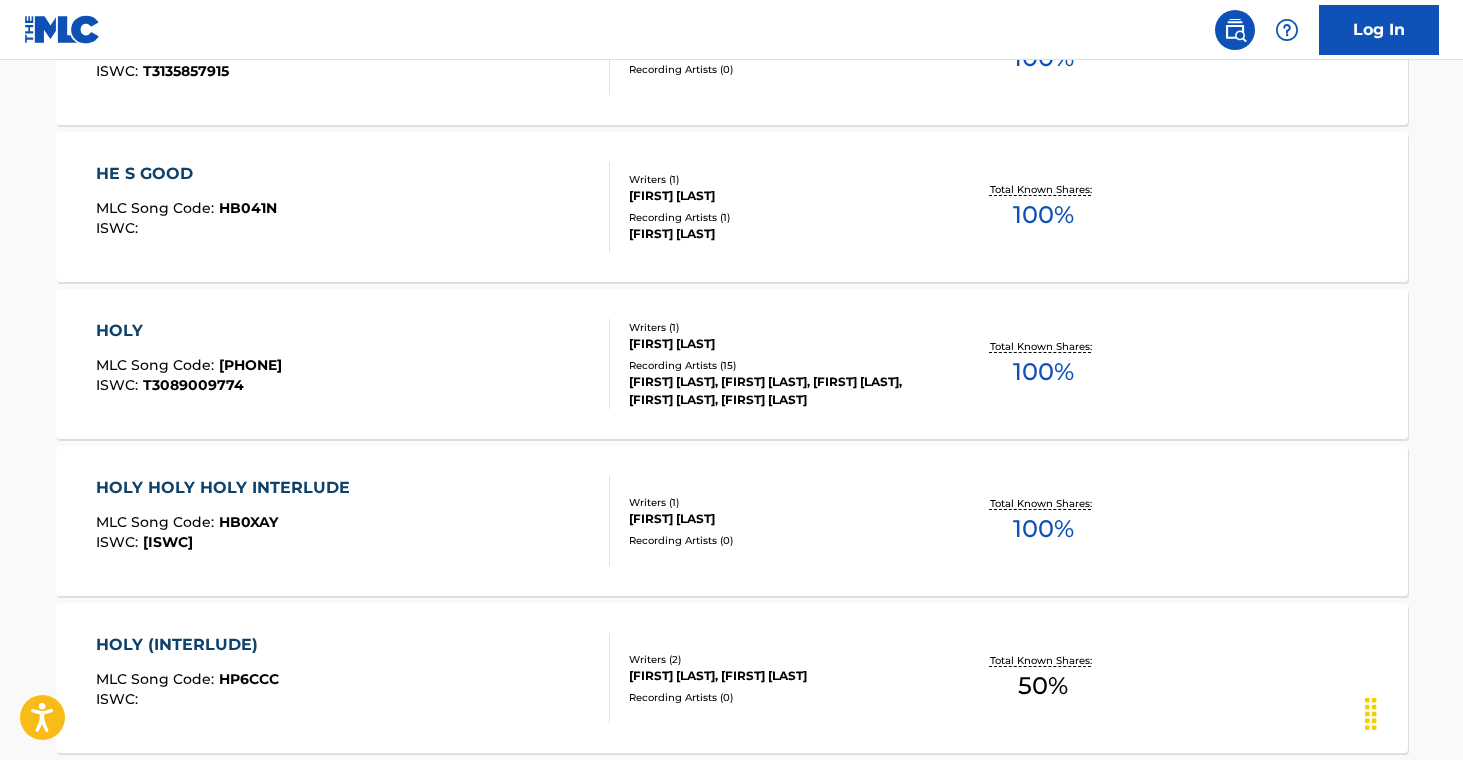 scroll, scrollTop: 910, scrollLeft: 0, axis: vertical 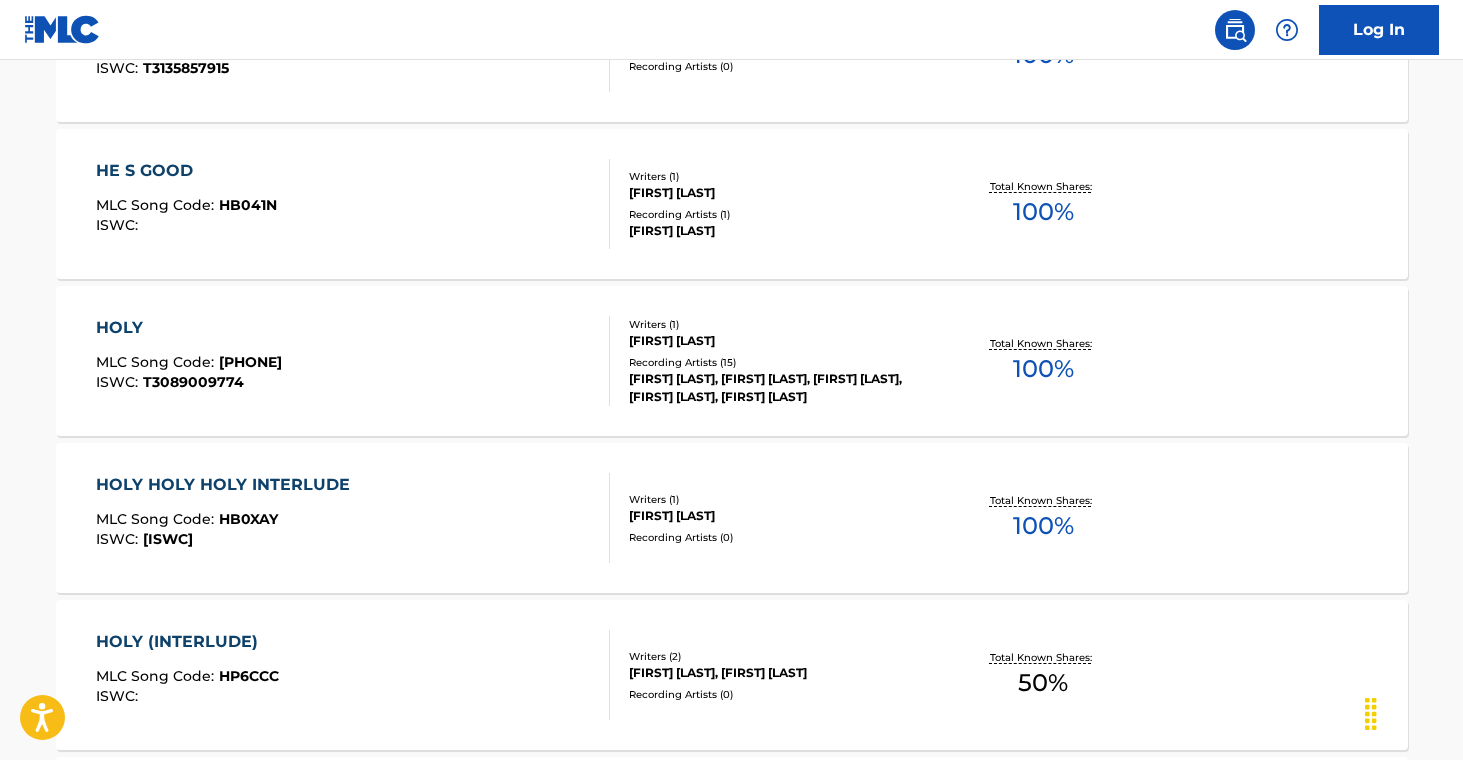 click on "Recording Artists ( 0 )" at bounding box center (780, 537) 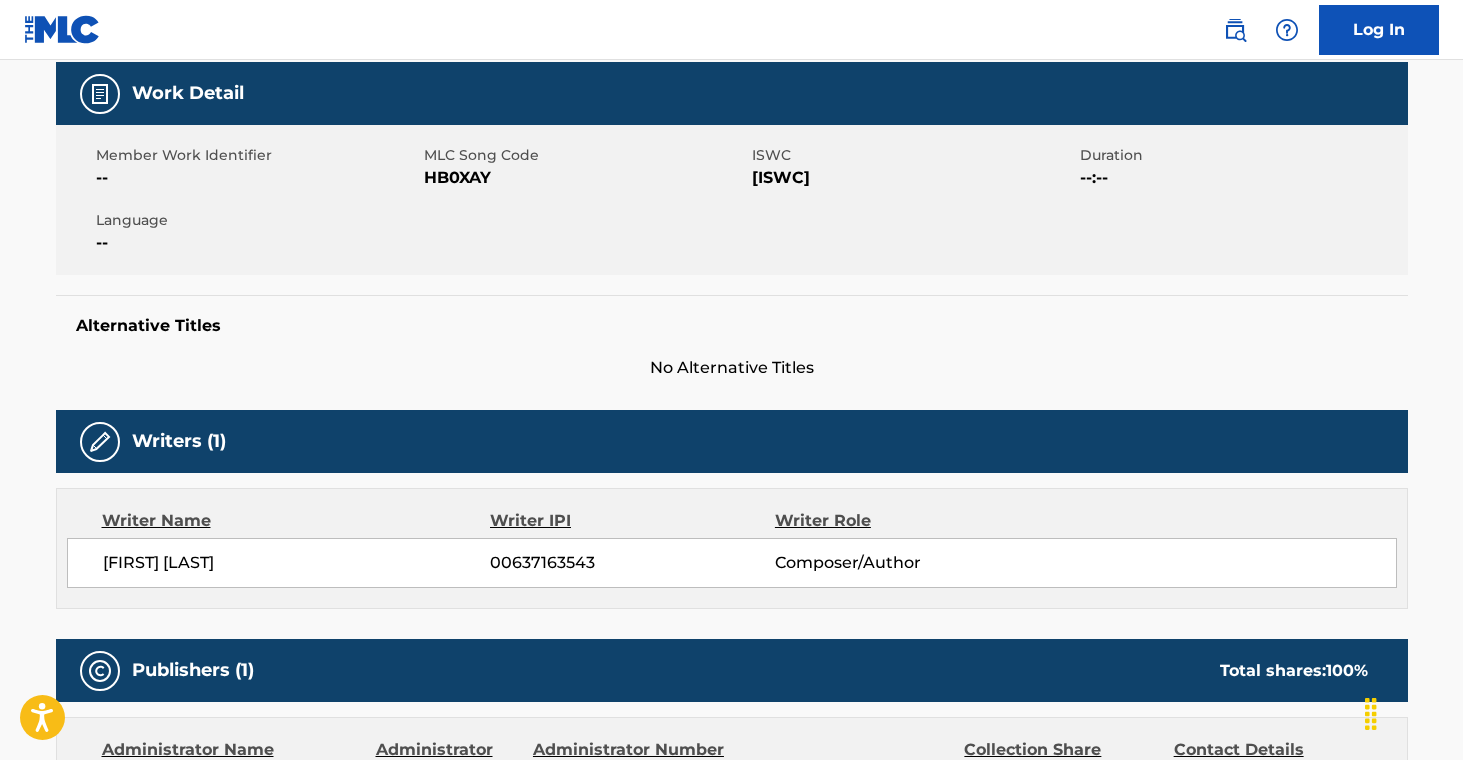 scroll, scrollTop: 0, scrollLeft: 0, axis: both 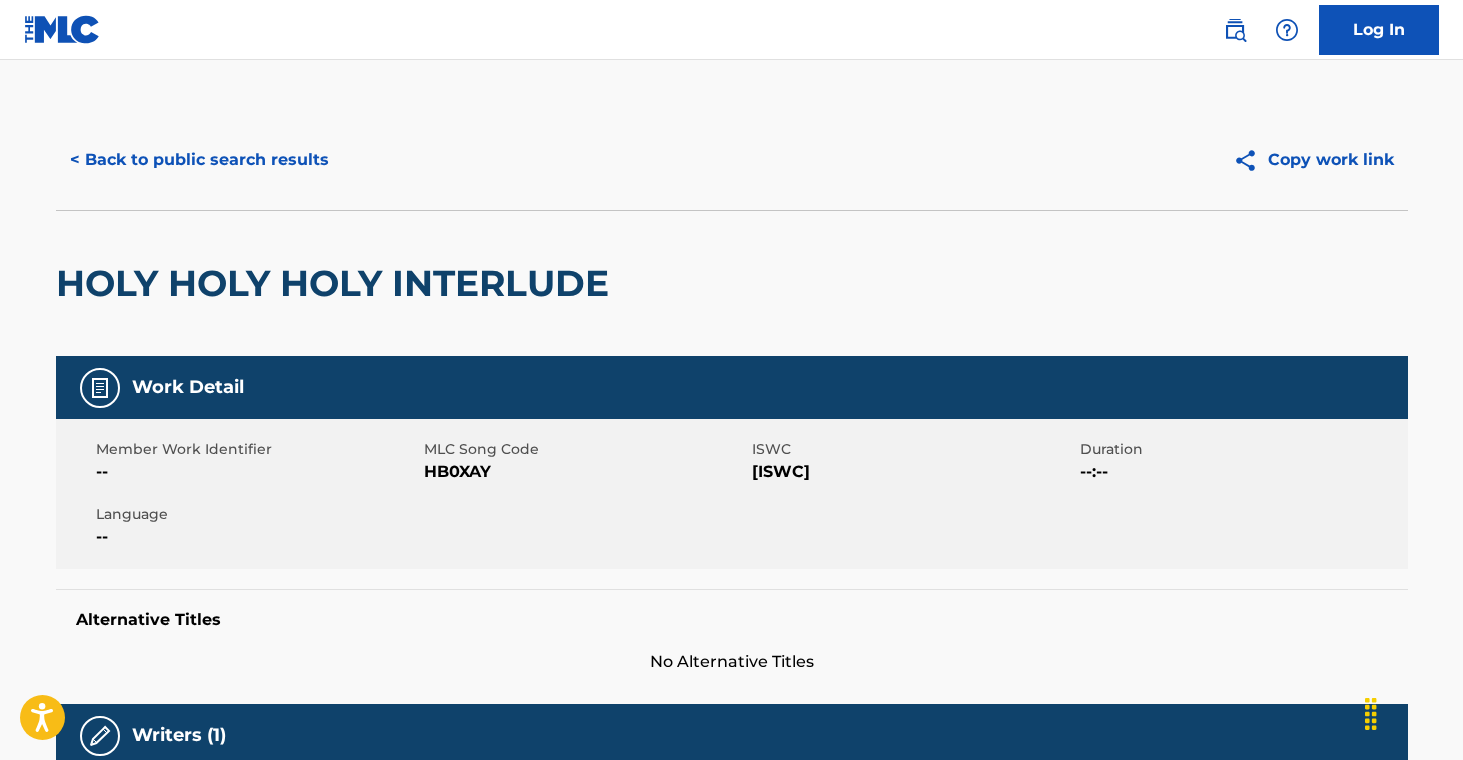 click on "< Back to public search results" at bounding box center [199, 160] 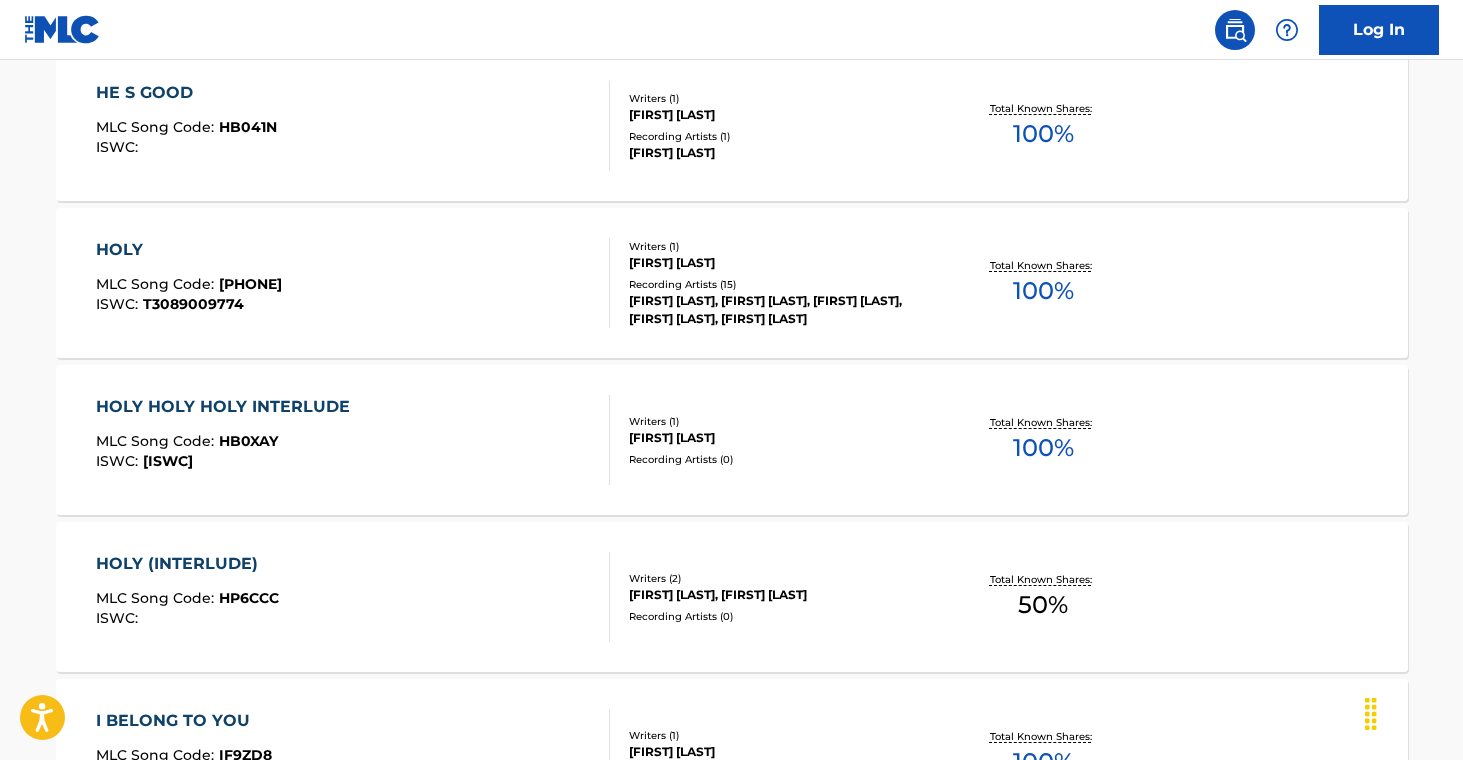 scroll, scrollTop: 989, scrollLeft: 0, axis: vertical 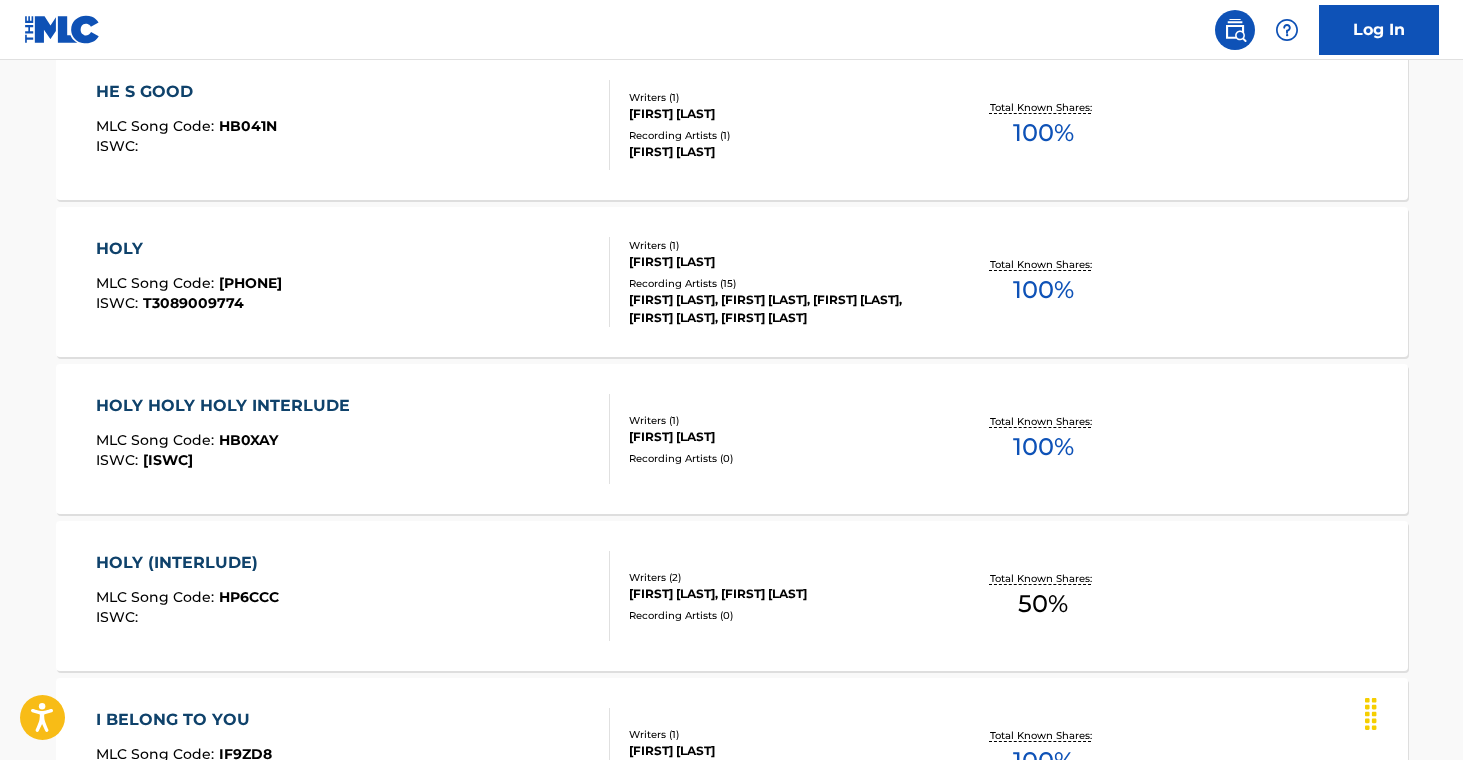 click on "[FIRST] [LAST], [FIRST] [LAST]" at bounding box center [780, 594] 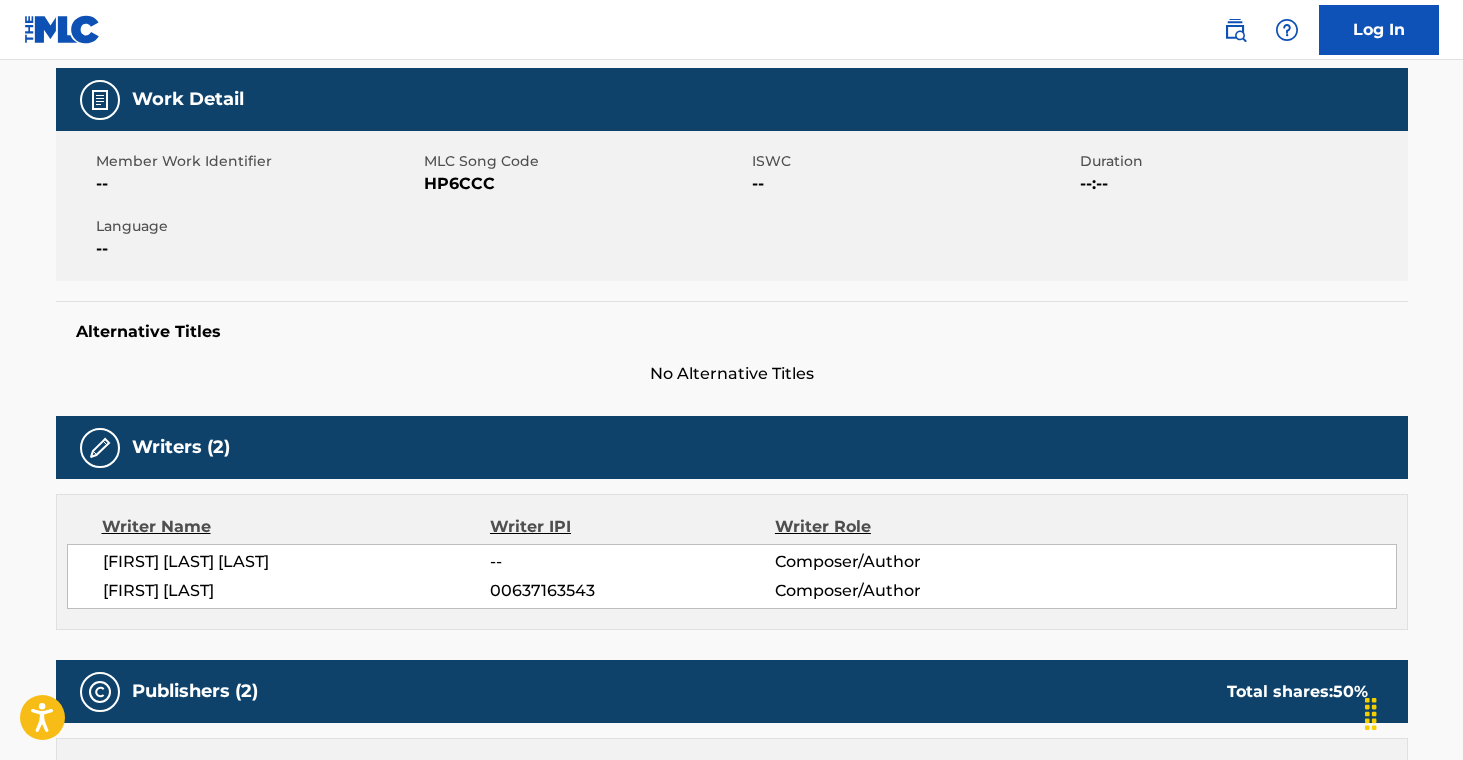 scroll, scrollTop: 0, scrollLeft: 0, axis: both 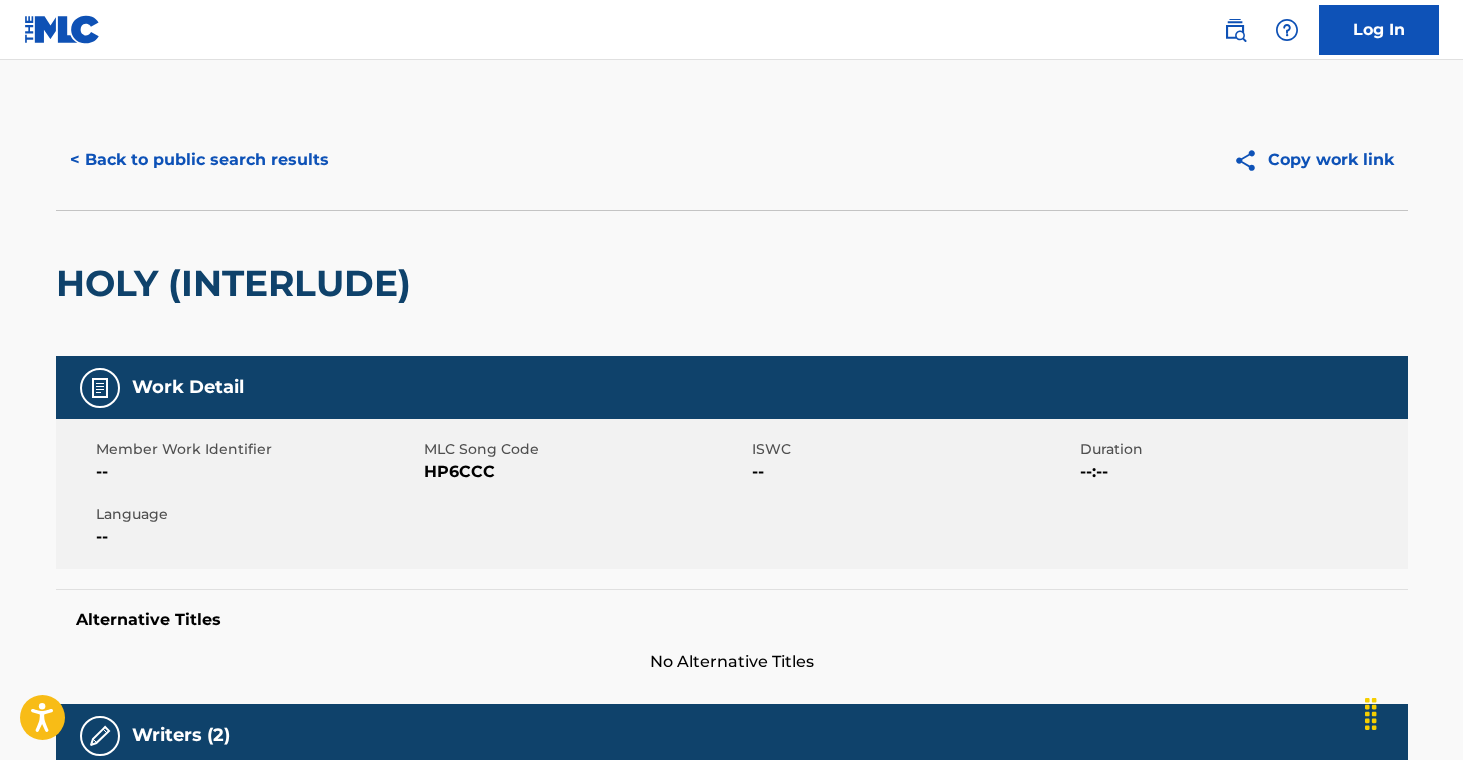 click on "< Back to public search results" at bounding box center [199, 160] 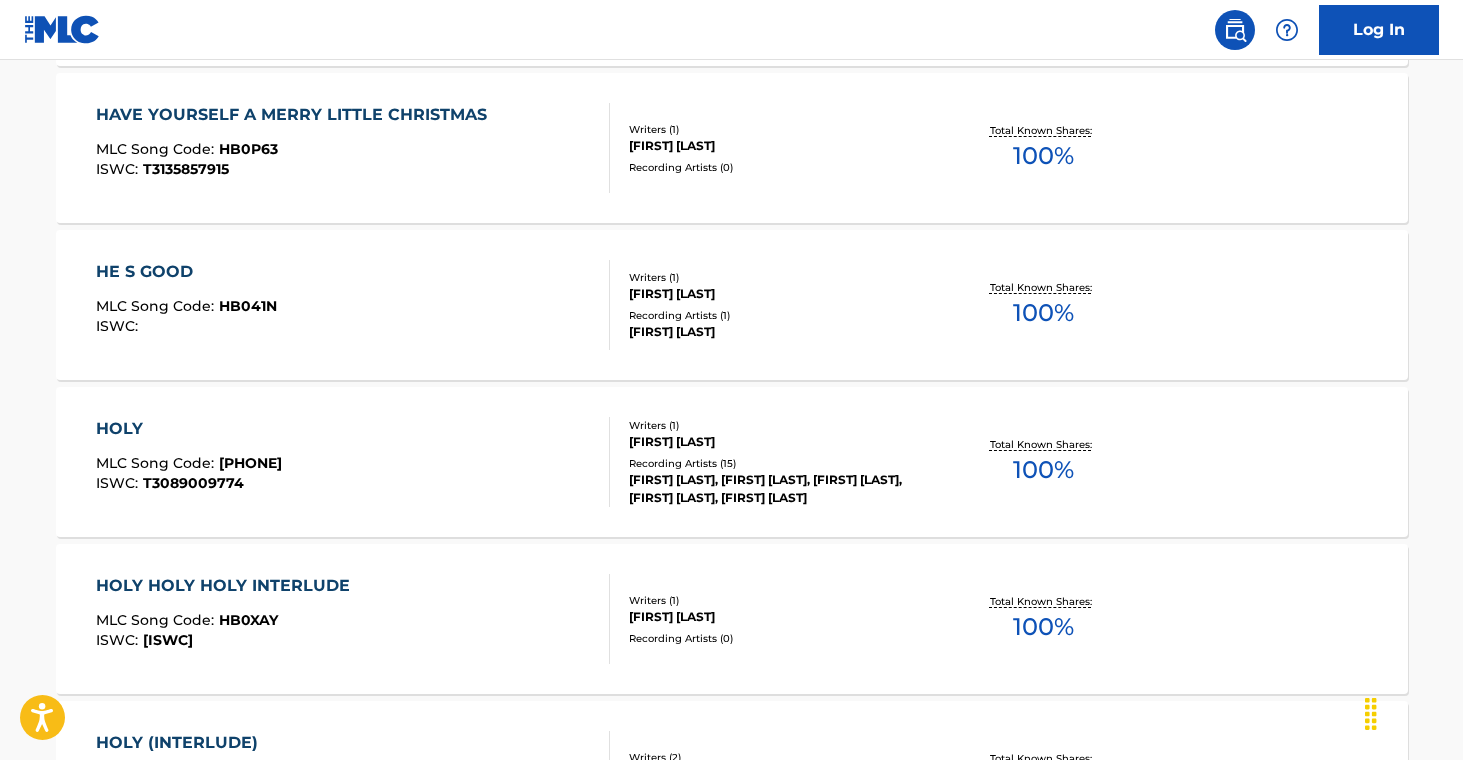 scroll, scrollTop: 1249, scrollLeft: 0, axis: vertical 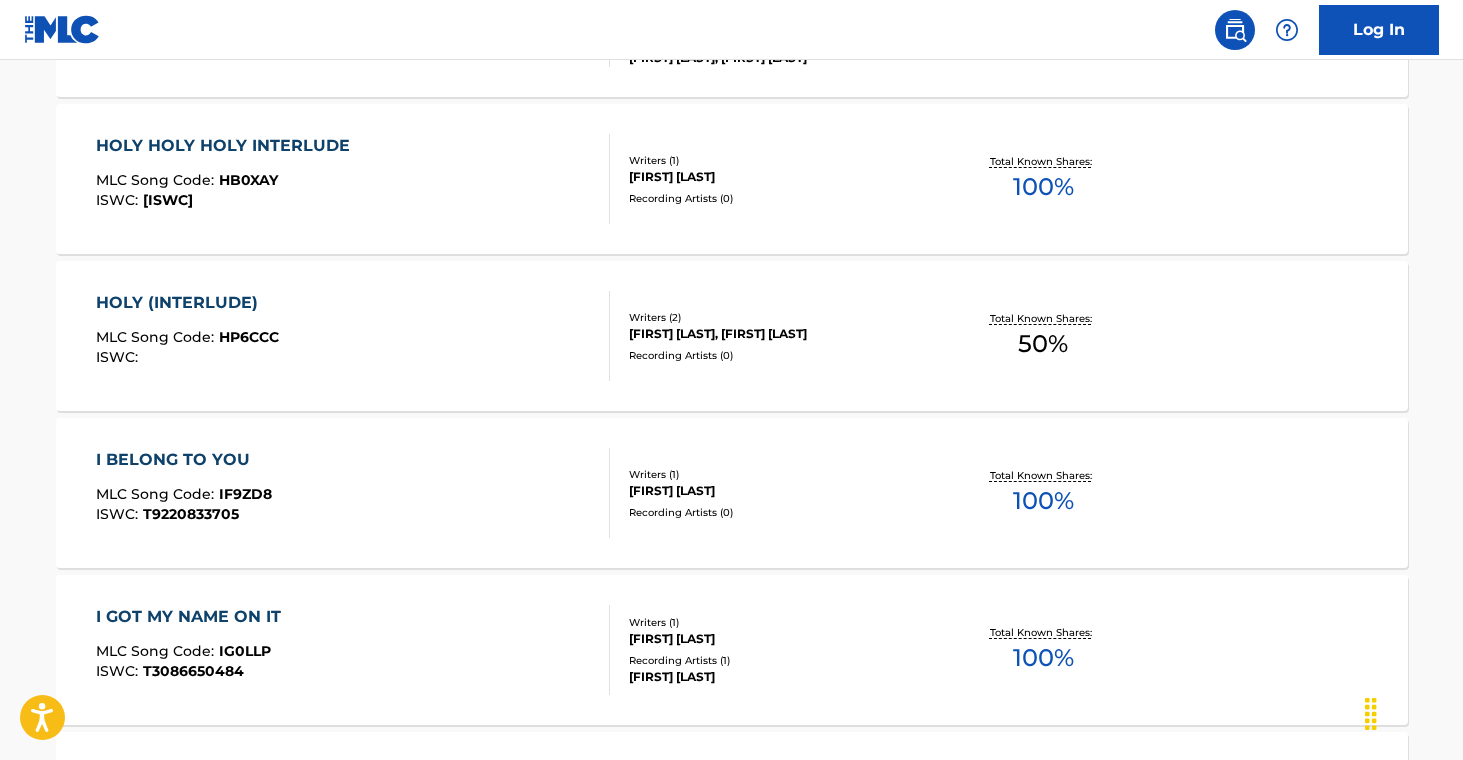 click on "Recording Artists ( 0 )" at bounding box center [780, 512] 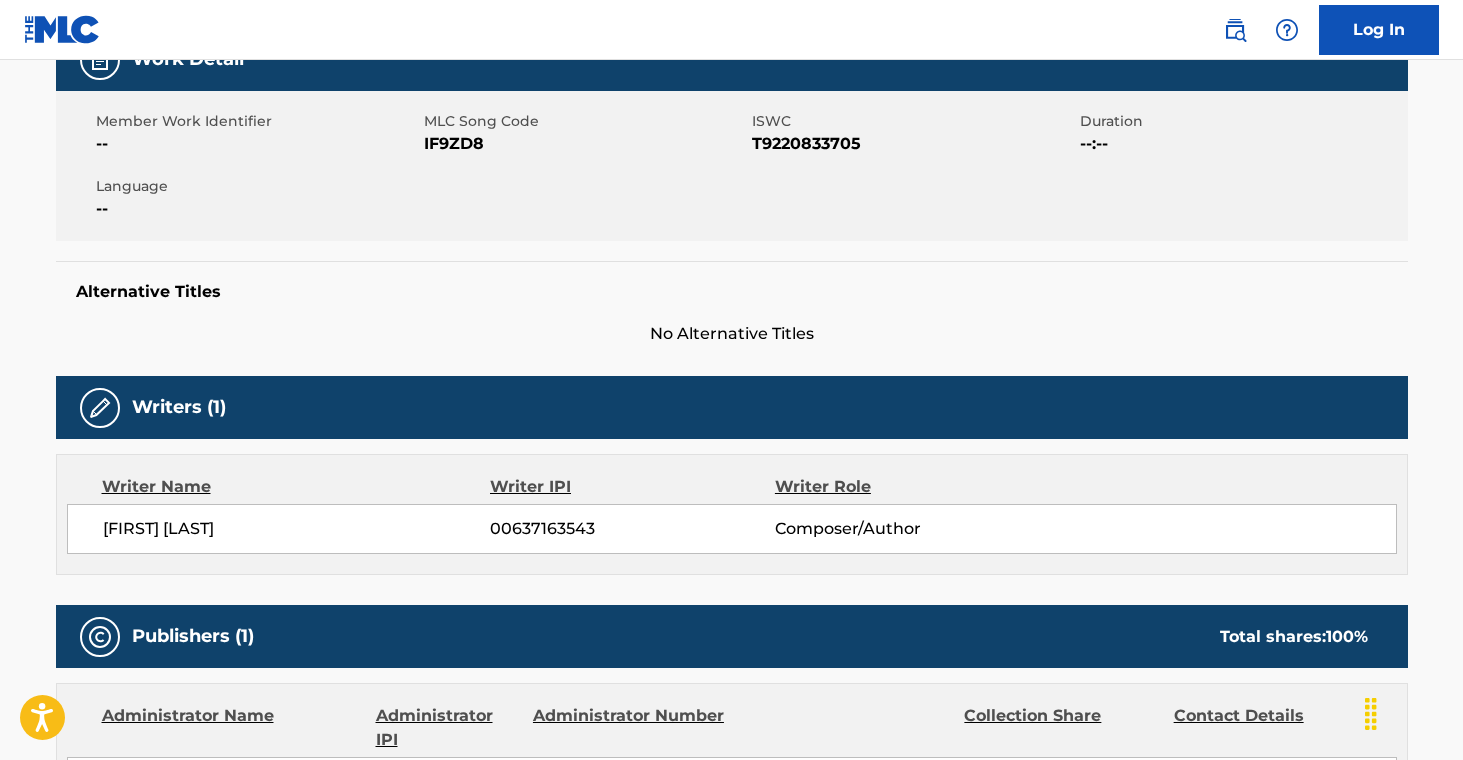 scroll, scrollTop: 0, scrollLeft: 0, axis: both 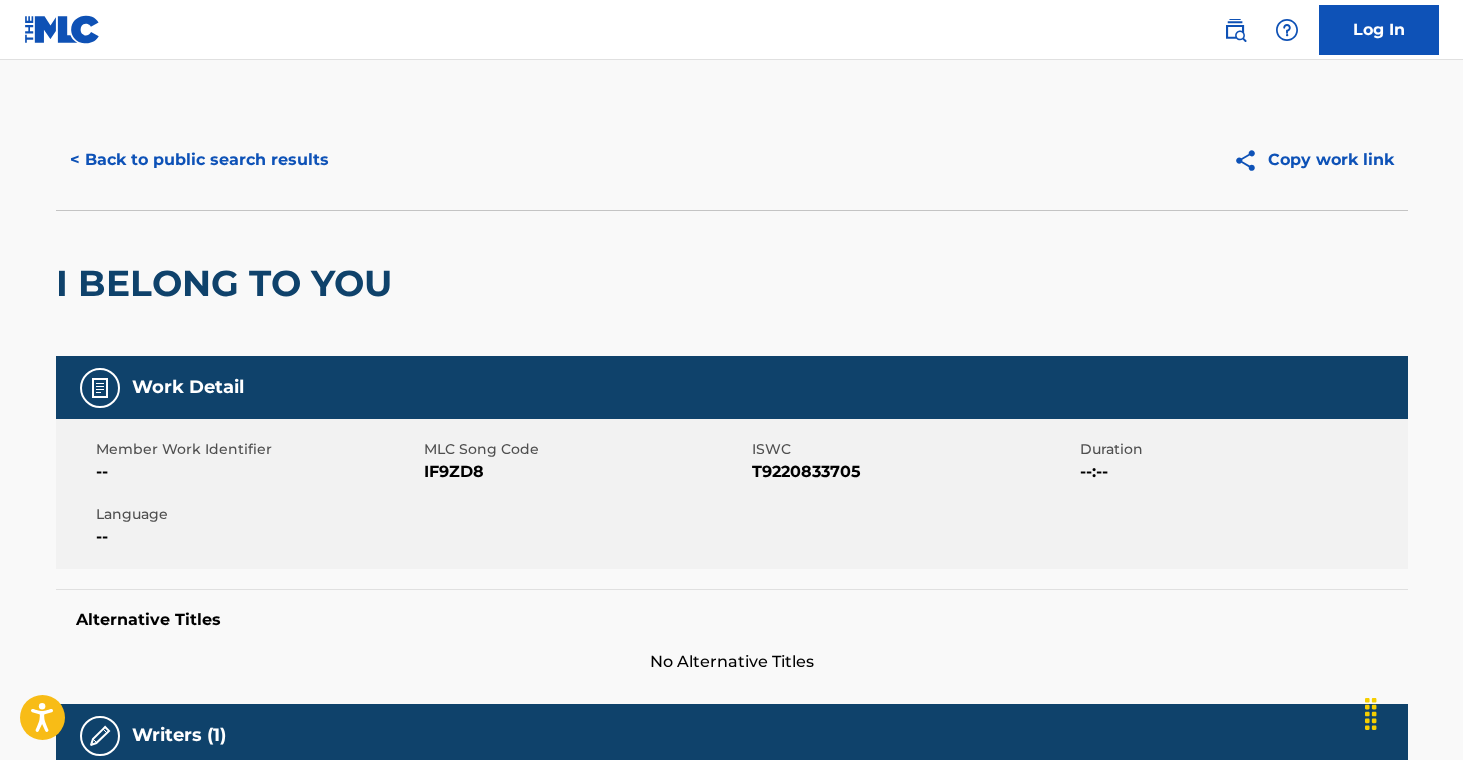 click on "< Back to public search results" at bounding box center [199, 160] 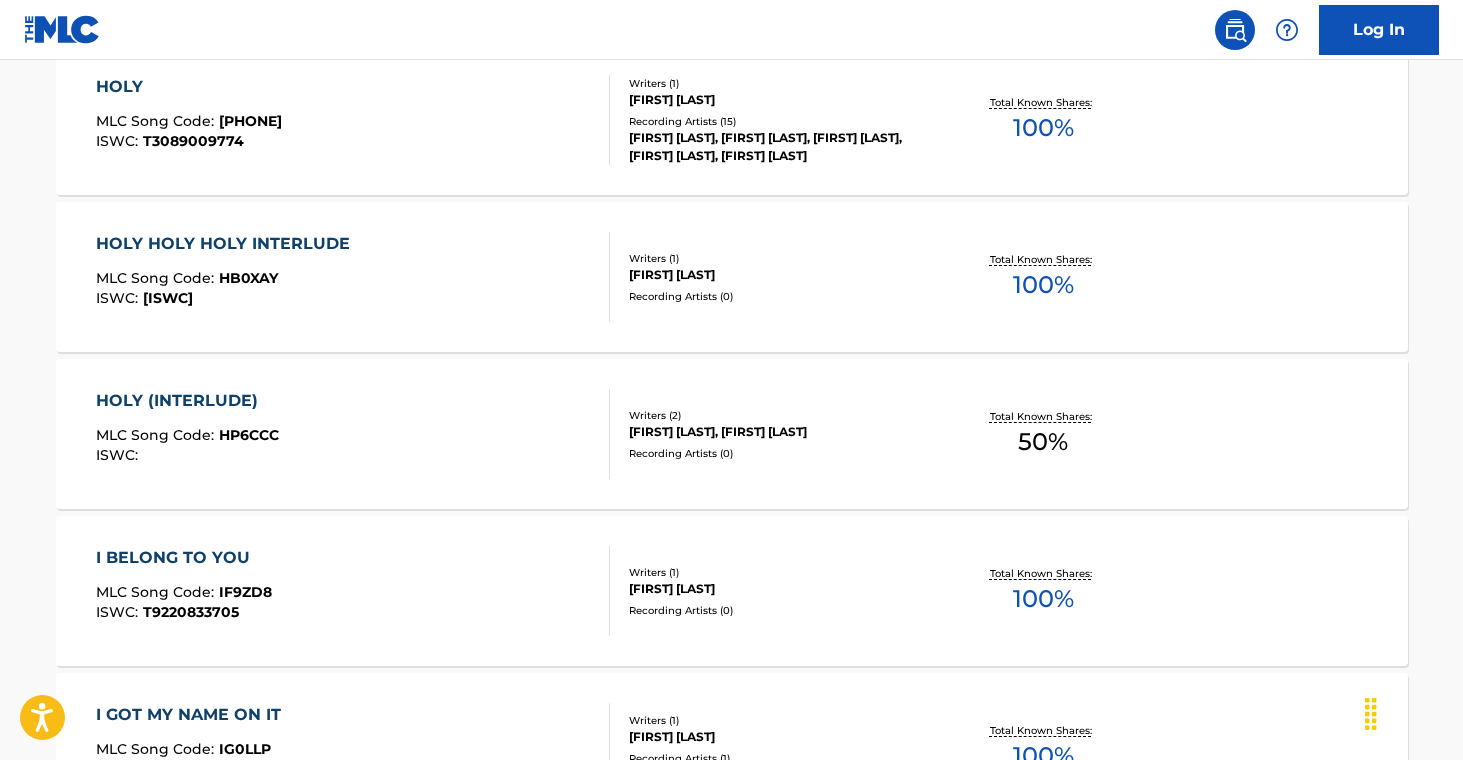 scroll, scrollTop: 1769, scrollLeft: 0, axis: vertical 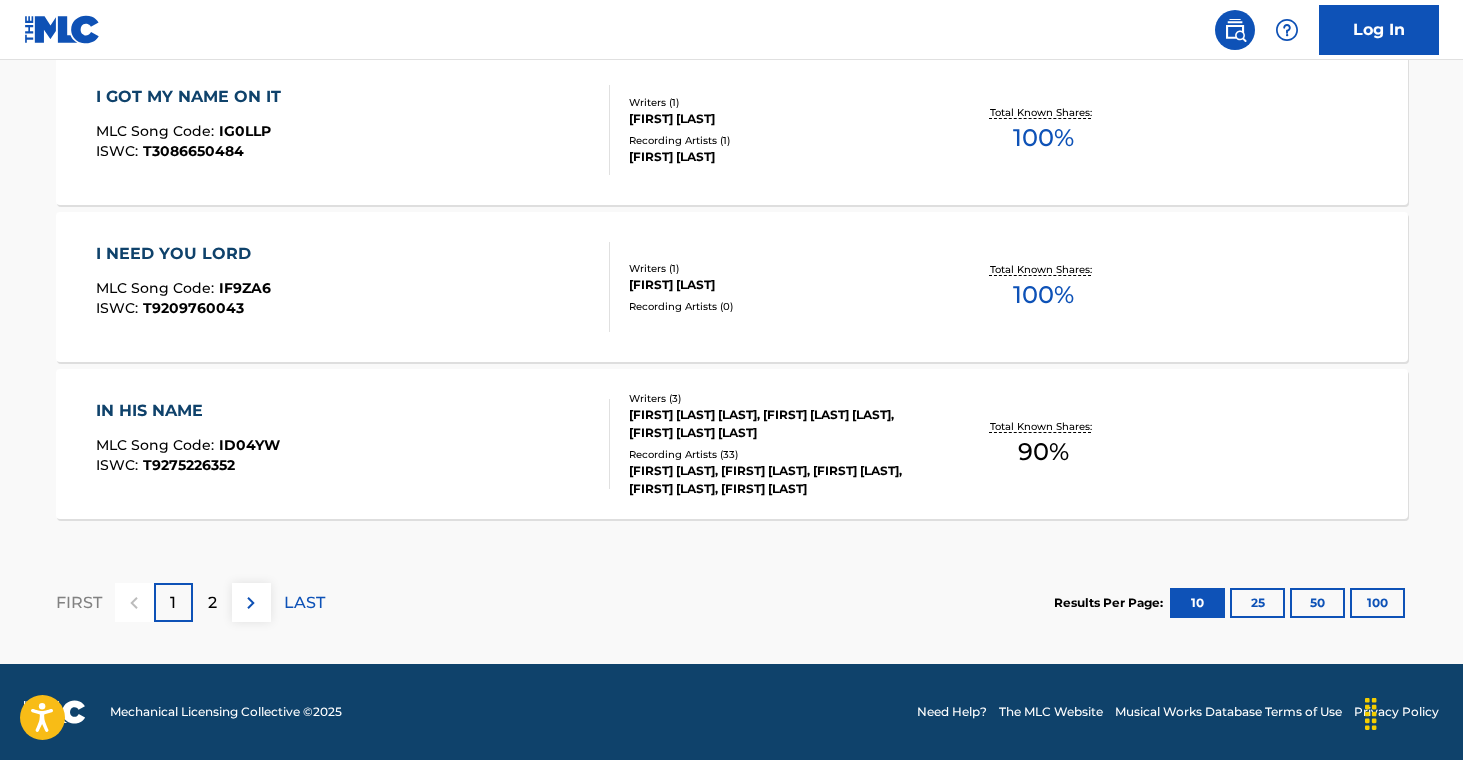 click on "25" at bounding box center (1257, 603) 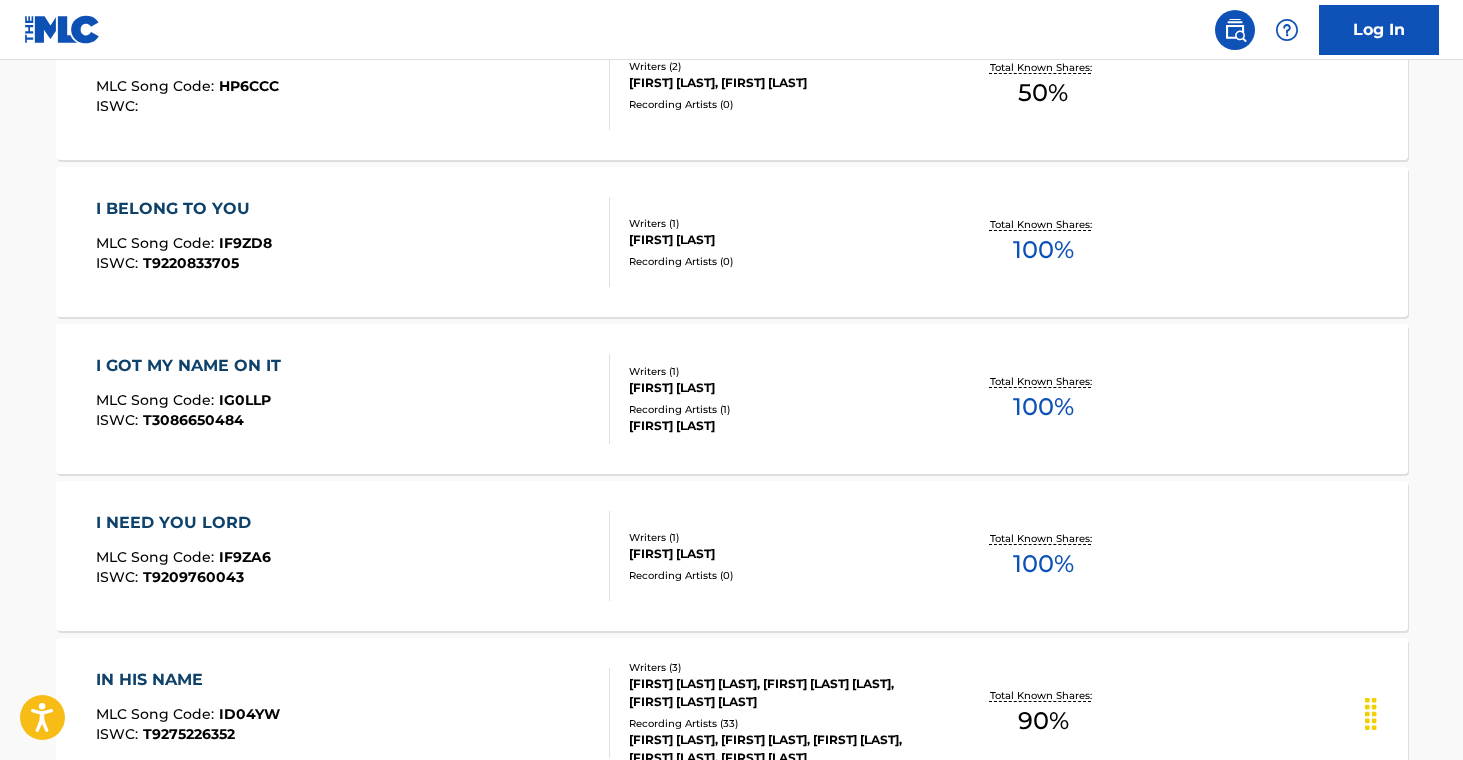 scroll, scrollTop: 1489, scrollLeft: 0, axis: vertical 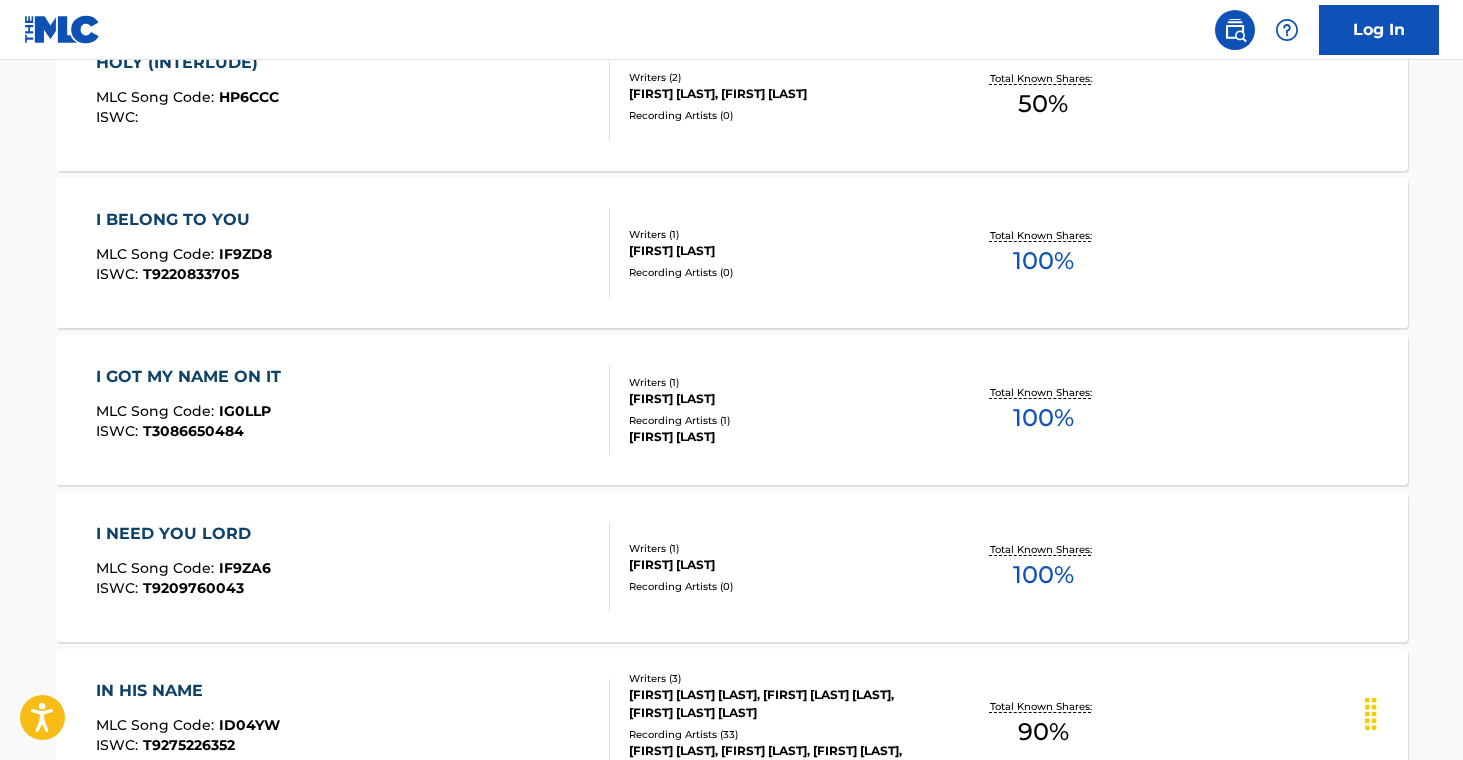 click on "I GOT MY NAME ON IT MLC Song Code : IG0LLP ISWC : T3086650484 Writers ( 1 ) [FIRST] [LAST] Recording Artists ( 1 ) [FIRST] [LAST] Total Known Shares: 100 %" at bounding box center [732, 410] 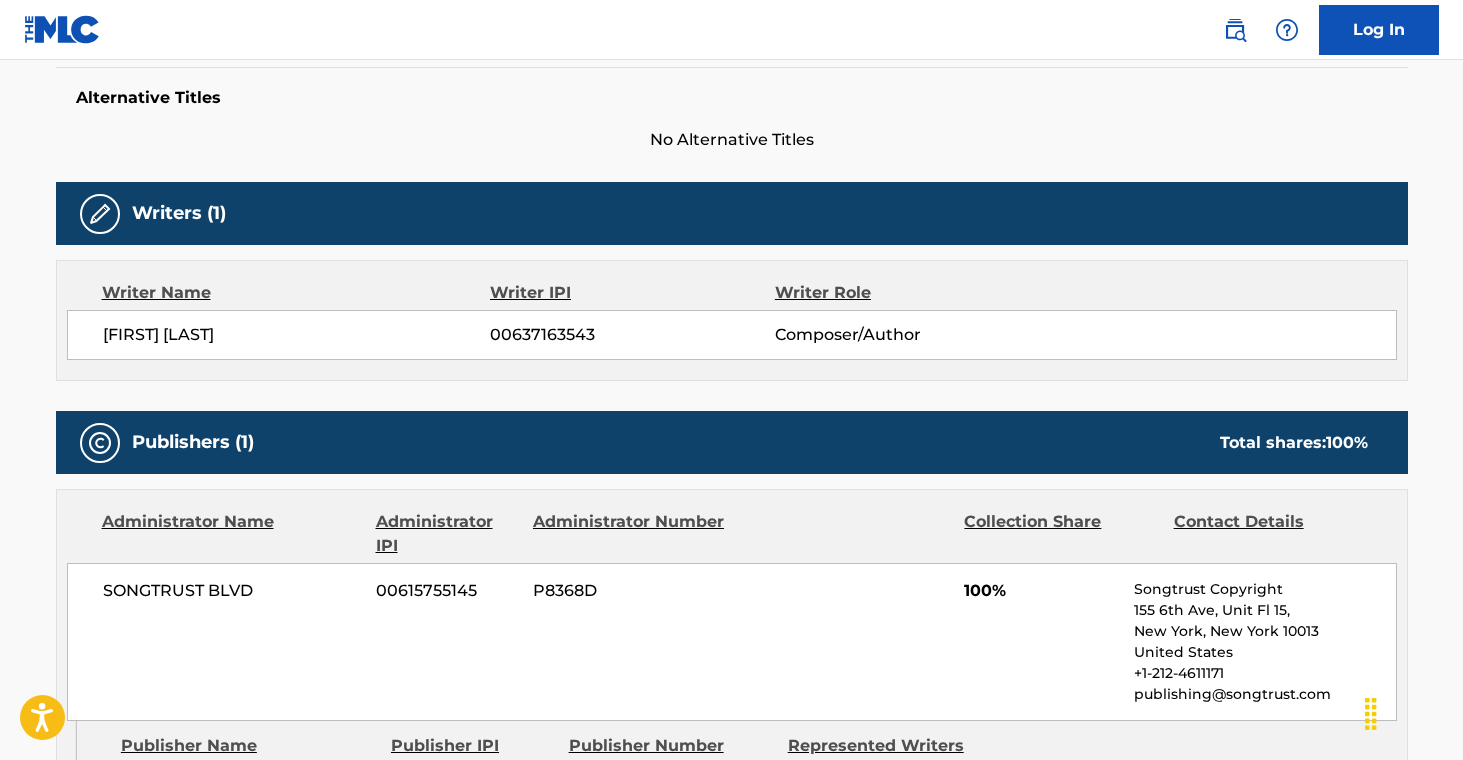 scroll, scrollTop: 0, scrollLeft: 0, axis: both 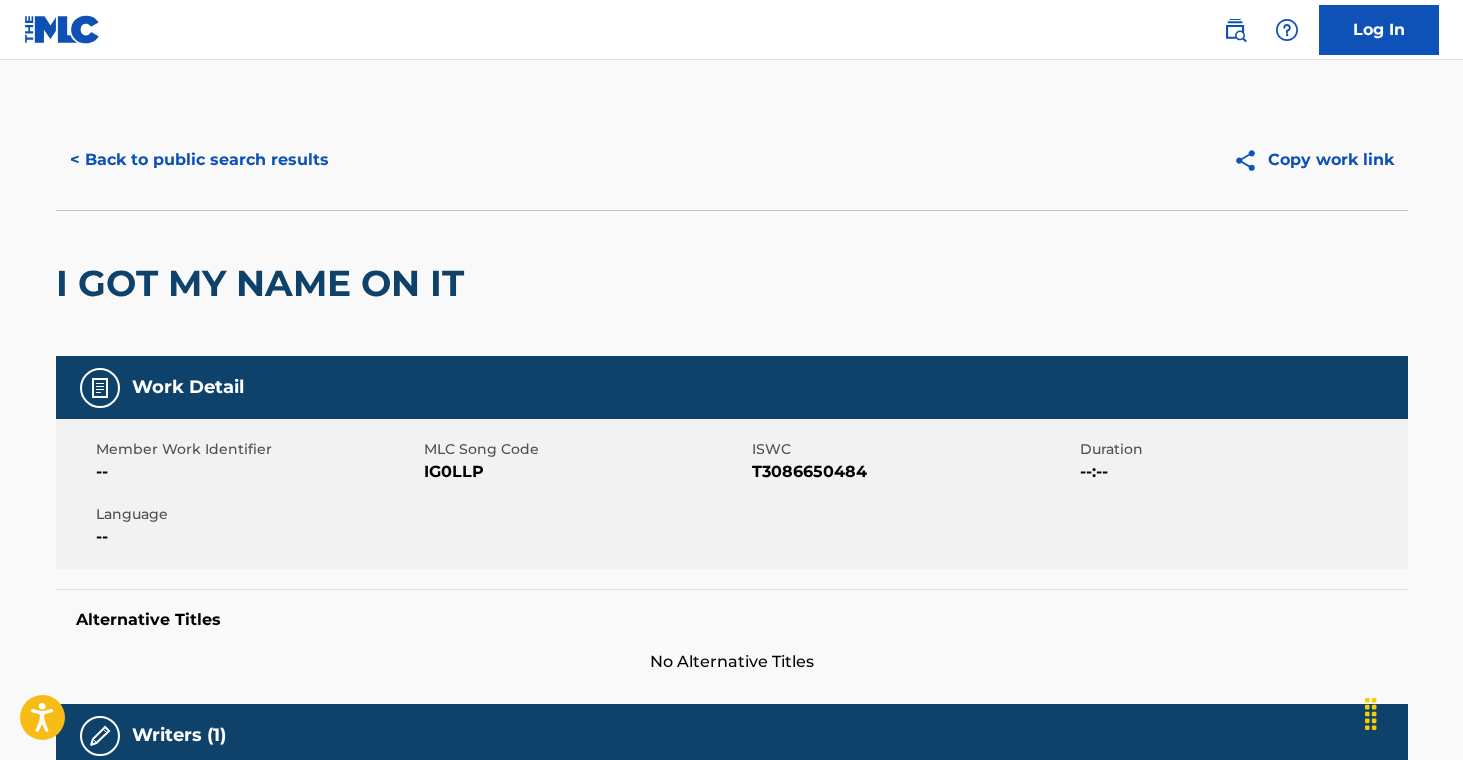 click on "< Back to public search results" at bounding box center (199, 160) 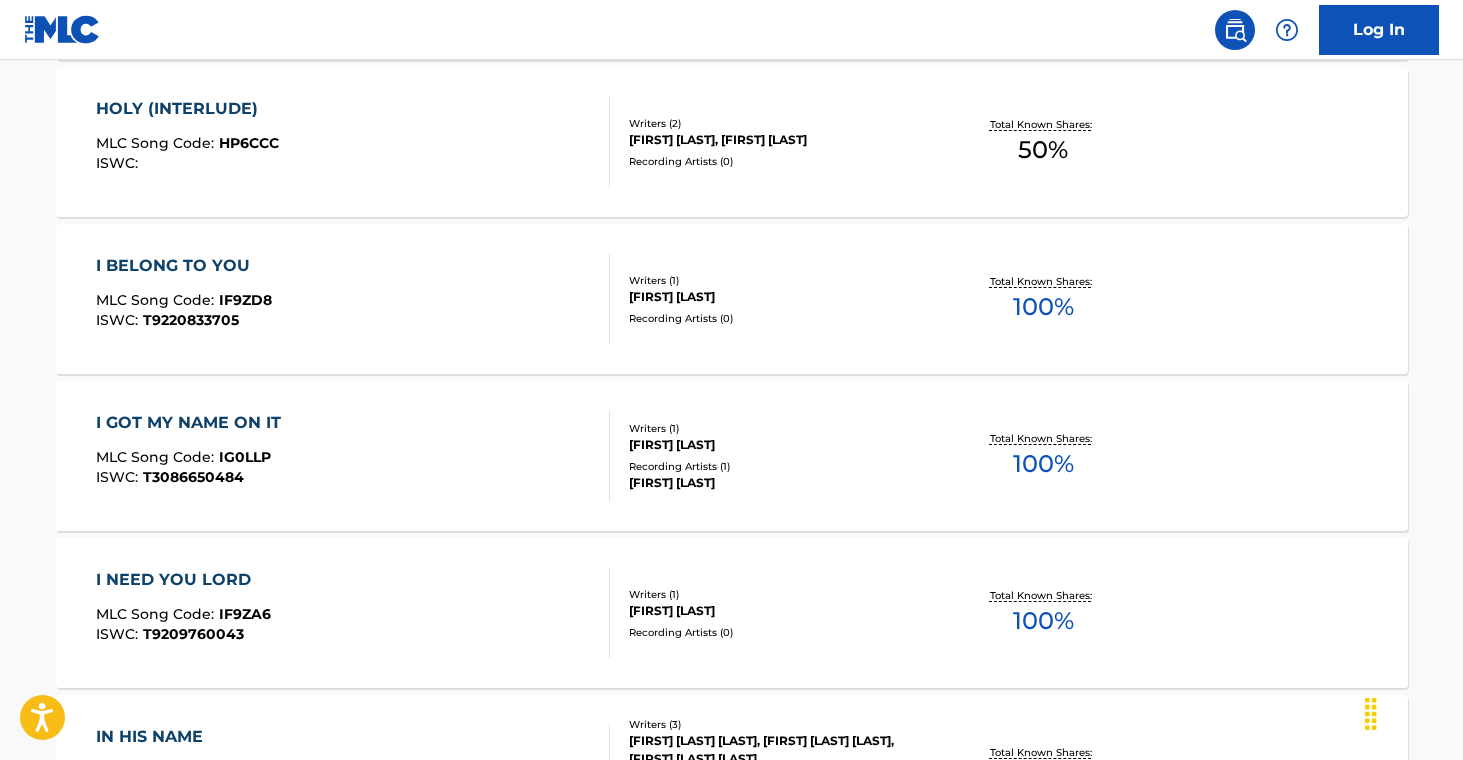 scroll, scrollTop: 1448, scrollLeft: 0, axis: vertical 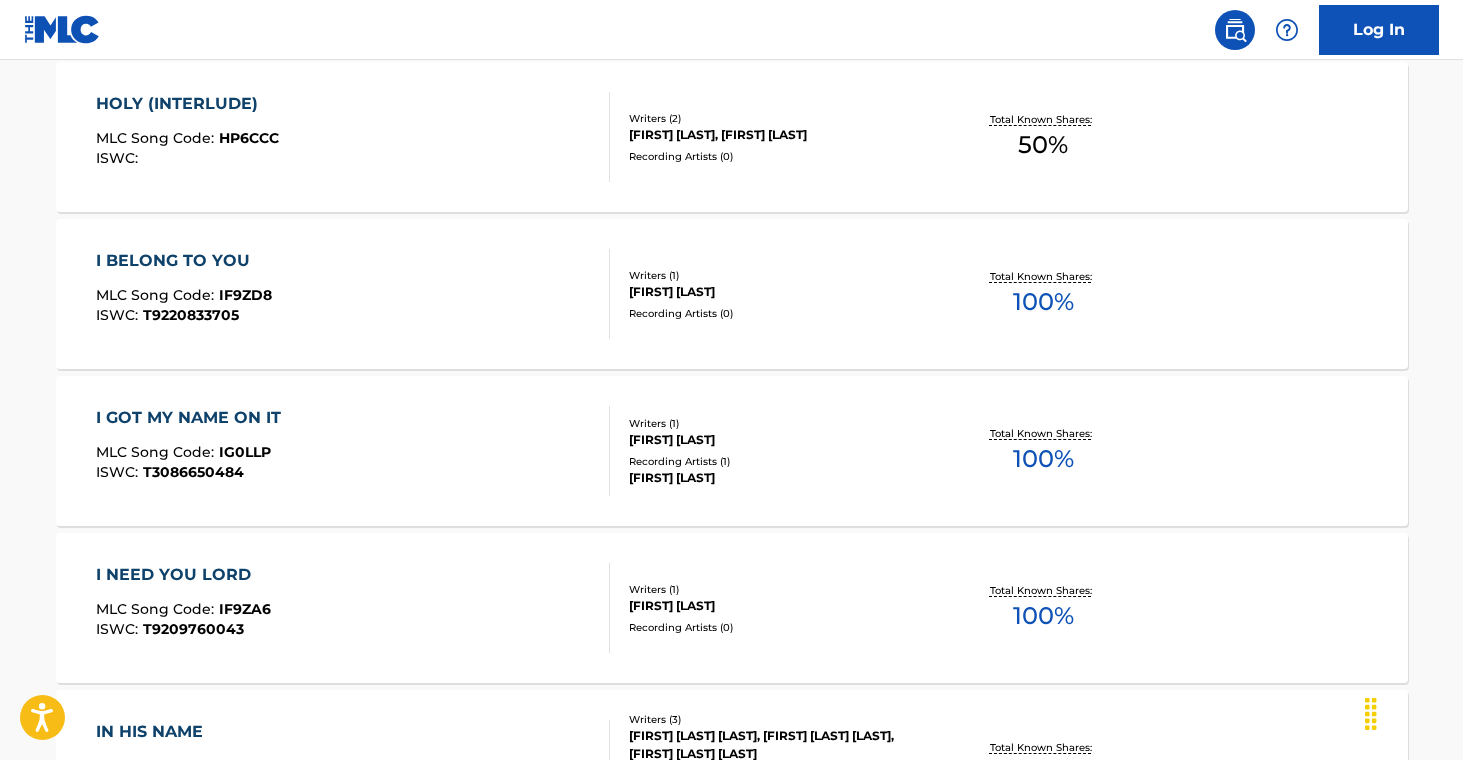 click on "Writers ( 1 )" at bounding box center [780, 589] 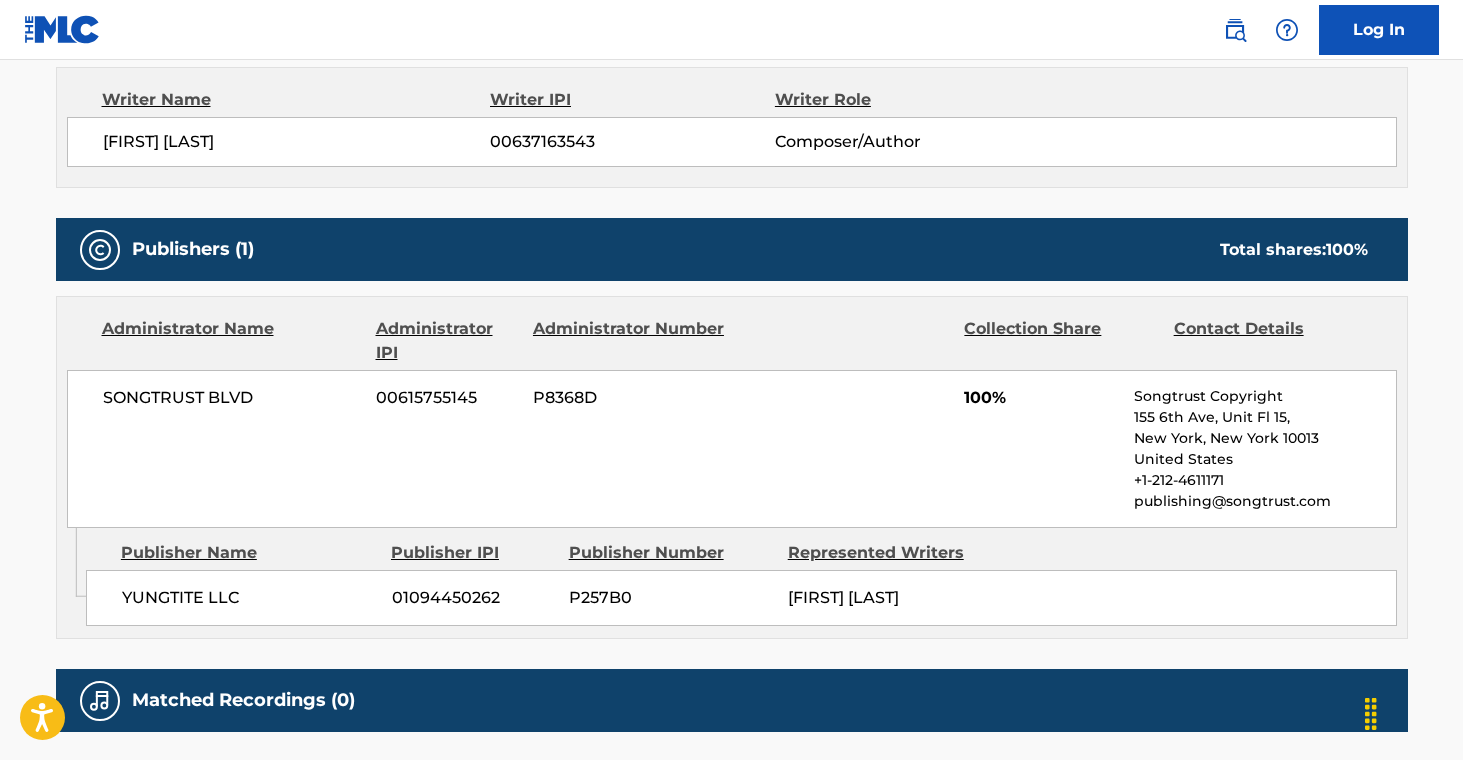 scroll, scrollTop: 0, scrollLeft: 0, axis: both 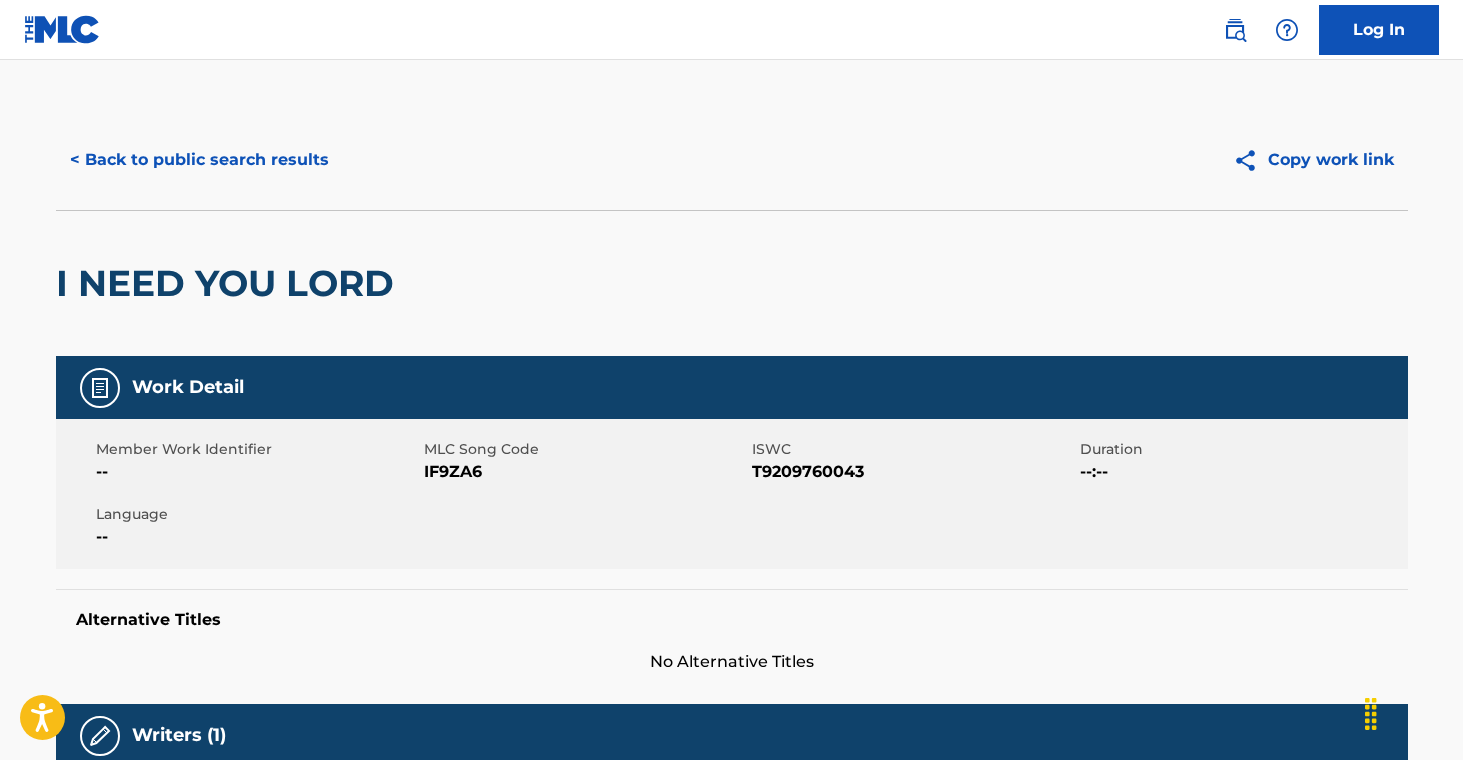 click on "< Back to public search results" at bounding box center [199, 160] 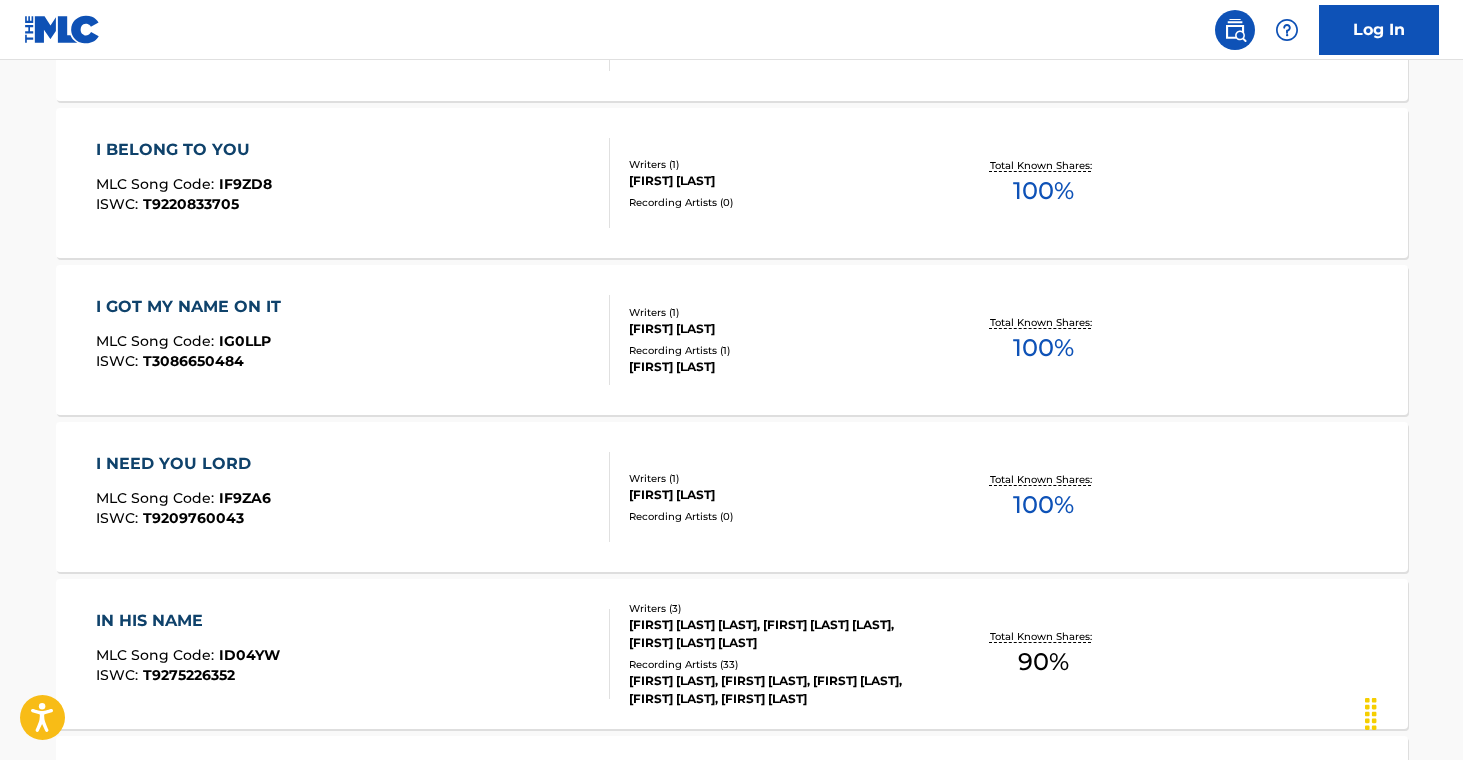 scroll, scrollTop: 1562, scrollLeft: 0, axis: vertical 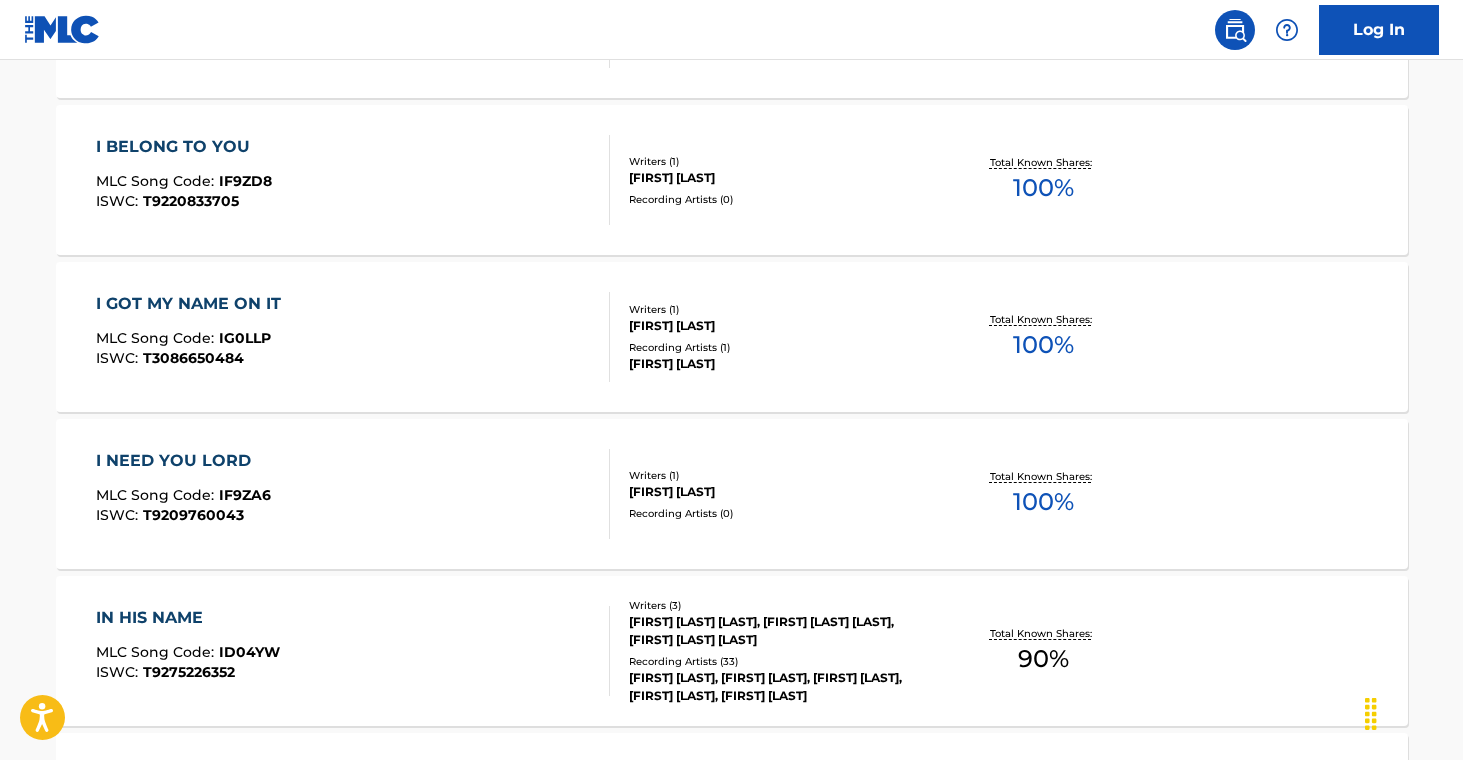 click on "[FIRST] [LAST] [LAST], [FIRST] [LAST] [LAST], [FIRST] [LAST] [LAST]" at bounding box center (780, 631) 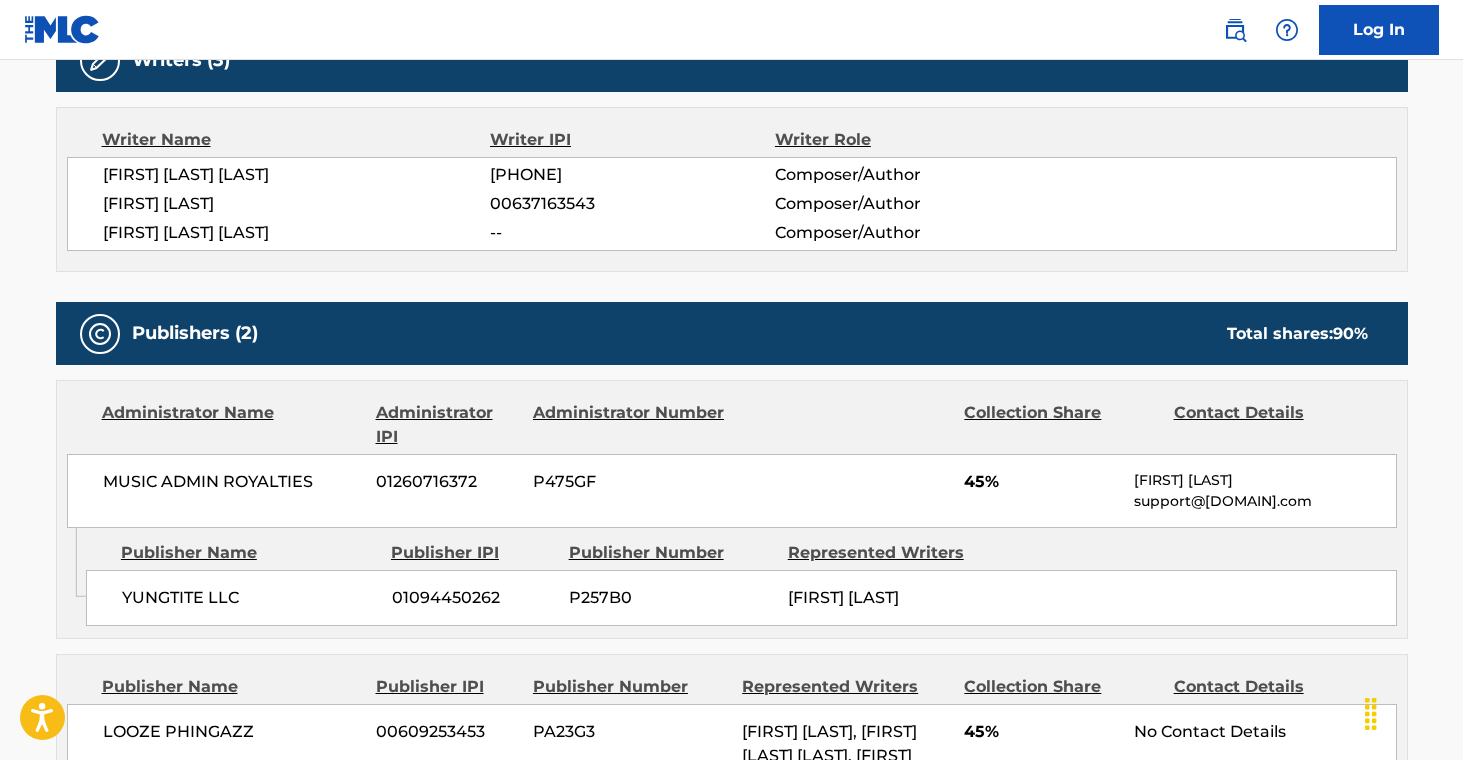 scroll, scrollTop: 0, scrollLeft: 0, axis: both 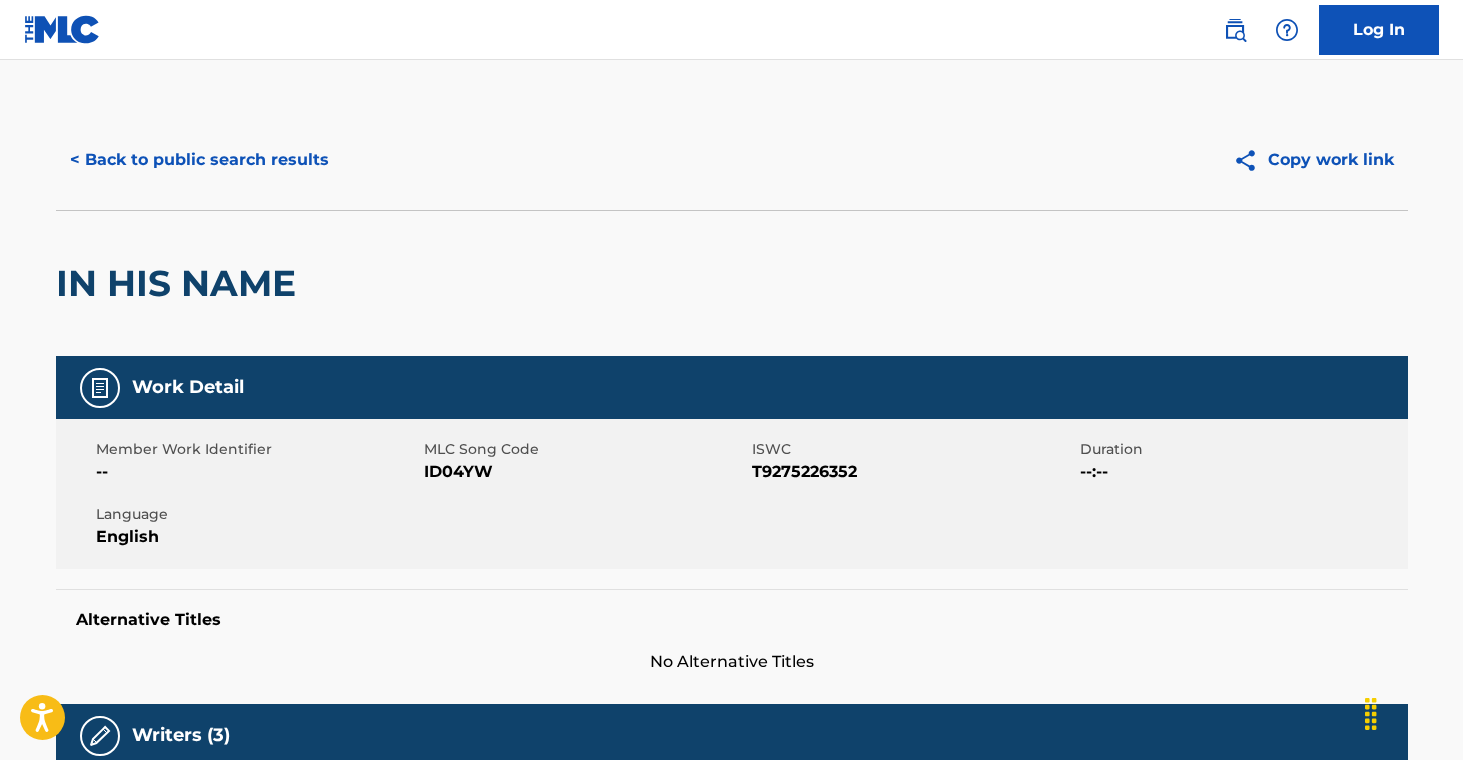 click on "< Back to public search results" at bounding box center (199, 160) 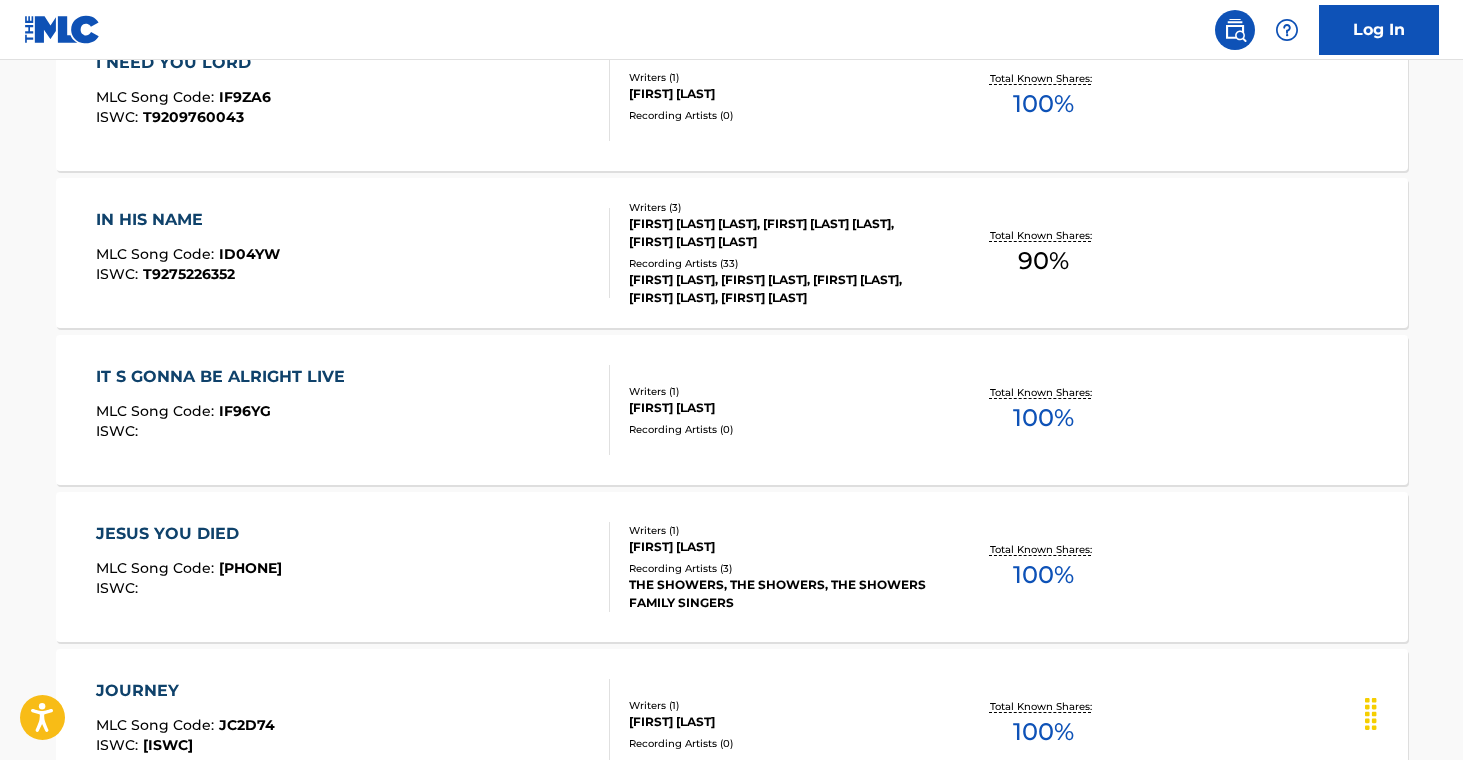 scroll, scrollTop: 1940, scrollLeft: 0, axis: vertical 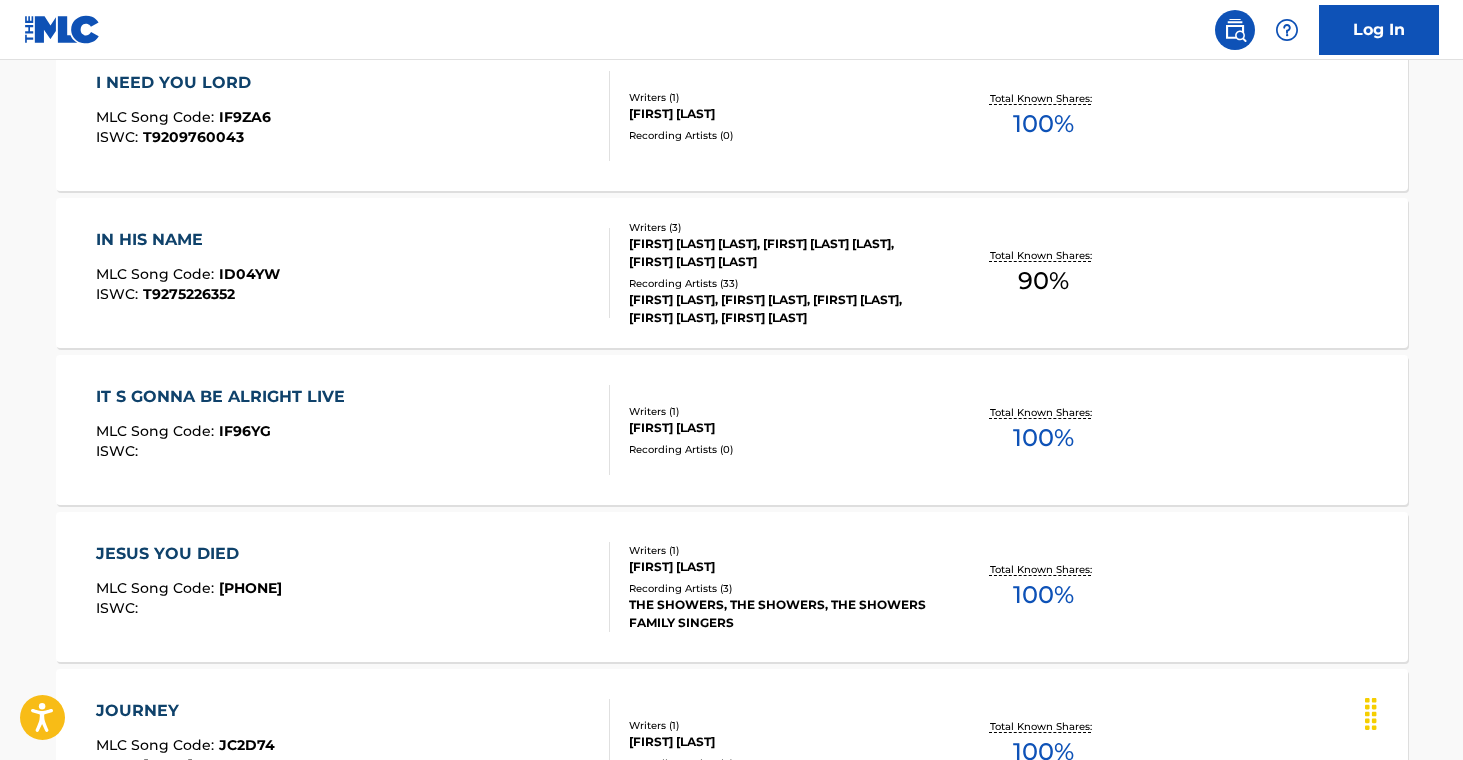 click on "Writers ( 1 )" at bounding box center [780, 411] 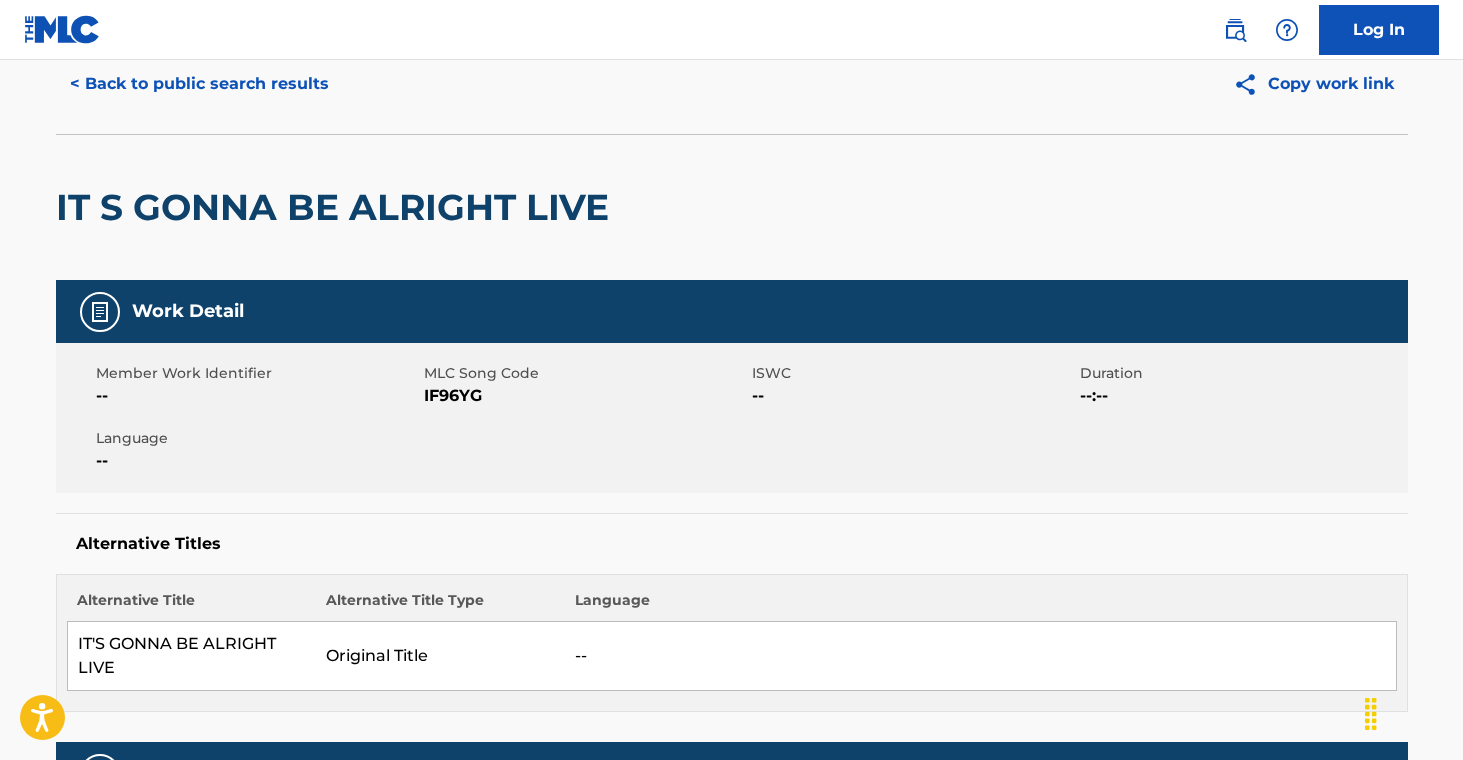 scroll, scrollTop: 0, scrollLeft: 0, axis: both 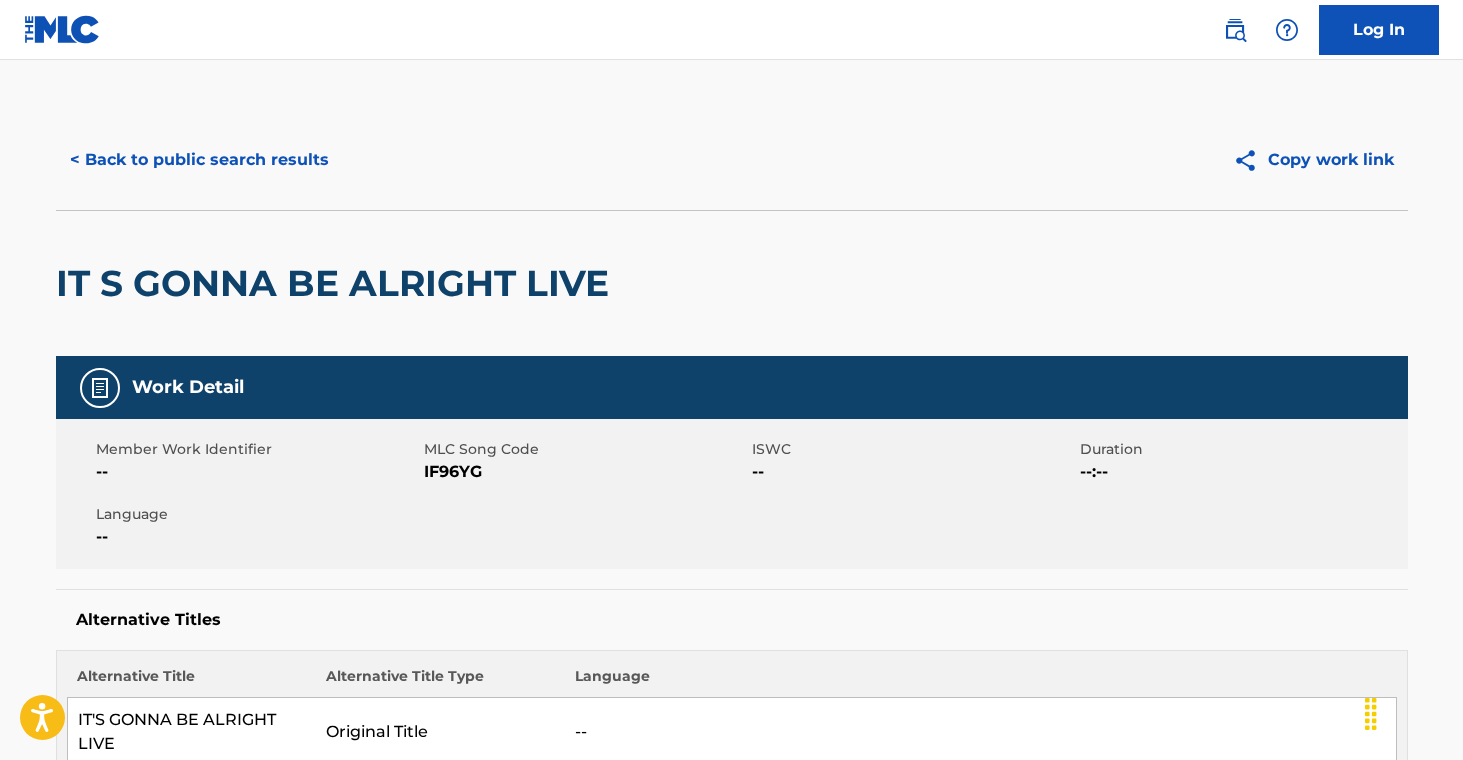 click on "< Back to public search results" at bounding box center [199, 160] 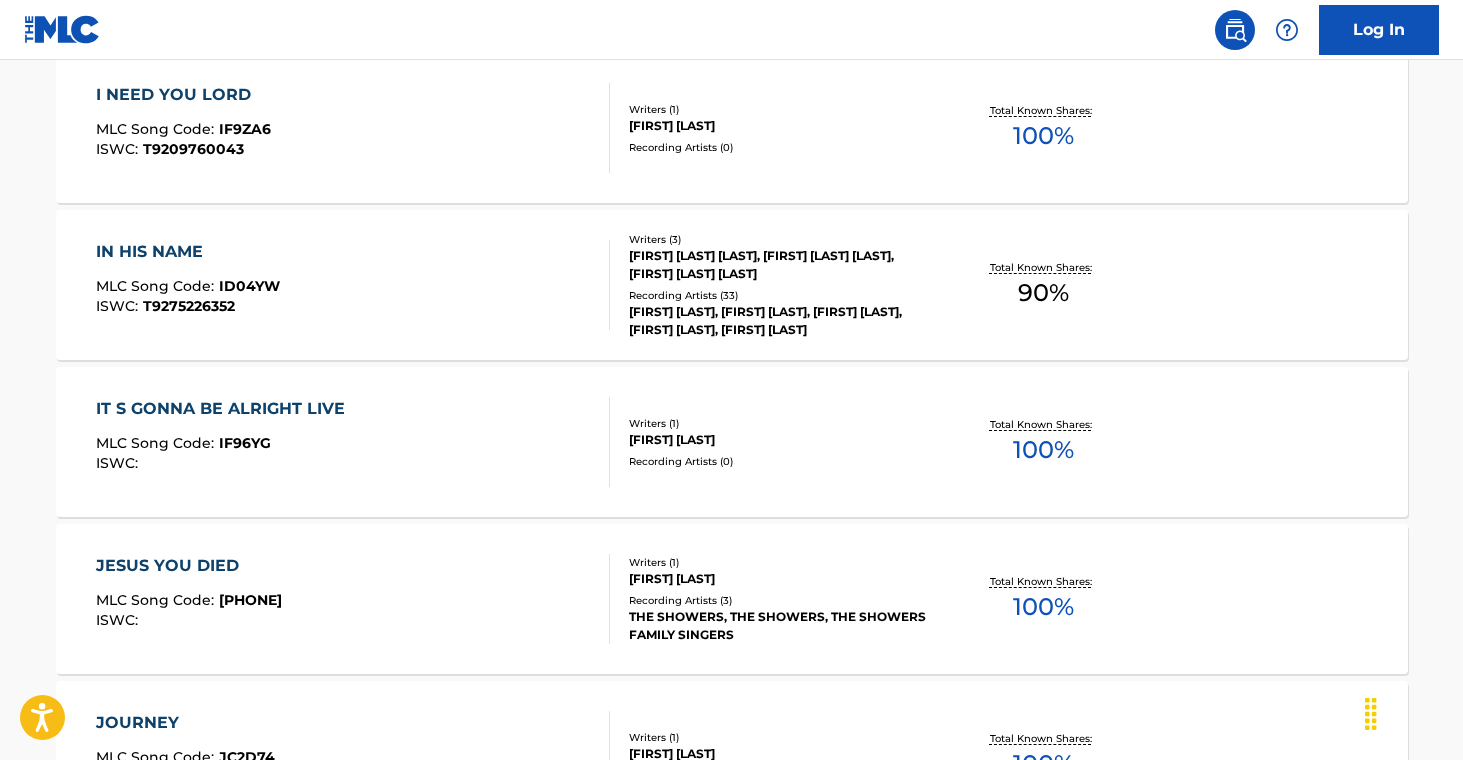 scroll, scrollTop: 1932, scrollLeft: 0, axis: vertical 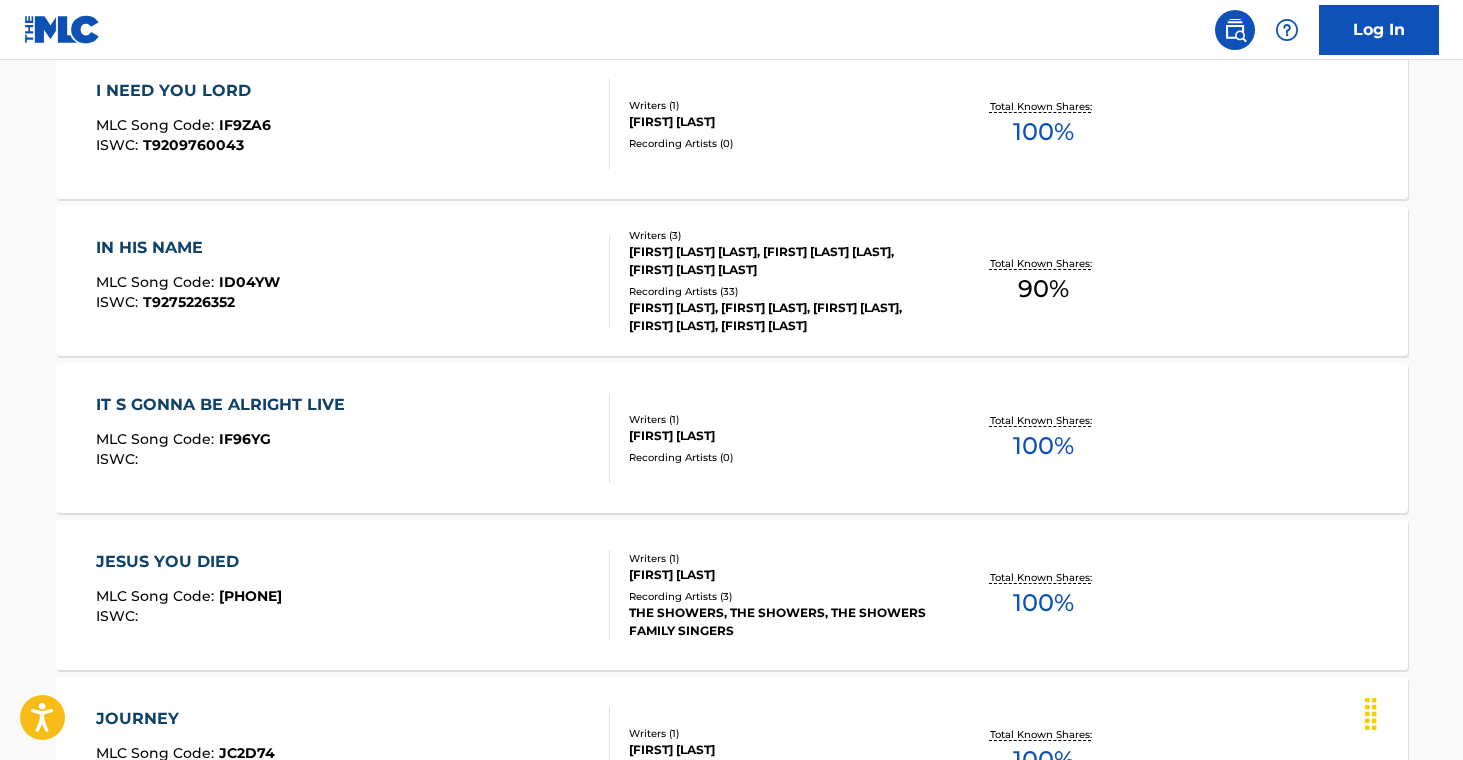 click on "Recording Artists ( 3 )" at bounding box center [780, 596] 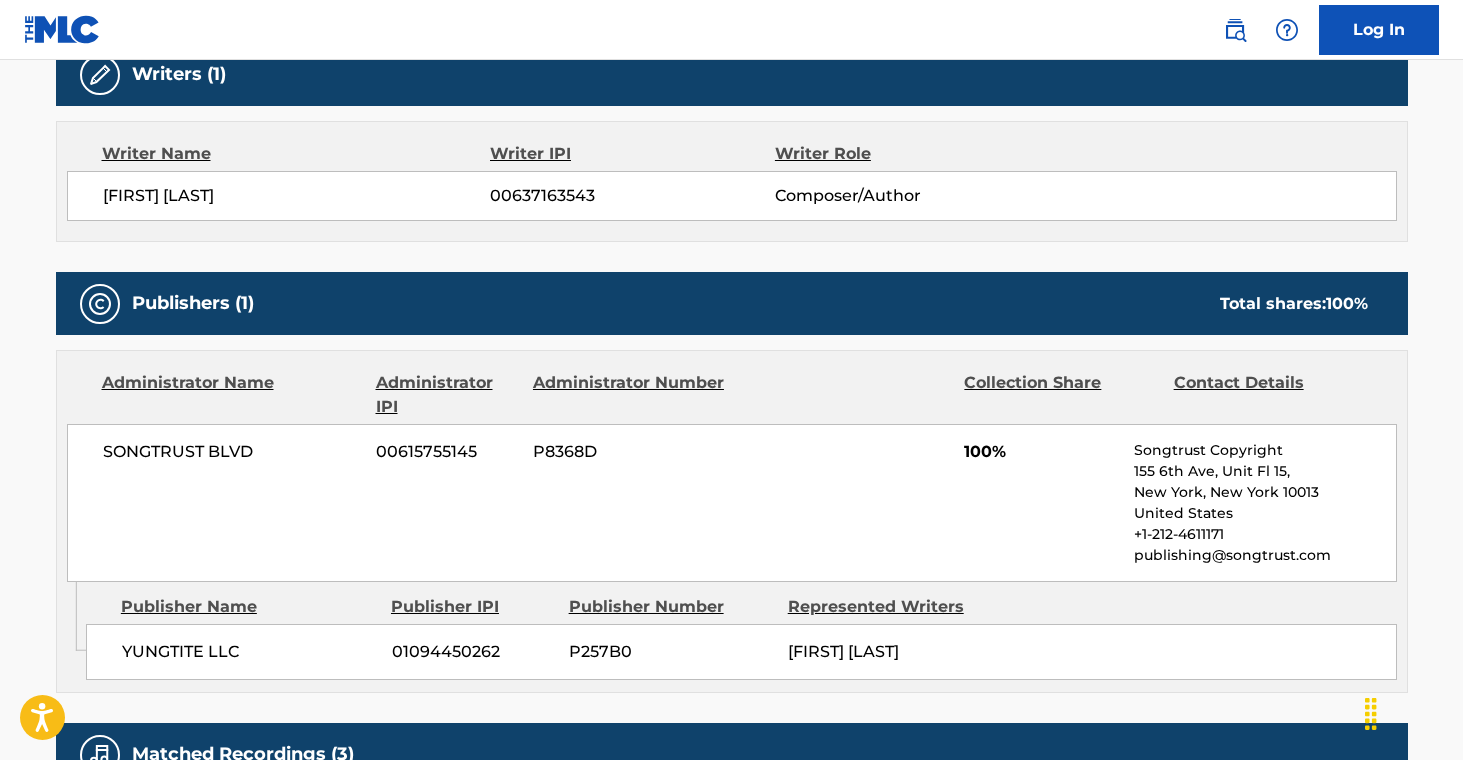 scroll, scrollTop: 0, scrollLeft: 0, axis: both 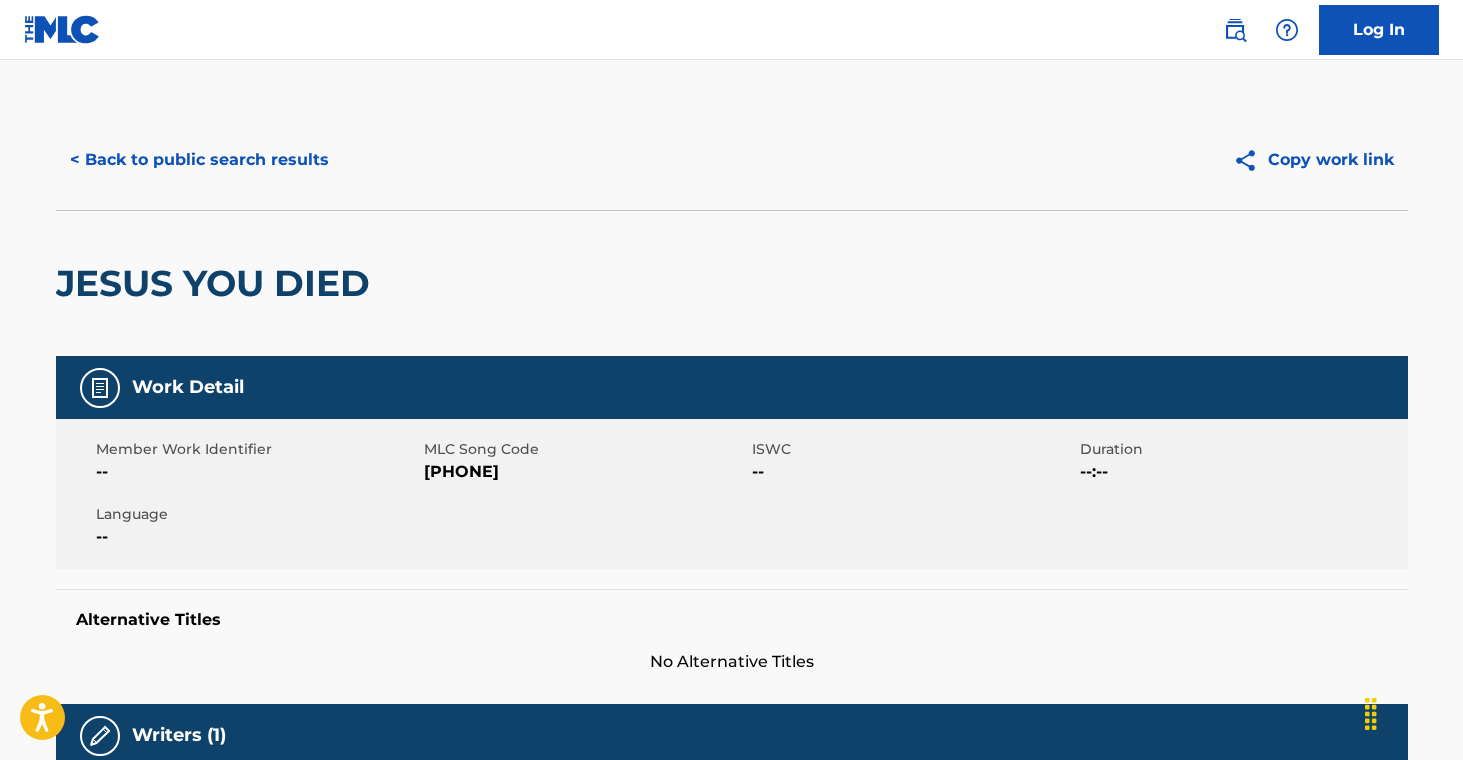 click on "< Back to public search results" at bounding box center (199, 160) 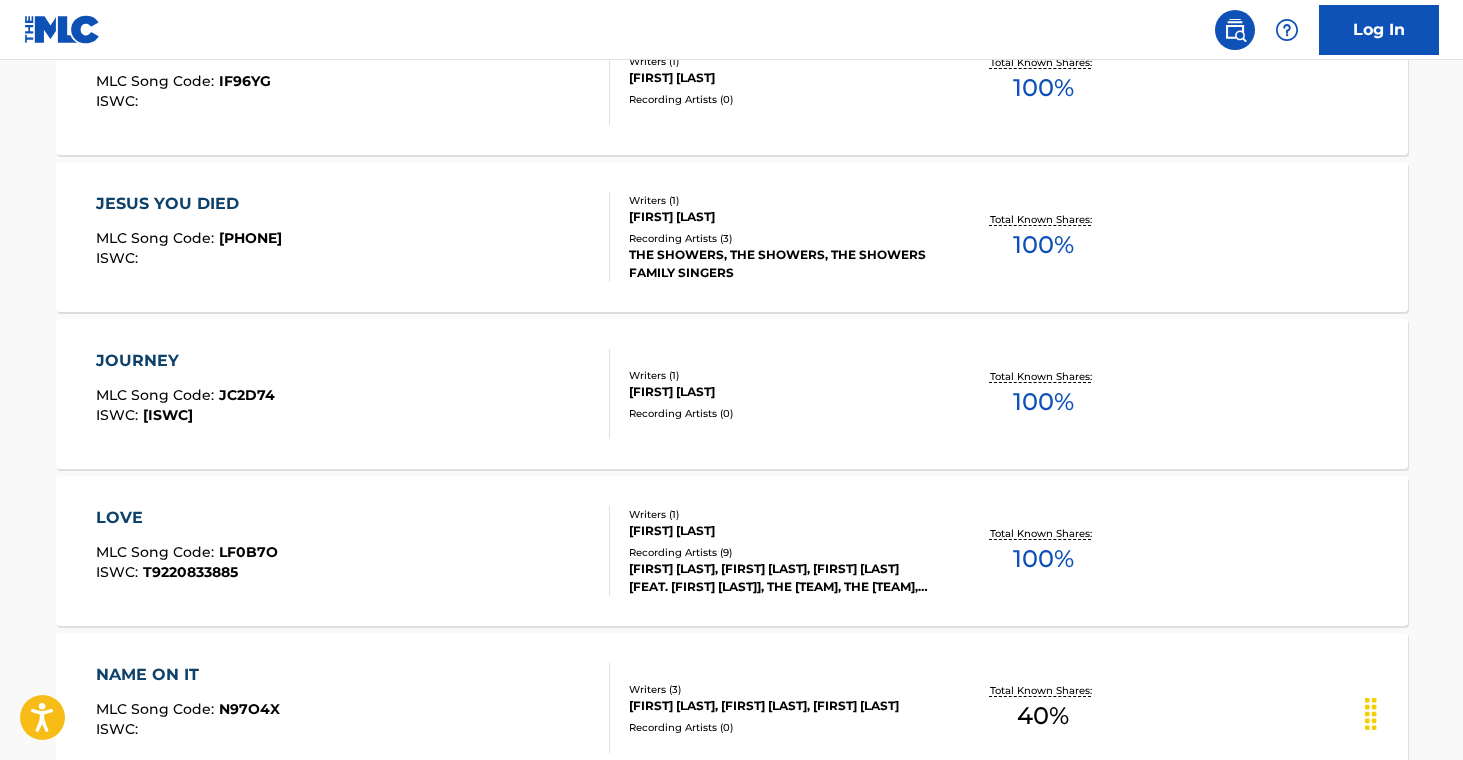 scroll, scrollTop: 2289, scrollLeft: 0, axis: vertical 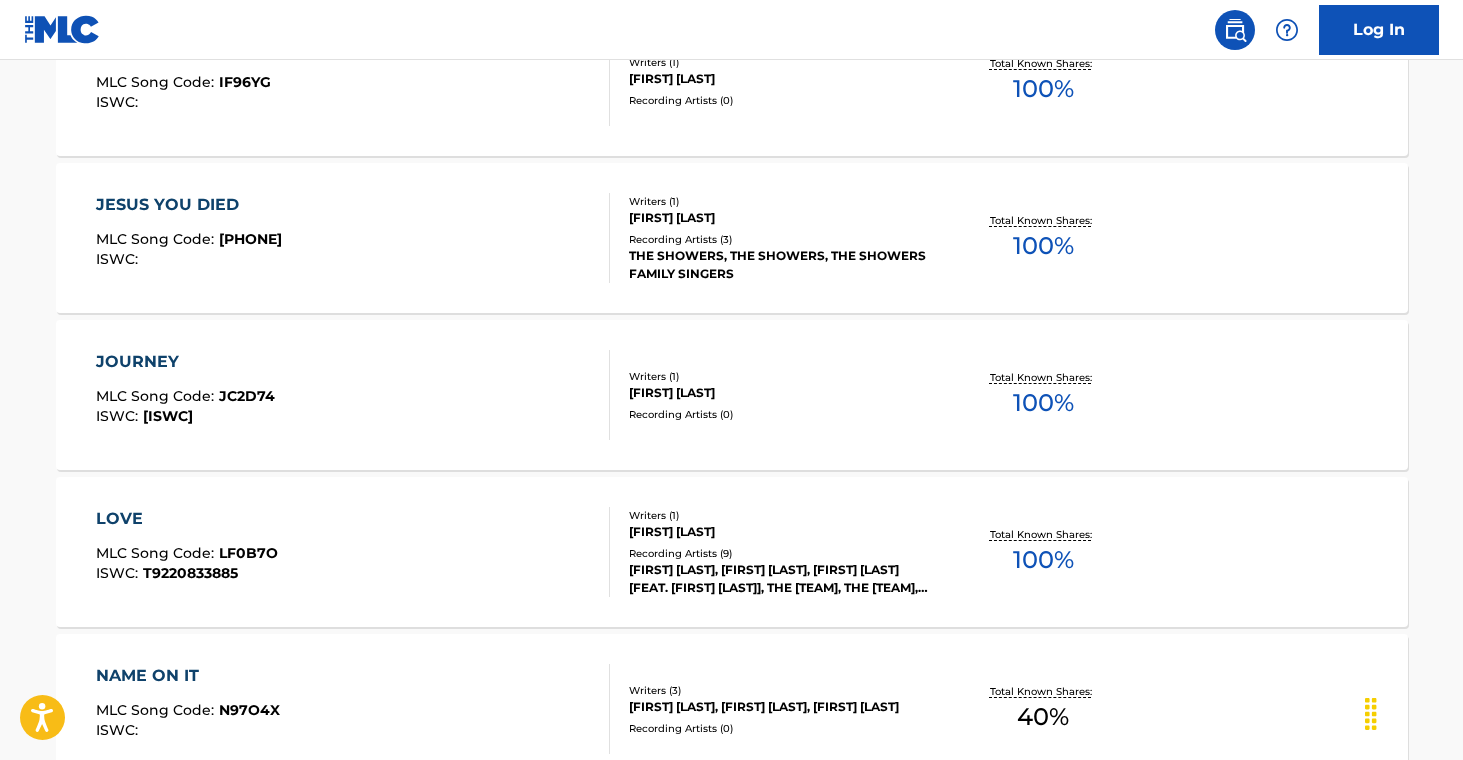 click on "JOURNEY MLC Song Code : [CODE] ISWC : [PHONE] Writers ( 1 ) [FIRST] [LAST] Recording Artists ( 0 ) Total Known Shares: 100 %" at bounding box center [732, 395] 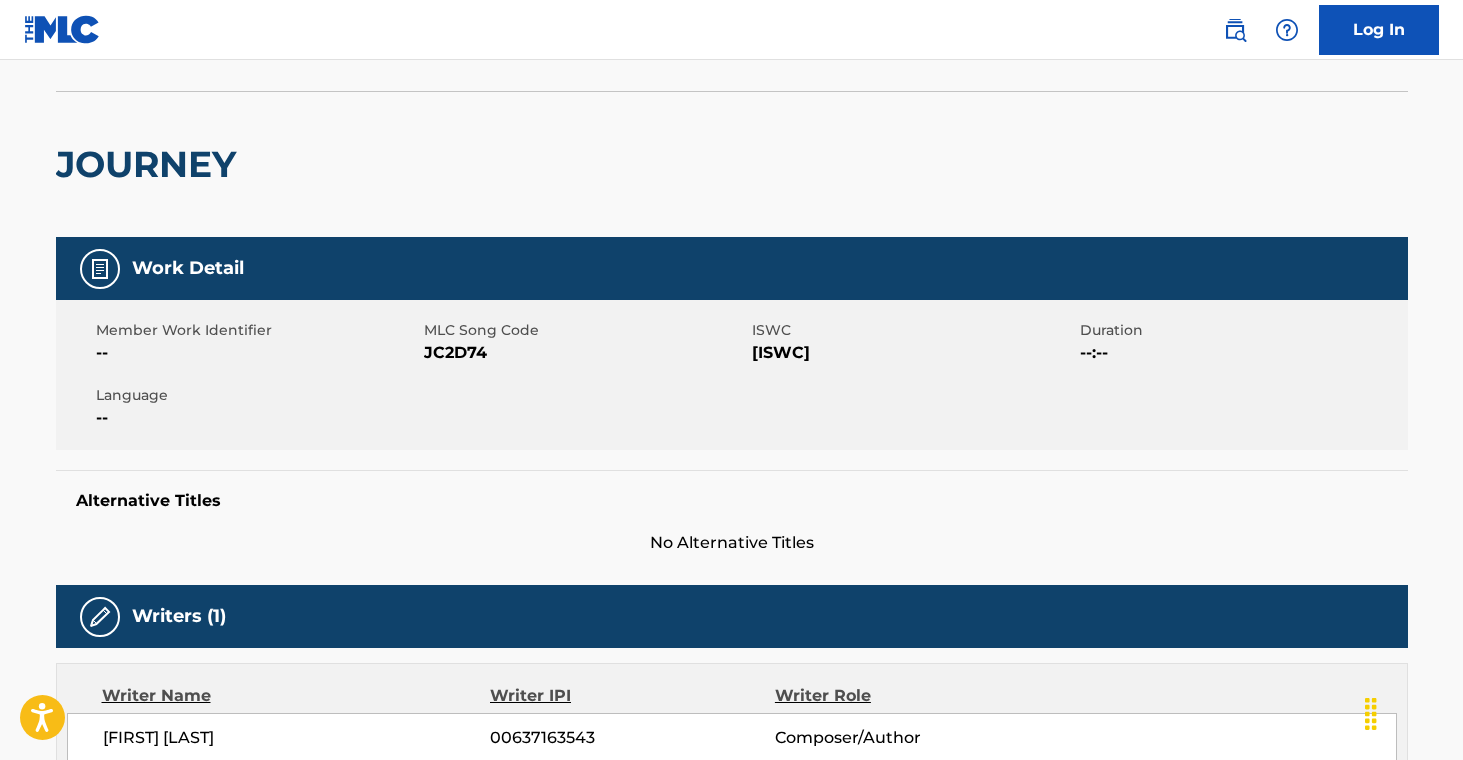 scroll, scrollTop: 0, scrollLeft: 0, axis: both 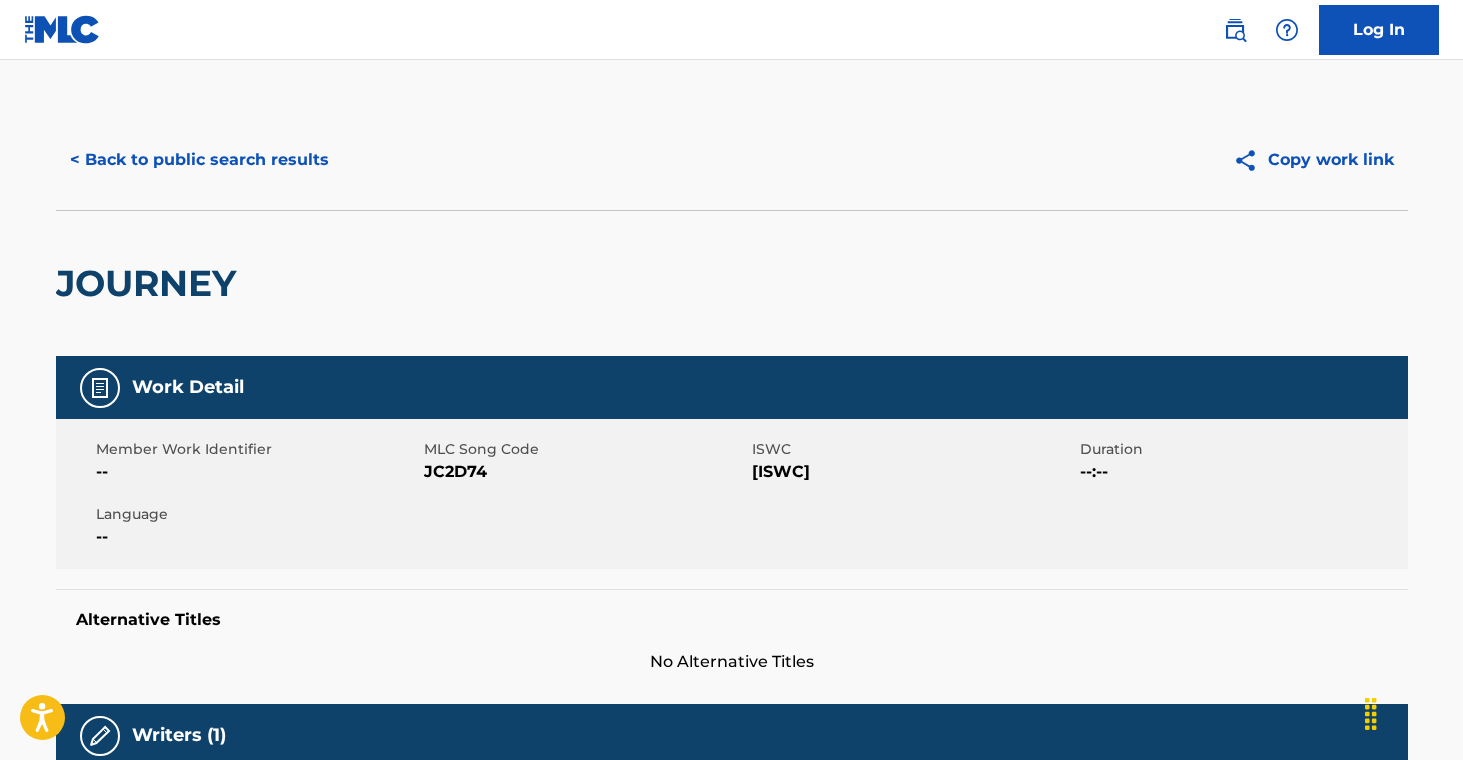 click on "< Back to public search results" at bounding box center (199, 160) 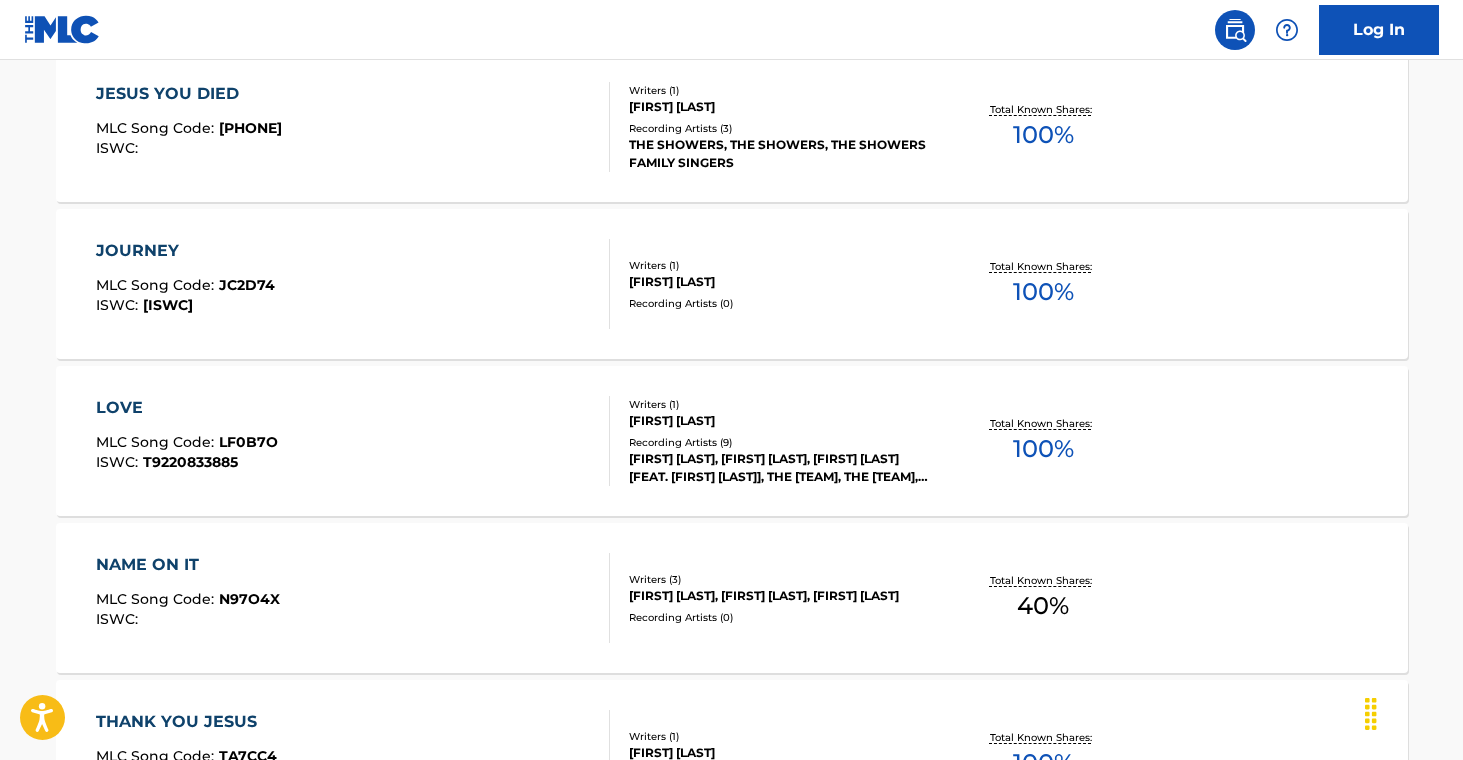 scroll, scrollTop: 2403, scrollLeft: 0, axis: vertical 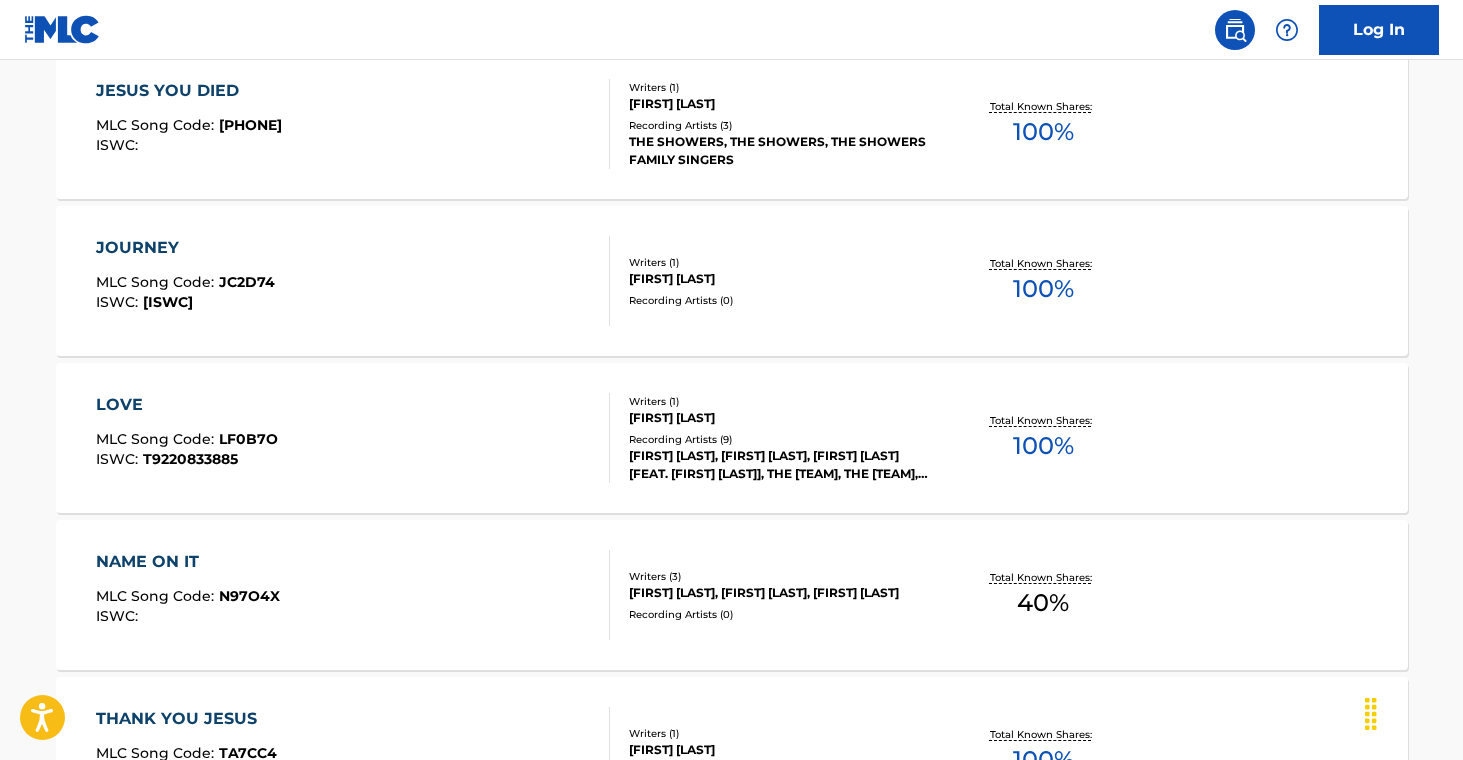 click on "LOVE MLC Song Code : [CODE] ISWC : [PHONE] Writers ( 1 ) [FIRST] [LAST] Recording Artists ( 9 ) [FIRST] [LAST], [FIRST] [LAST], [FIRST] [LAST] [FEAT. [FIRST] [LAST]], THE [TEAM], THE [TEAM],[FIRST] [LAST] Total Known Shares: 100 %" at bounding box center (732, 438) 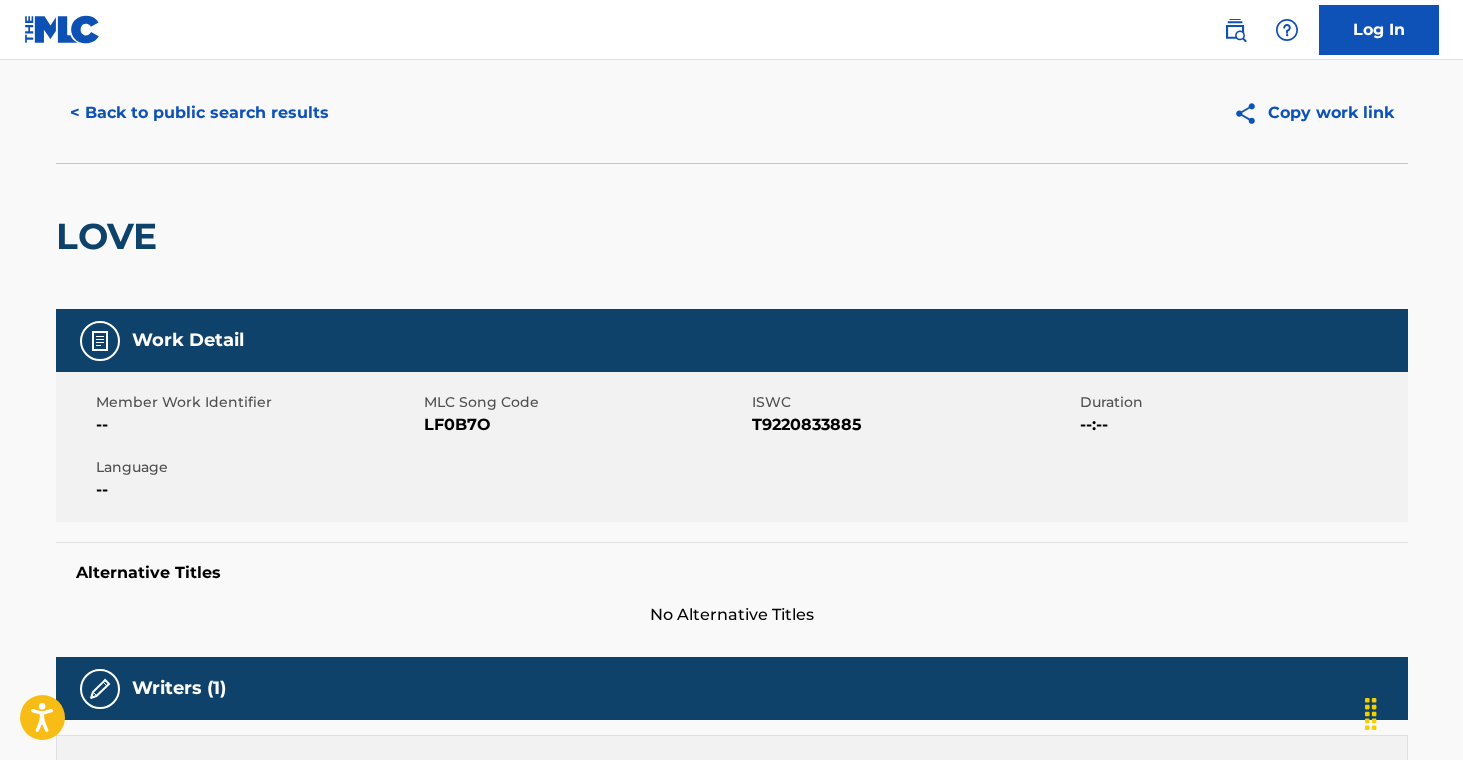 scroll, scrollTop: 0, scrollLeft: 0, axis: both 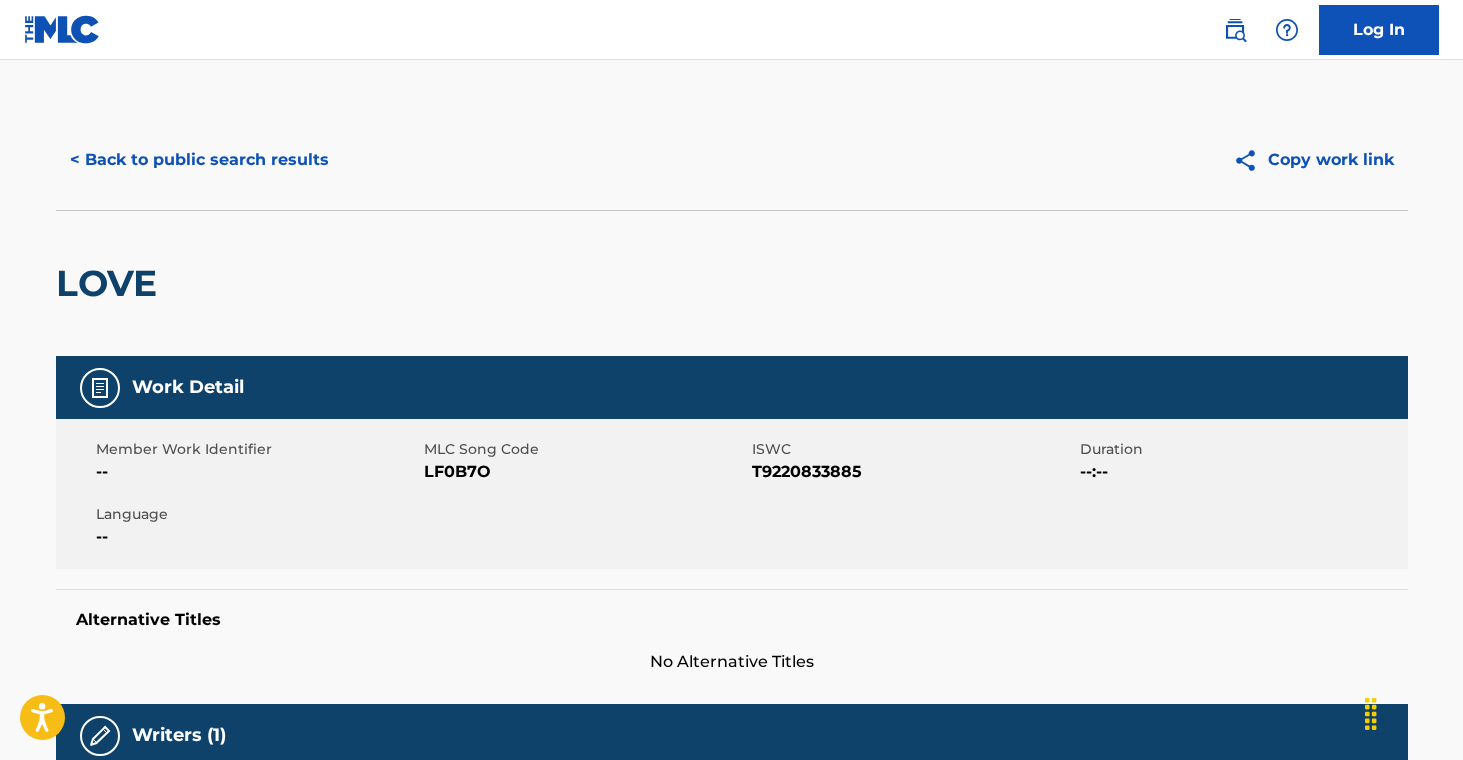 click on "< Back to public search results" at bounding box center (199, 160) 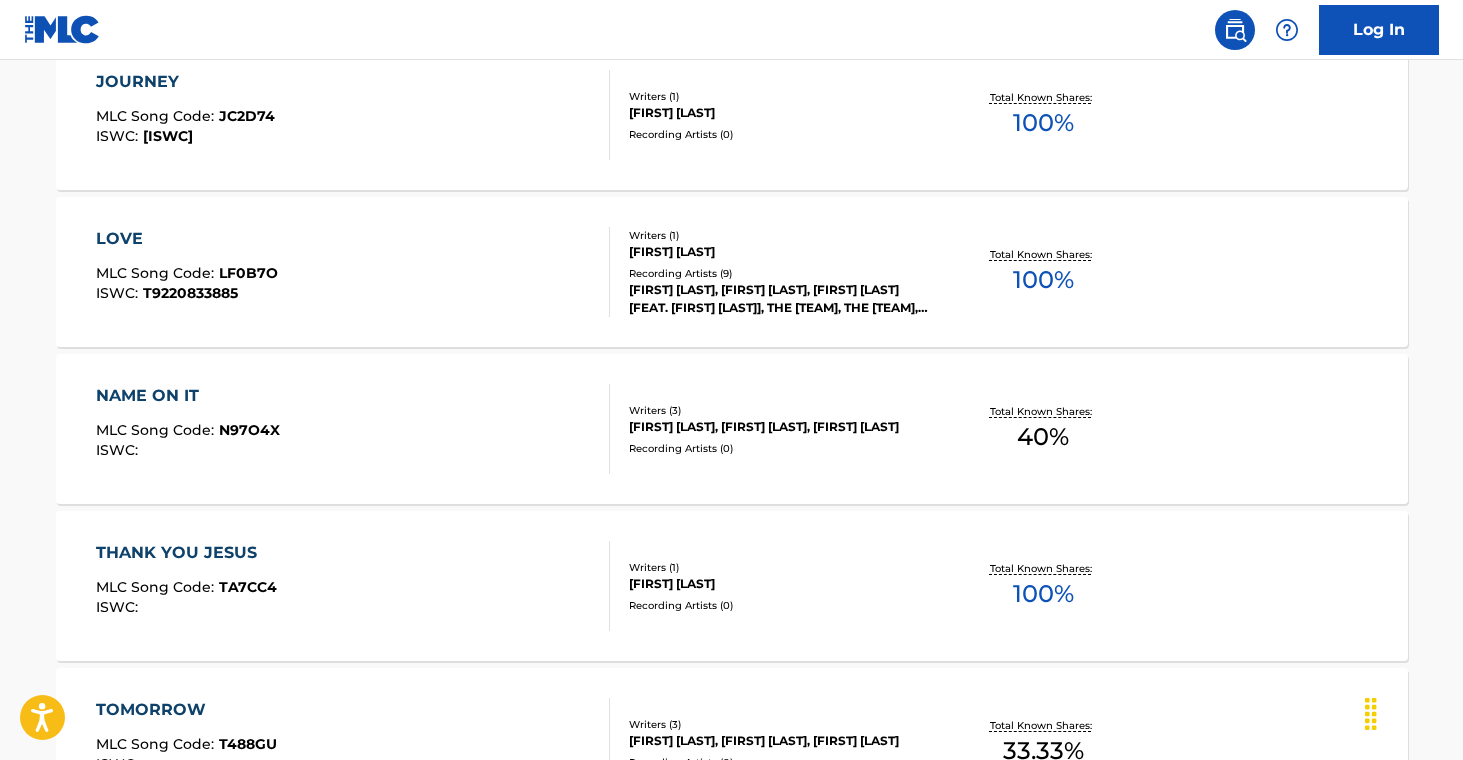 scroll, scrollTop: 2570, scrollLeft: 0, axis: vertical 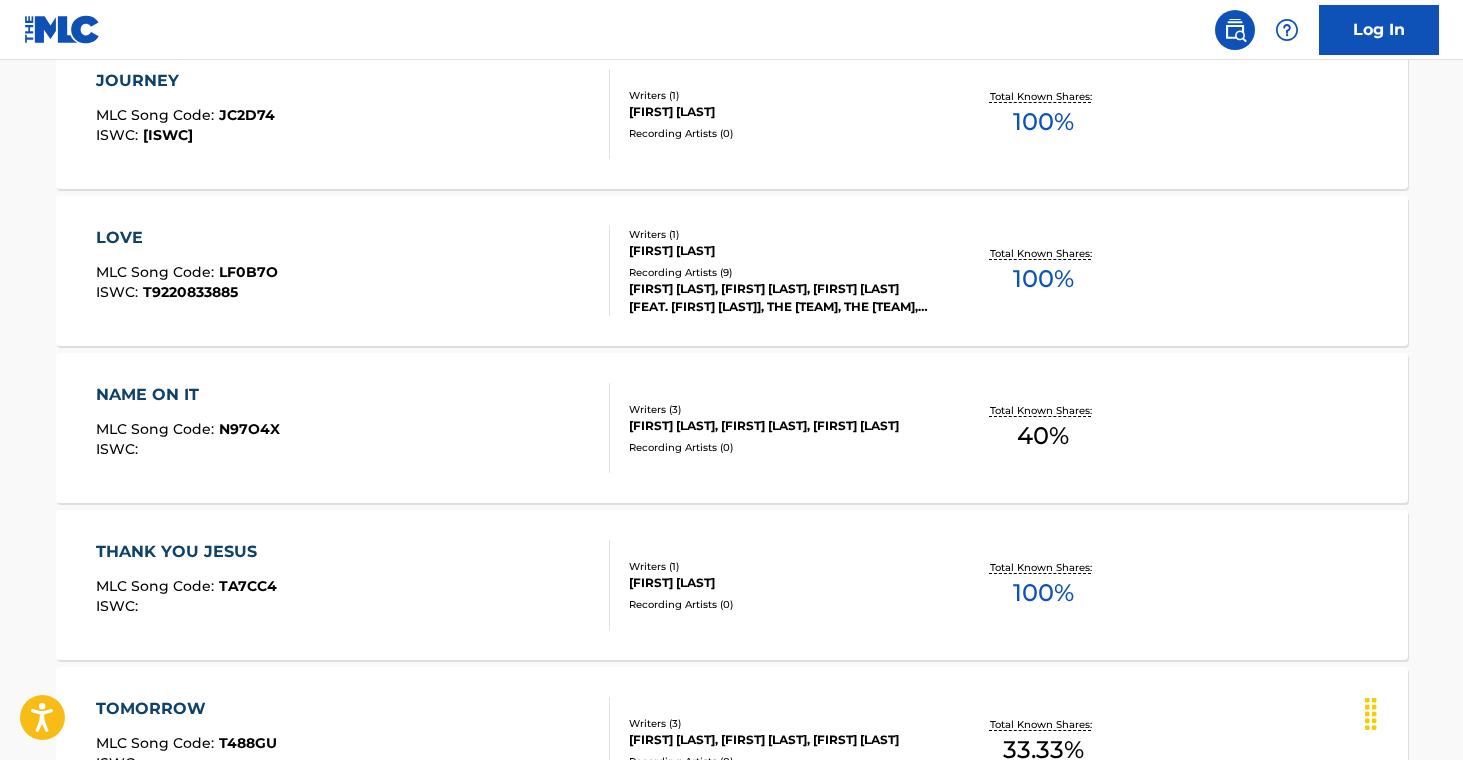 click on "NAME ON IT MLC Song Code : N97O4X ISWC : Writers ( 3 ) [FIRST] [LAST], [FIRST] [LAST], [FIRST] [LAST] Recording Artists ( 0 ) Total Known Shares: 40 %" at bounding box center (732, 428) 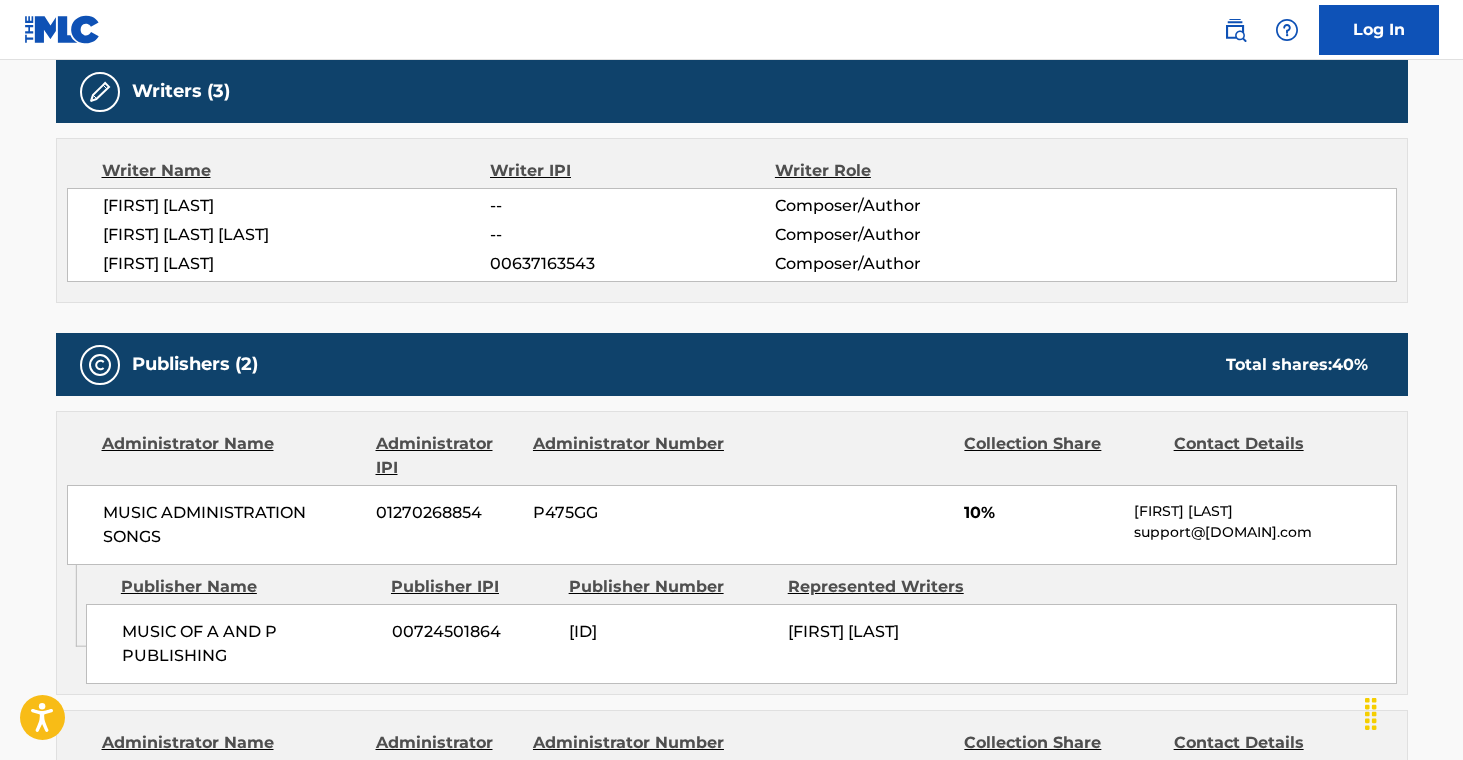scroll, scrollTop: 0, scrollLeft: 0, axis: both 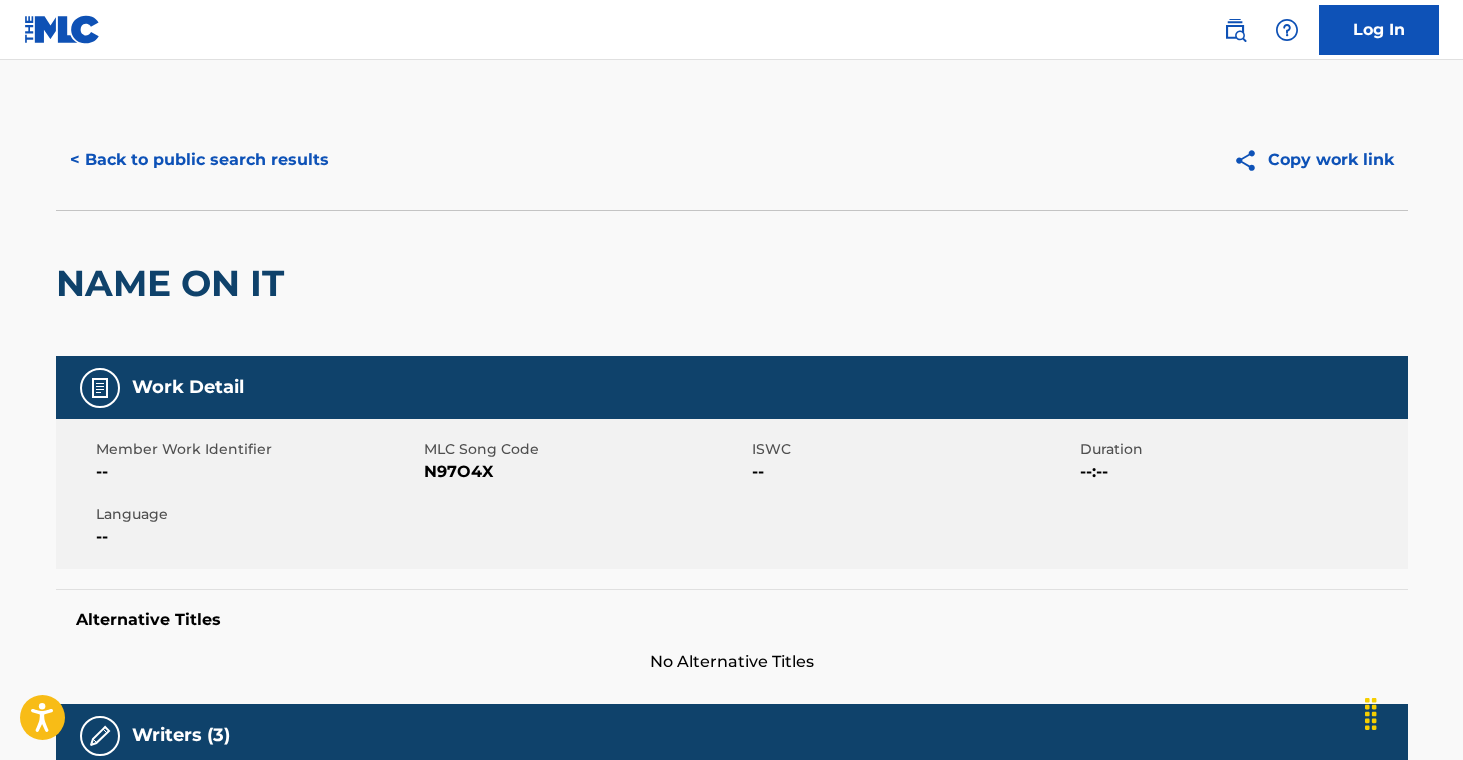 click on "< Back to public search results" at bounding box center (199, 160) 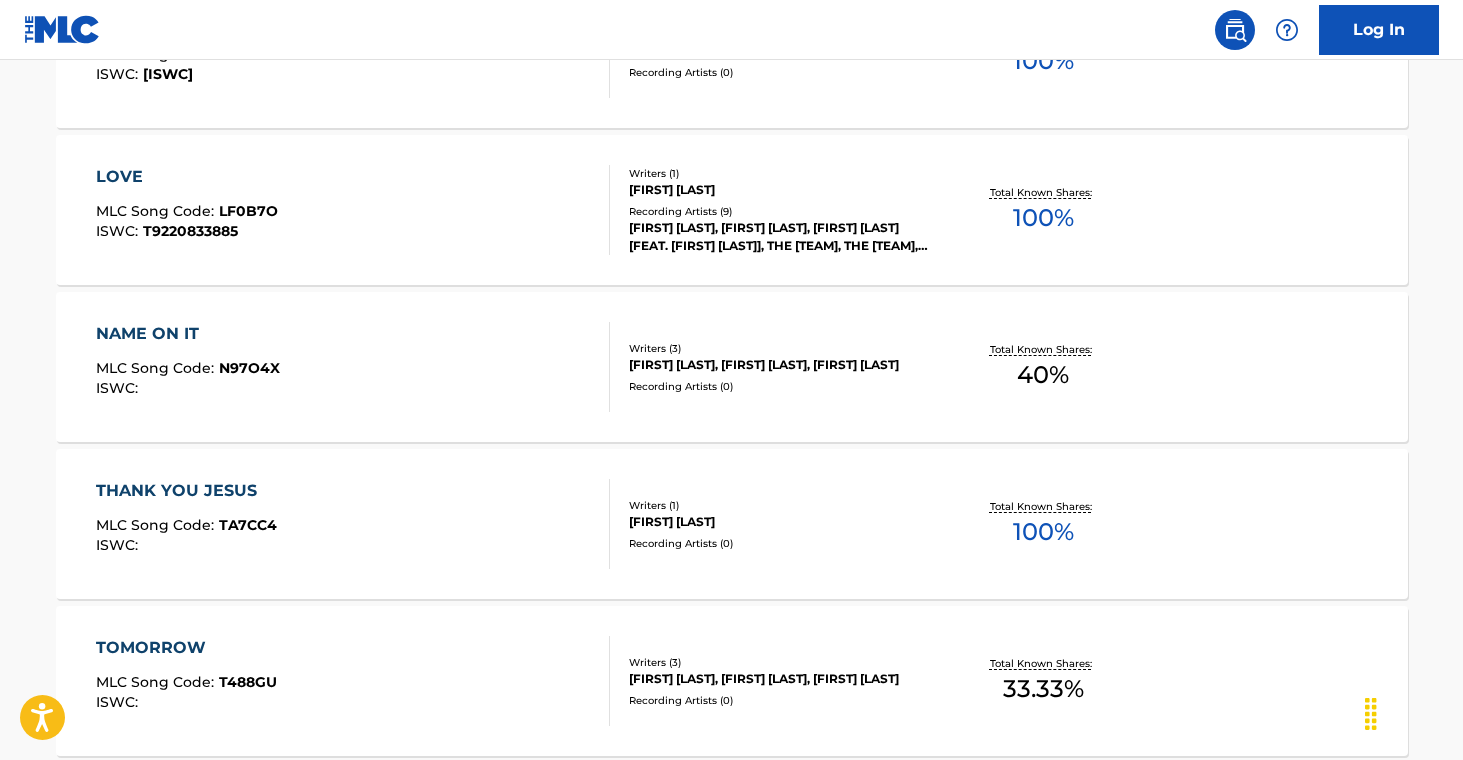 scroll, scrollTop: 2637, scrollLeft: 0, axis: vertical 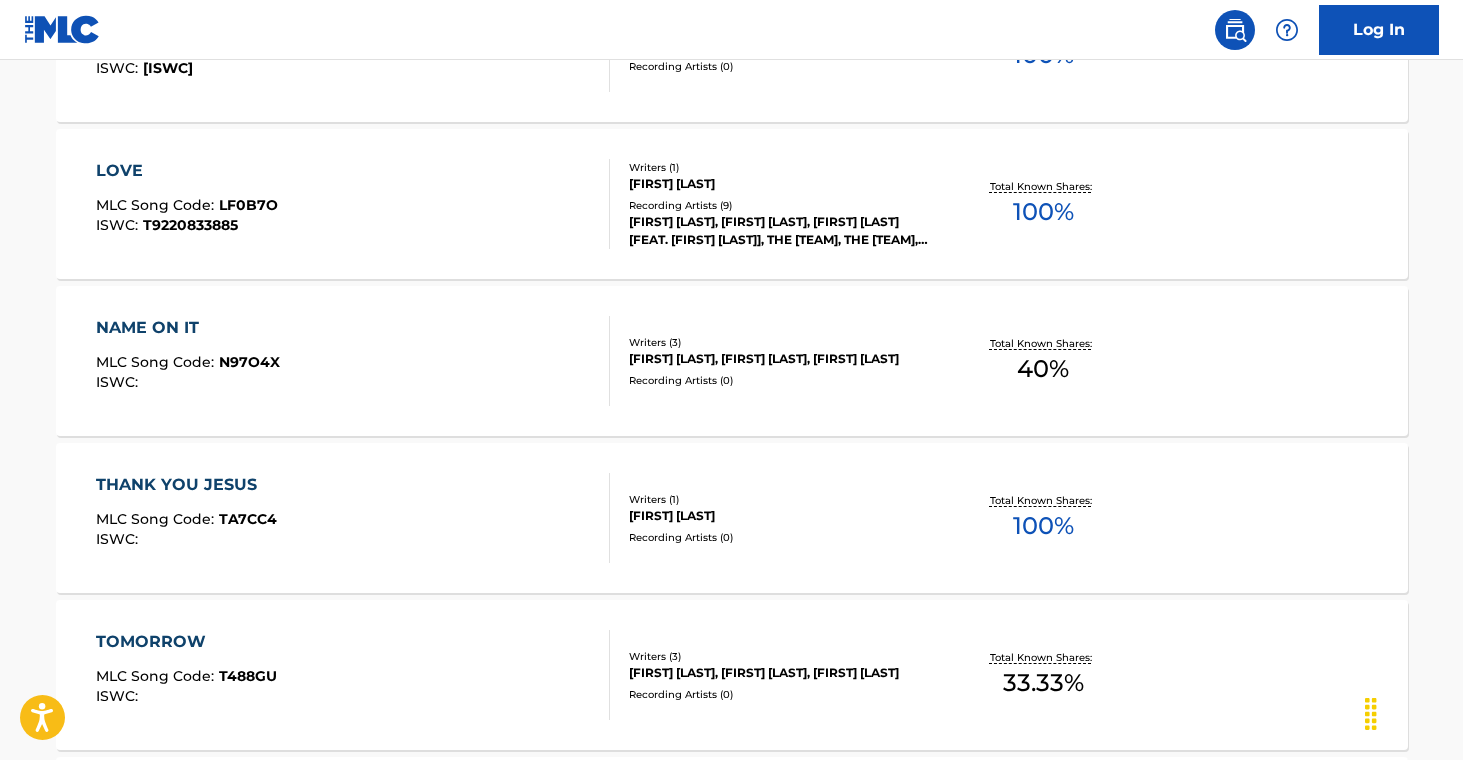 click on "Writers ( 1 )" at bounding box center (780, 499) 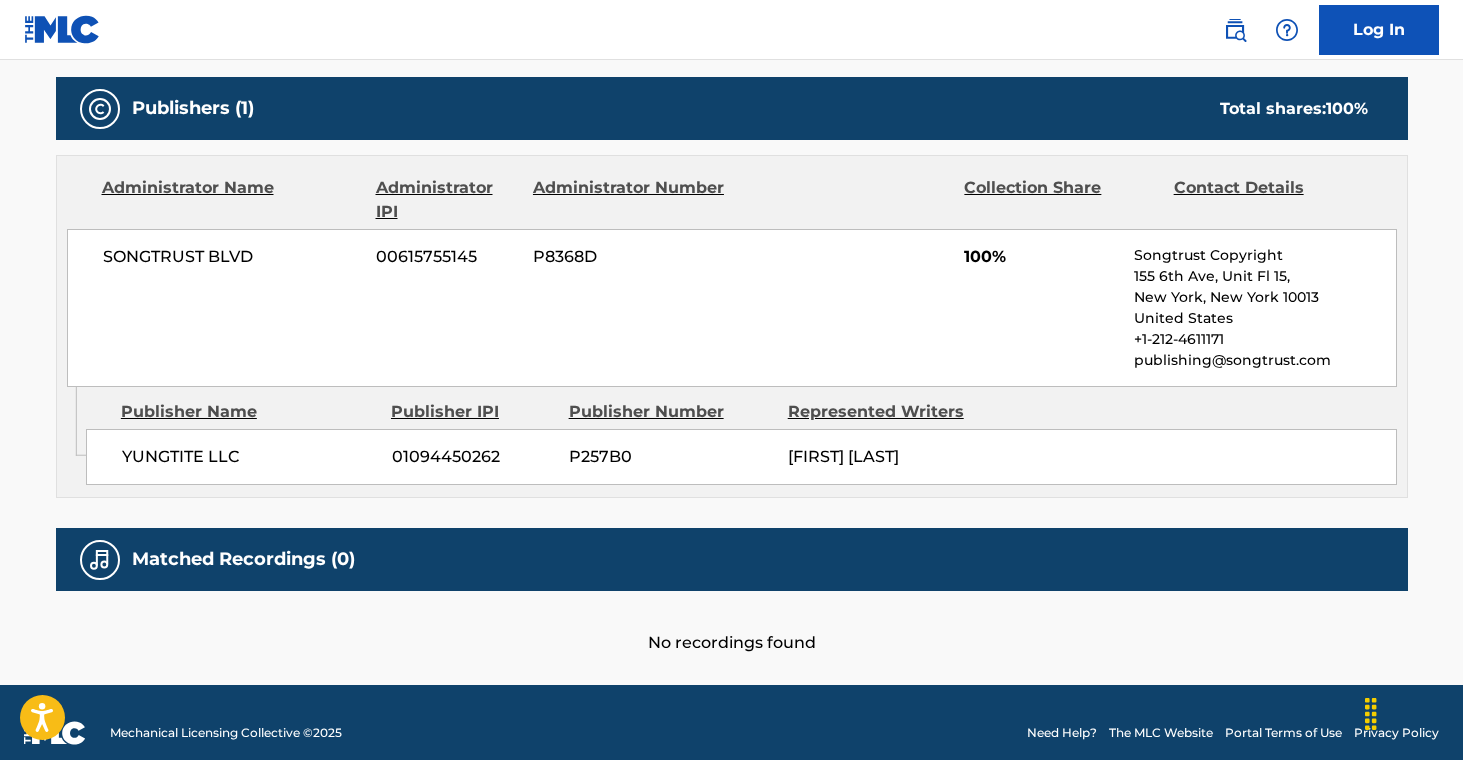 scroll, scrollTop: 0, scrollLeft: 0, axis: both 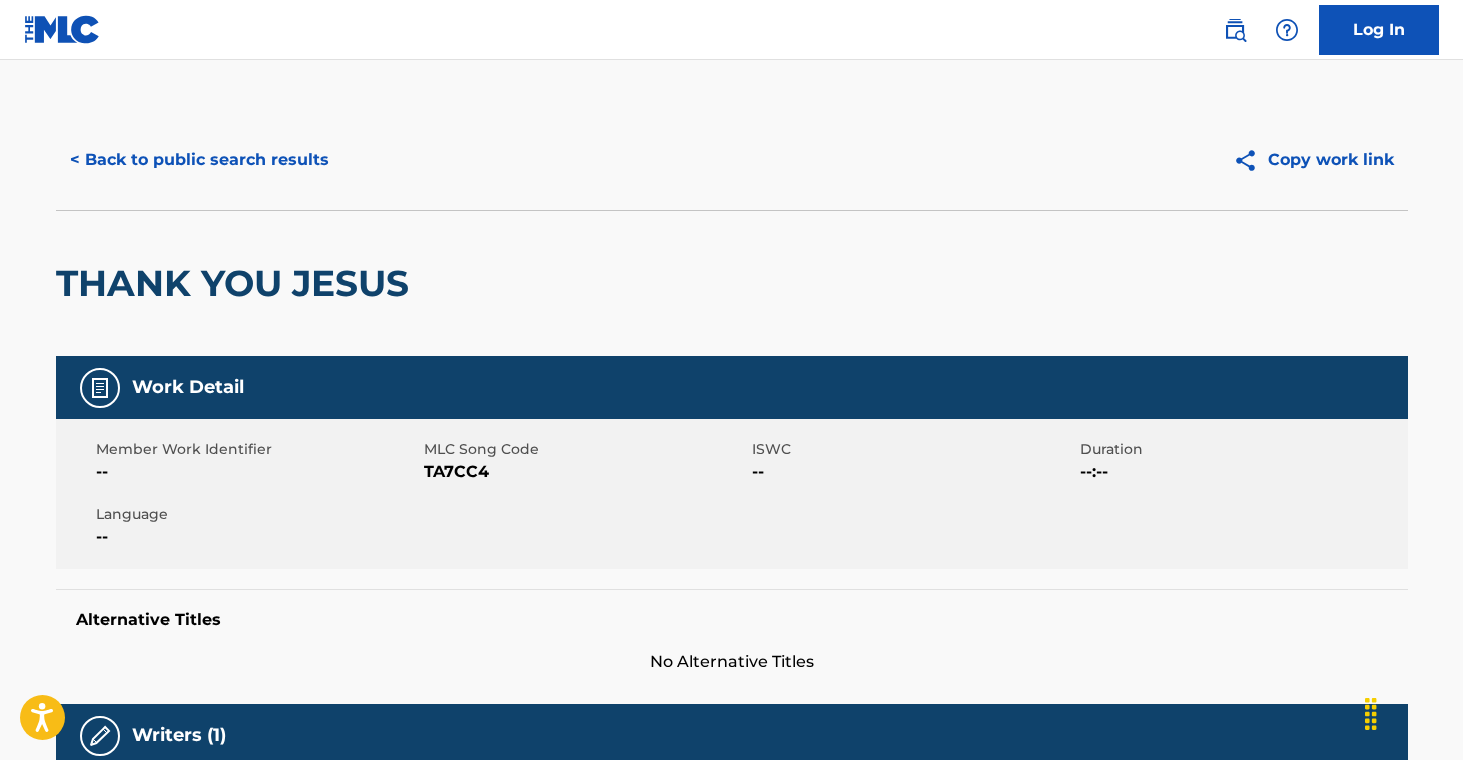 click on "< Back to public search results" at bounding box center (199, 160) 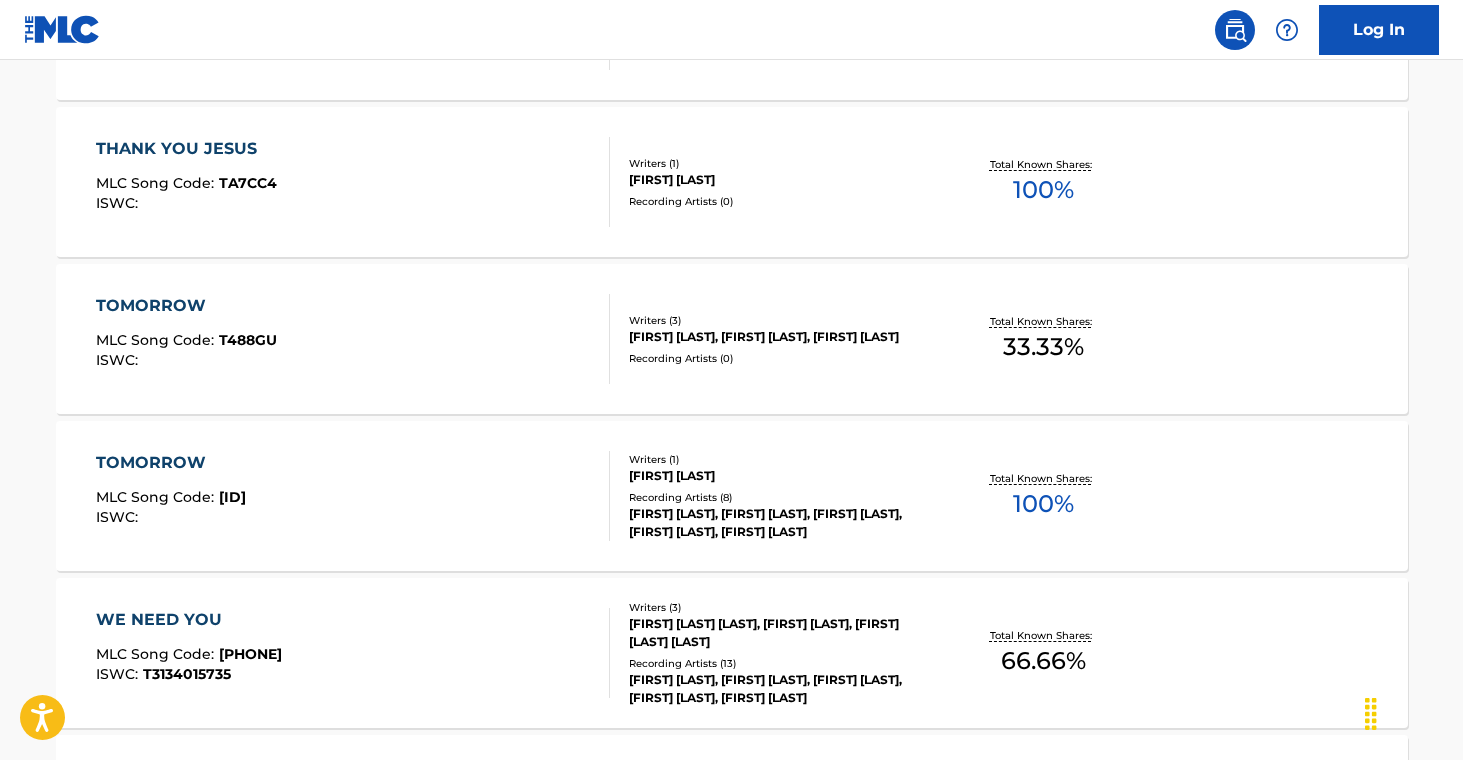 scroll, scrollTop: 2967, scrollLeft: 0, axis: vertical 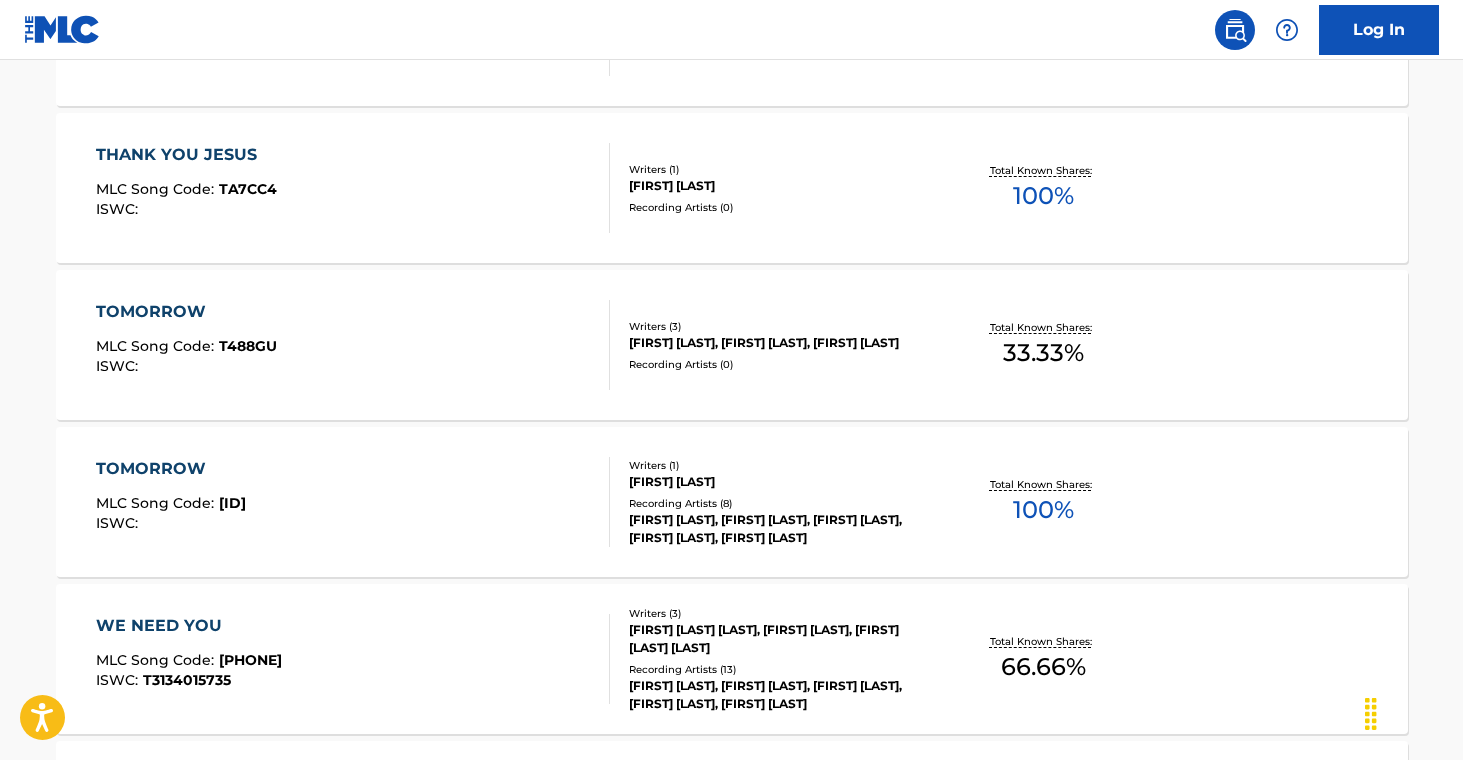 click on "Writers ( 3 ) [FIRST] [LAST], [FIRST] [LAST], [FIRST] [LAST] Recording Artists ( 0 )" at bounding box center [770, 345] 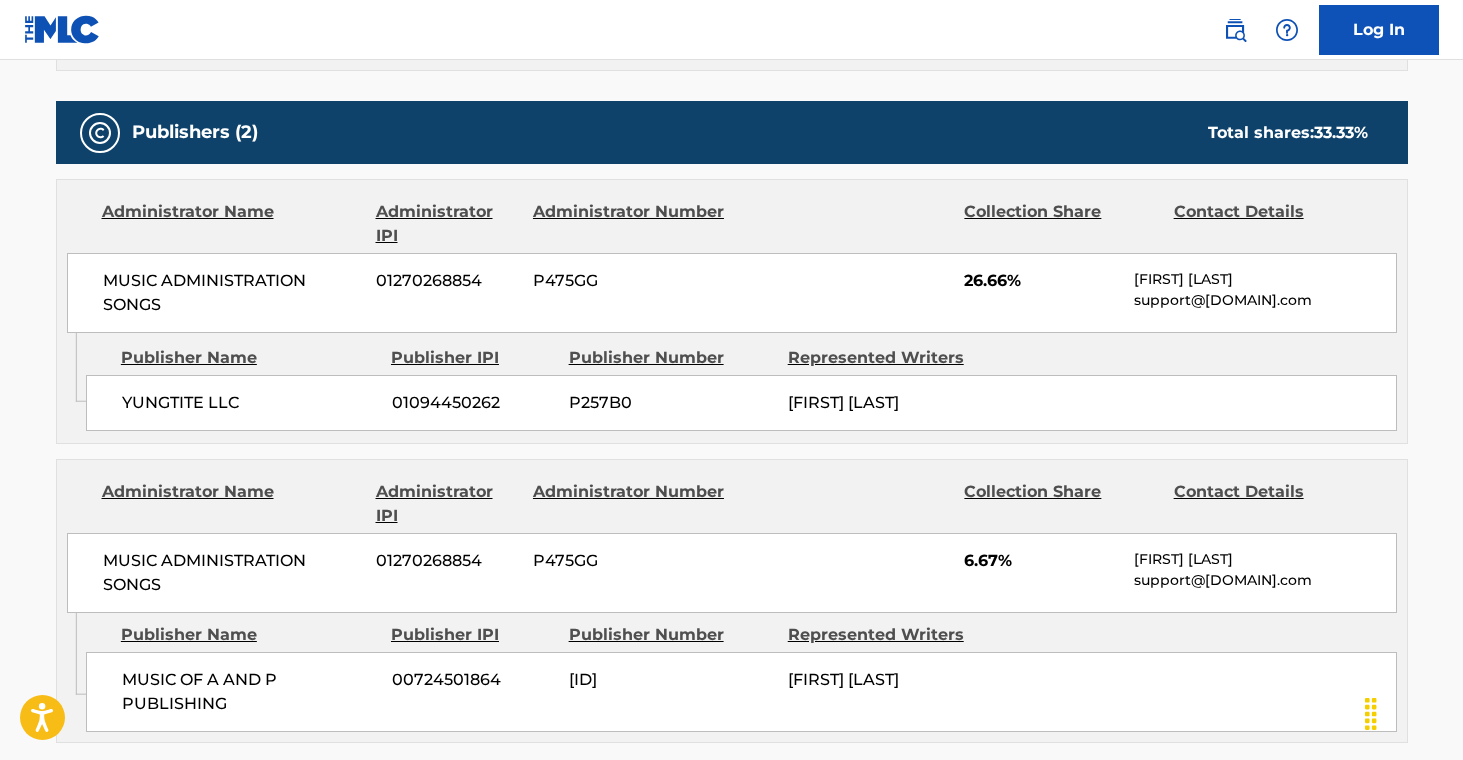 scroll, scrollTop: 322, scrollLeft: 0, axis: vertical 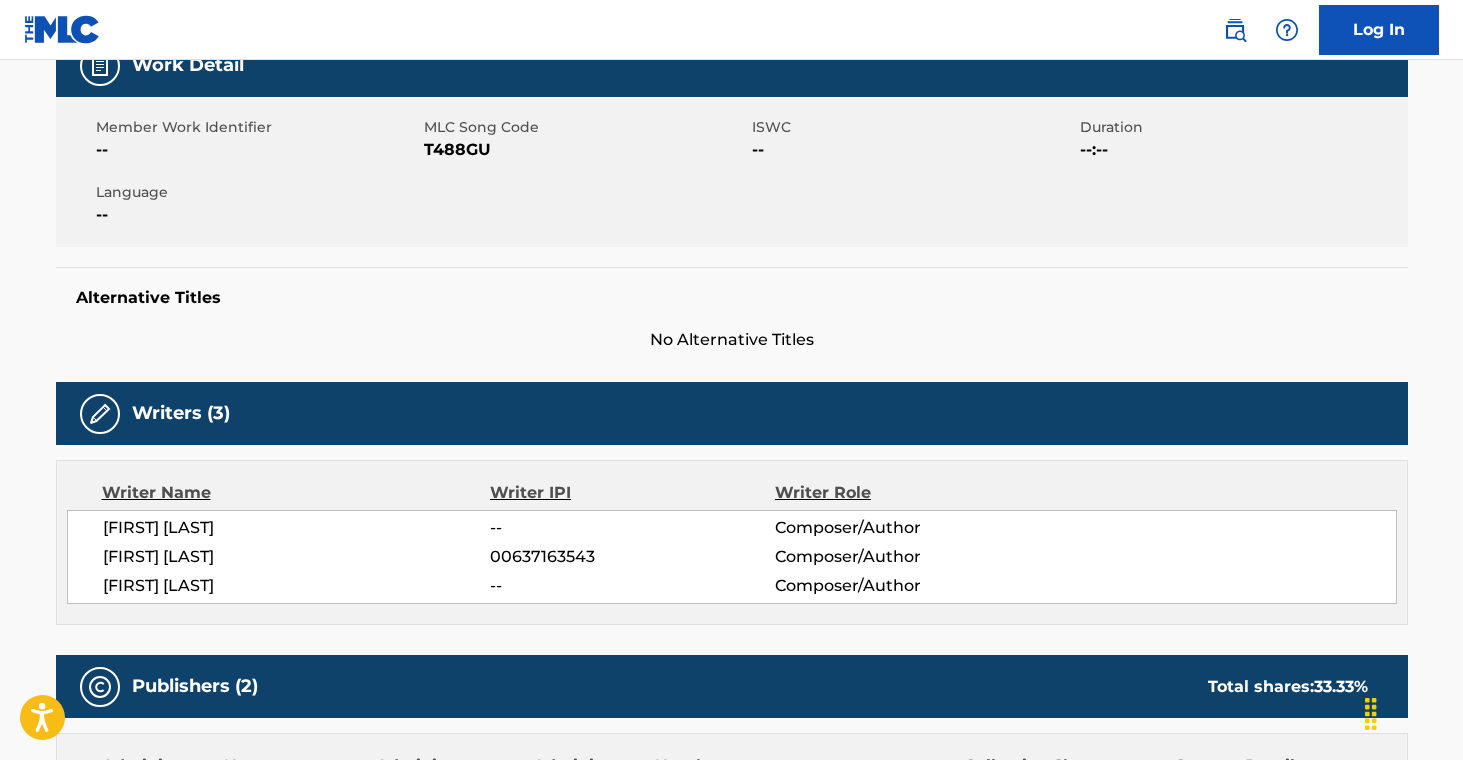 click on "T488GU" at bounding box center (585, 150) 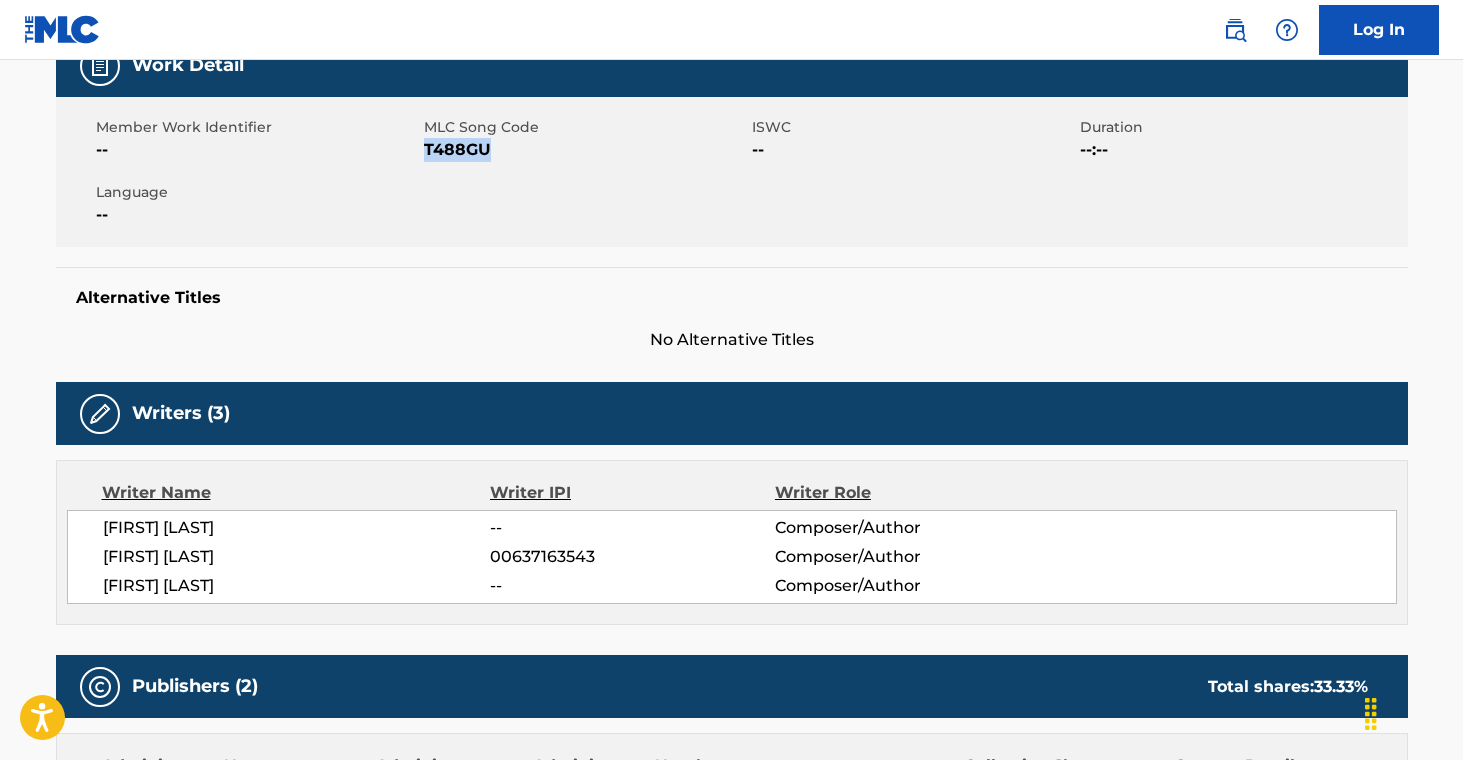 click on "T488GU" at bounding box center (585, 150) 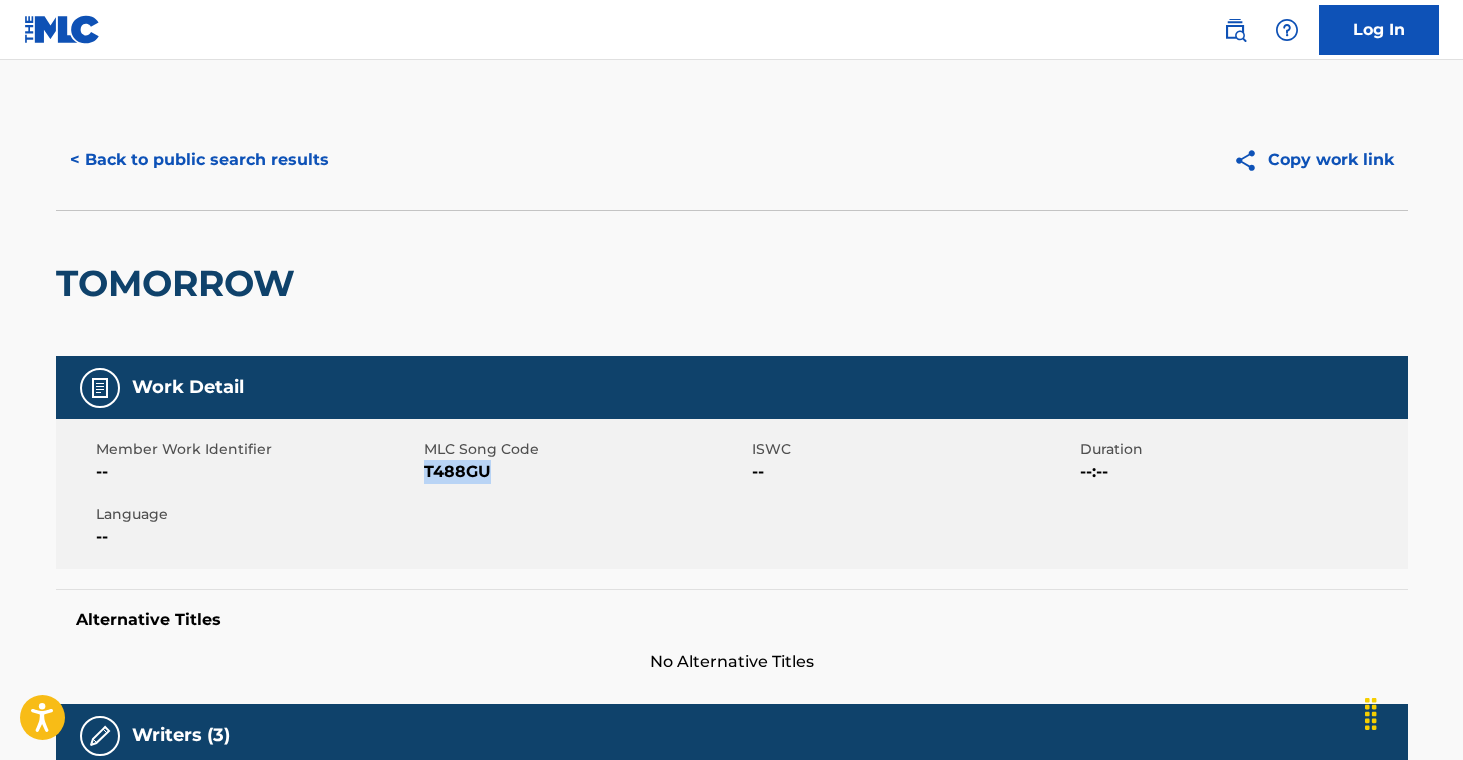 click on "< Back to public search results" at bounding box center [199, 160] 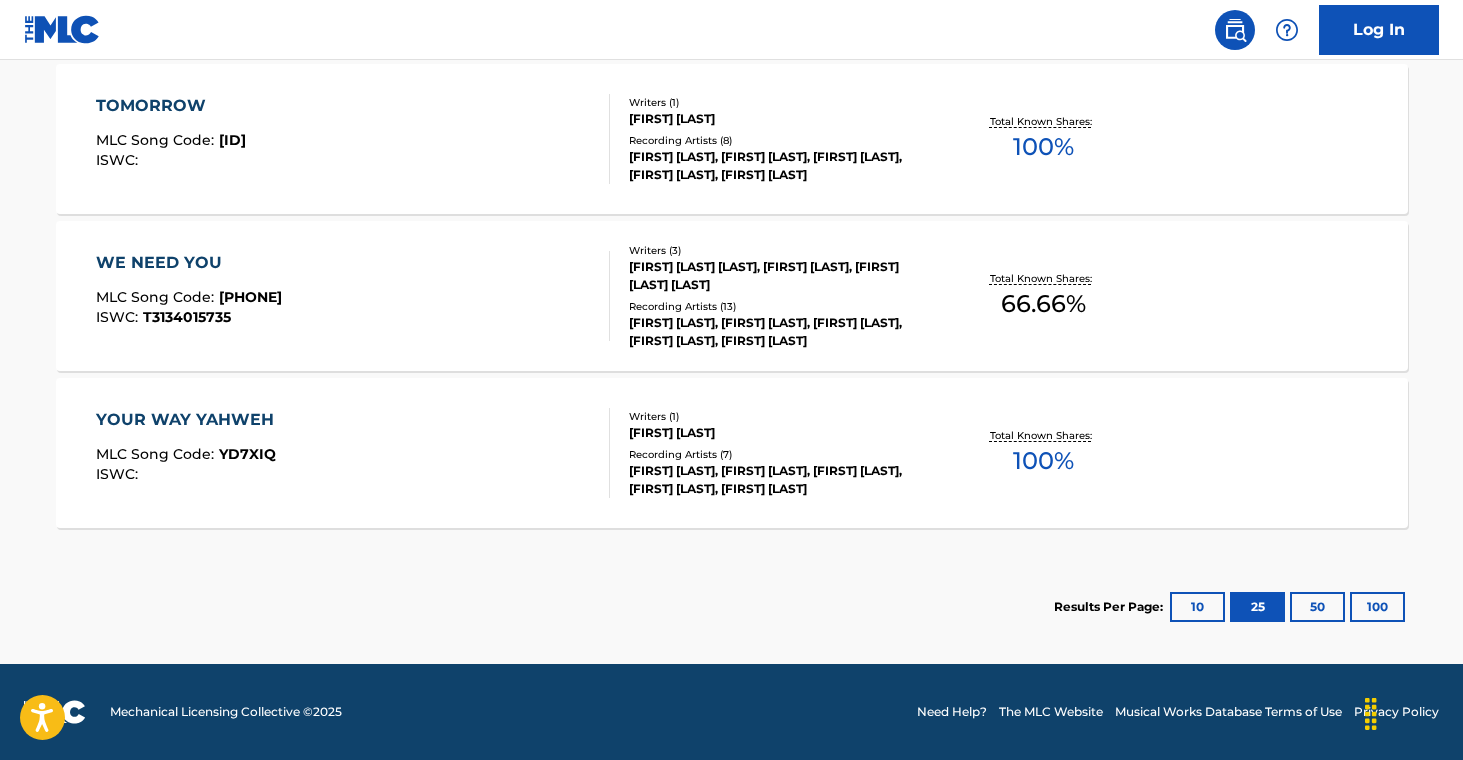 scroll, scrollTop: 3326, scrollLeft: 0, axis: vertical 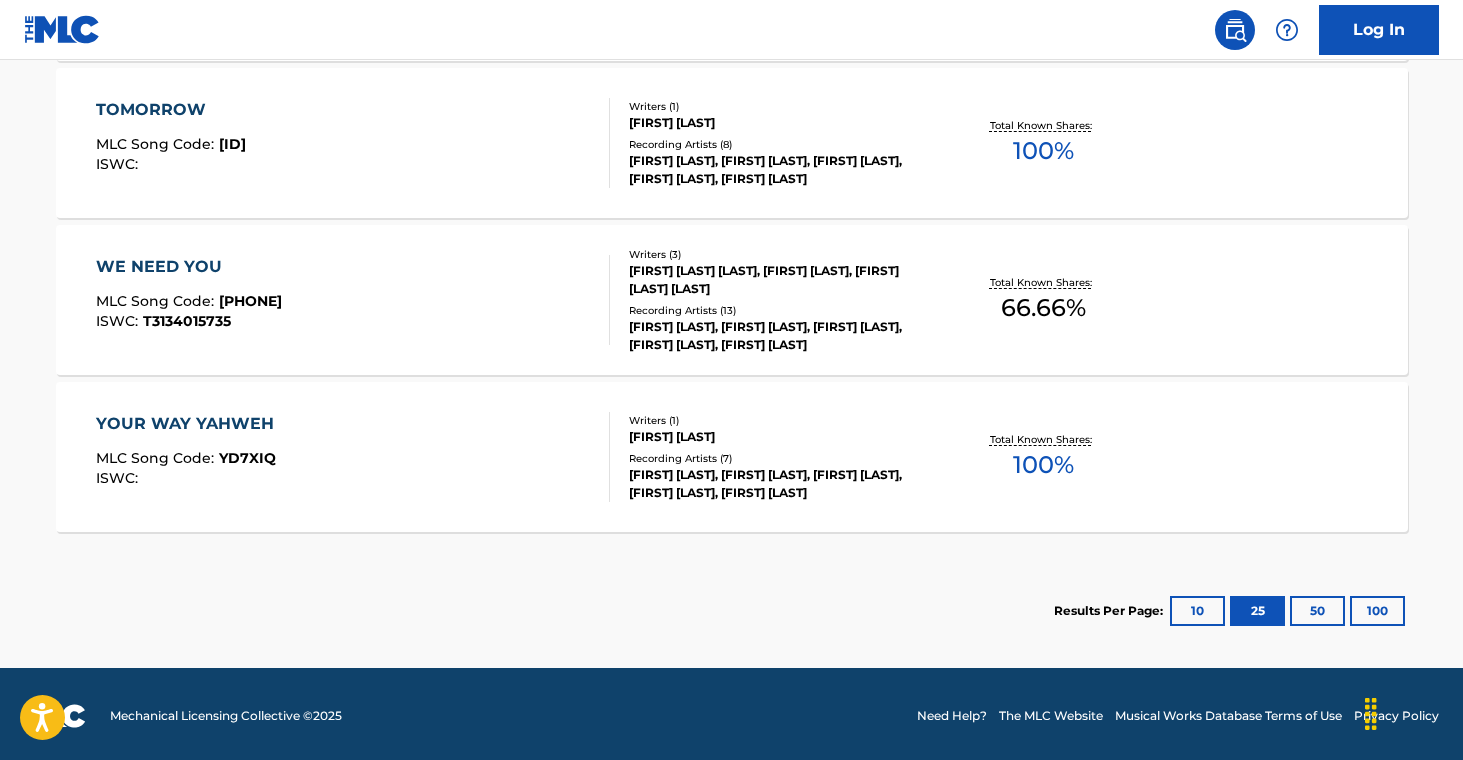 click on "[FIRST] [LAST], [FIRST] [LAST], [FIRST] [LAST], [FIRST] [LAST], [FIRST] [LAST]" at bounding box center (780, 170) 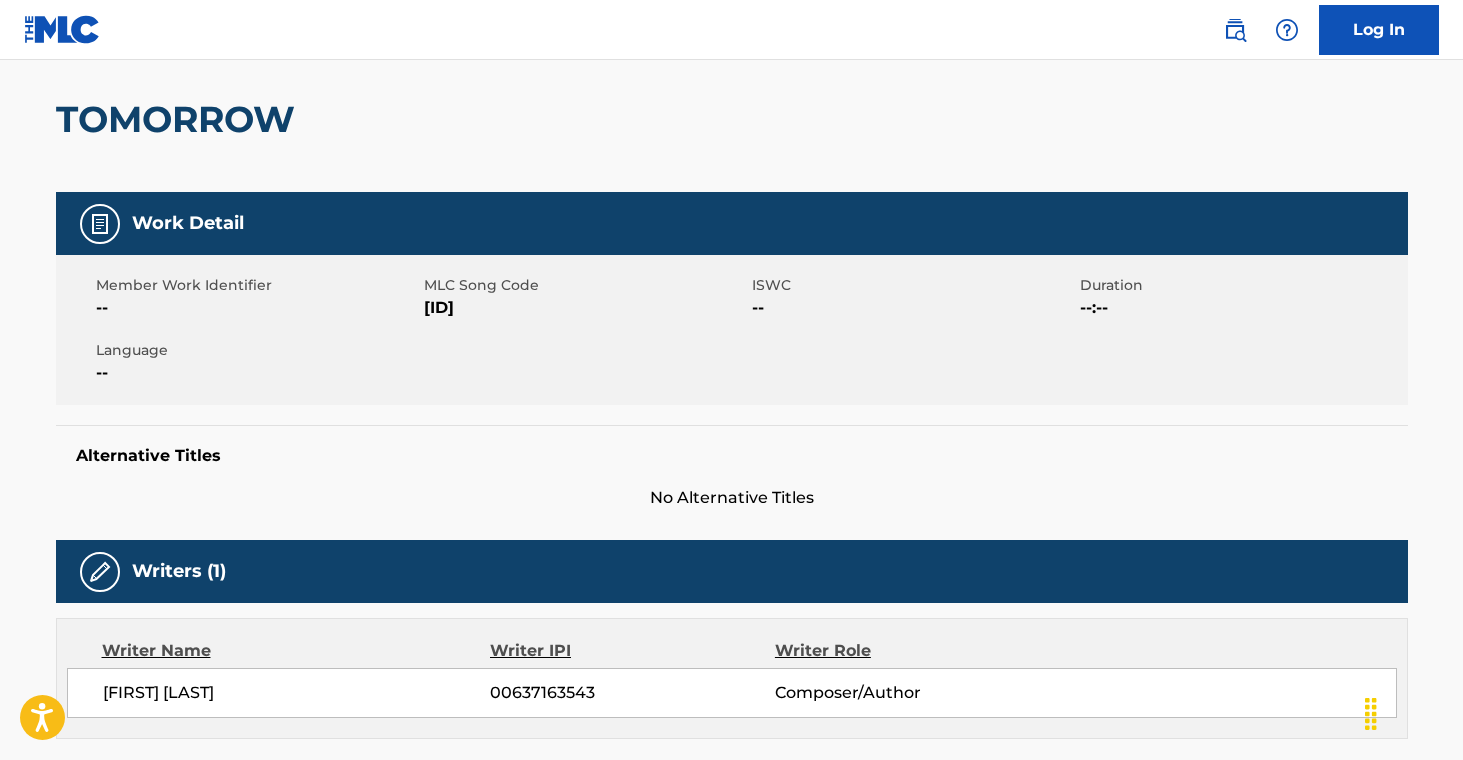 scroll, scrollTop: 0, scrollLeft: 0, axis: both 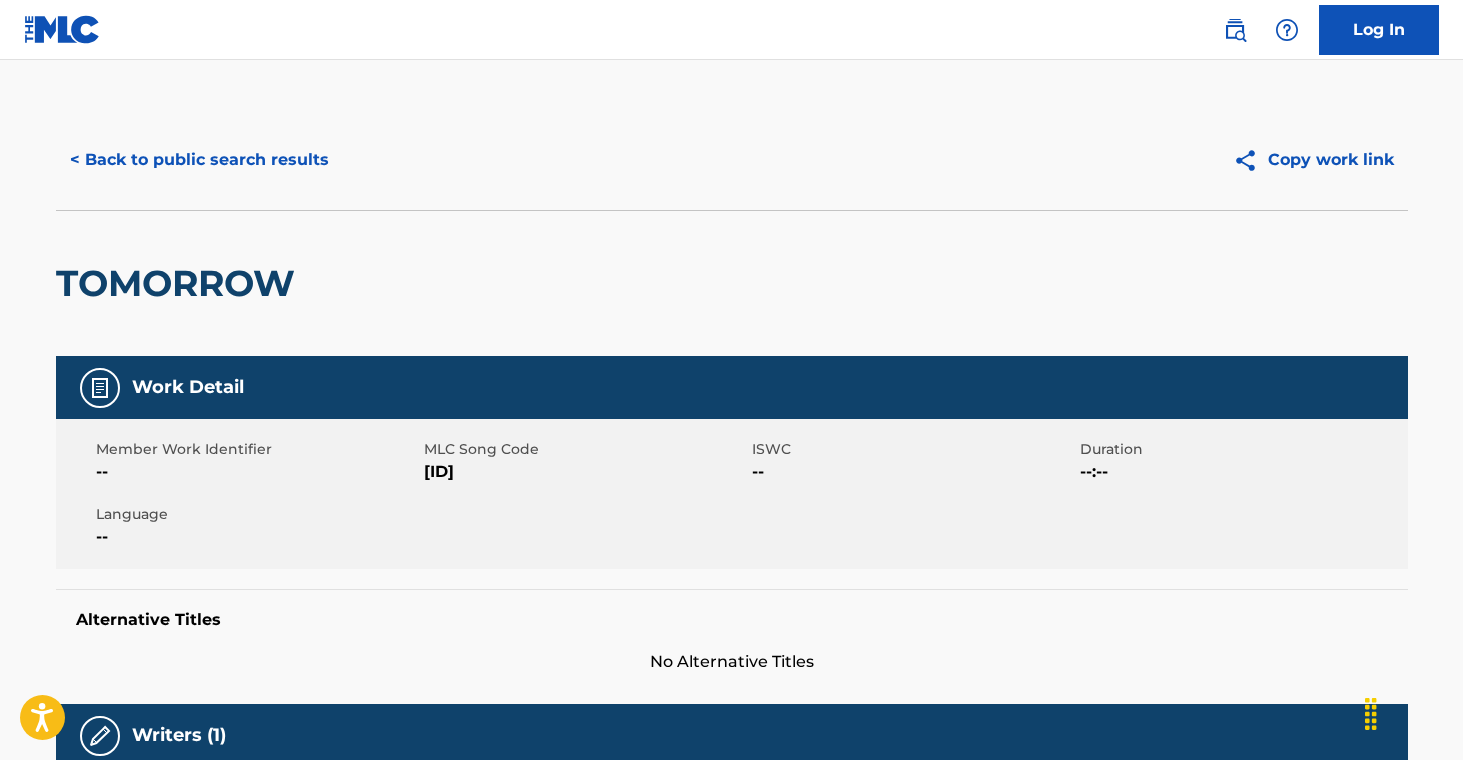 click on "Member Work Identifier -- MLC Song Code TA8CZ0 ISWC -- Duration --:-- Language --" at bounding box center [732, 494] 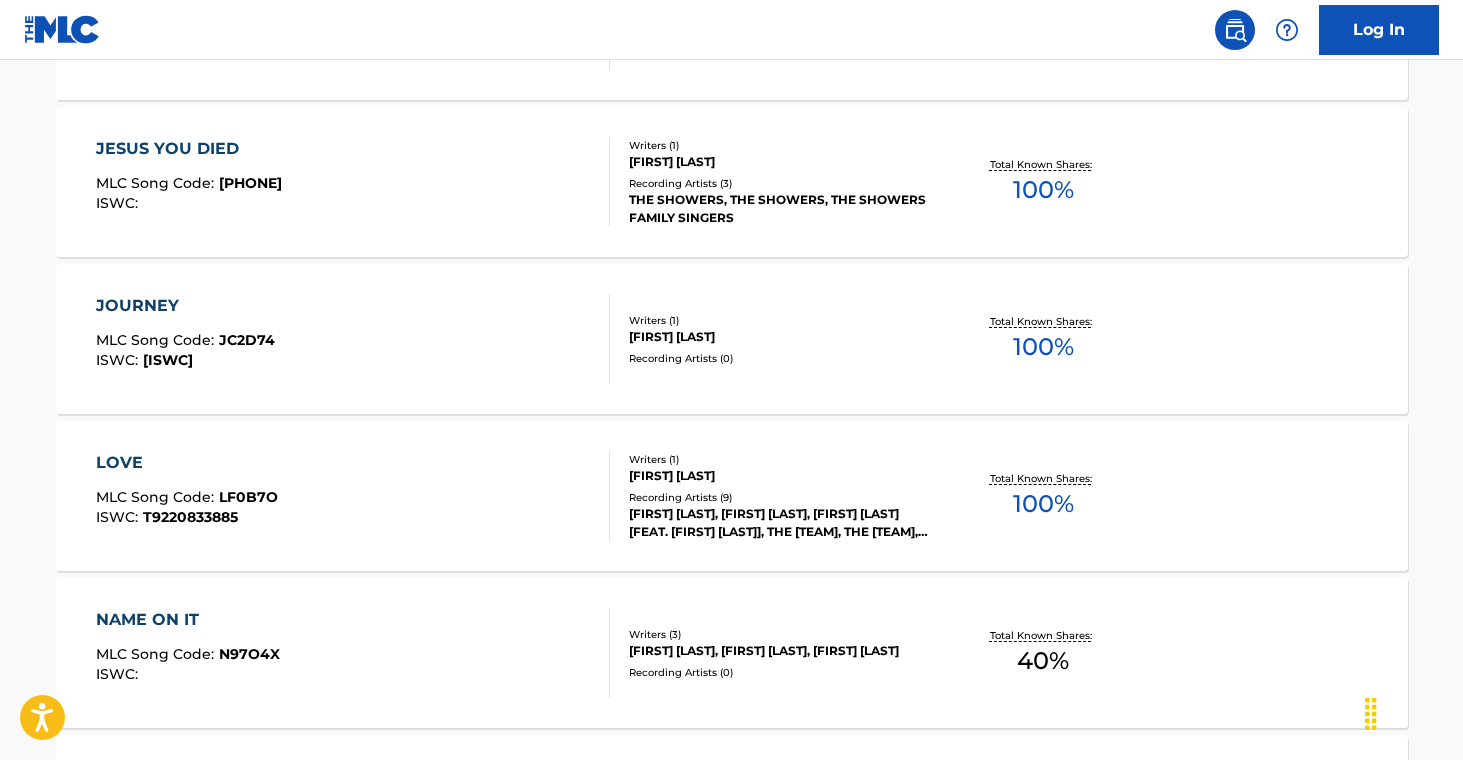 scroll, scrollTop: 3330, scrollLeft: 0, axis: vertical 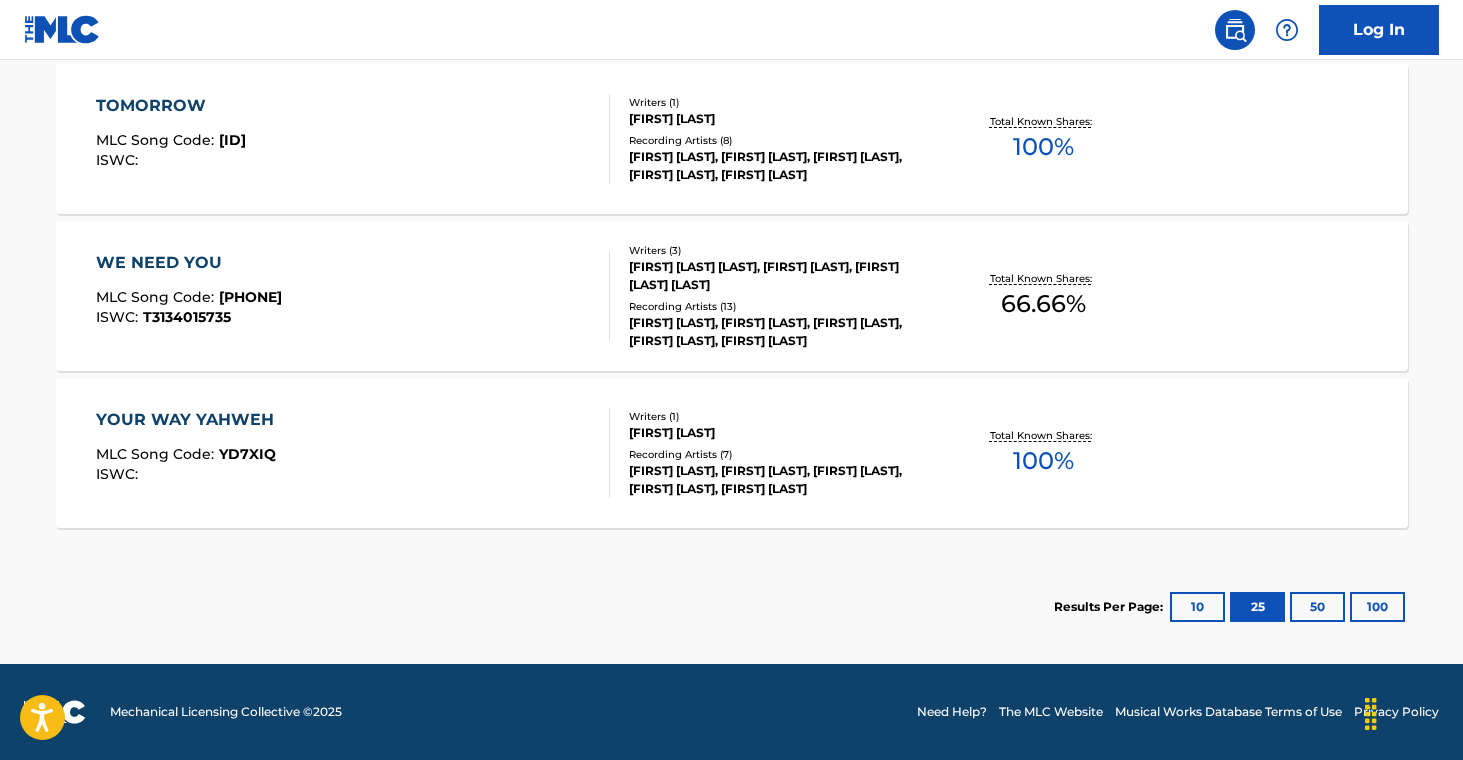 click on "[FIRST] [LAST], [FIRST] [LAST], [FIRST] [LAST], [FIRST] [LAST], [FIRST] [LAST]" at bounding box center [780, 332] 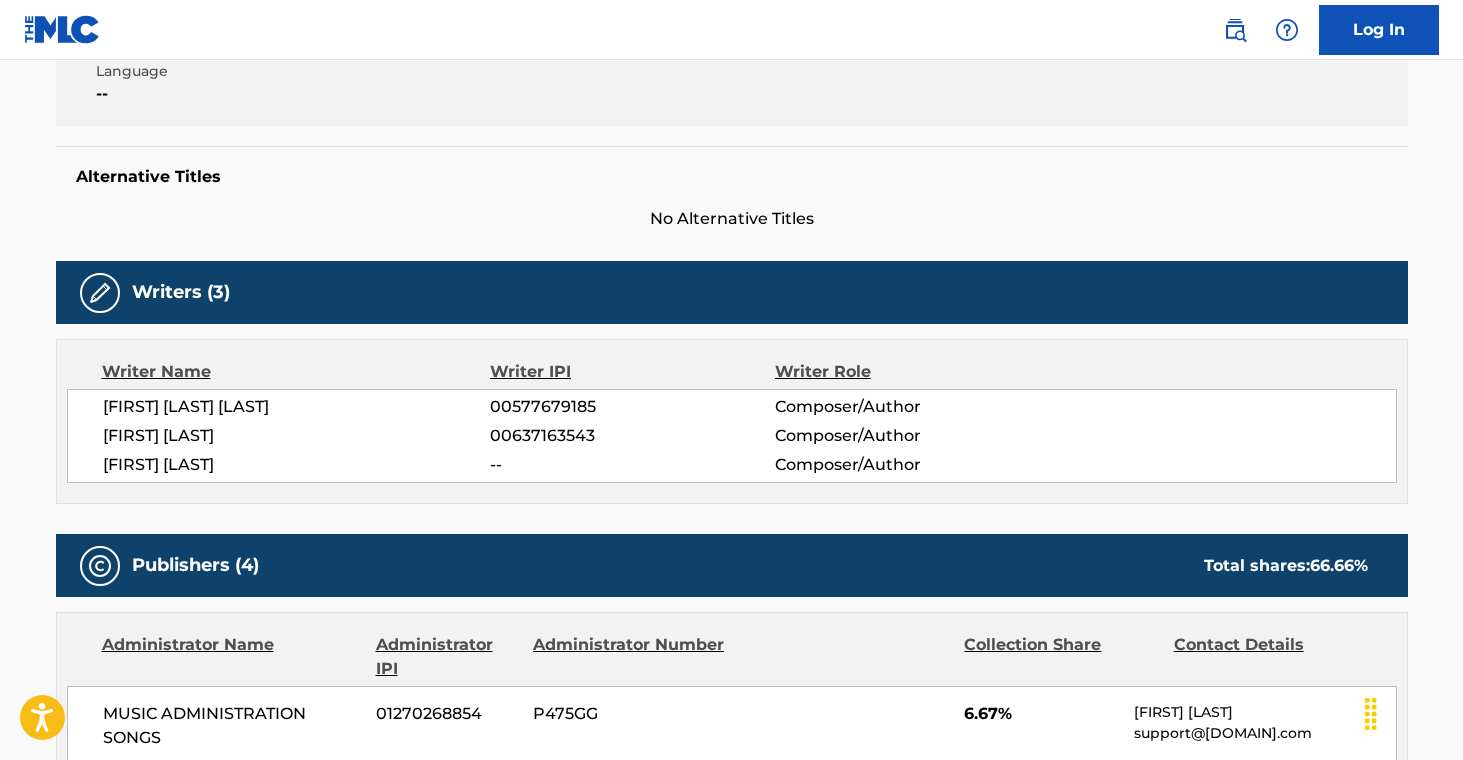 scroll, scrollTop: 0, scrollLeft: 0, axis: both 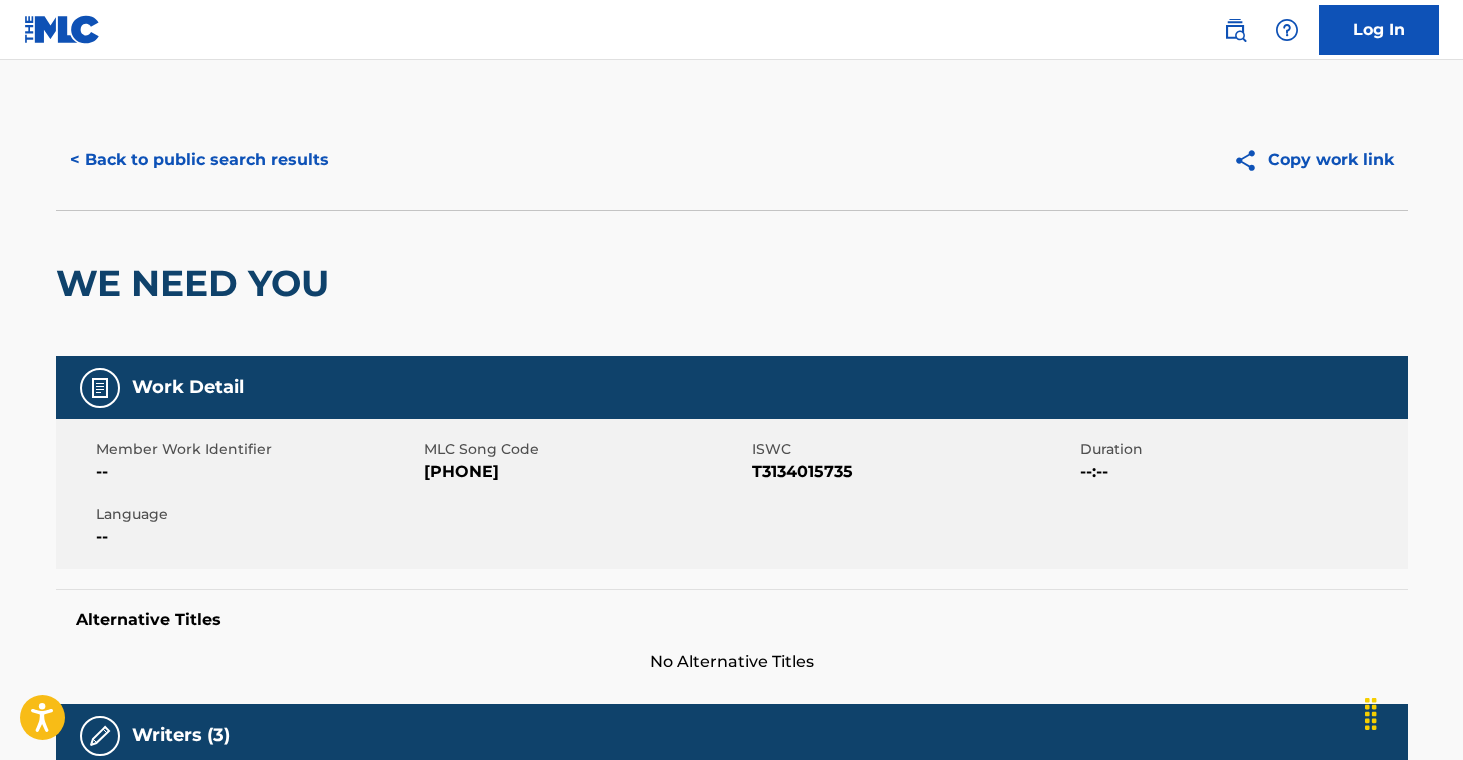 click on "< Back to public search results" at bounding box center [199, 160] 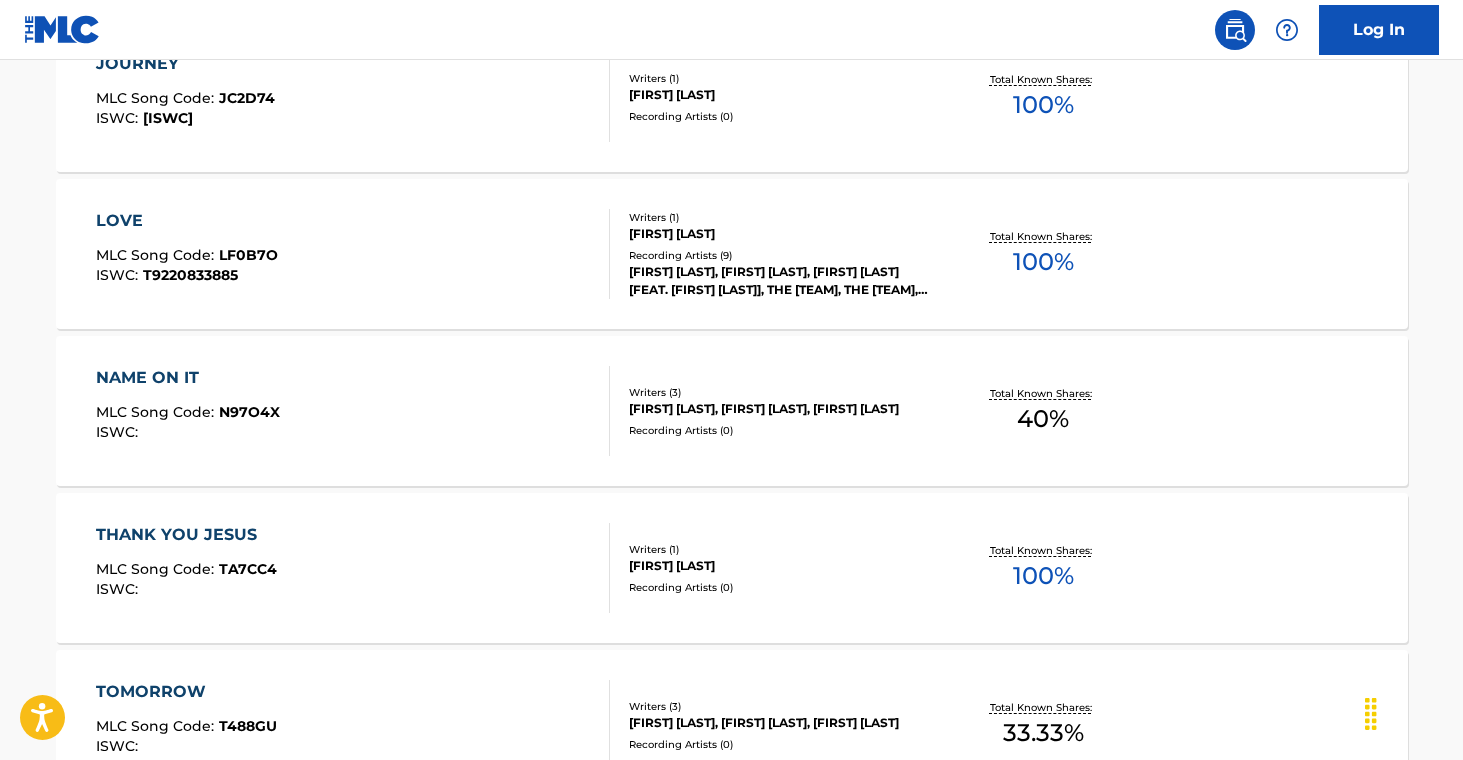 scroll, scrollTop: 3330, scrollLeft: 0, axis: vertical 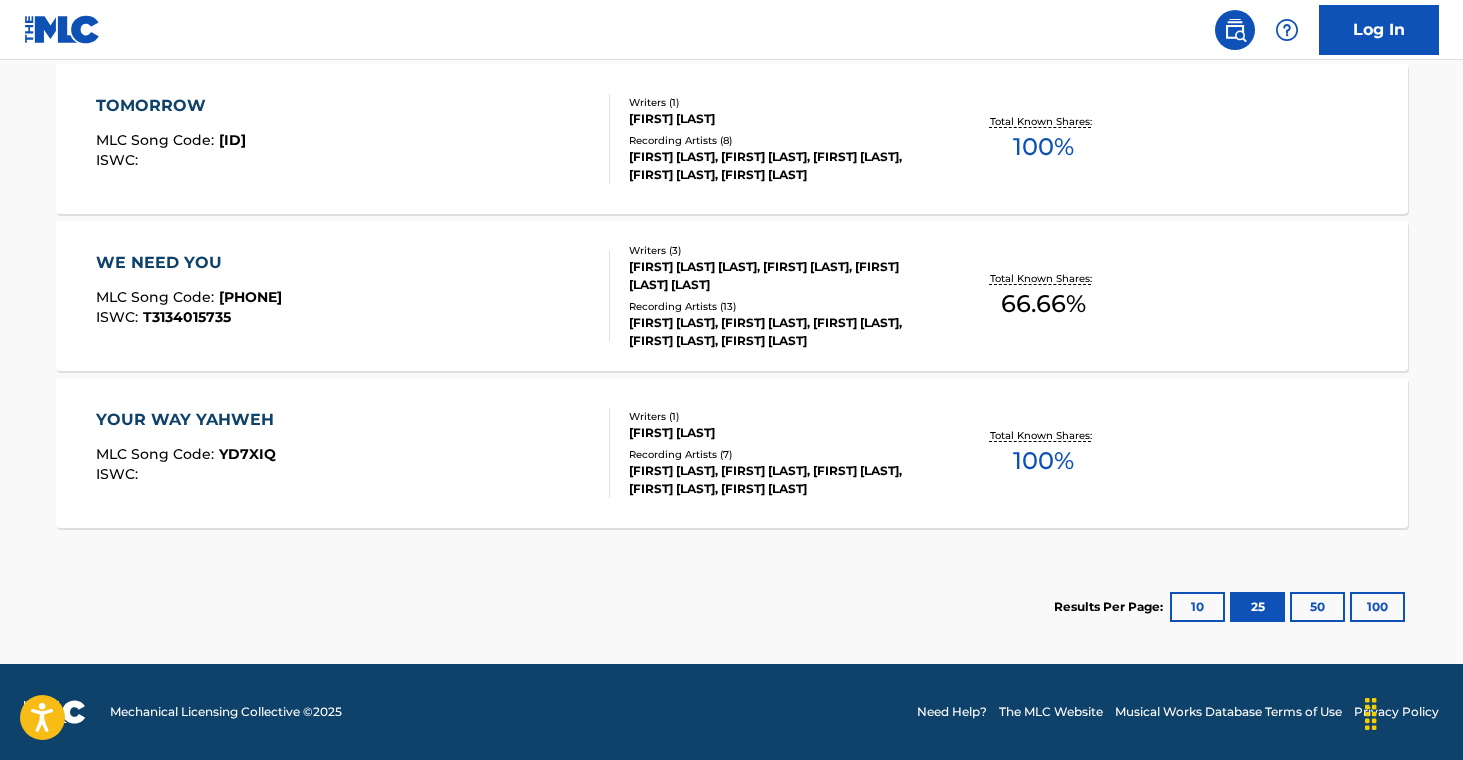 click on "Recording Artists ( 7 )" at bounding box center [780, 454] 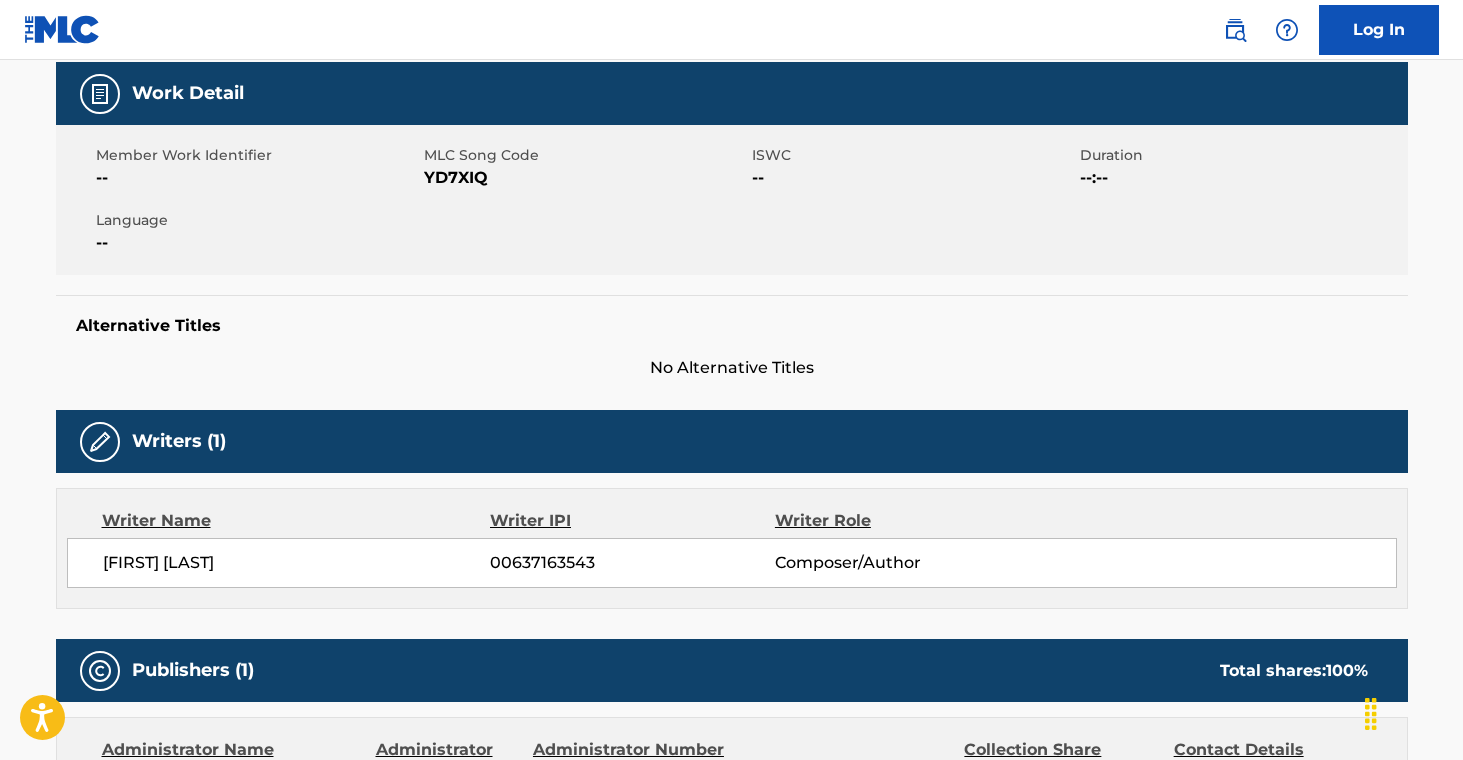 scroll, scrollTop: 0, scrollLeft: 0, axis: both 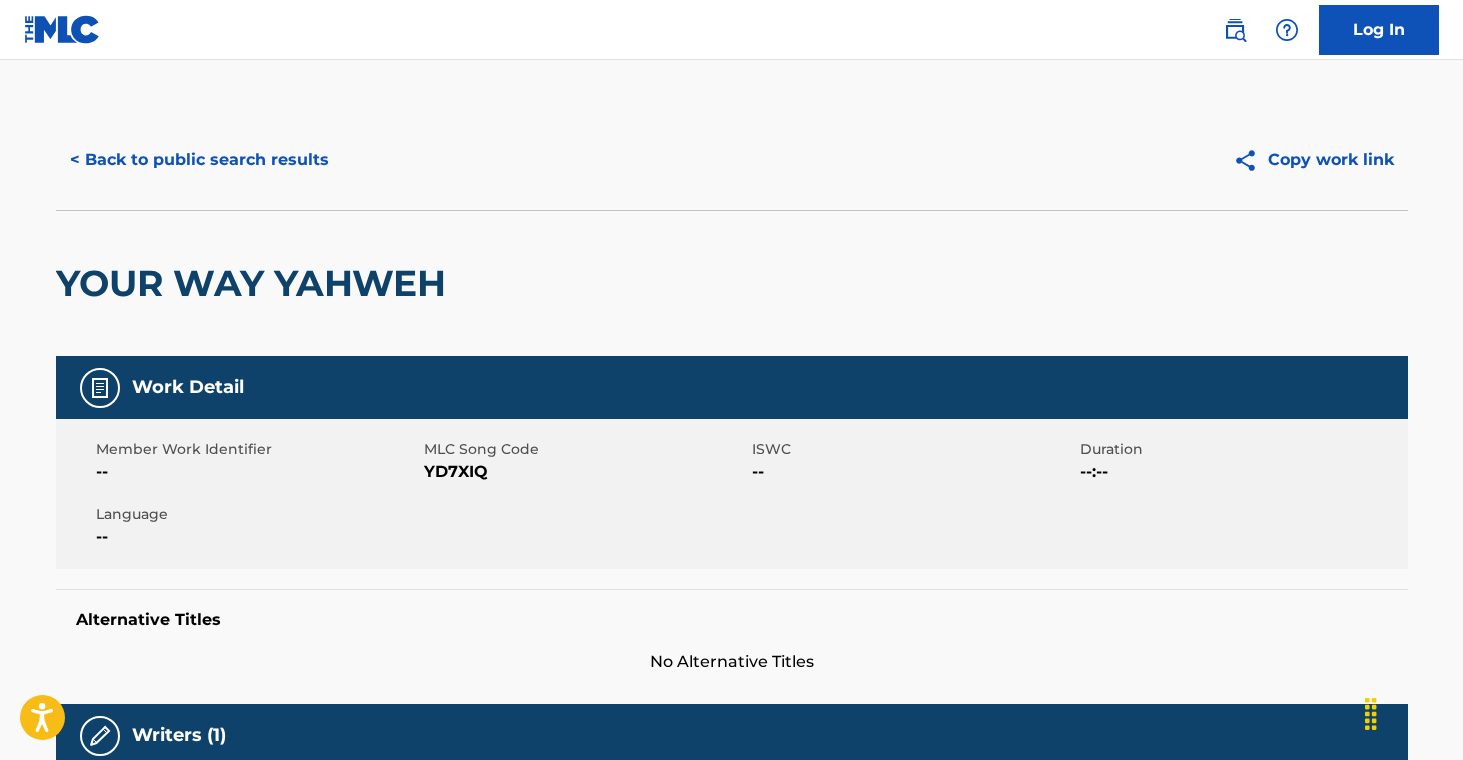 click on "< Back to public search results" at bounding box center [199, 160] 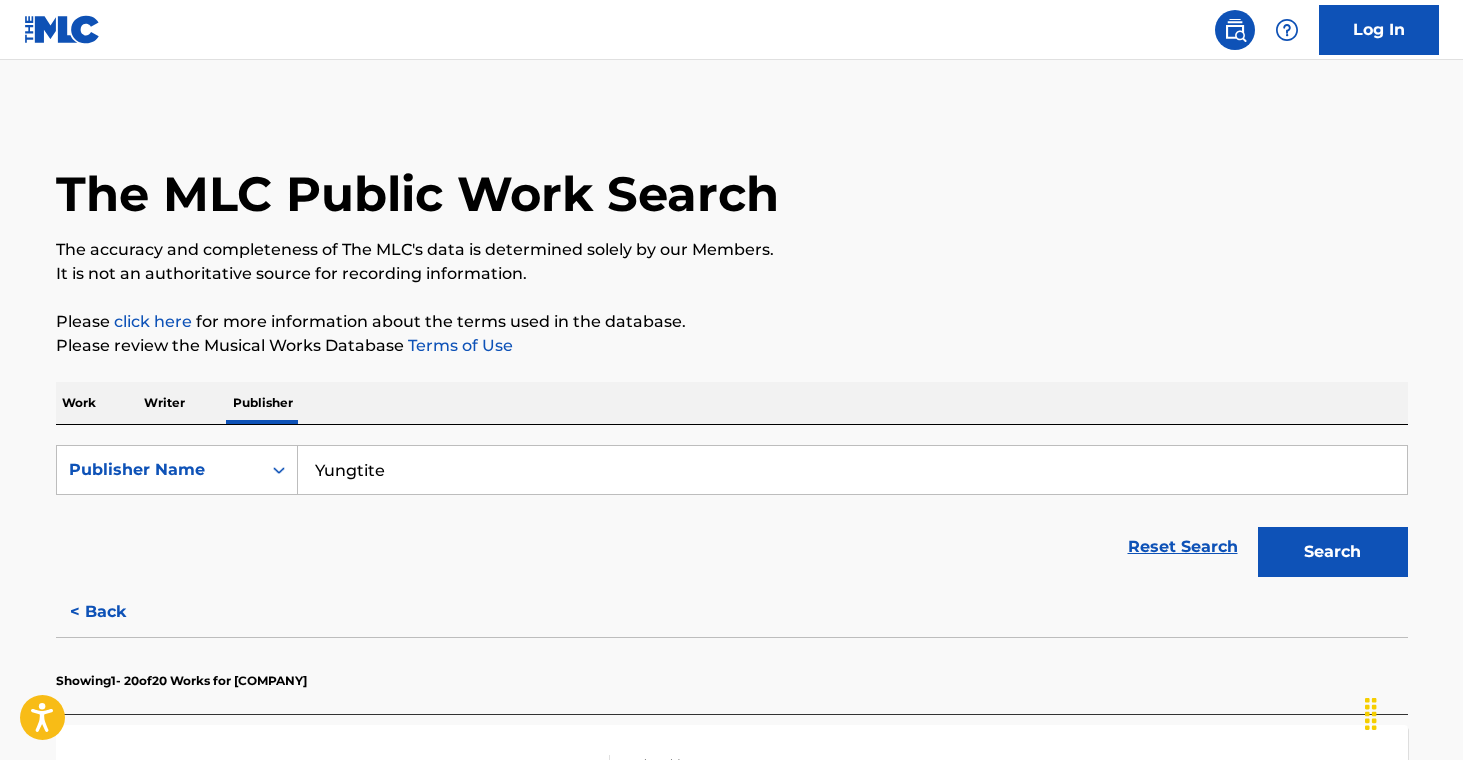 click on "Work" at bounding box center [79, 403] 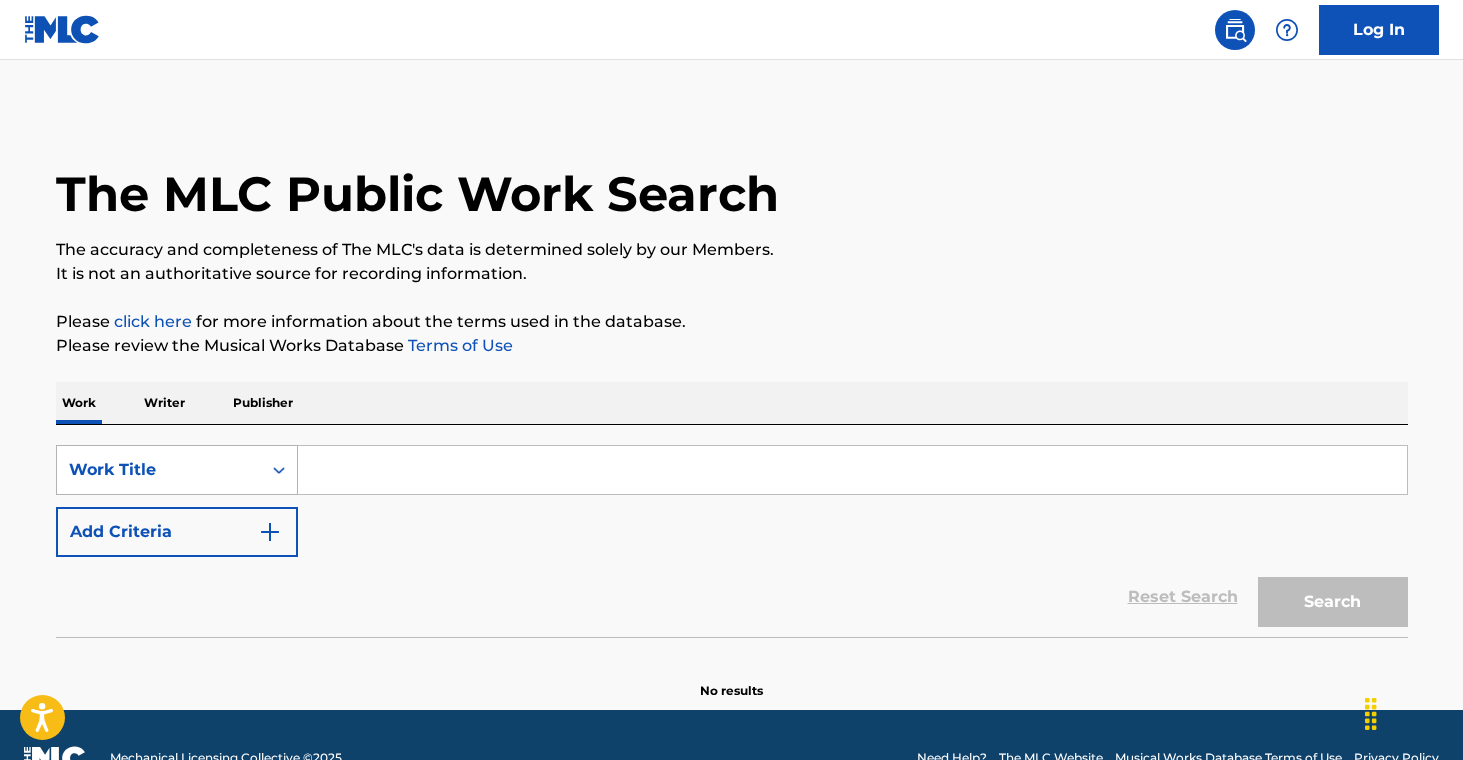 click on "Work Title" at bounding box center (177, 470) 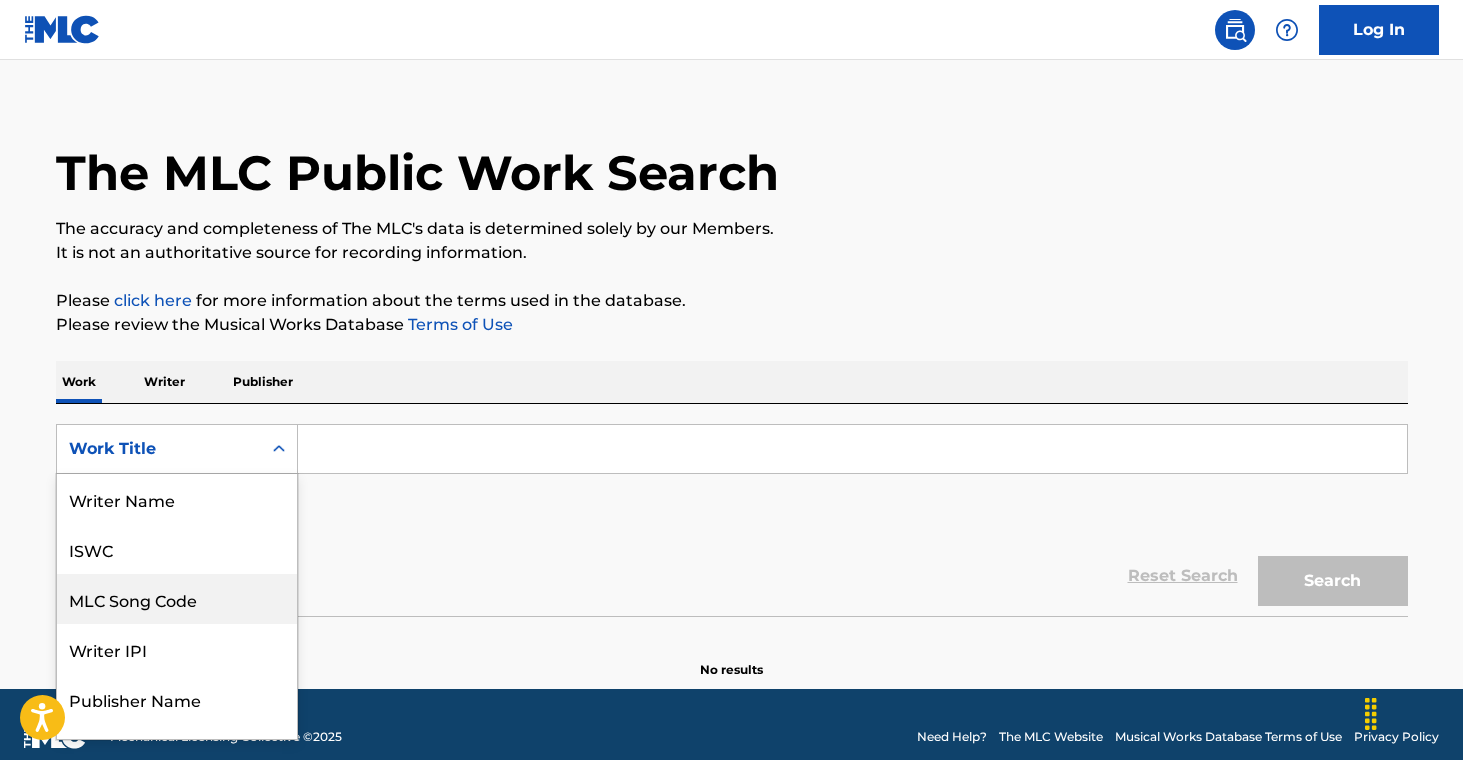scroll, scrollTop: 36, scrollLeft: 0, axis: vertical 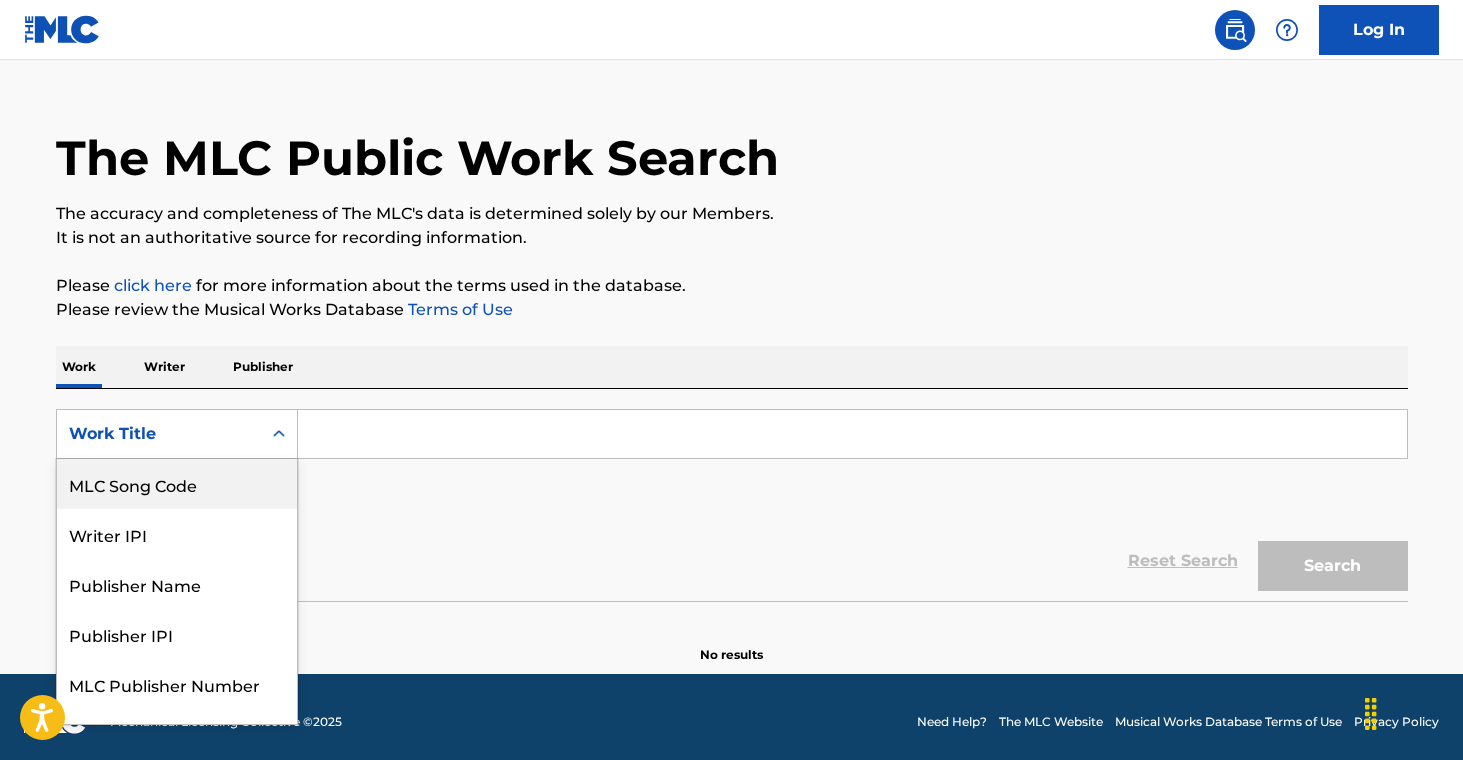 click on "MLC Song Code" at bounding box center [177, 484] 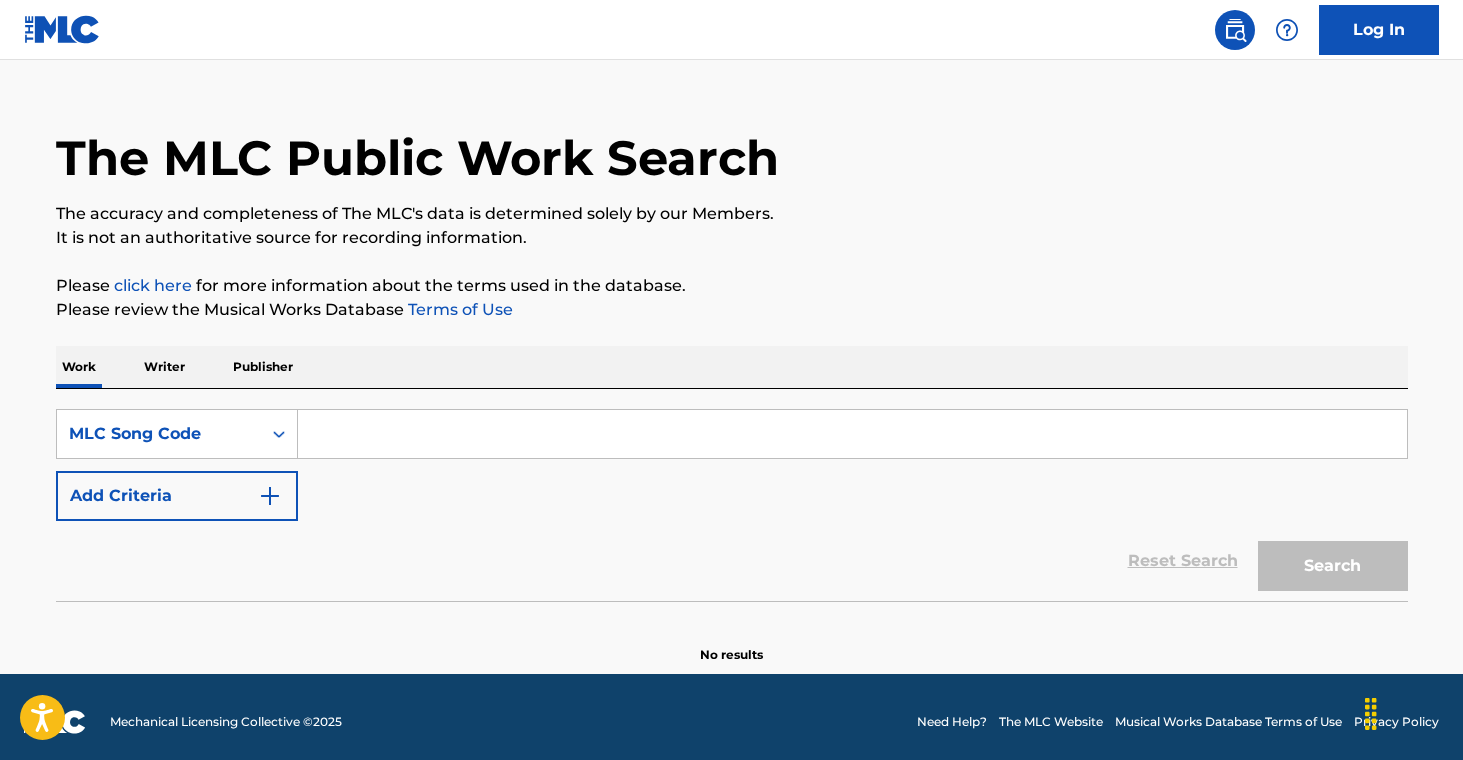 click at bounding box center [852, 434] 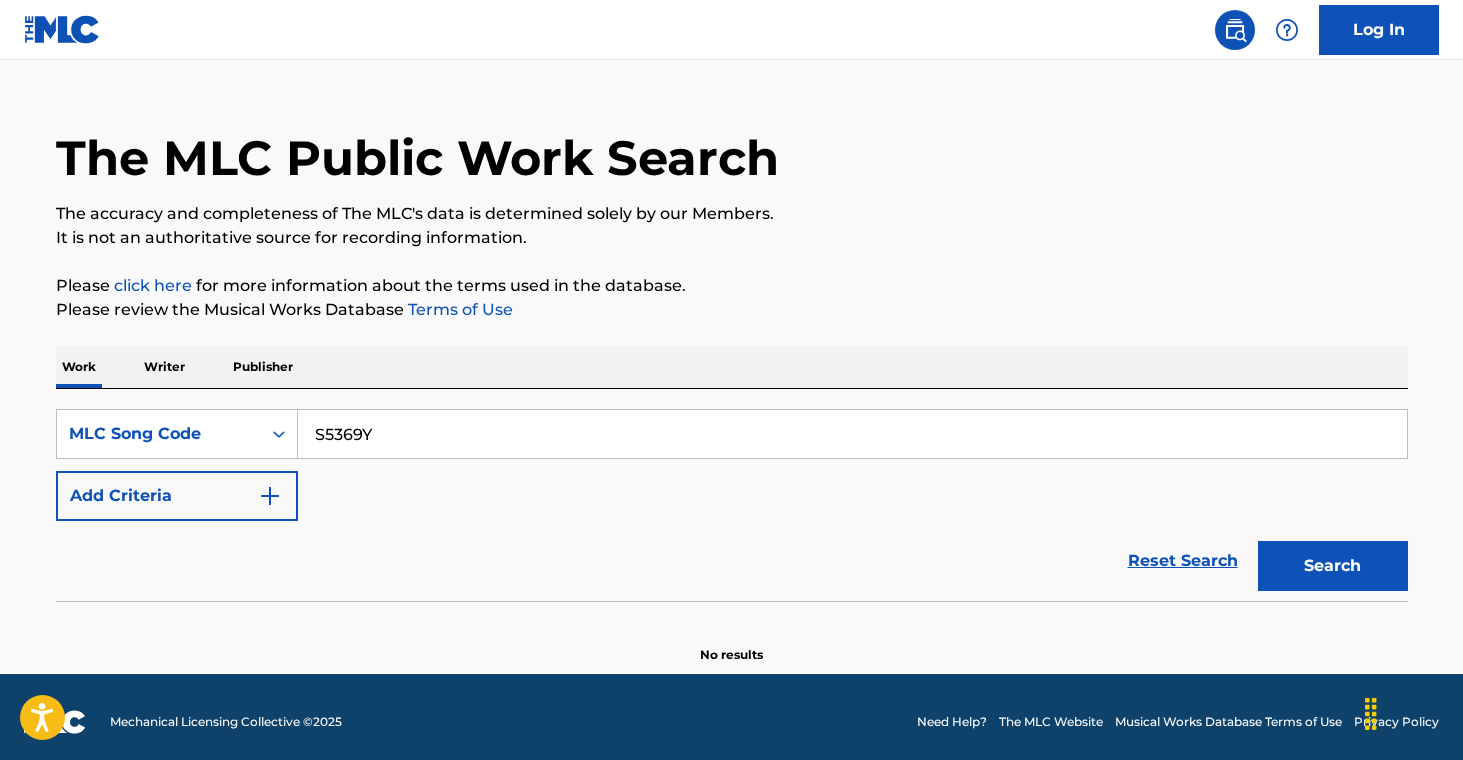 type on "S5369Y" 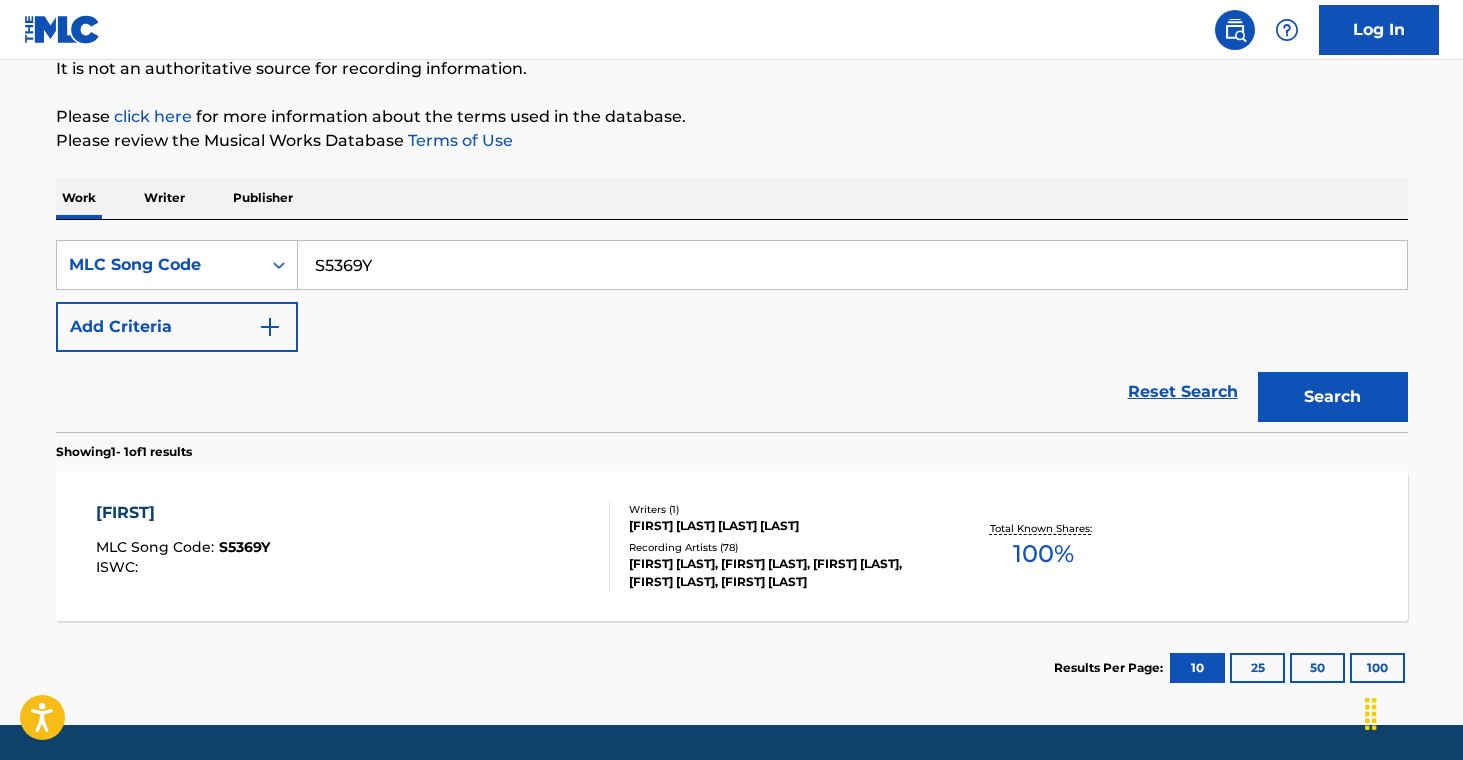 scroll, scrollTop: 234, scrollLeft: 0, axis: vertical 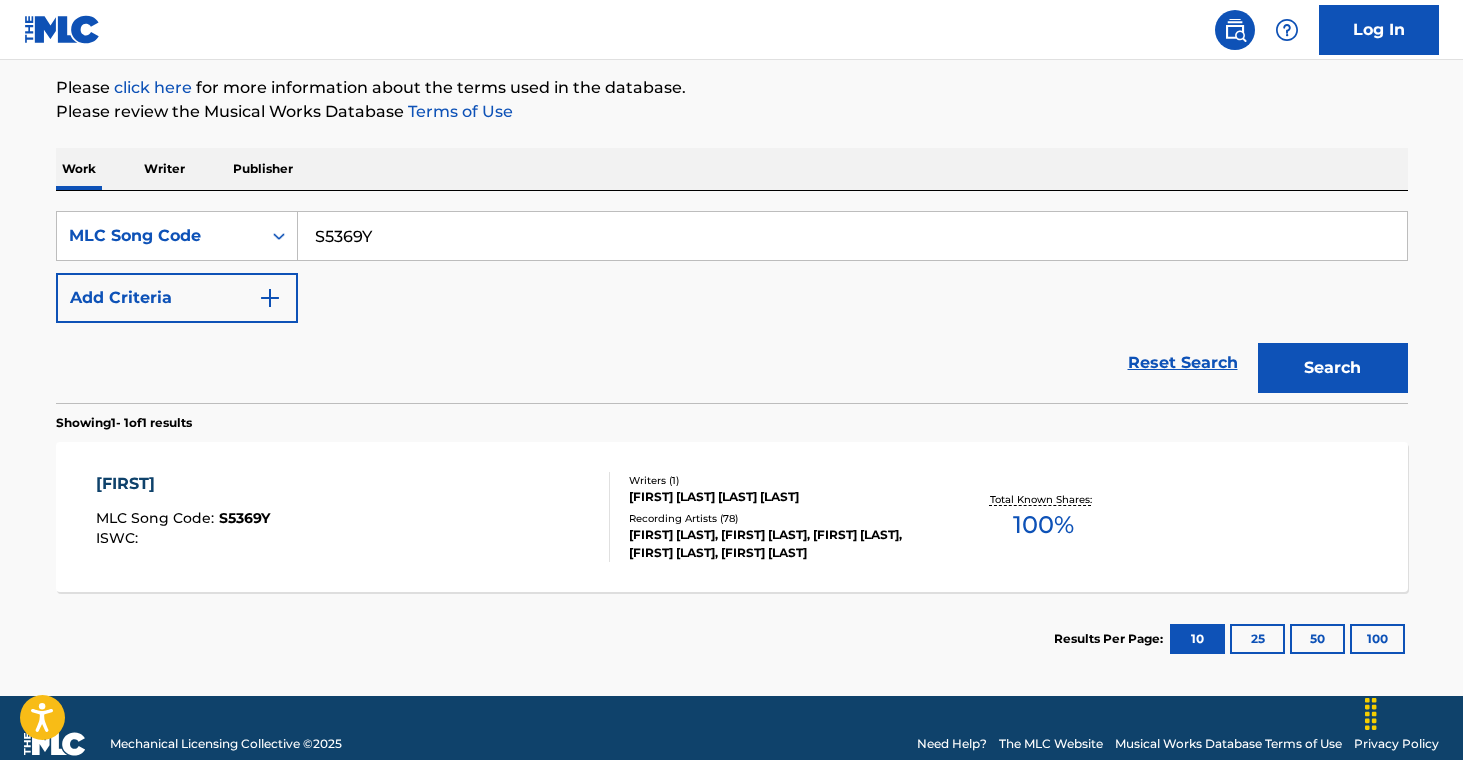 click on "[FIRST] [LAST] [LAST] [LAST]" at bounding box center [780, 497] 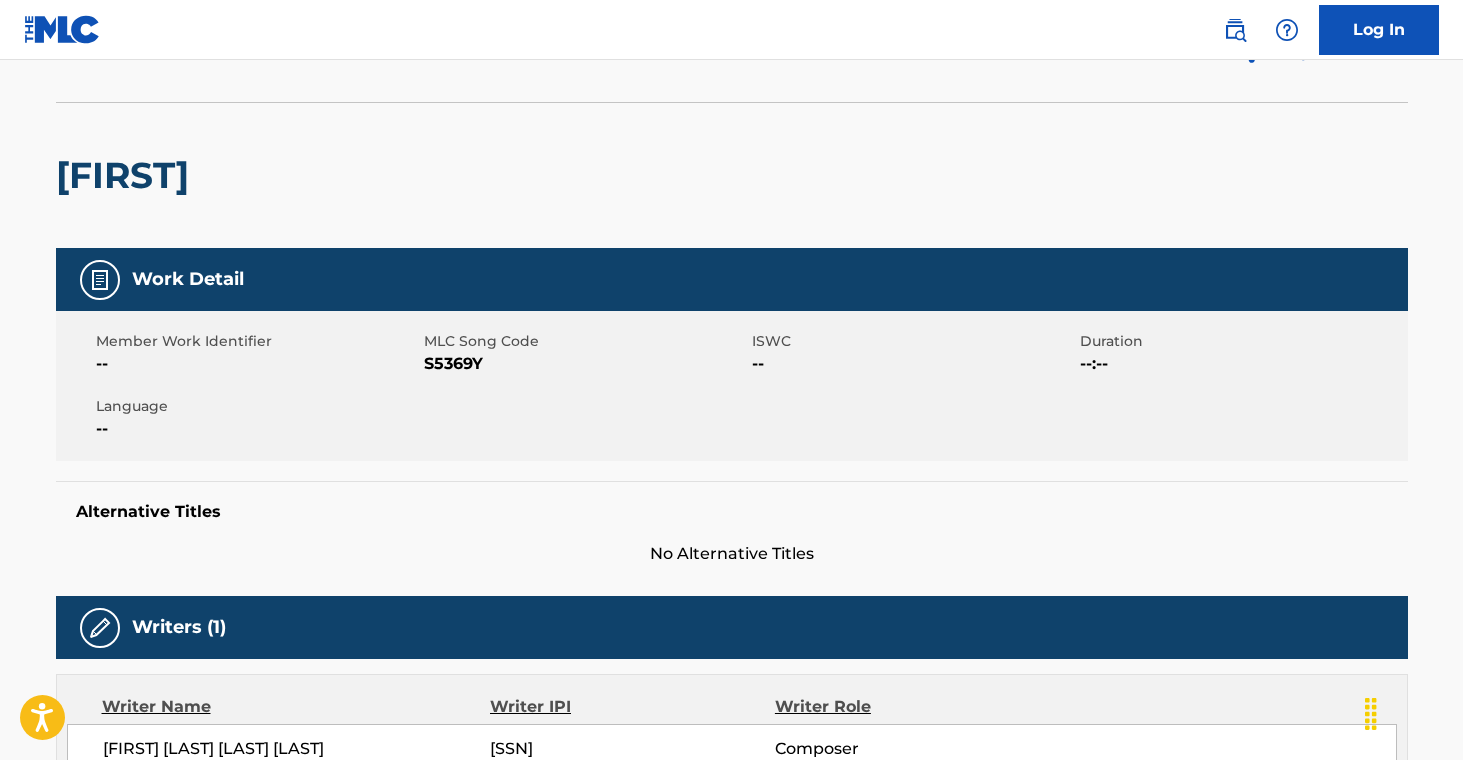 scroll, scrollTop: 0, scrollLeft: 0, axis: both 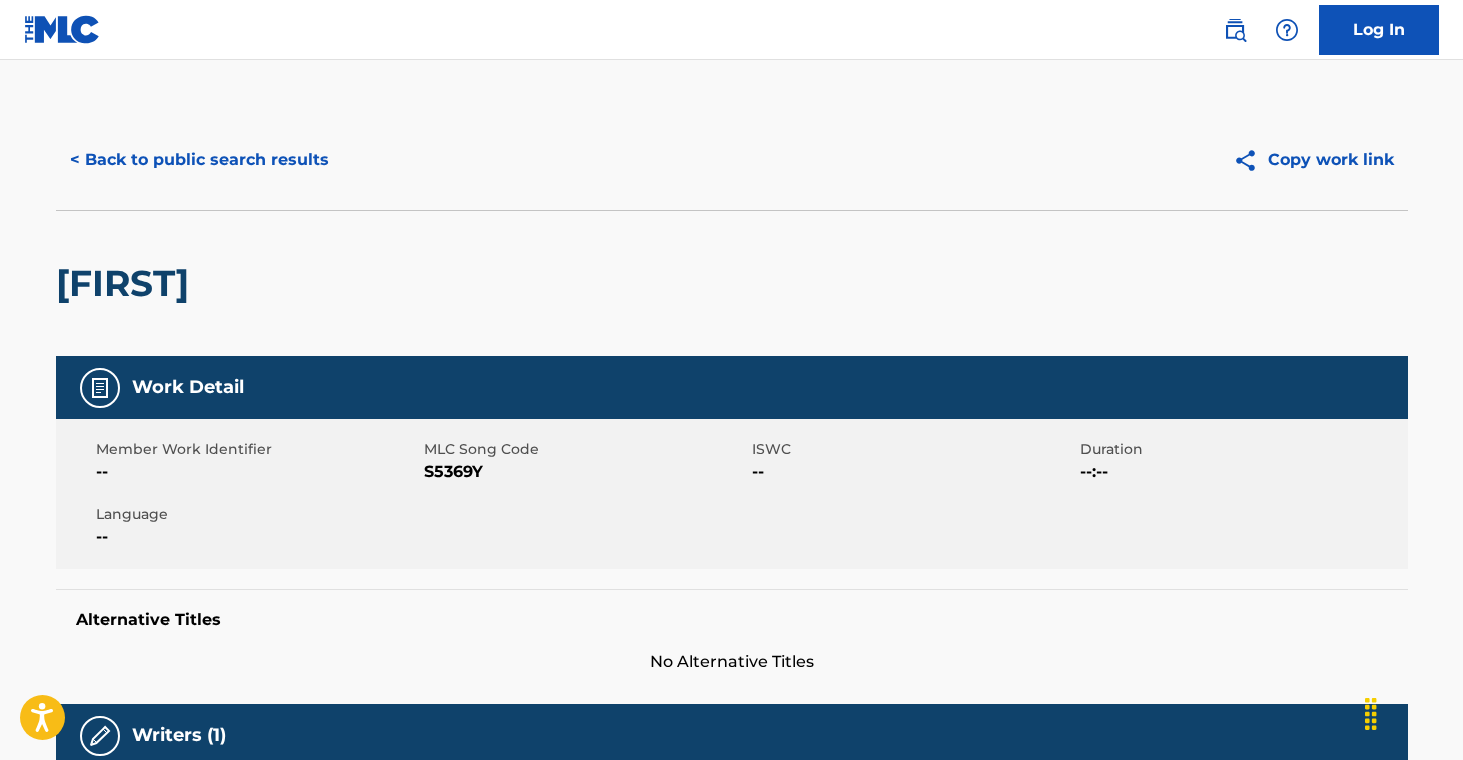 click on "< Back to public search results" at bounding box center (199, 160) 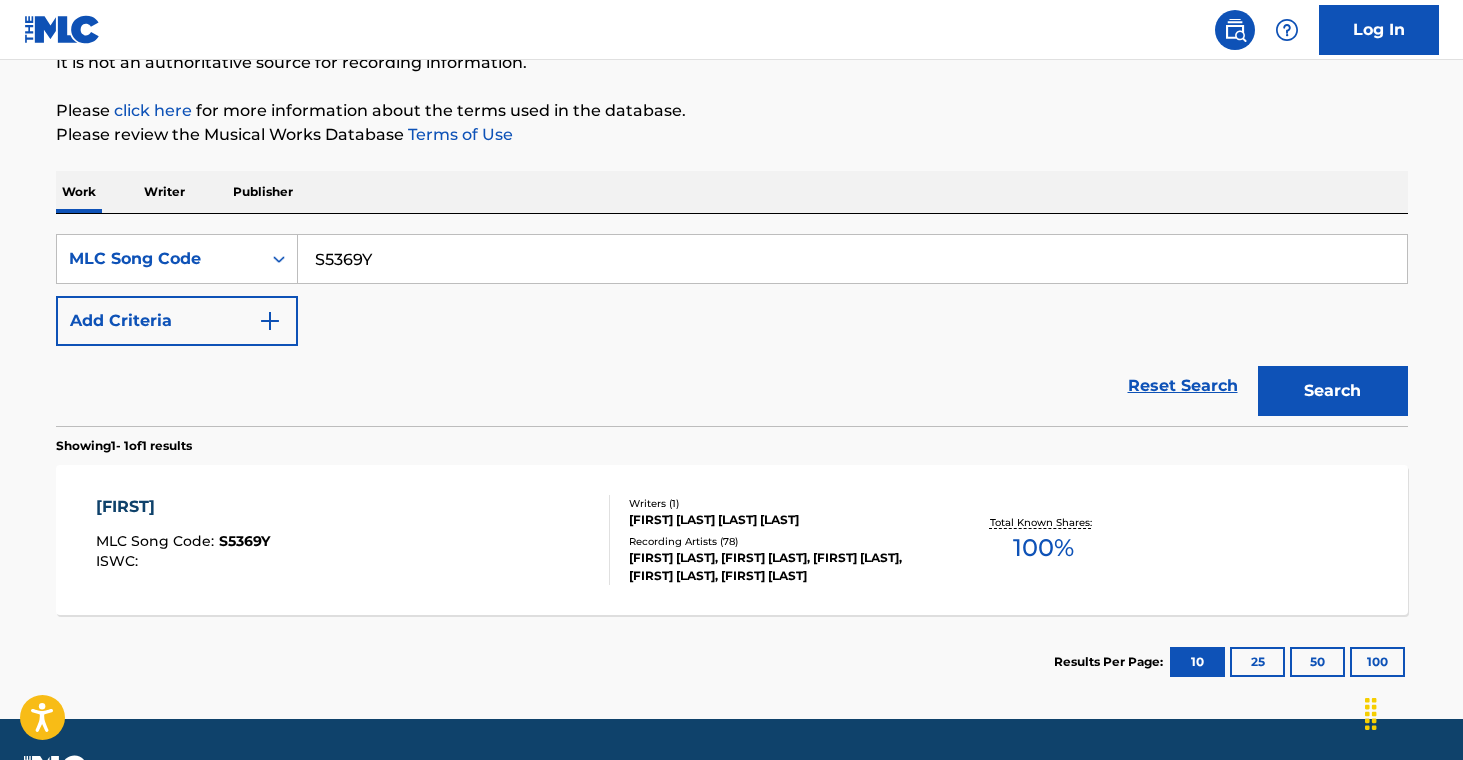 scroll, scrollTop: 210, scrollLeft: 0, axis: vertical 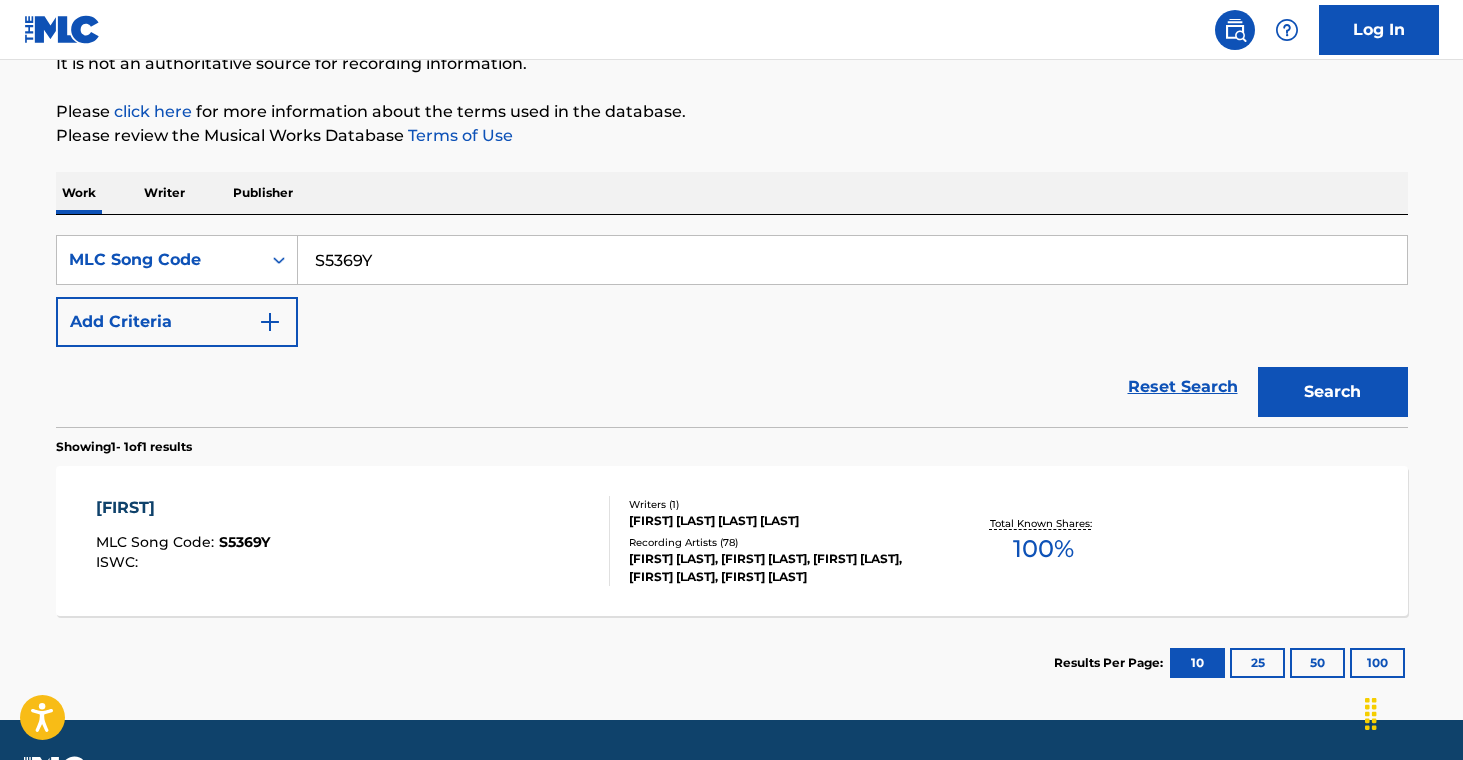 click on "S5369Y" at bounding box center (852, 260) 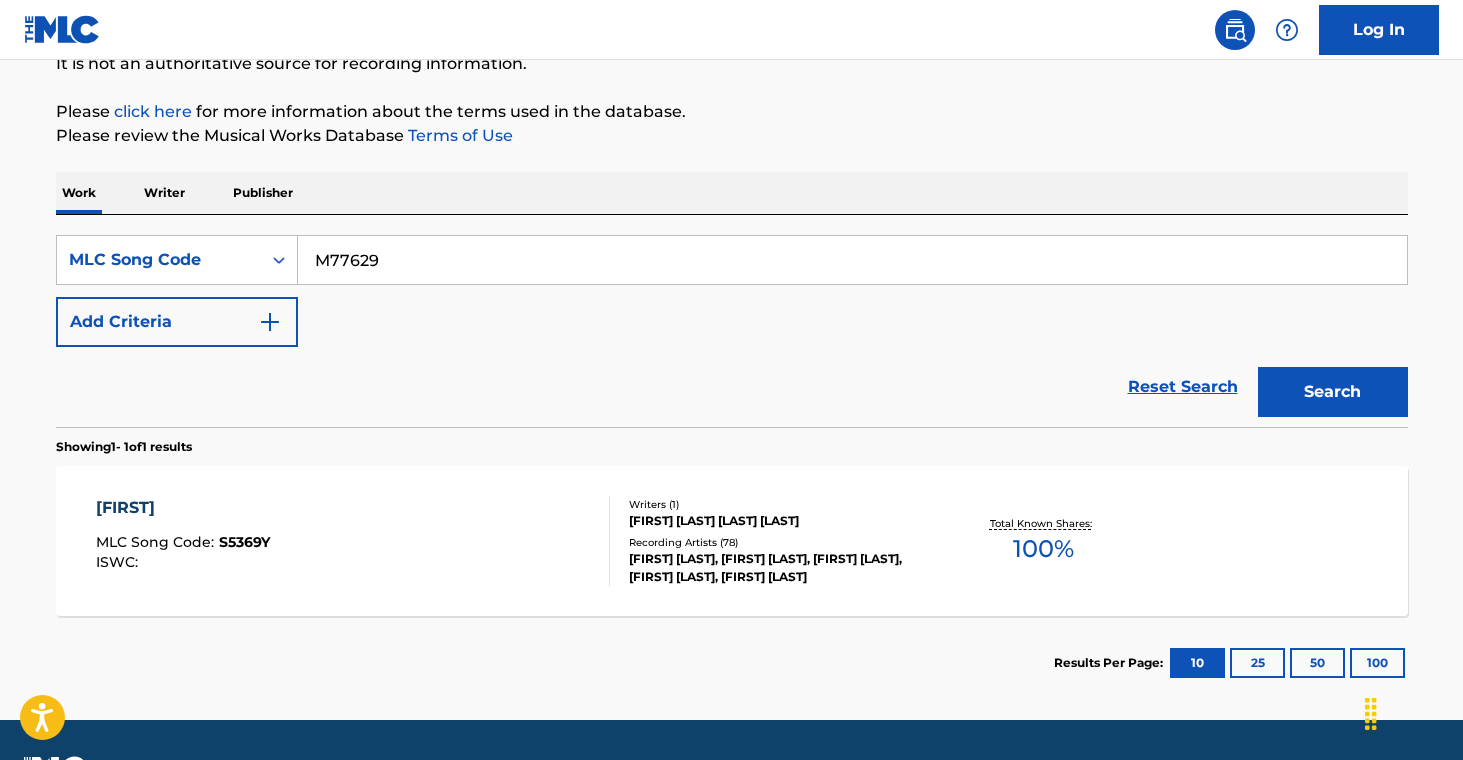 type on "M77629" 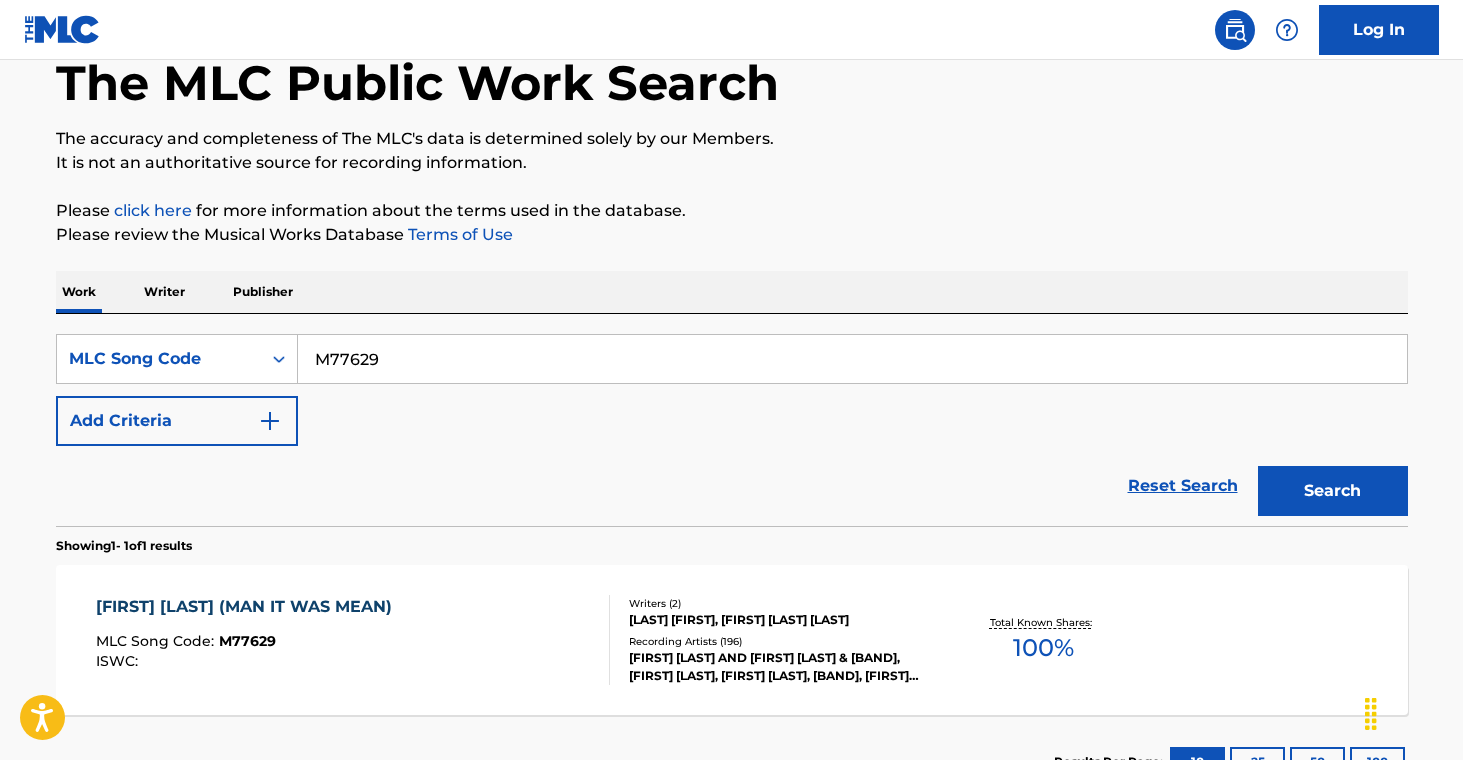scroll, scrollTop: 210, scrollLeft: 0, axis: vertical 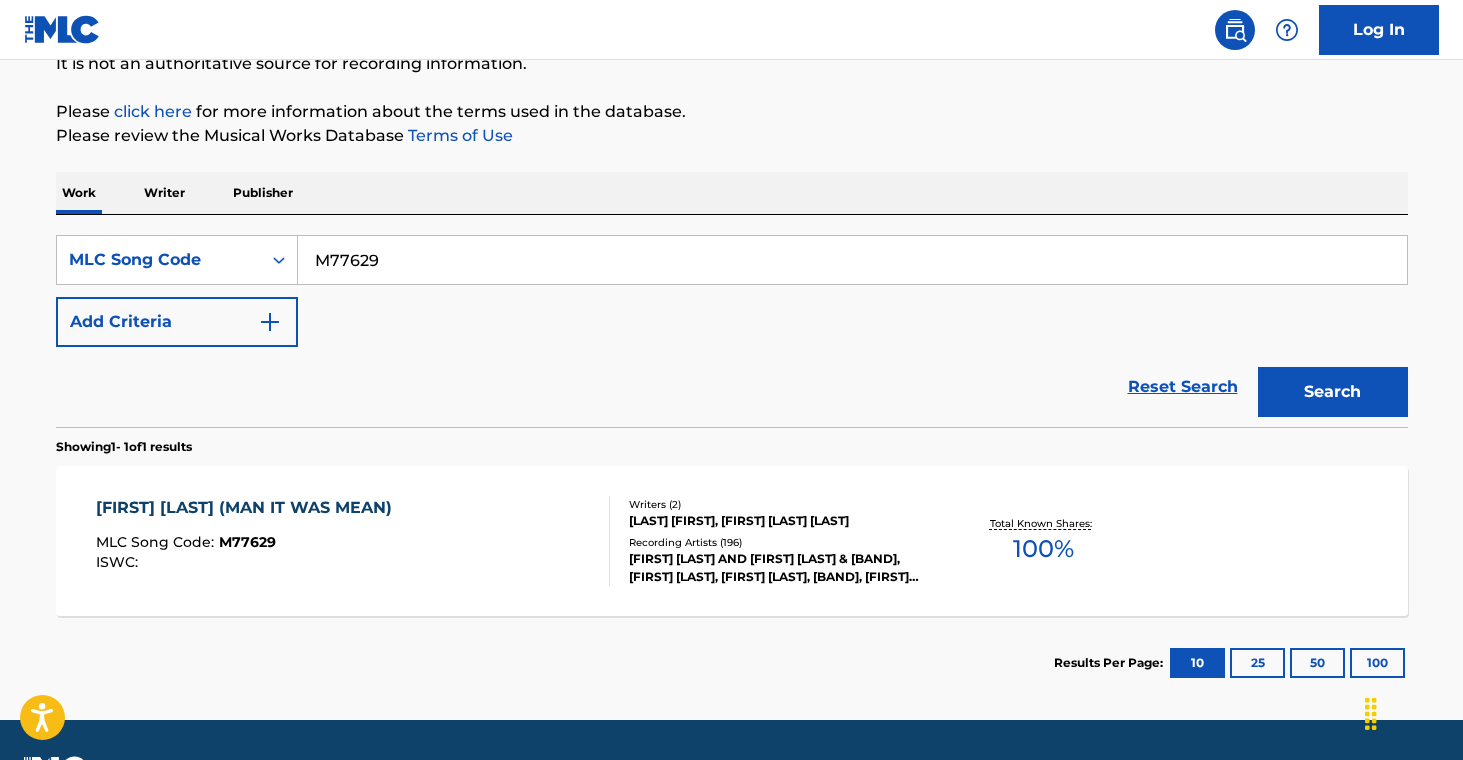 click on "Writers ( 2 ) [LAST] [FIRST], [FIRST] [LAST] [LAST] Recording Artists ( 196 ) [FIRST] [LAST] AND [FIRST] [LAST] & [BAND], [FIRST] [LAST], [FIRST] [LAST] & [BAND], [FIRST] [LAST], [BAND], [FIRST] [LAST] & [BAND], [FIRST] [LAST], [FIRST] [LAST] AND [BAND]" at bounding box center (770, 541) 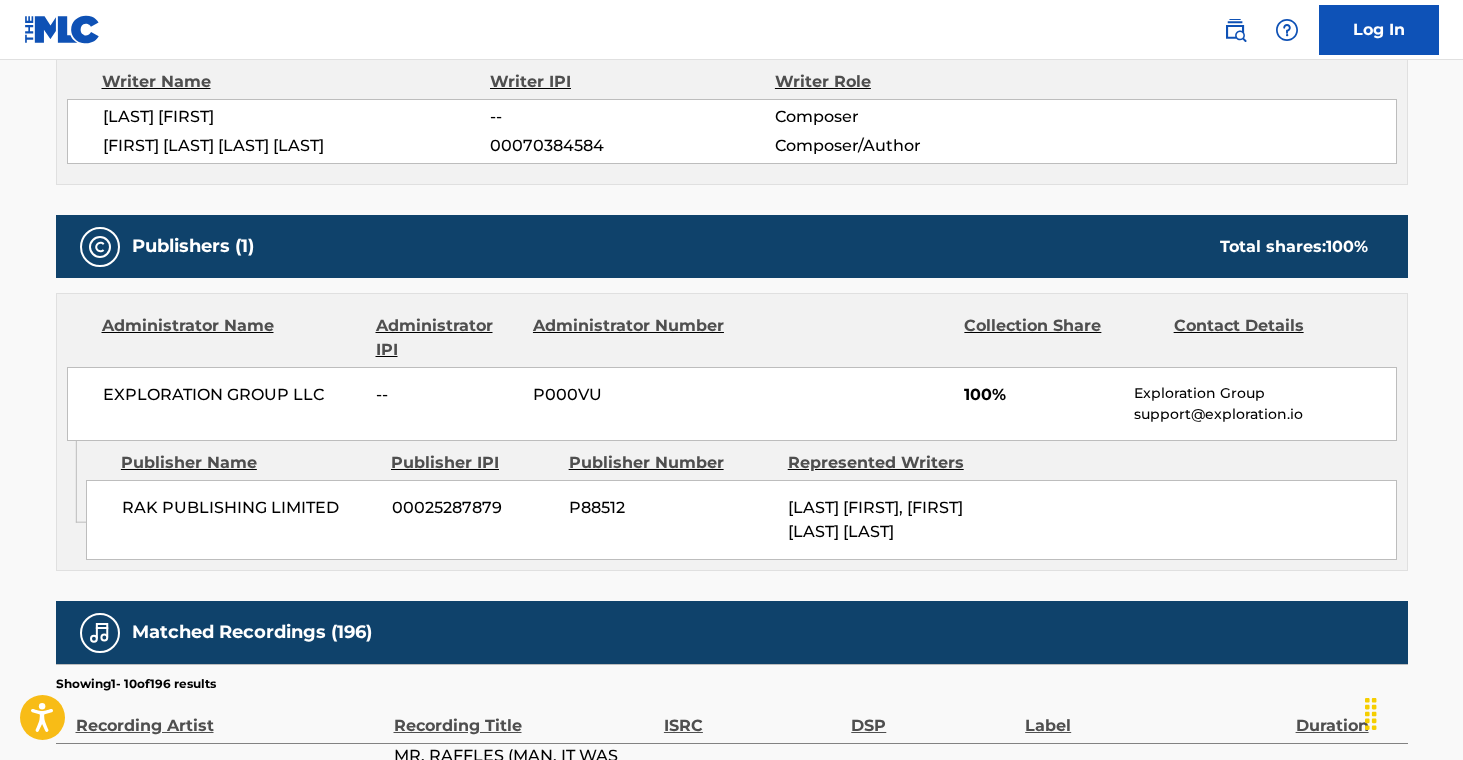 scroll, scrollTop: 0, scrollLeft: 0, axis: both 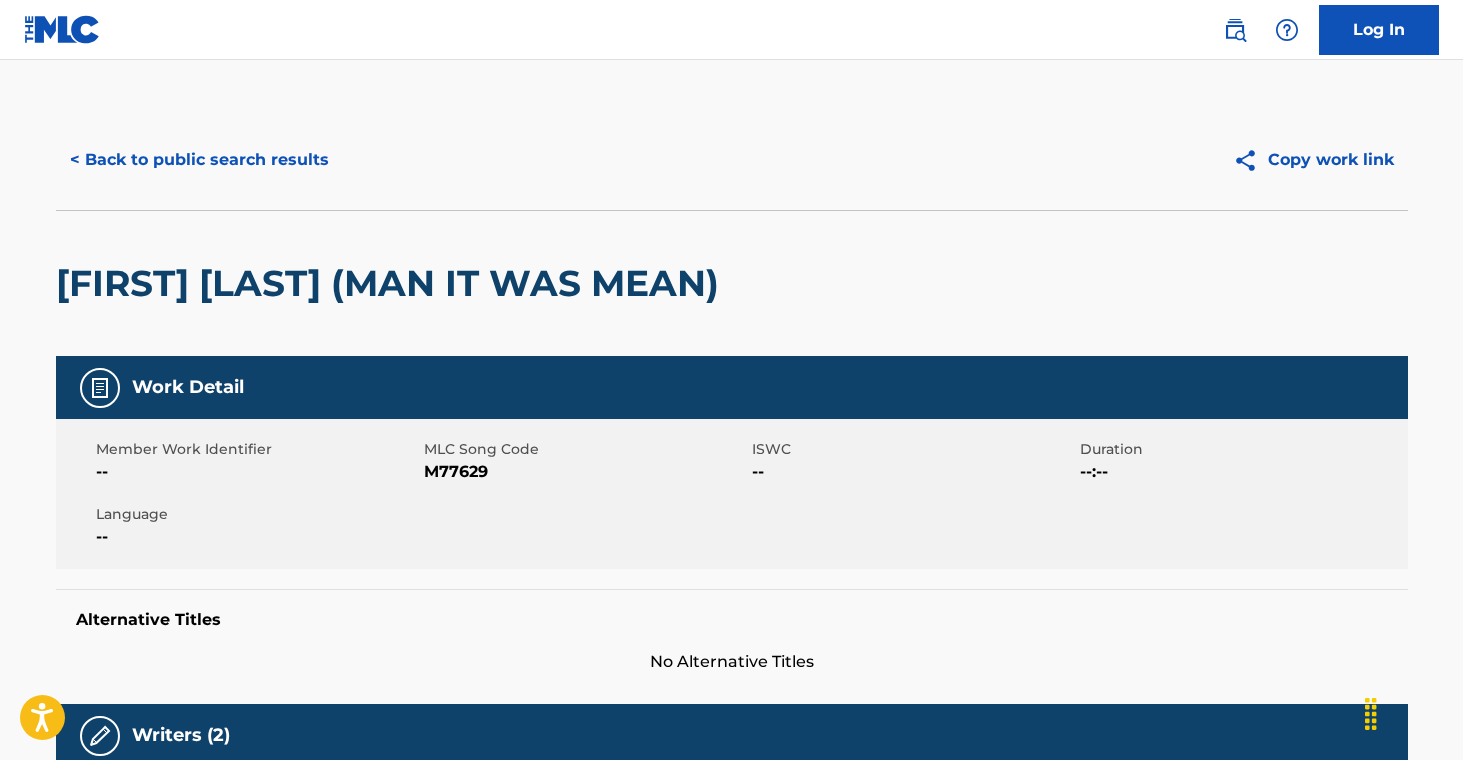 click on "< Back to public search results" at bounding box center (199, 160) 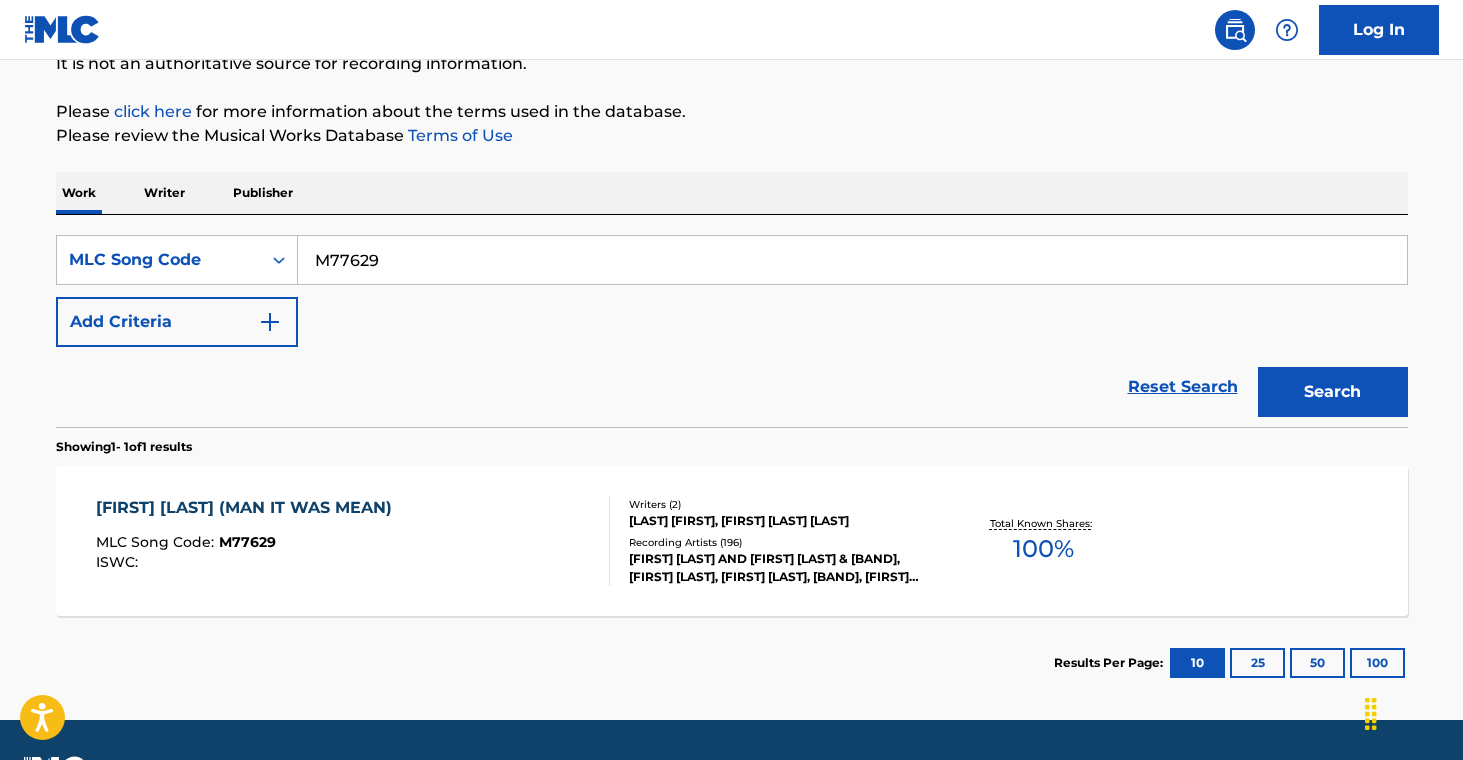 click on "Publisher" at bounding box center [263, 193] 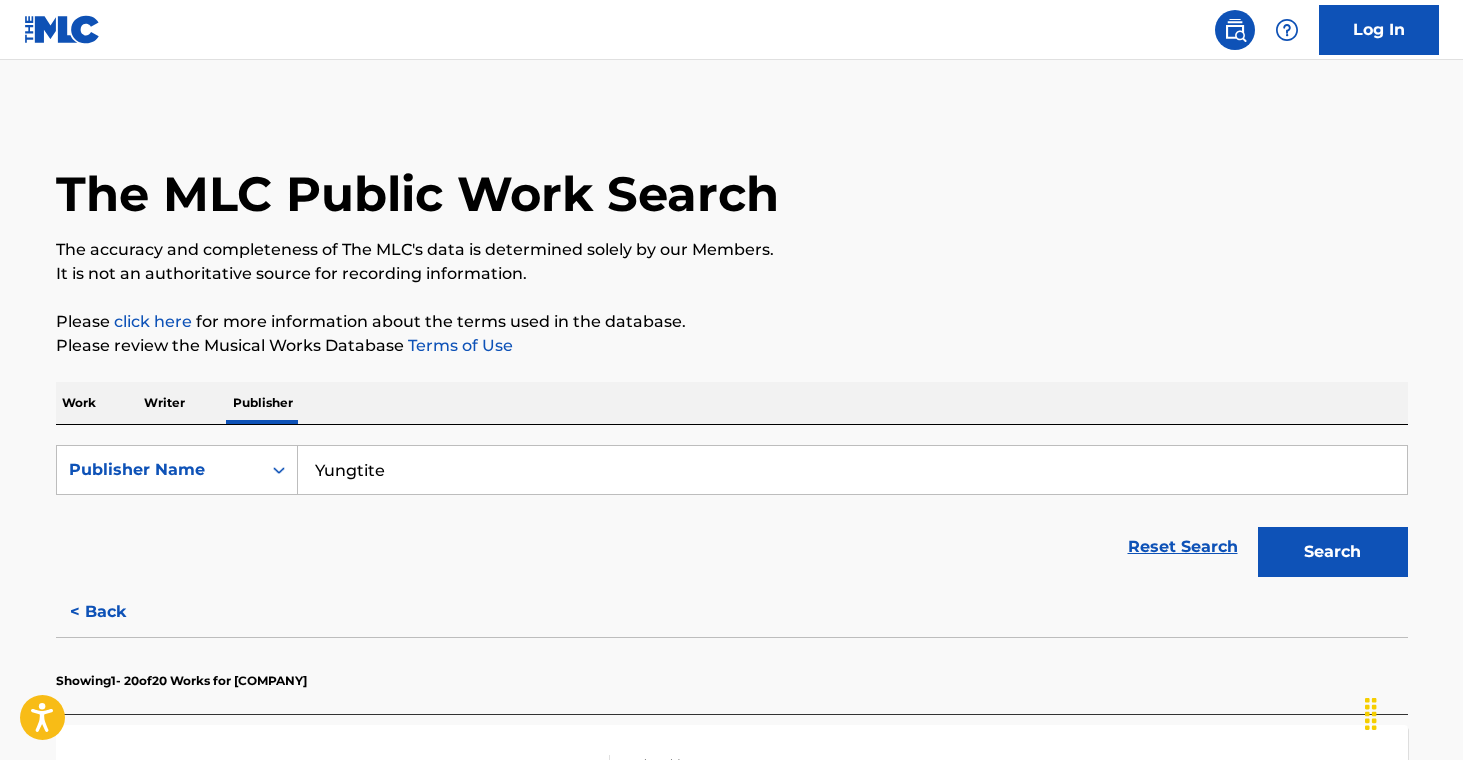 drag, startPoint x: 420, startPoint y: 481, endPoint x: 504, endPoint y: 467, distance: 85.158676 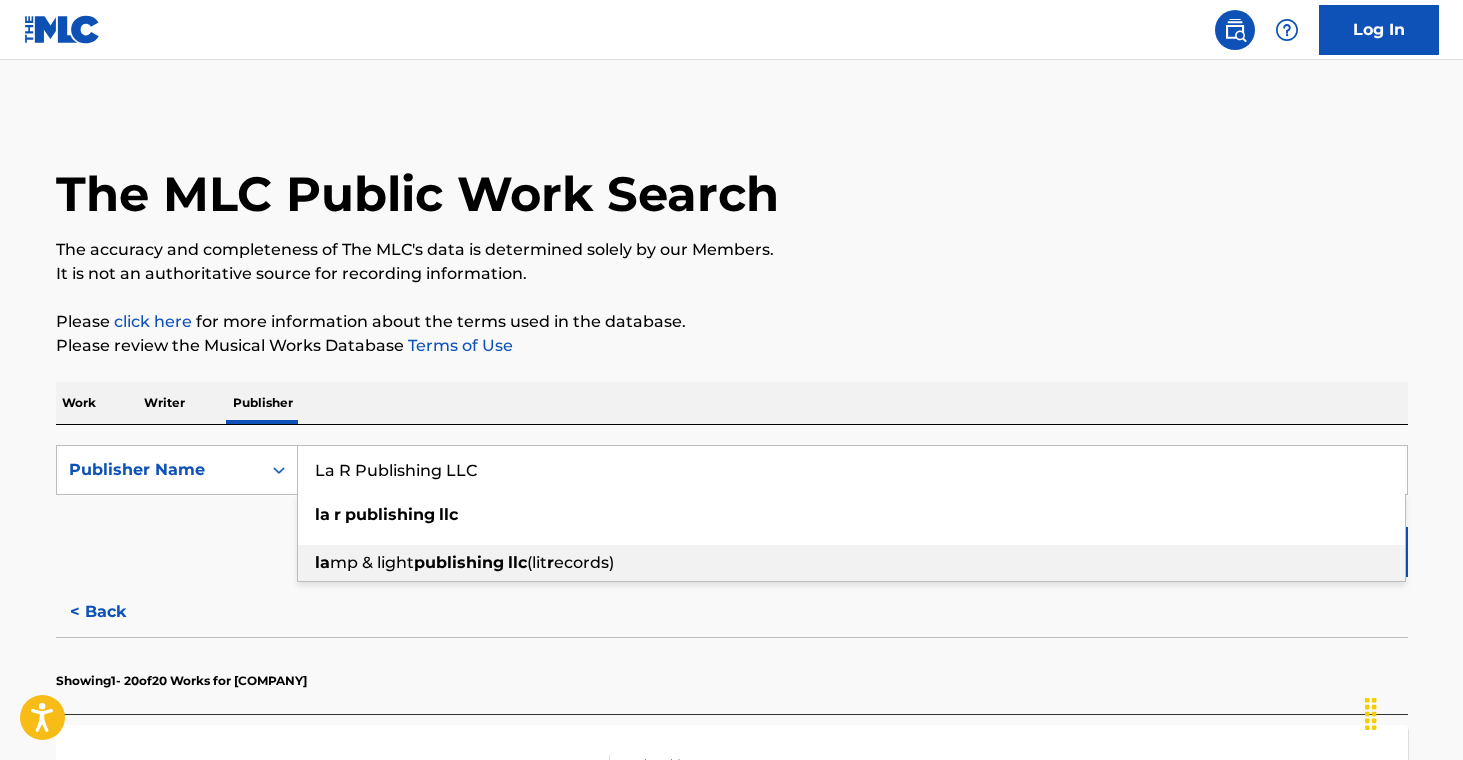click on "la mp & light  publishing   llc  (lit  r ecords)" at bounding box center (851, 563) 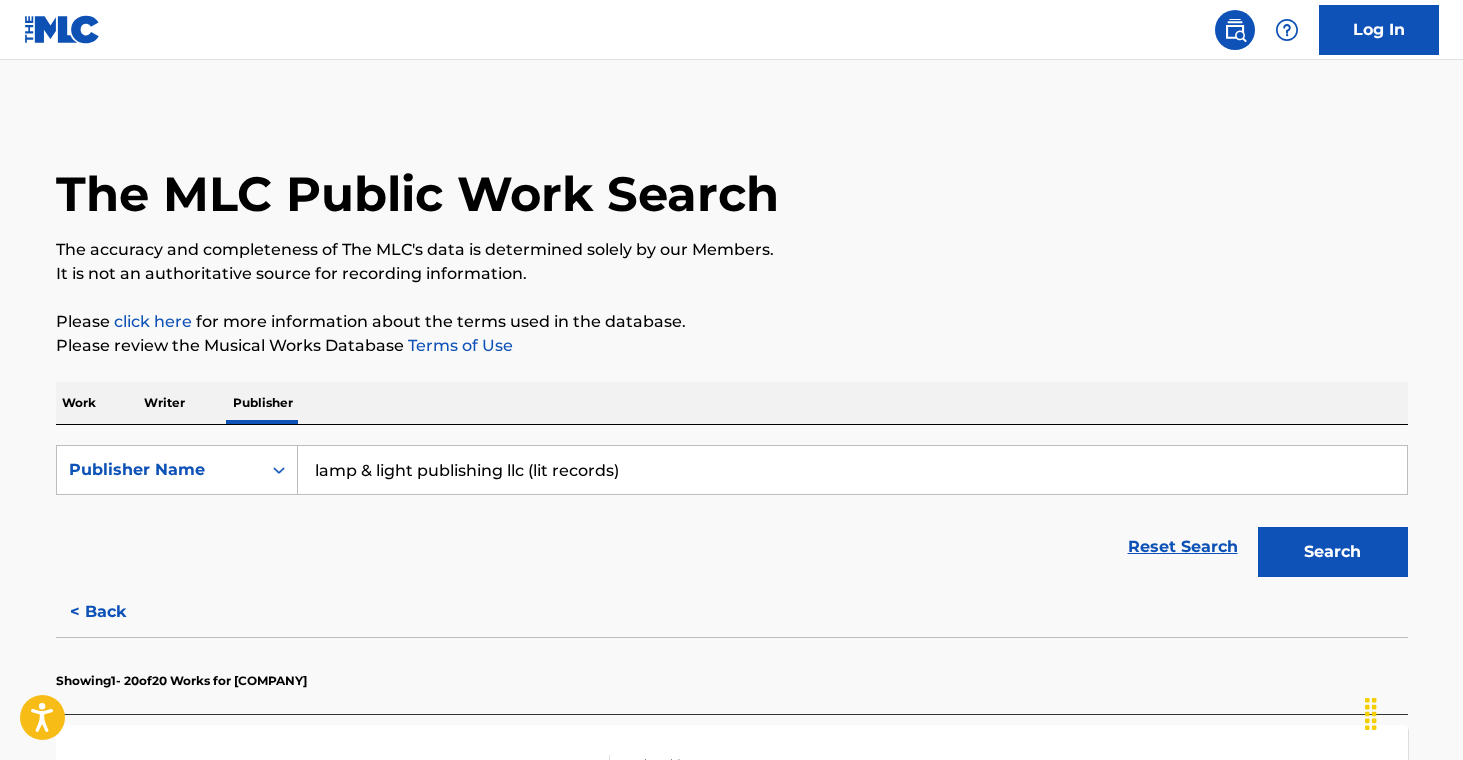 click on "Search" at bounding box center (1333, 552) 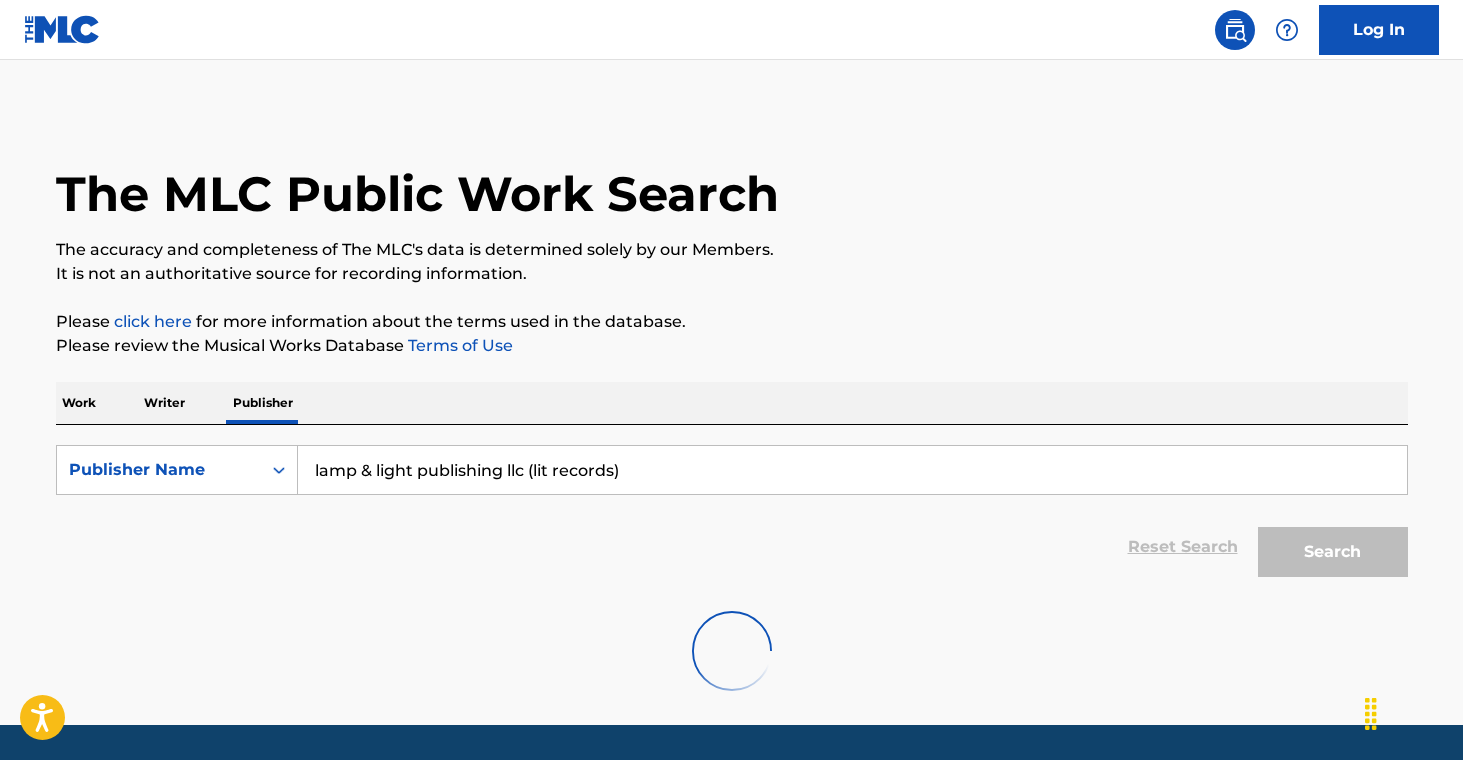 drag, startPoint x: 640, startPoint y: 474, endPoint x: 274, endPoint y: 405, distance: 372.44733 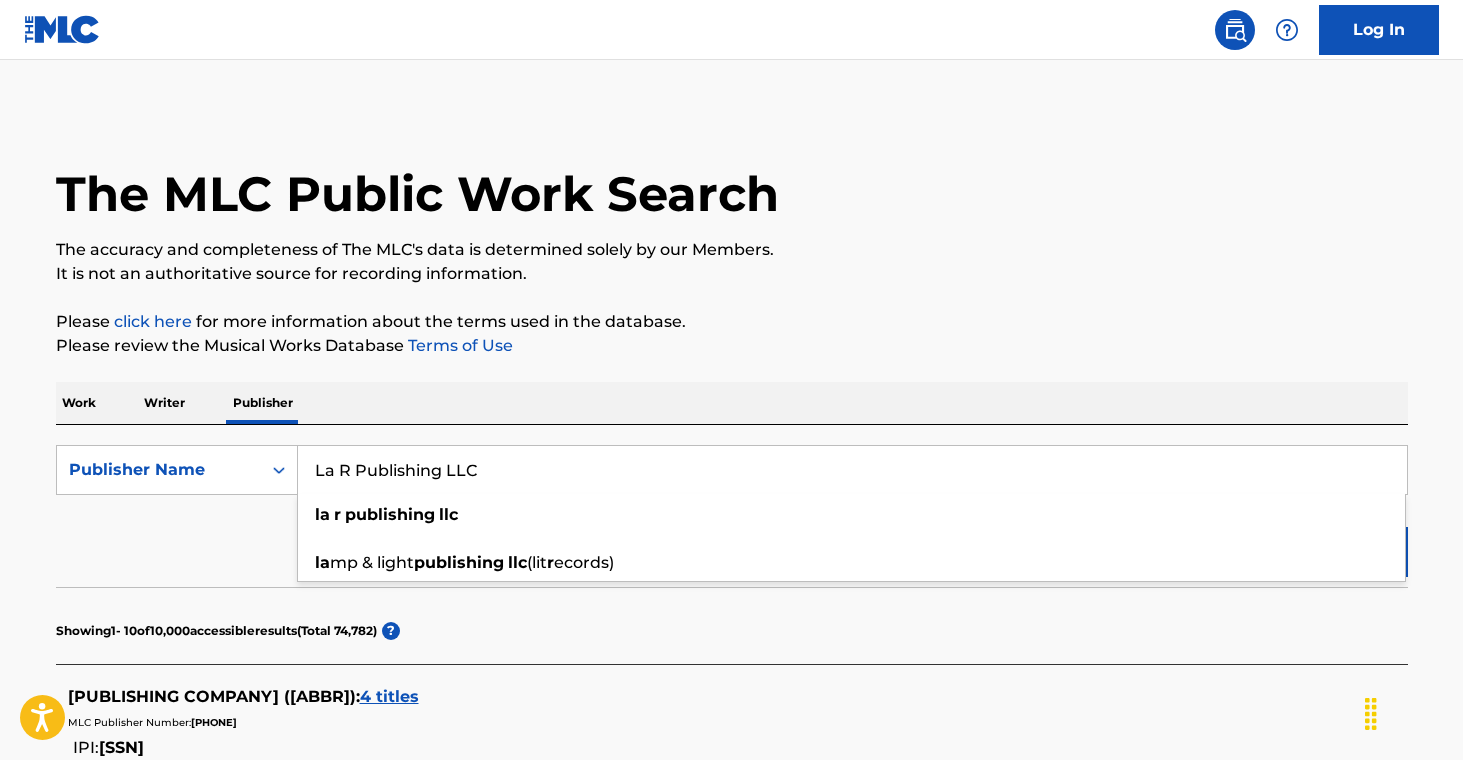 type on "La R Publishing LLC" 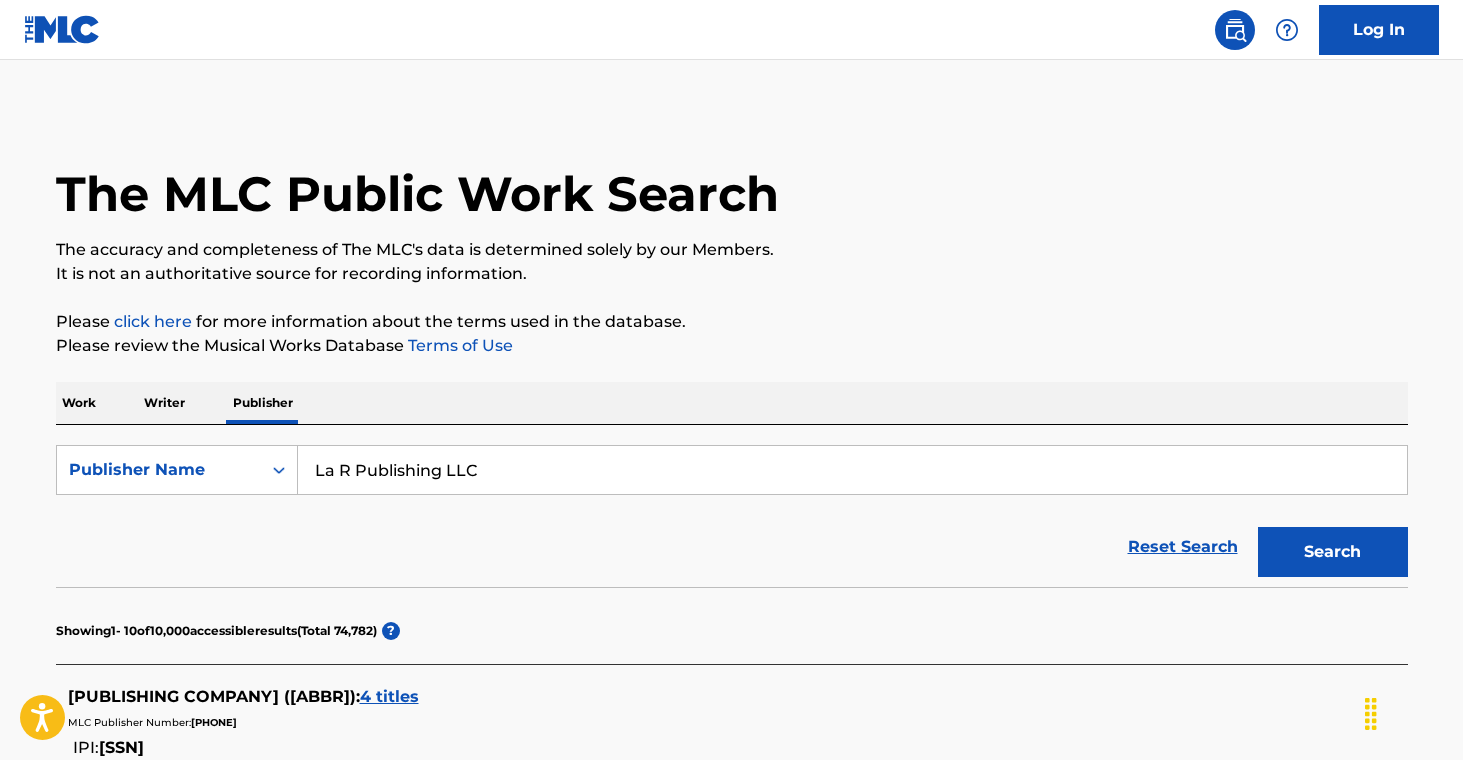 click on "Search" at bounding box center [1333, 552] 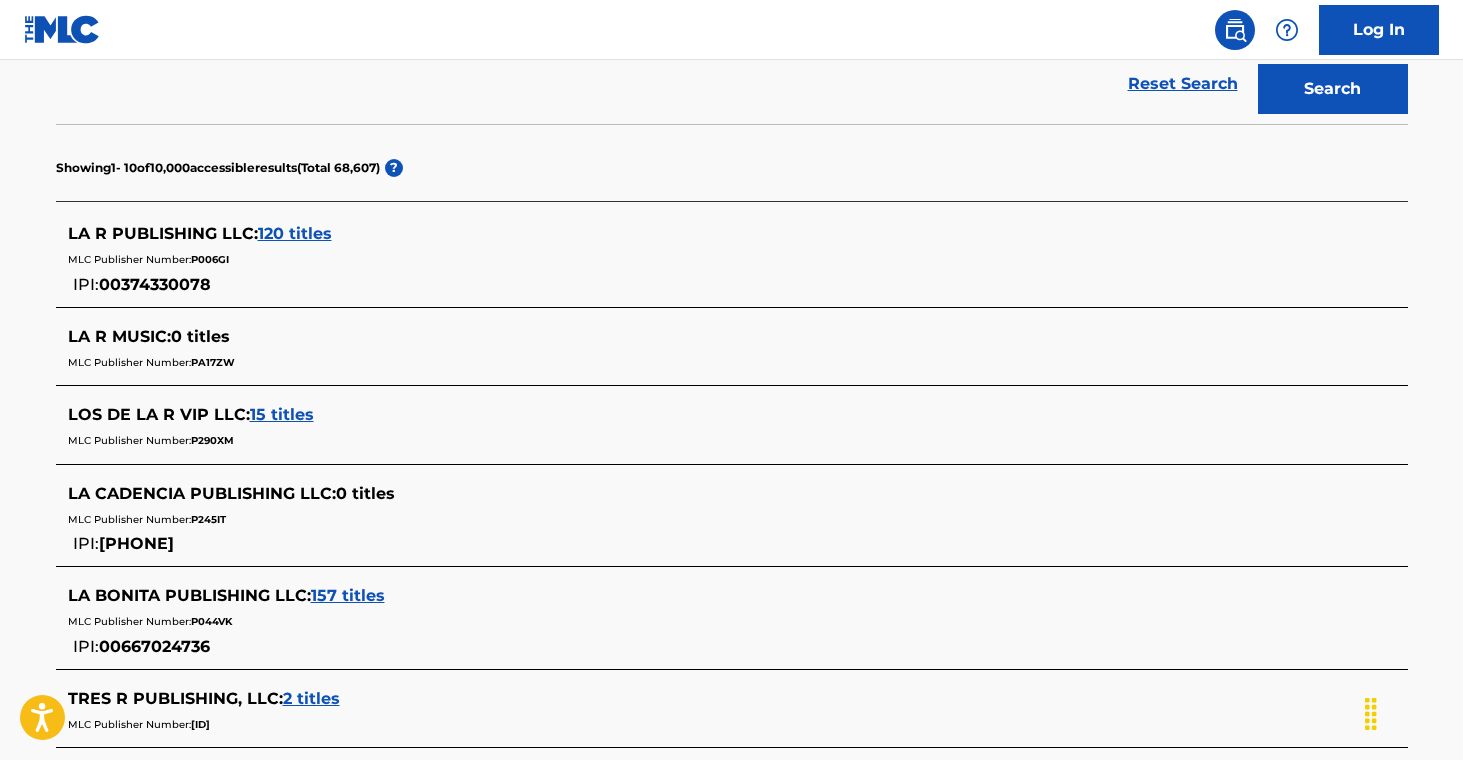 scroll, scrollTop: 467, scrollLeft: 0, axis: vertical 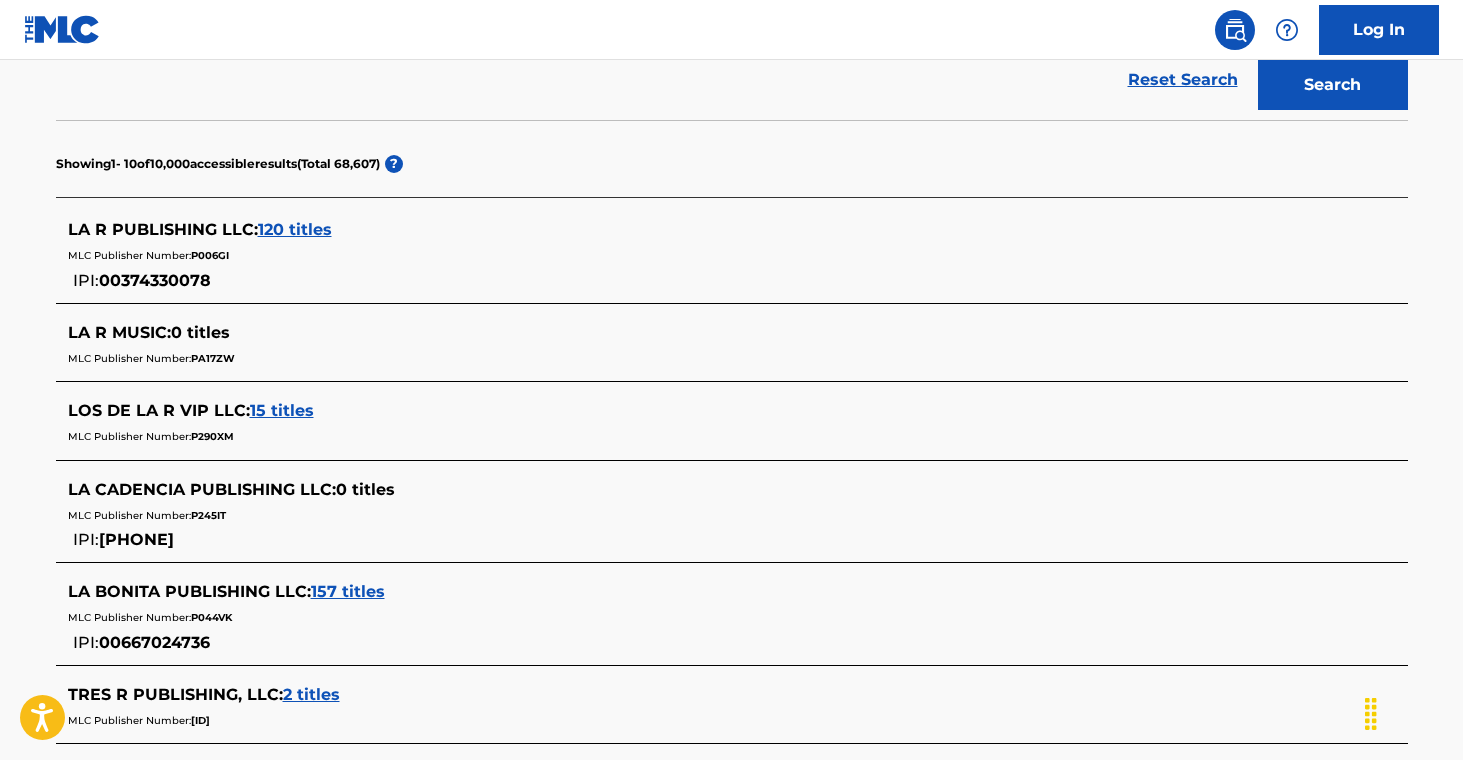 click on "120 titles" at bounding box center (295, 229) 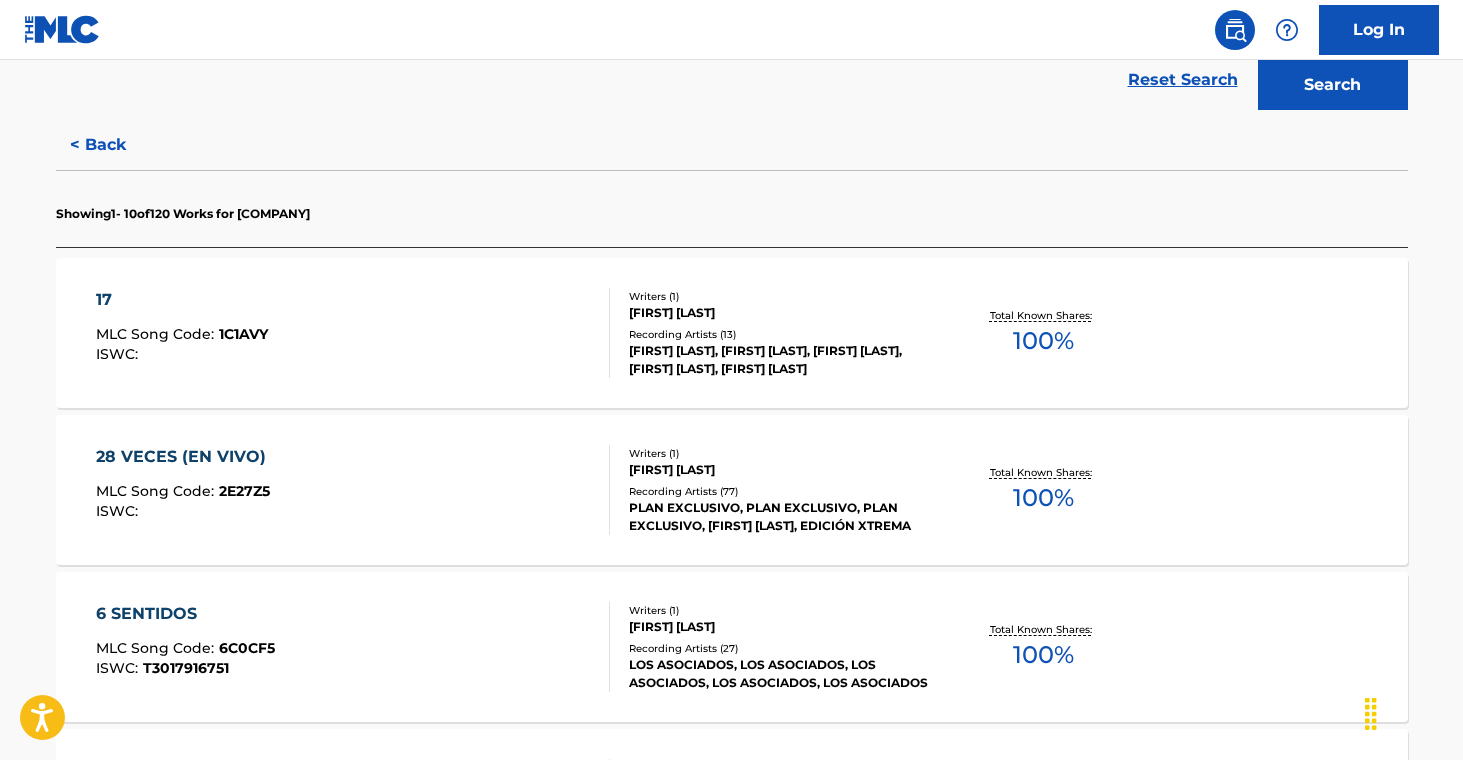 click on "[FIRST] [LAST], [FIRST] [LAST], [FIRST] [LAST], [FIRST] [LAST], [FIRST] [LAST]" at bounding box center [780, 360] 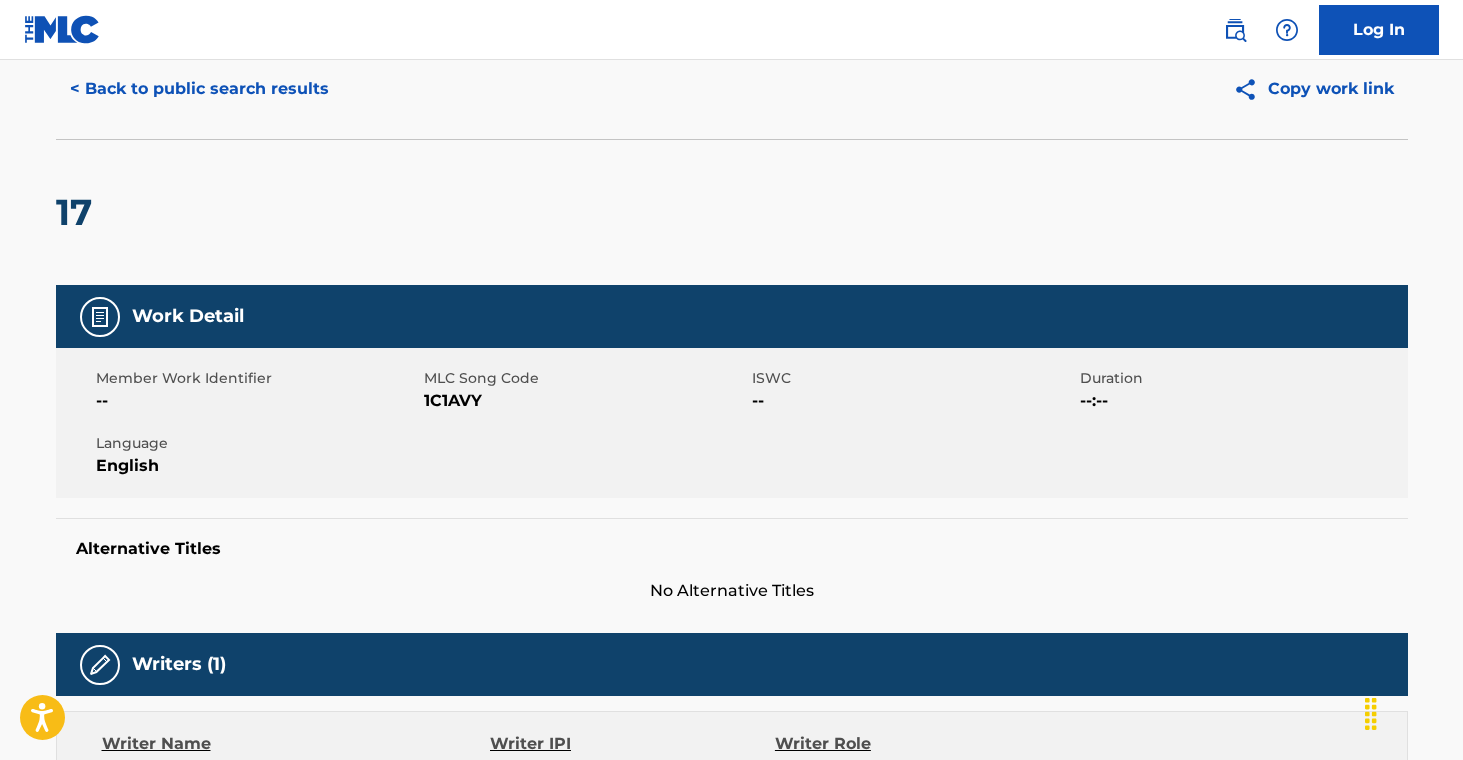 scroll, scrollTop: 0, scrollLeft: 0, axis: both 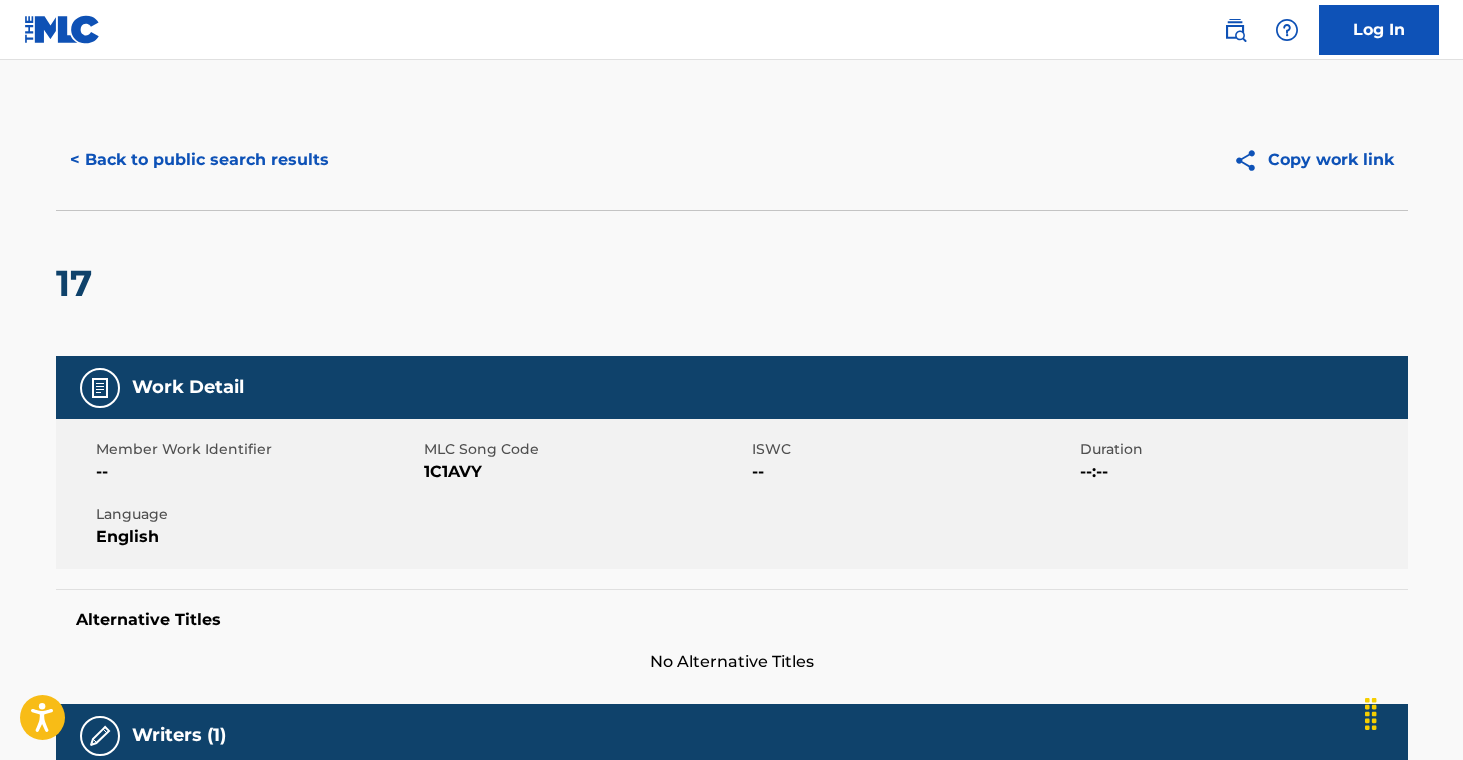 click on "< Back to public search results" at bounding box center (199, 160) 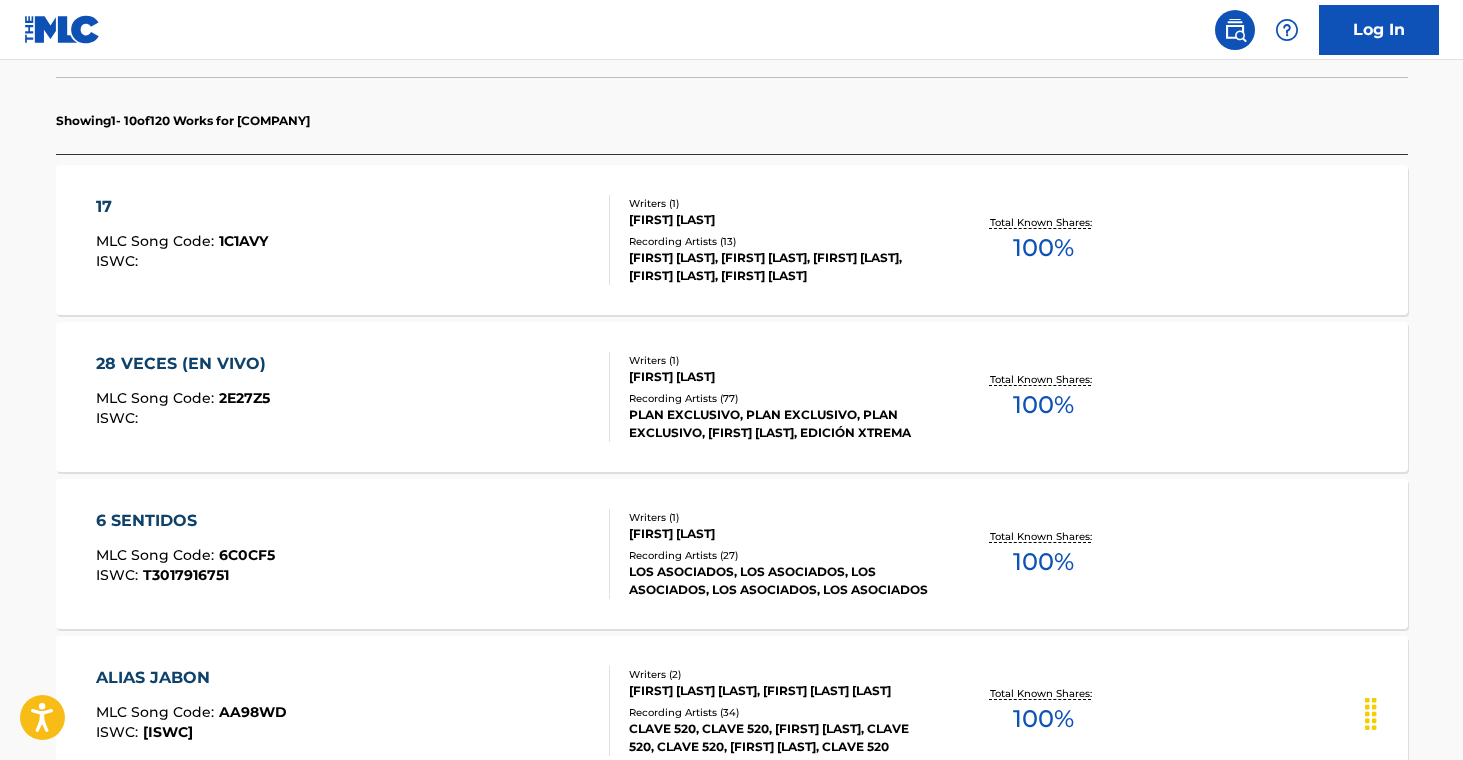 scroll, scrollTop: 1769, scrollLeft: 0, axis: vertical 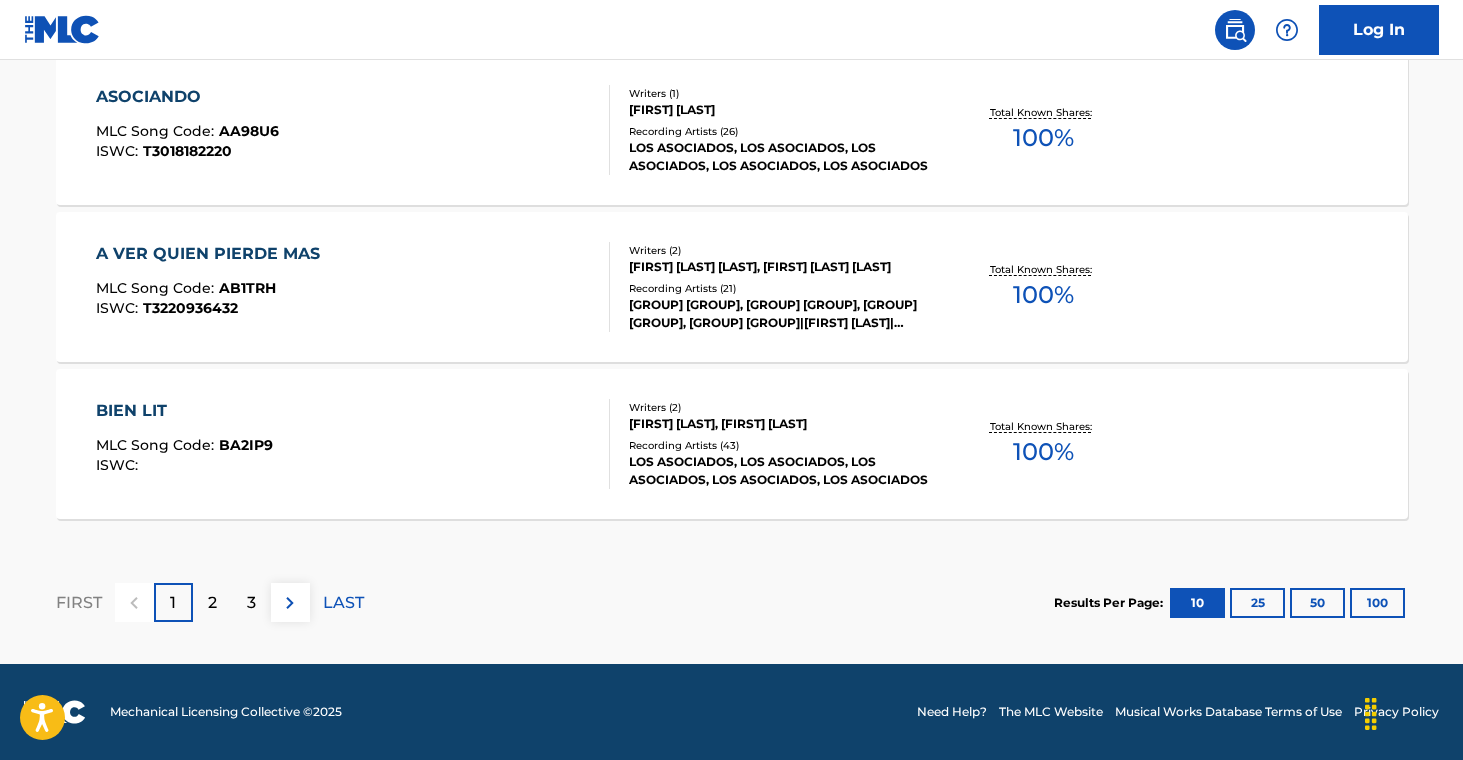 click on "100" at bounding box center [1377, 603] 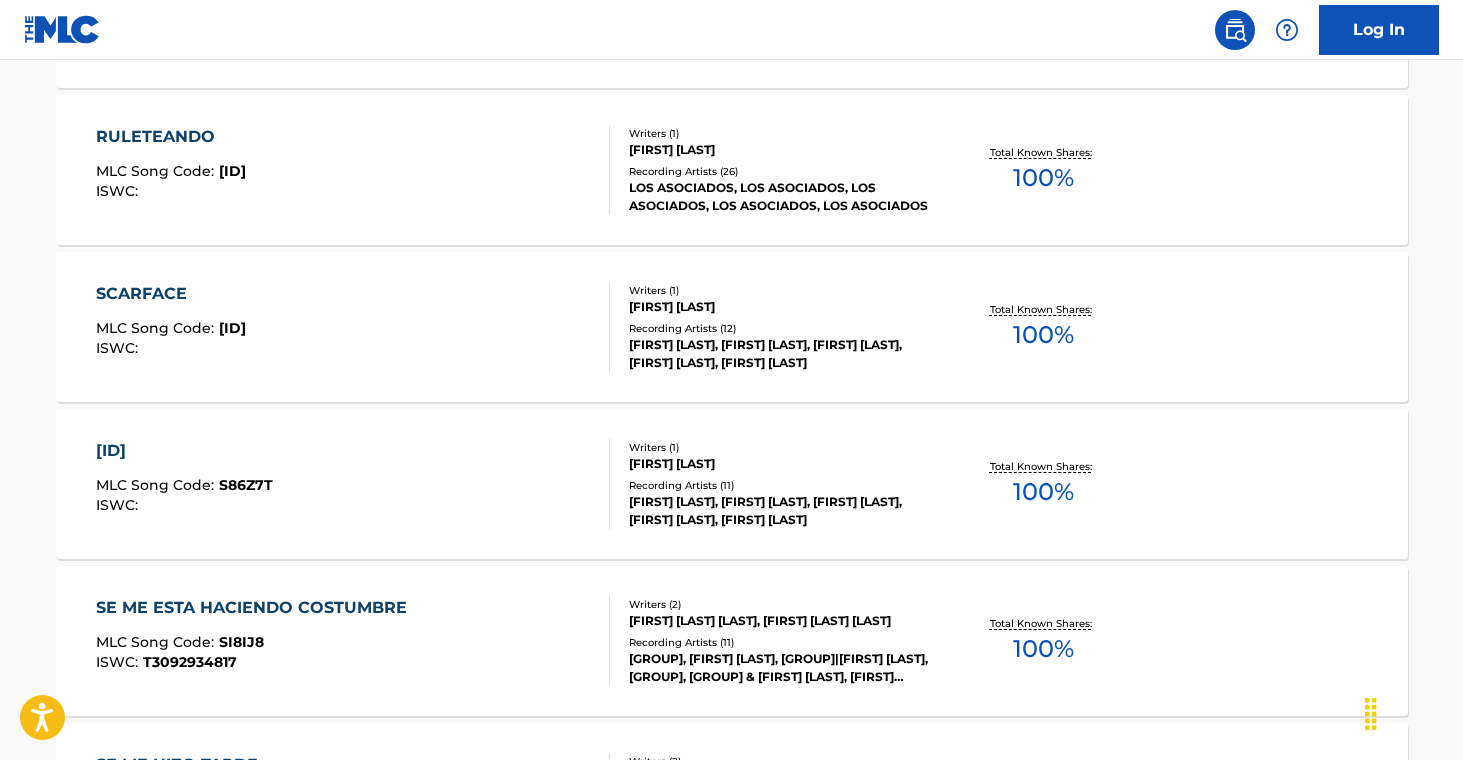 scroll, scrollTop: 15899, scrollLeft: 0, axis: vertical 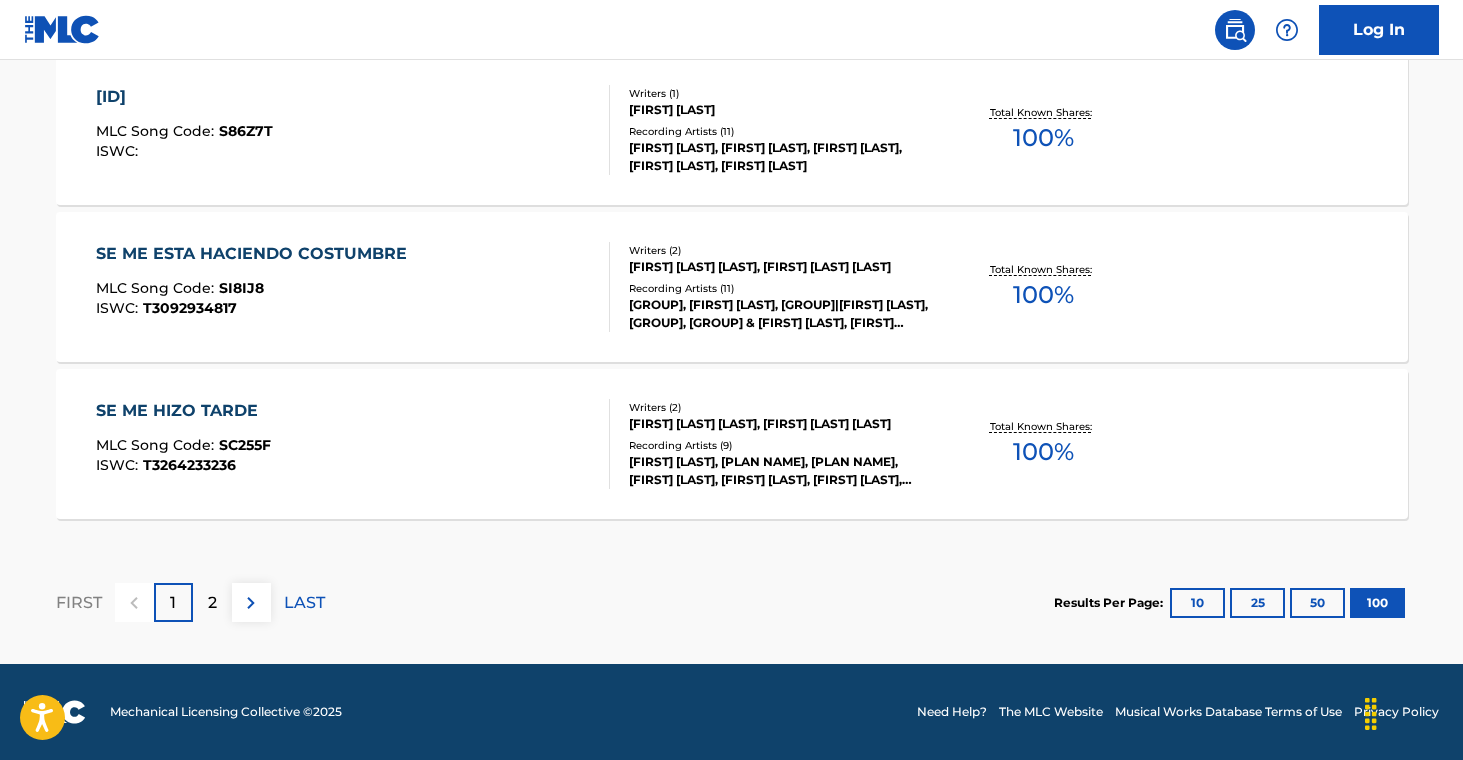 click on "[FIRST] [LAST], [PLAN NAME], [PLAN NAME], [FIRST] [LAST], [FIRST] [LAST], [FIRST] [LAST], [PLAN NAME], [FIRST] [LAST], [PLAN NAME]" at bounding box center (780, 471) 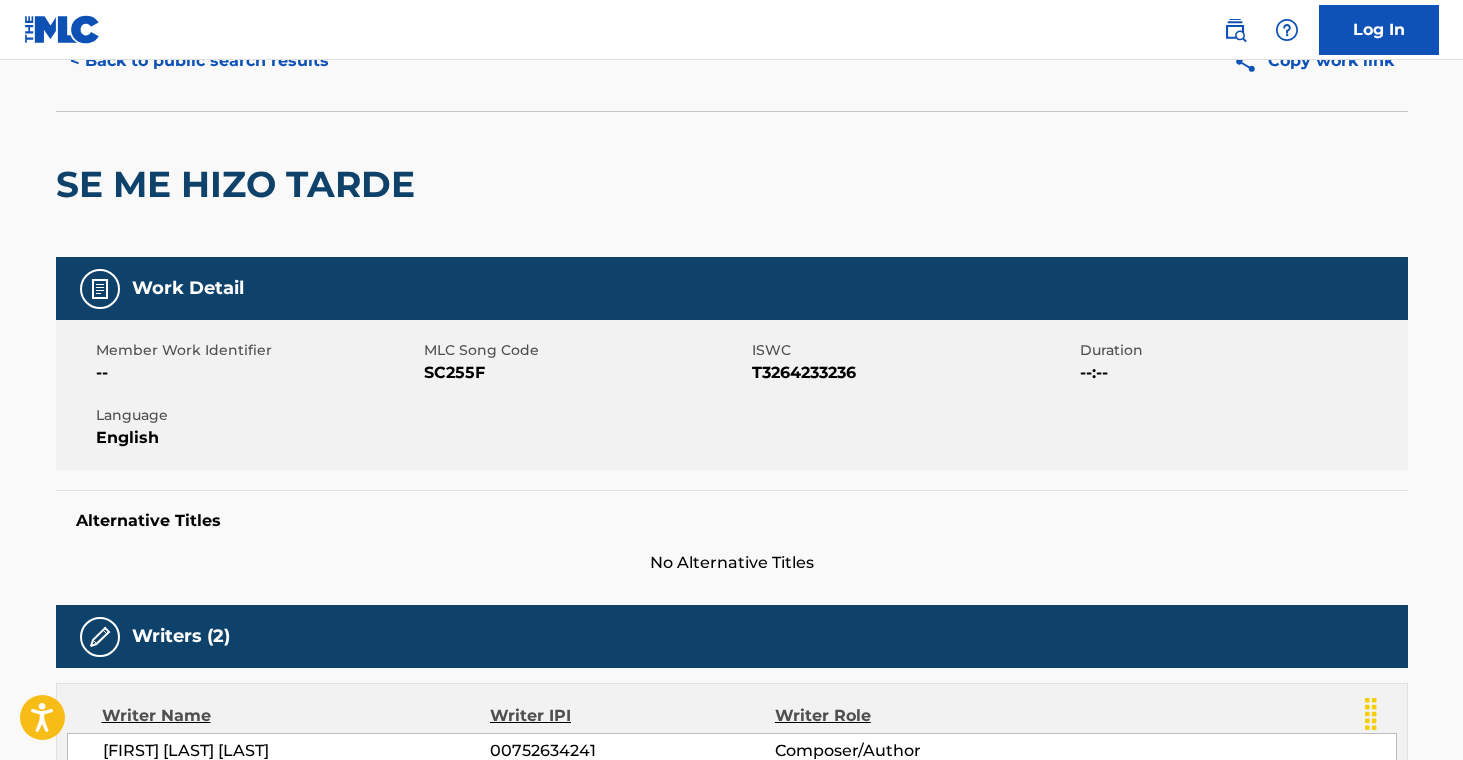 scroll, scrollTop: 0, scrollLeft: 0, axis: both 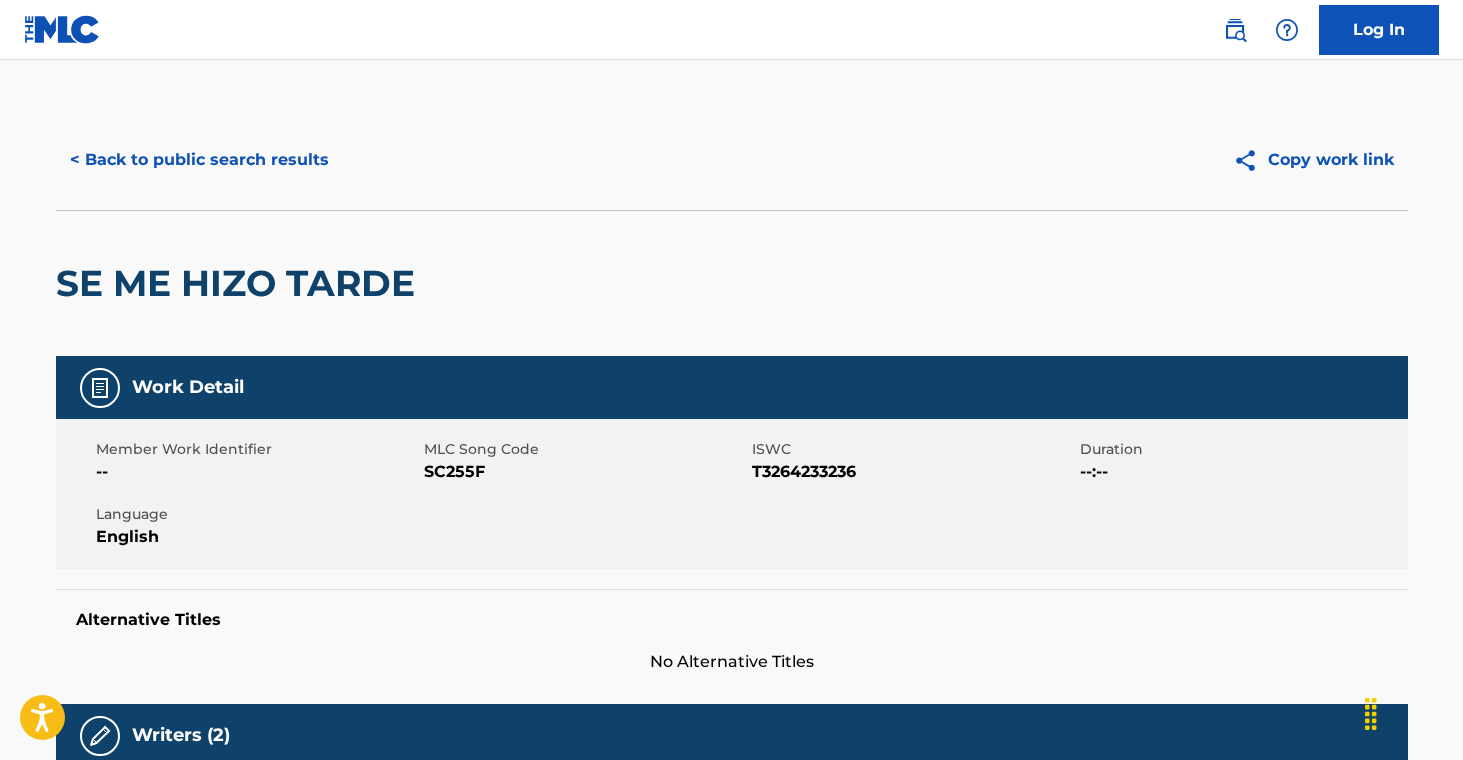 click on "< Back to public search results" at bounding box center [199, 160] 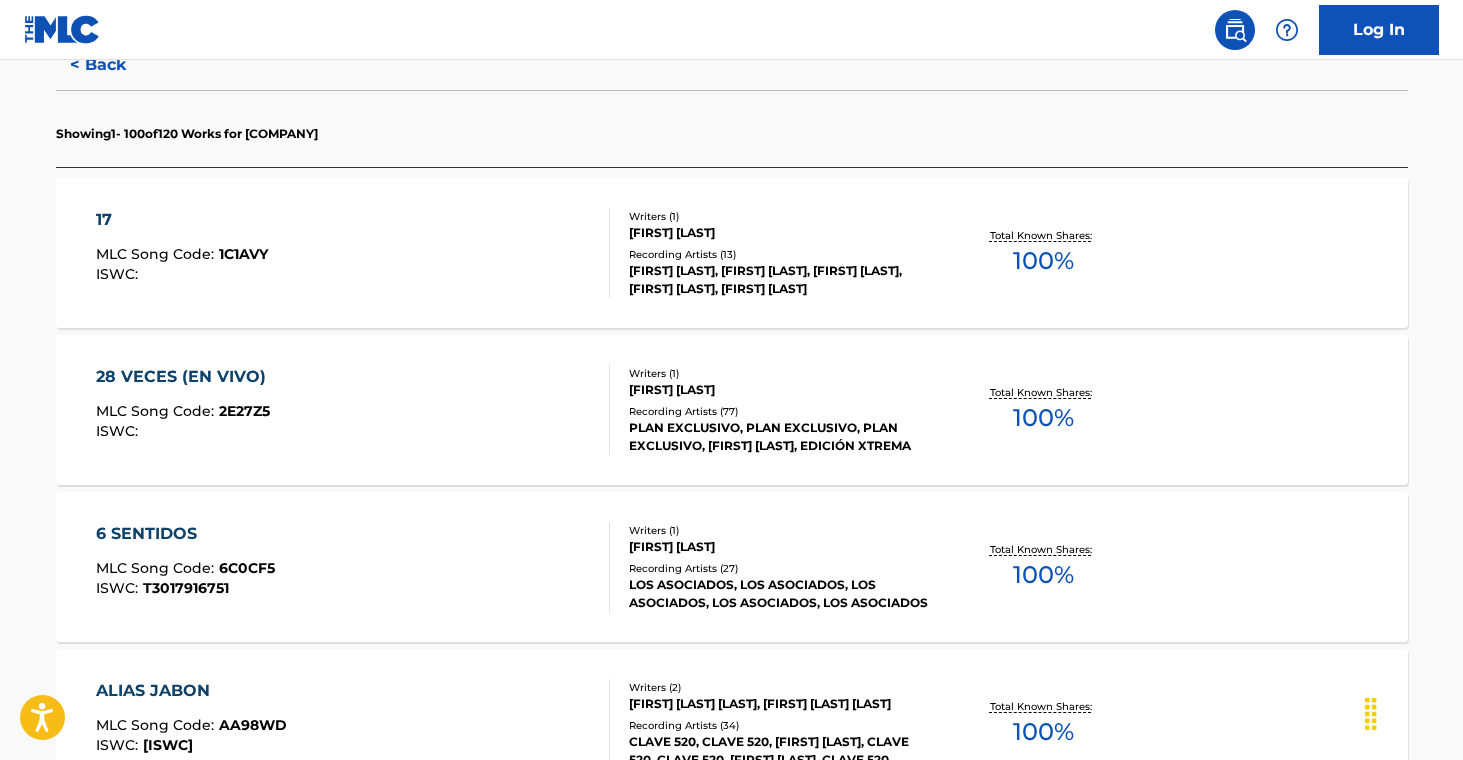 scroll, scrollTop: 550, scrollLeft: 0, axis: vertical 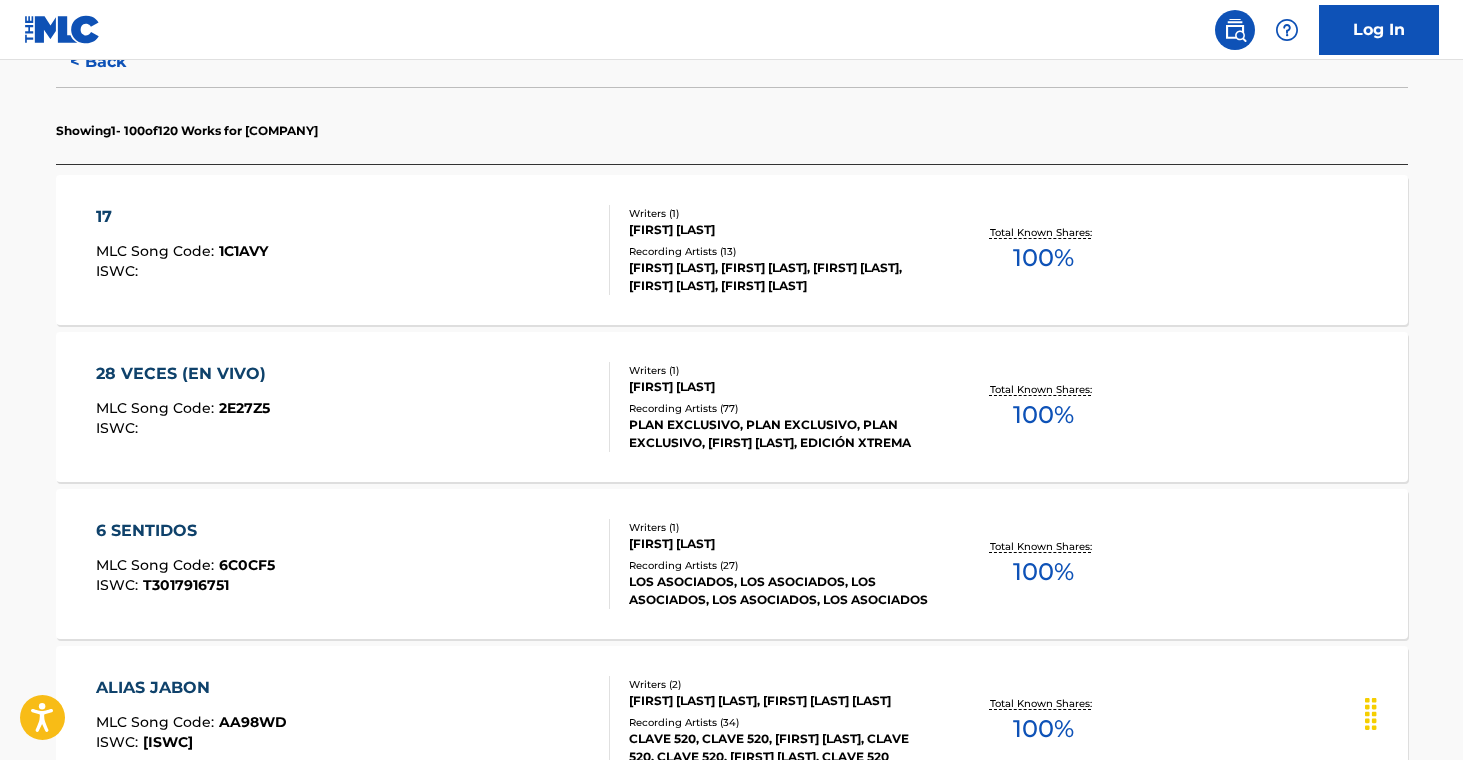 click on "LOS ASOCIADOS, LOS ASOCIADOS, LOS ASOCIADOS, LOS ASOCIADOS, LOS ASOCIADOS" at bounding box center (780, 591) 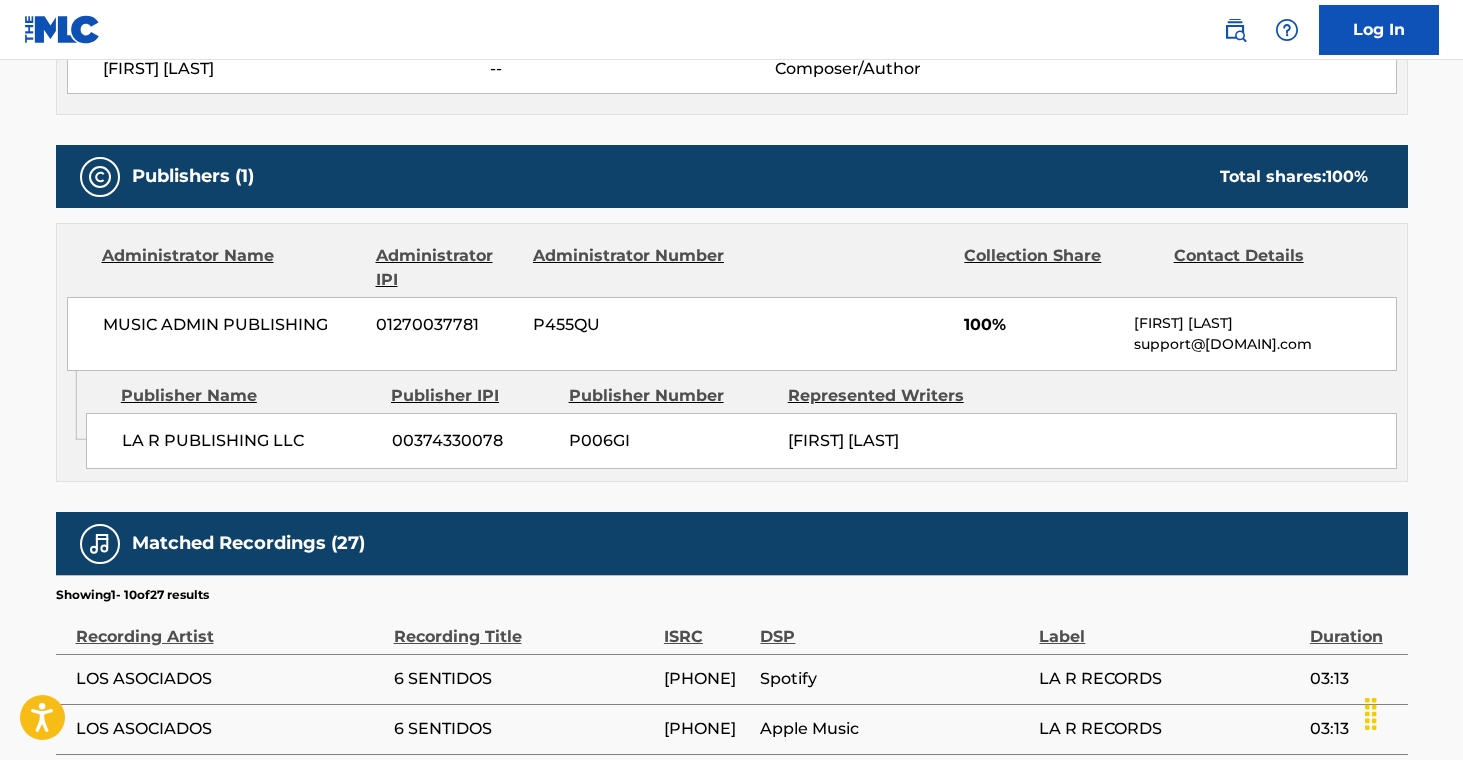 scroll, scrollTop: 0, scrollLeft: 0, axis: both 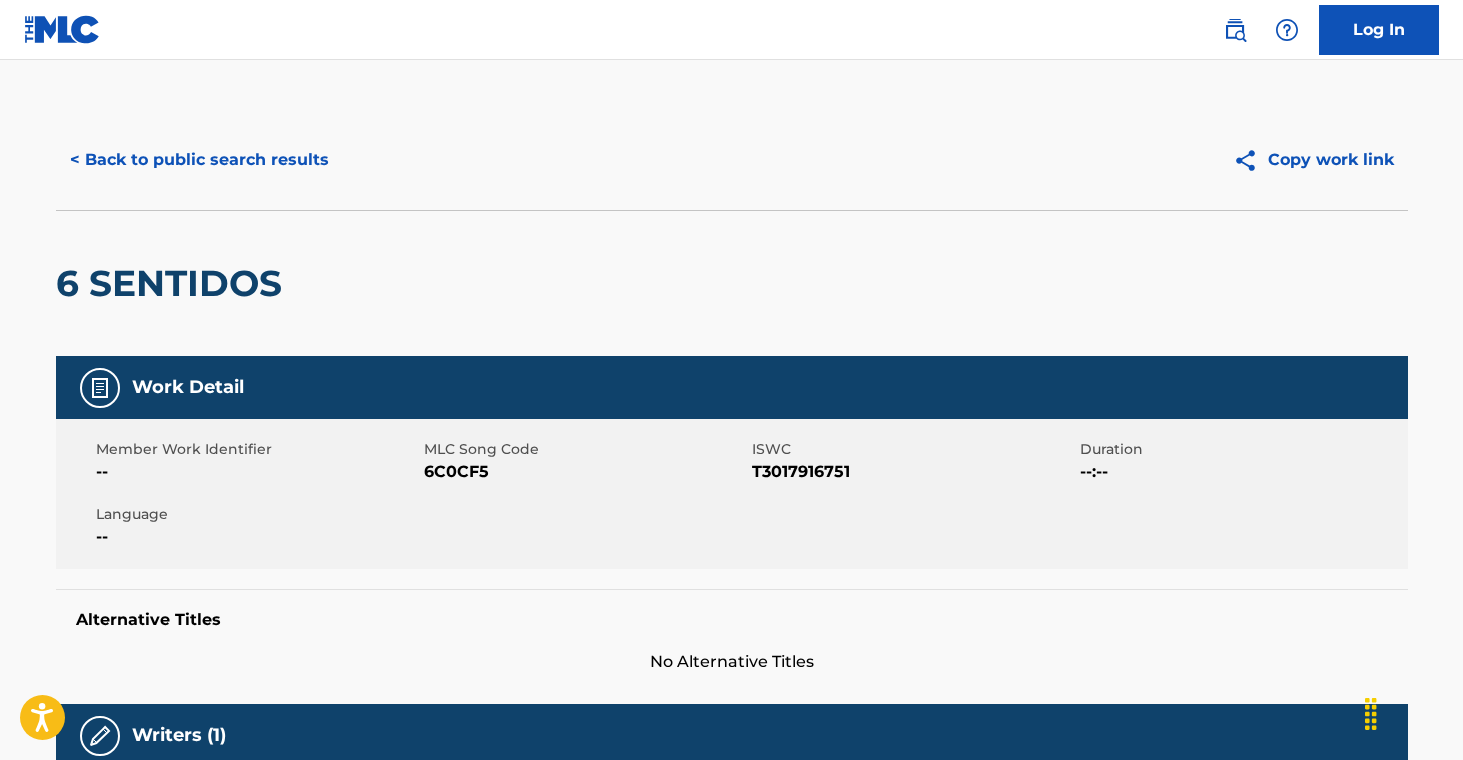 click on "< Back to public search results" at bounding box center [199, 160] 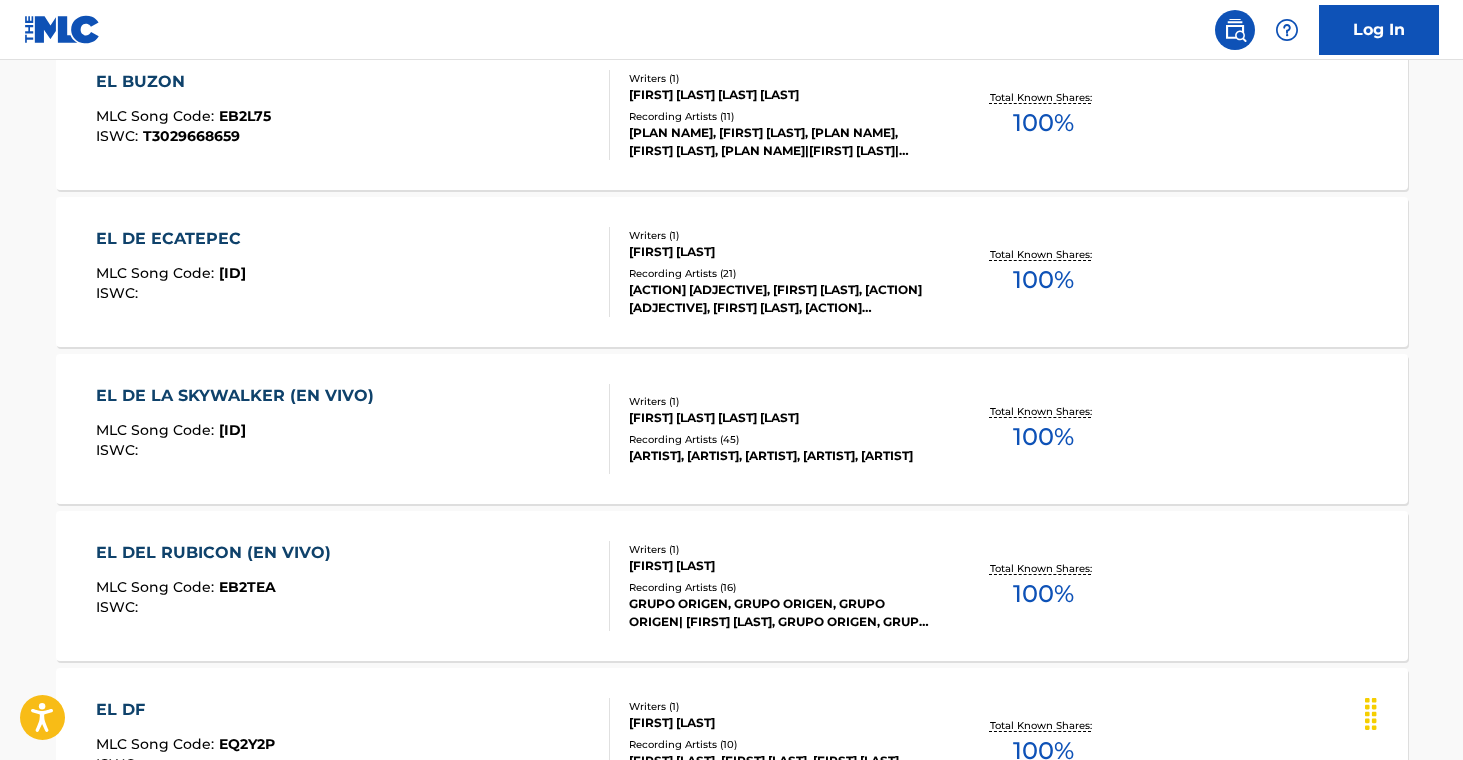 scroll, scrollTop: 3946, scrollLeft: 0, axis: vertical 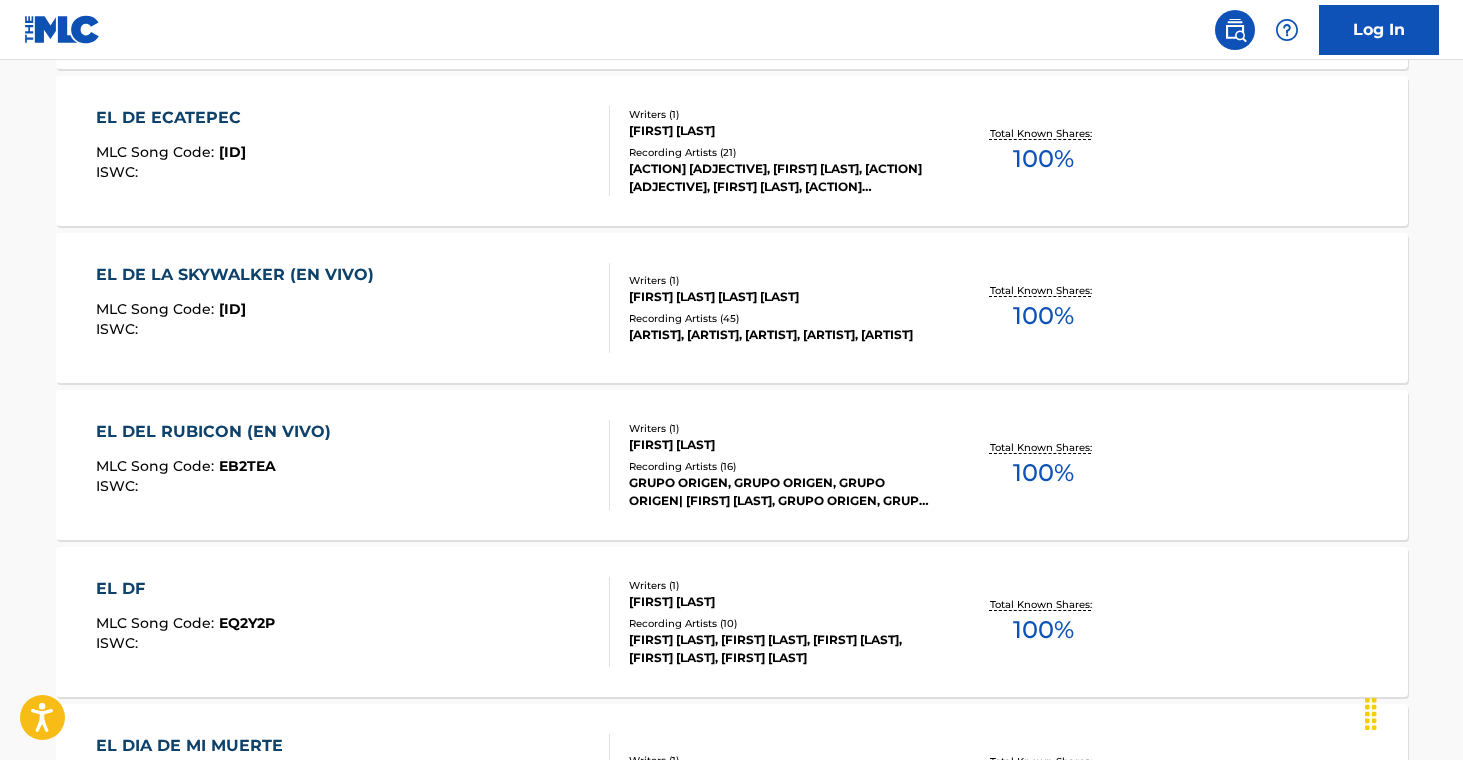 click on "[FIRST] [LAST], [FIRST] [LAST], [FIRST] [LAST], [FIRST] [LAST], [FIRST] [LAST]" at bounding box center (780, 649) 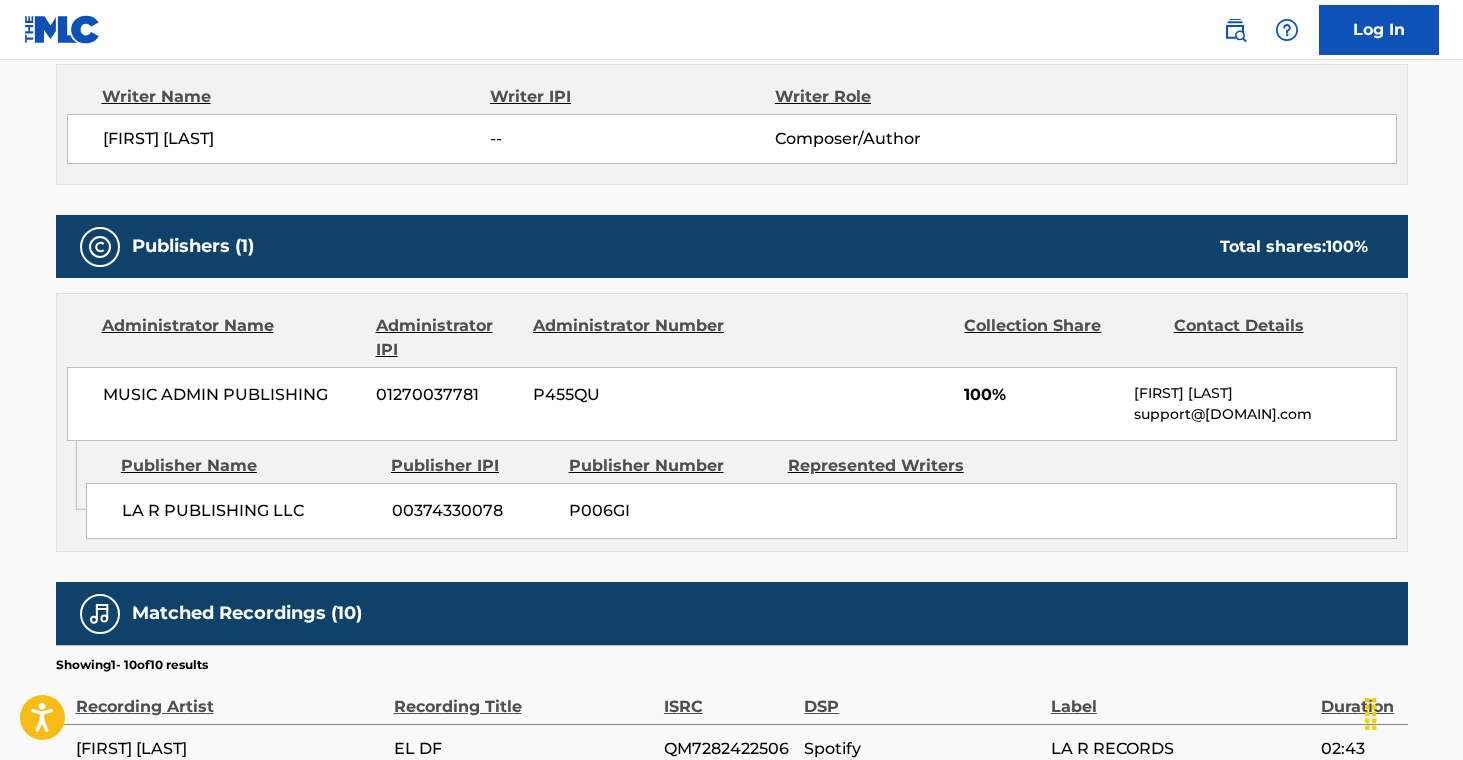 scroll, scrollTop: 0, scrollLeft: 0, axis: both 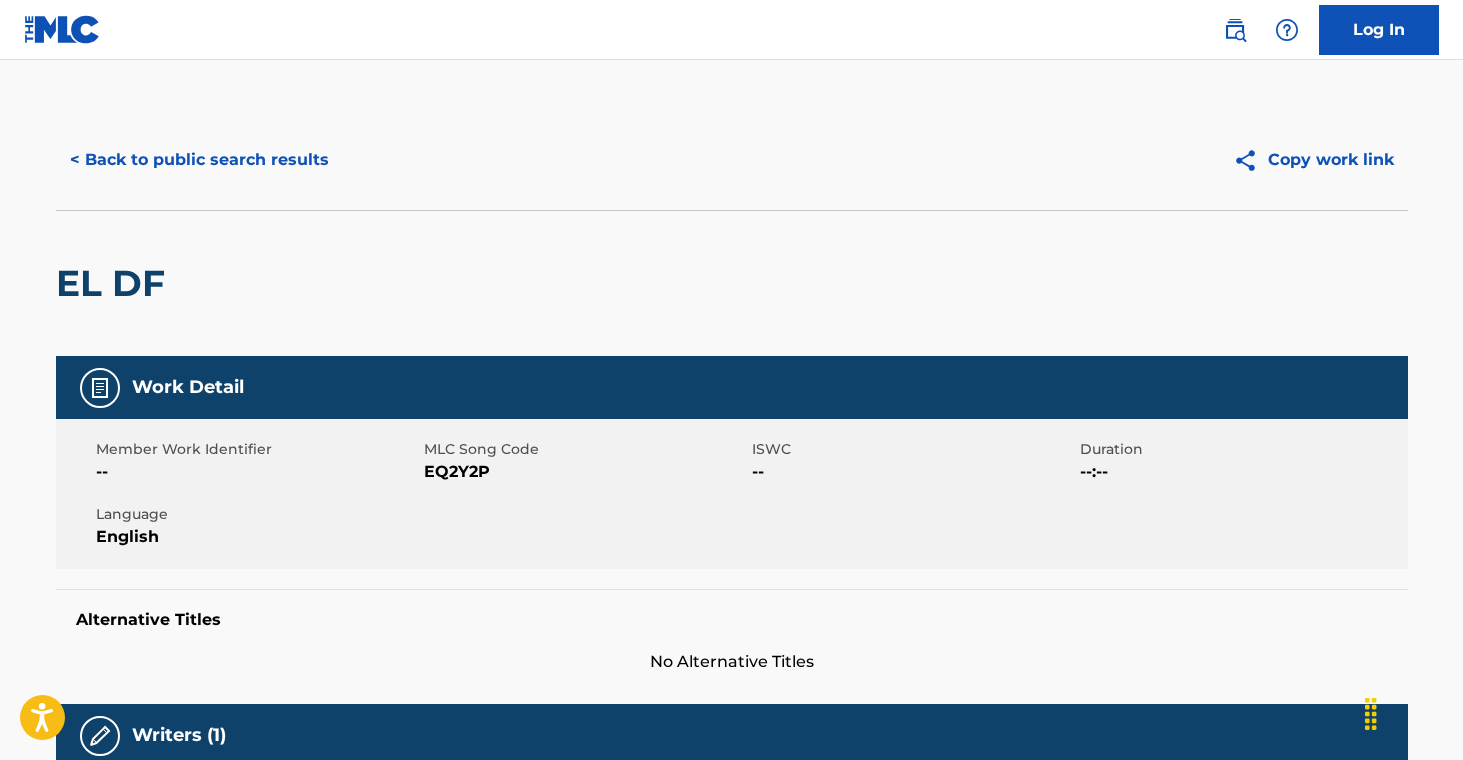 click on "< Back to public search results" at bounding box center (199, 160) 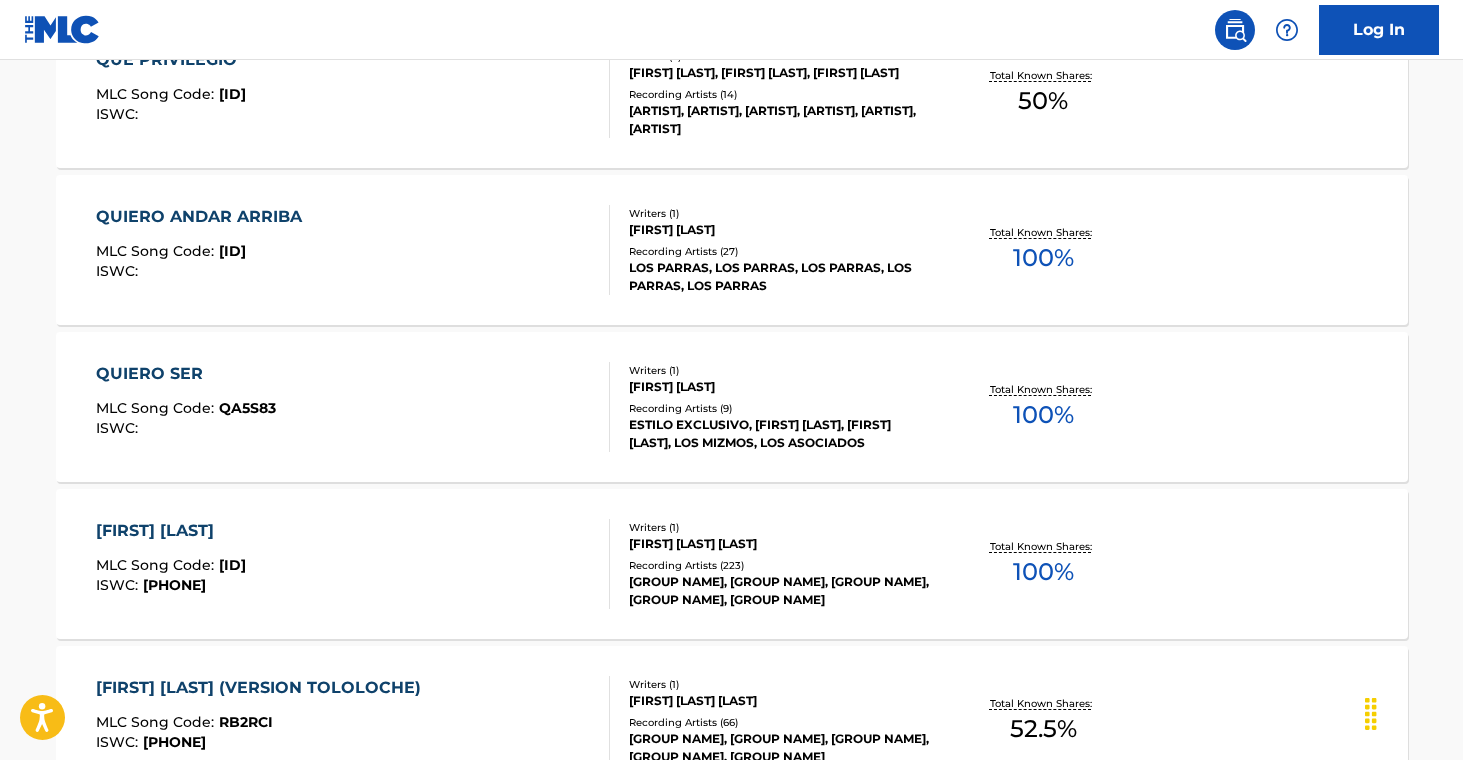 scroll, scrollTop: 15899, scrollLeft: 0, axis: vertical 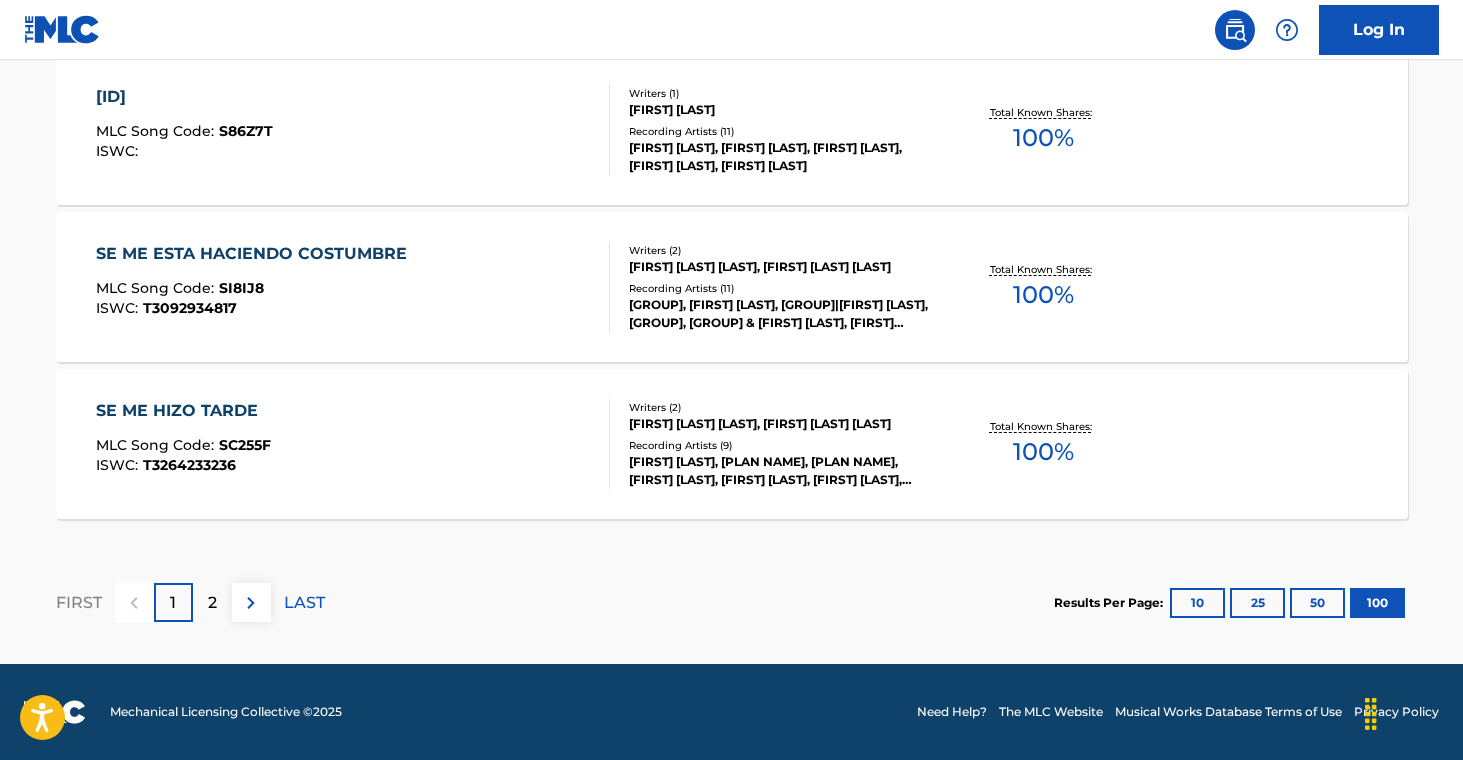 click on "2" at bounding box center [212, 603] 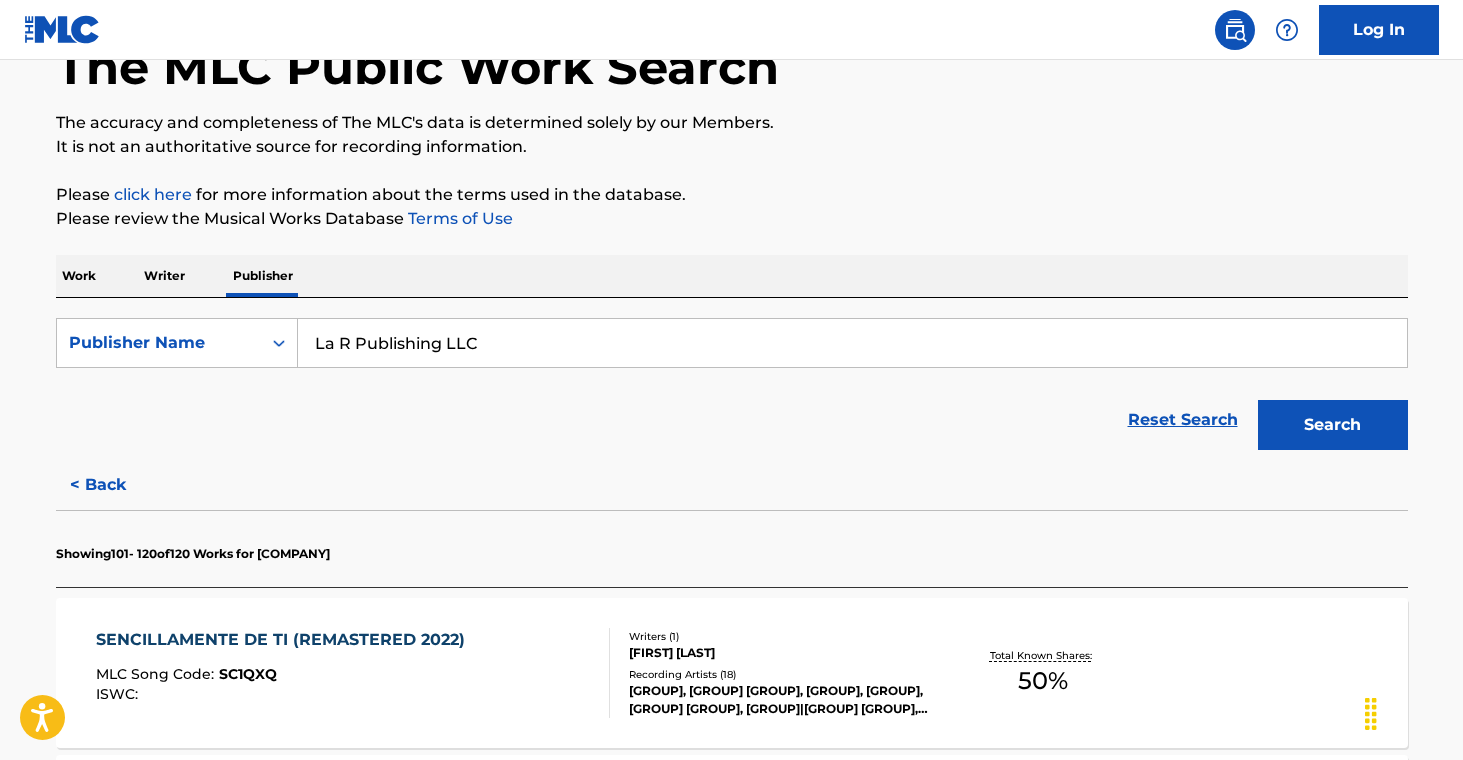 scroll, scrollTop: 3339, scrollLeft: 0, axis: vertical 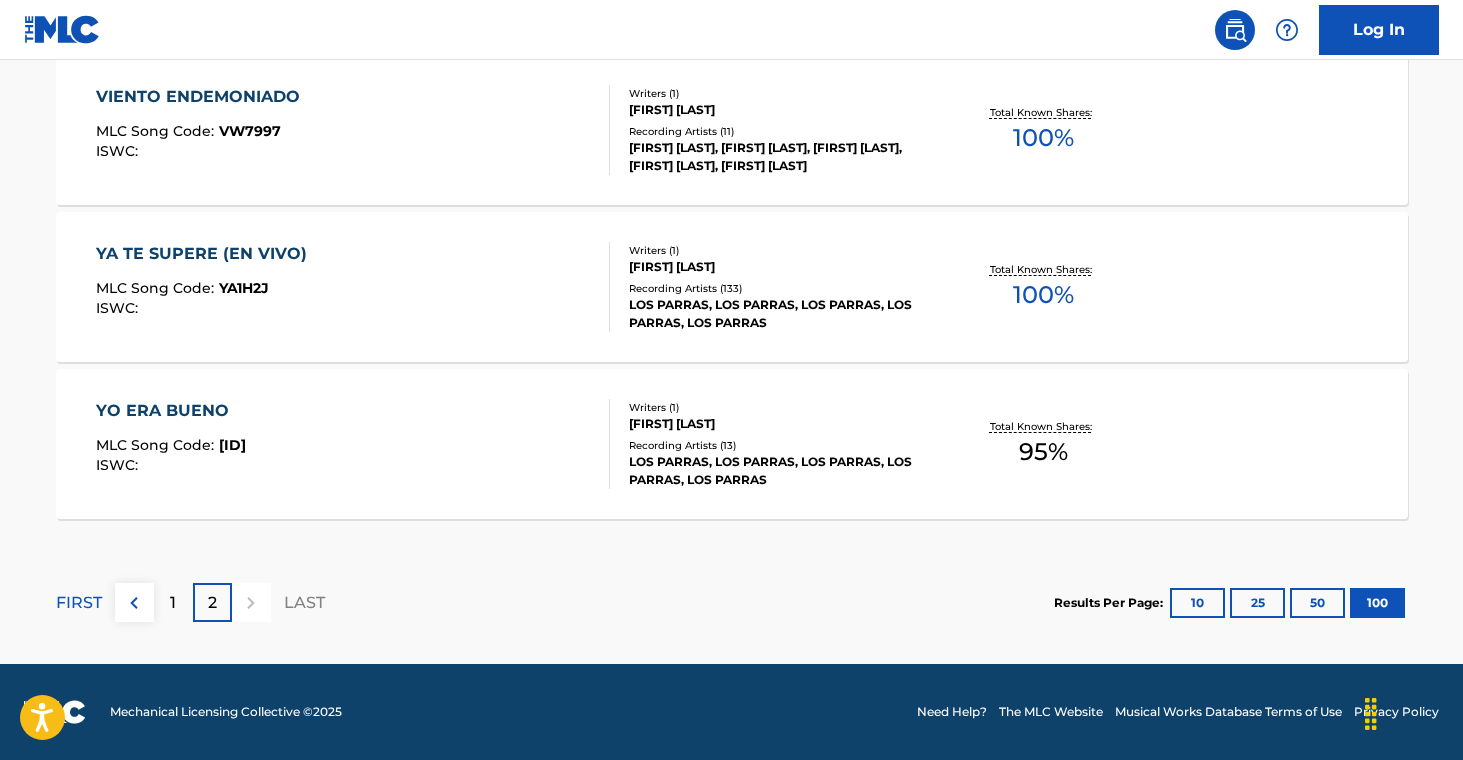click on "LOS PARRAS, LOS PARRAS, LOS PARRAS, LOS PARRAS, LOS PARRAS" at bounding box center [780, 471] 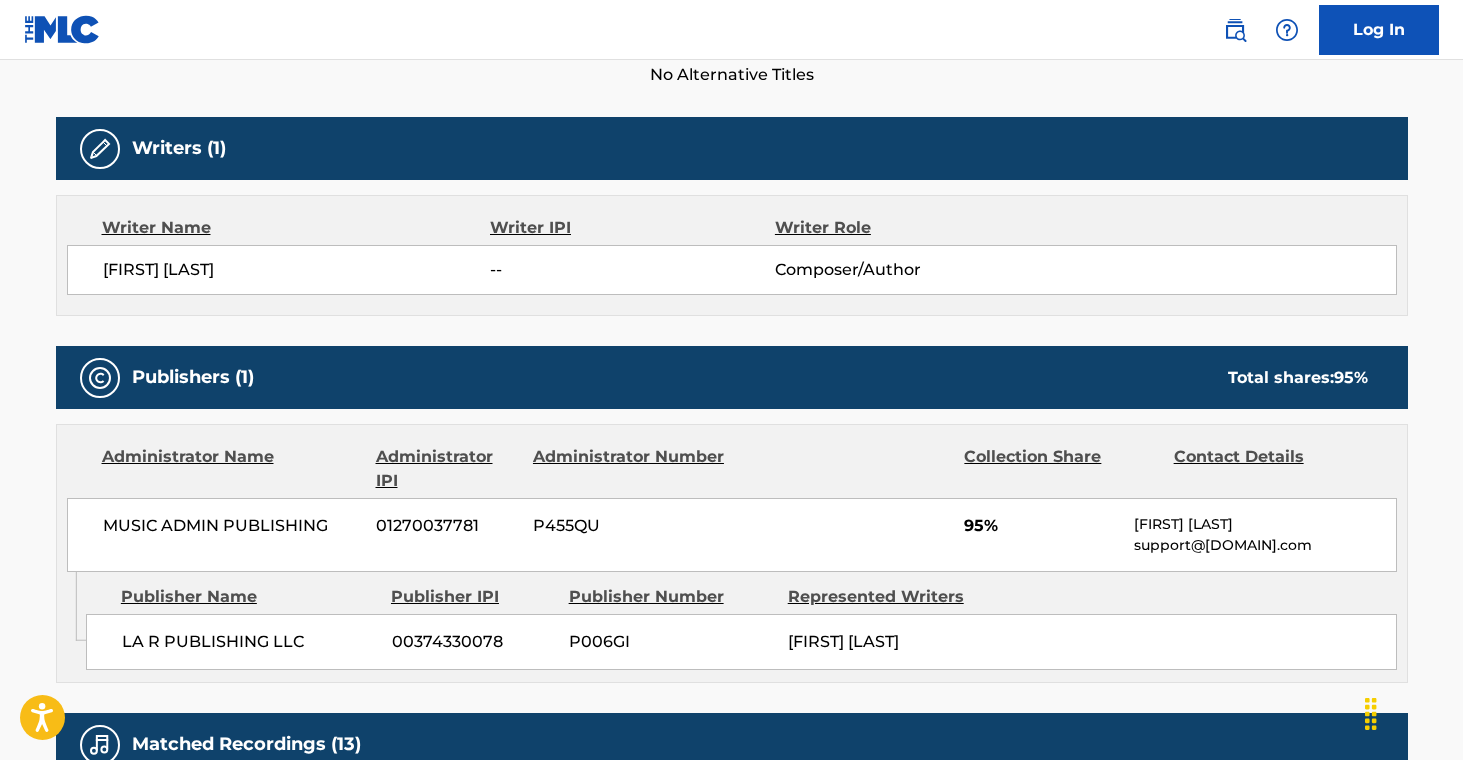 scroll, scrollTop: 0, scrollLeft: 0, axis: both 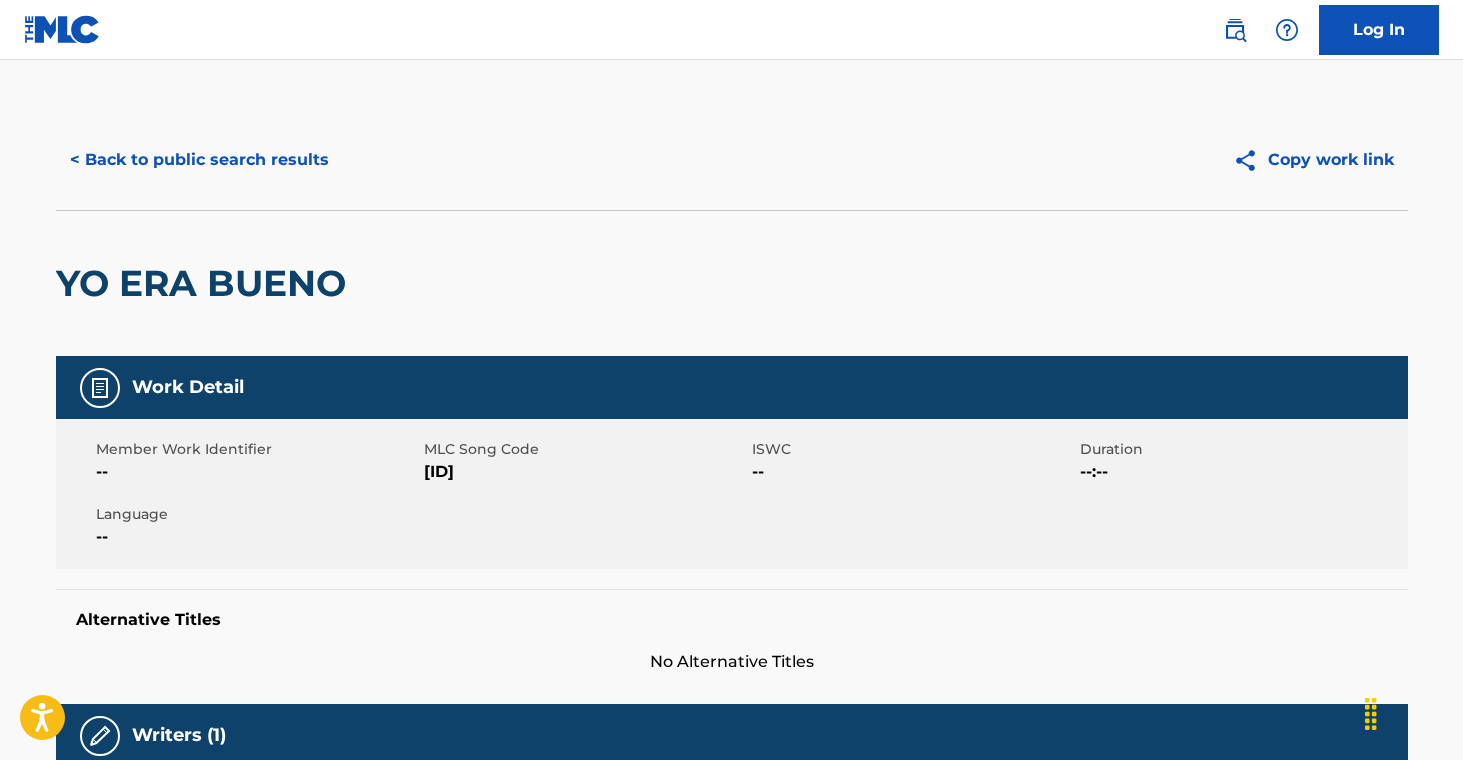click on "< Back to public search results" at bounding box center (199, 160) 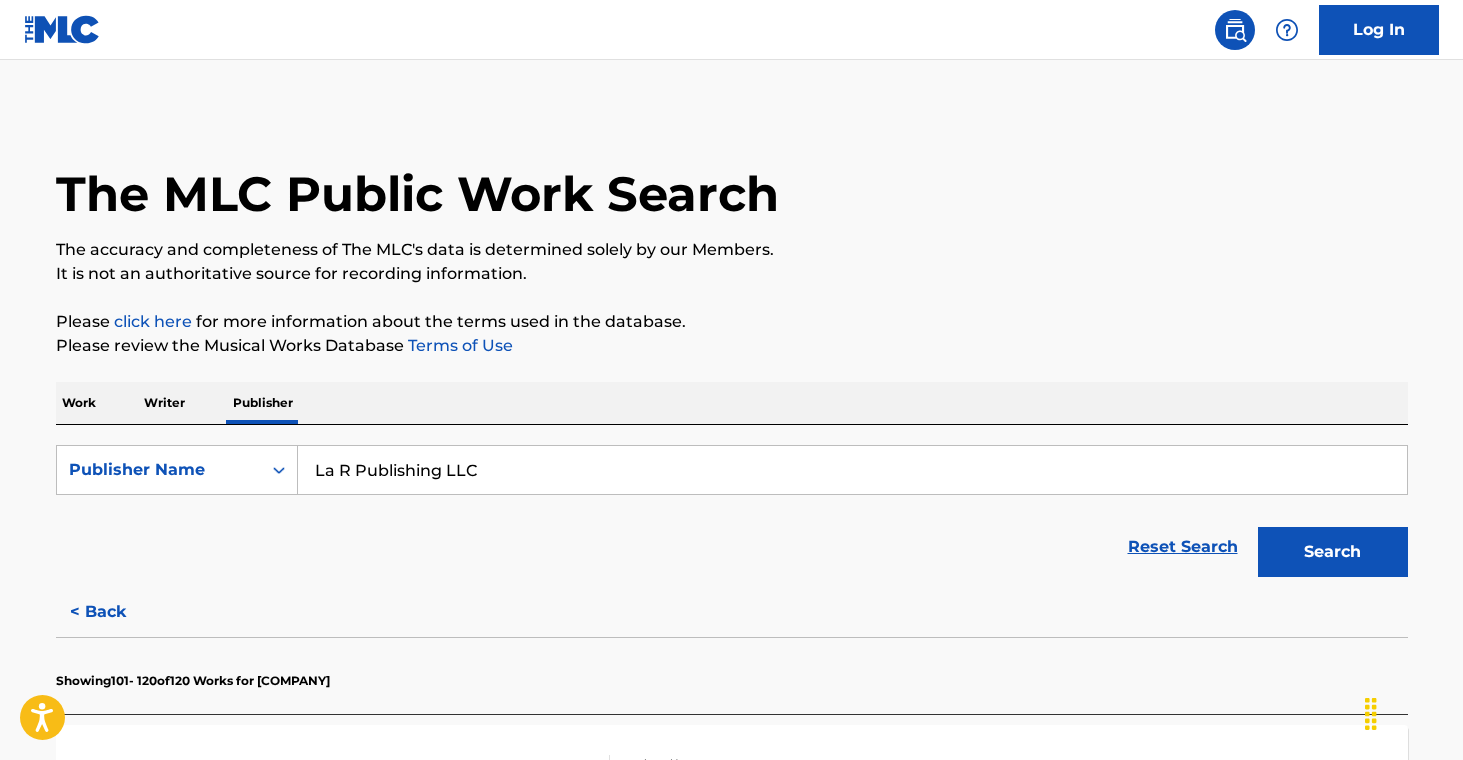 click on "< Back" at bounding box center [116, 612] 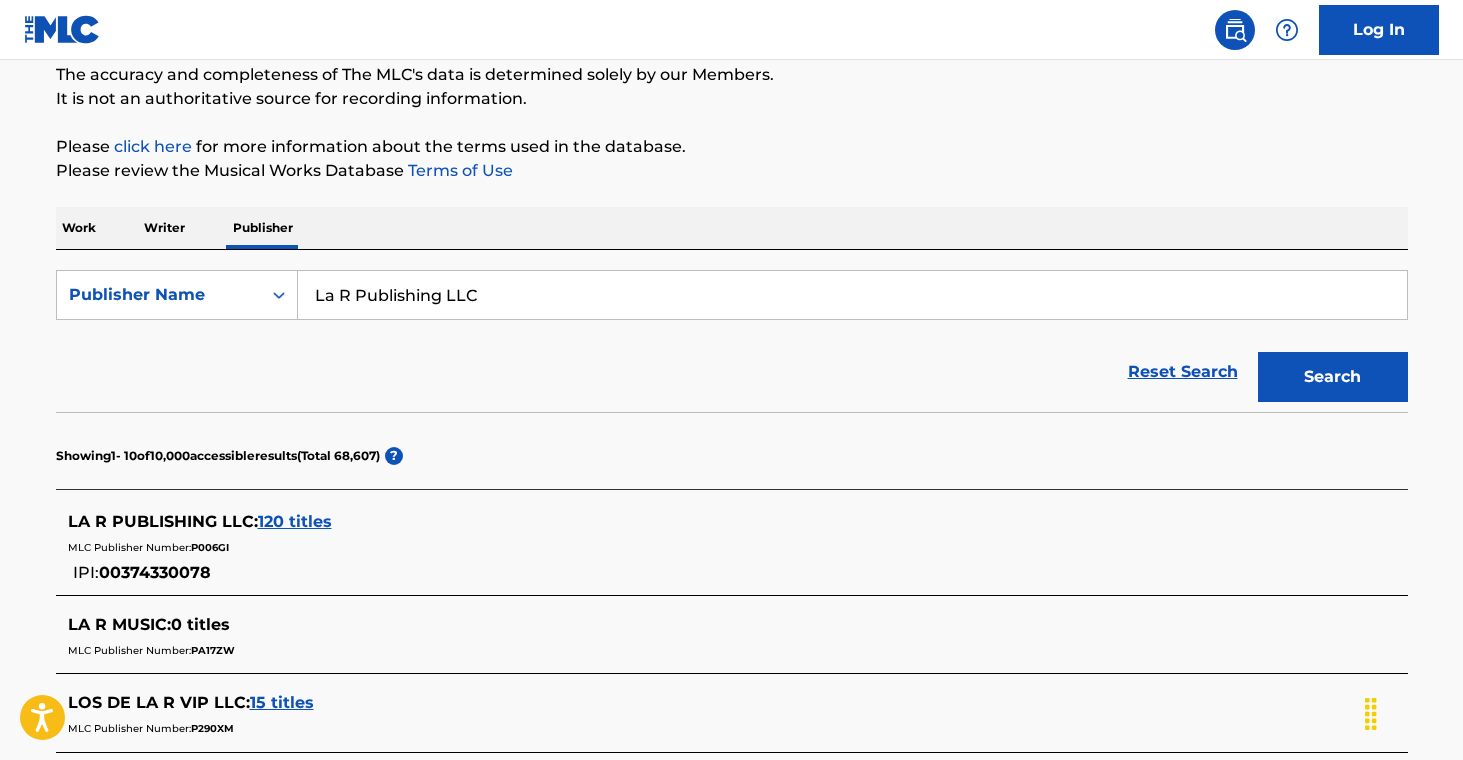 scroll, scrollTop: 176, scrollLeft: 0, axis: vertical 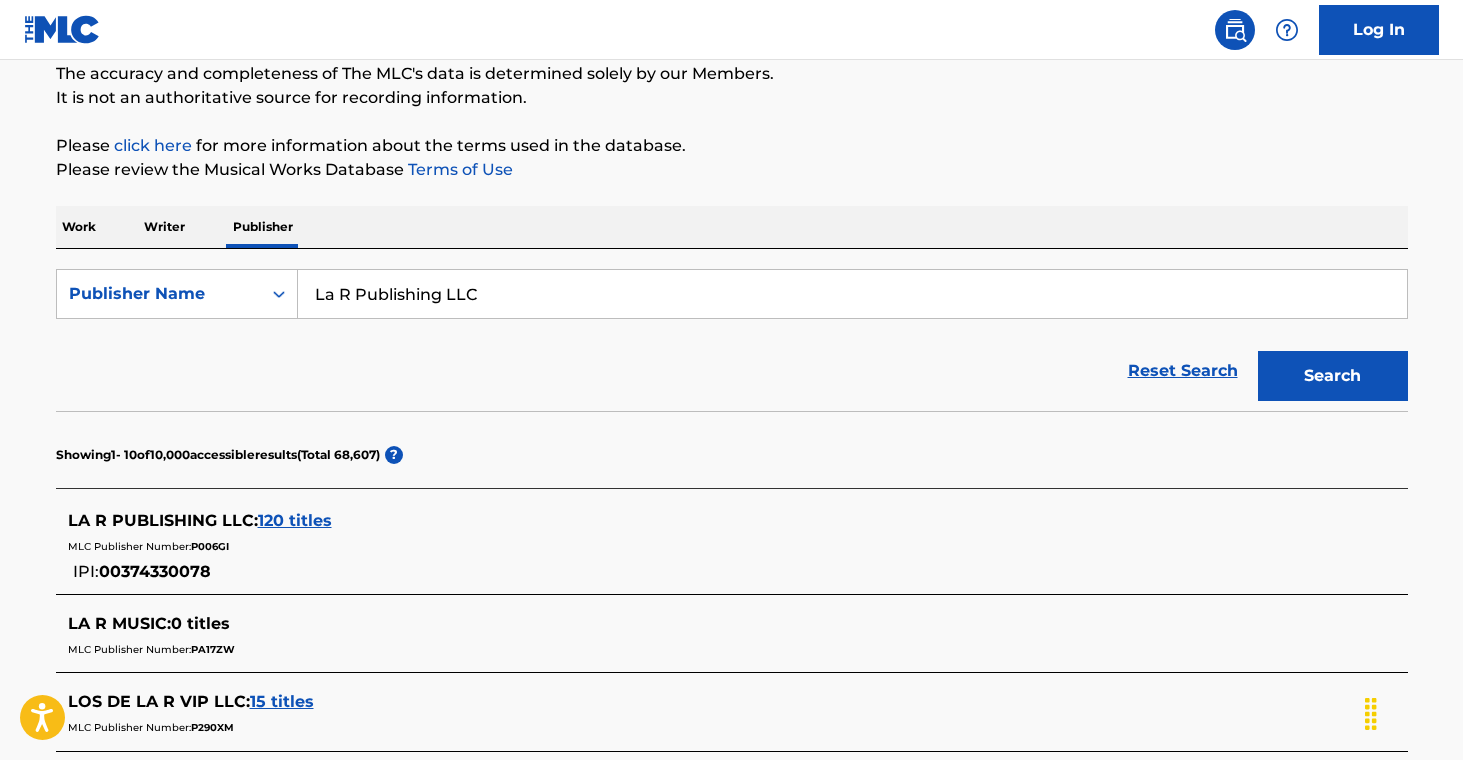 click on "La R Publishing LLC" at bounding box center [852, 294] 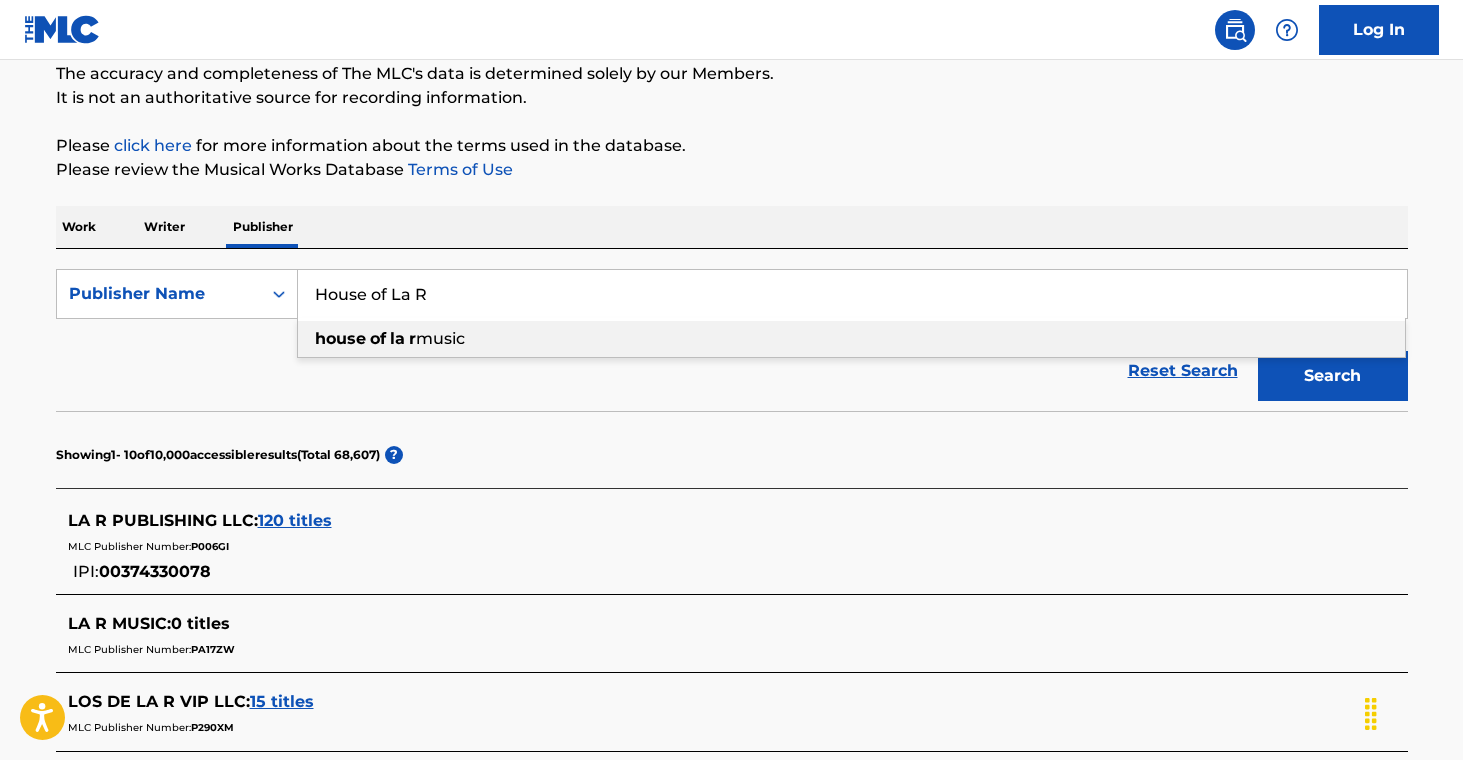 type on "House of La R" 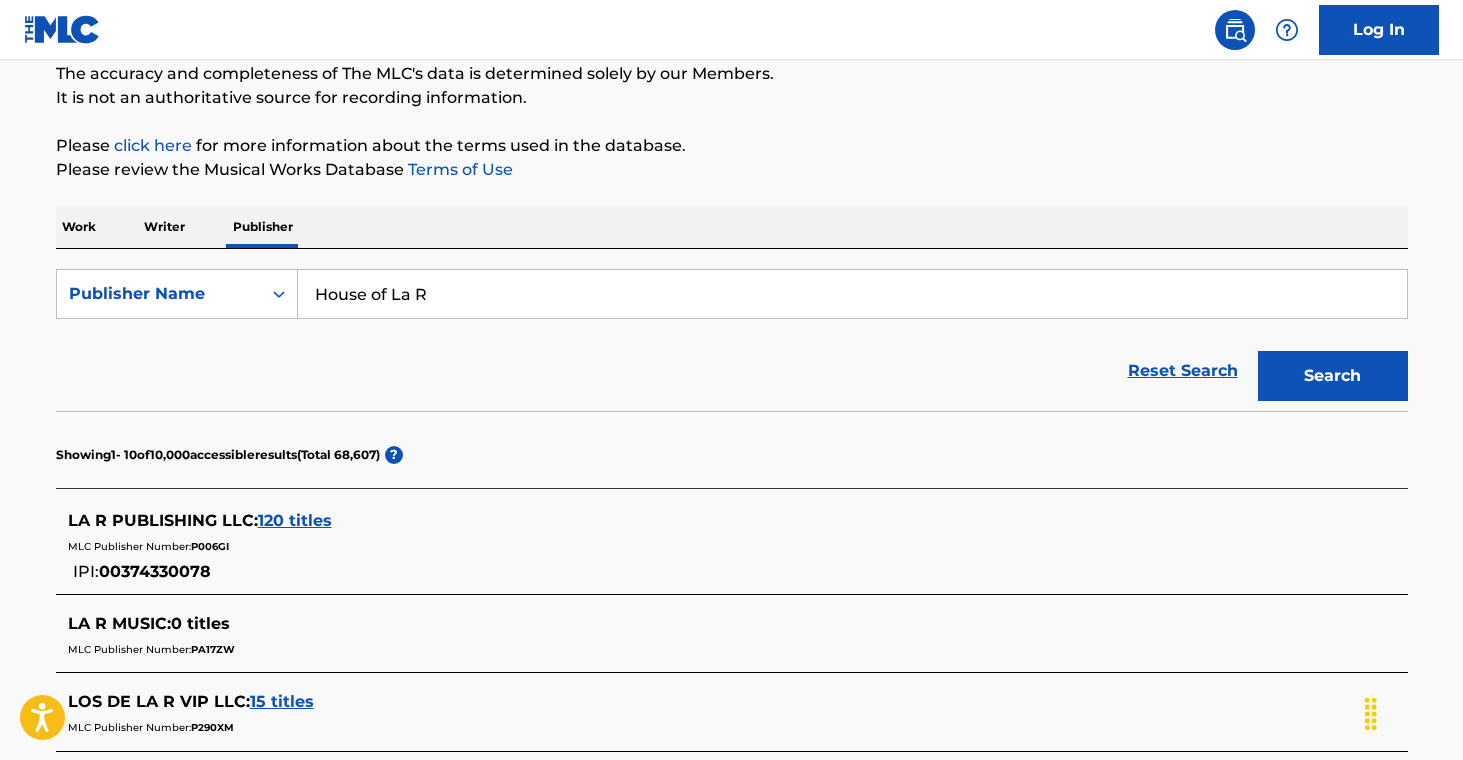 drag, startPoint x: 985, startPoint y: 429, endPoint x: 1208, endPoint y: 426, distance: 223.02017 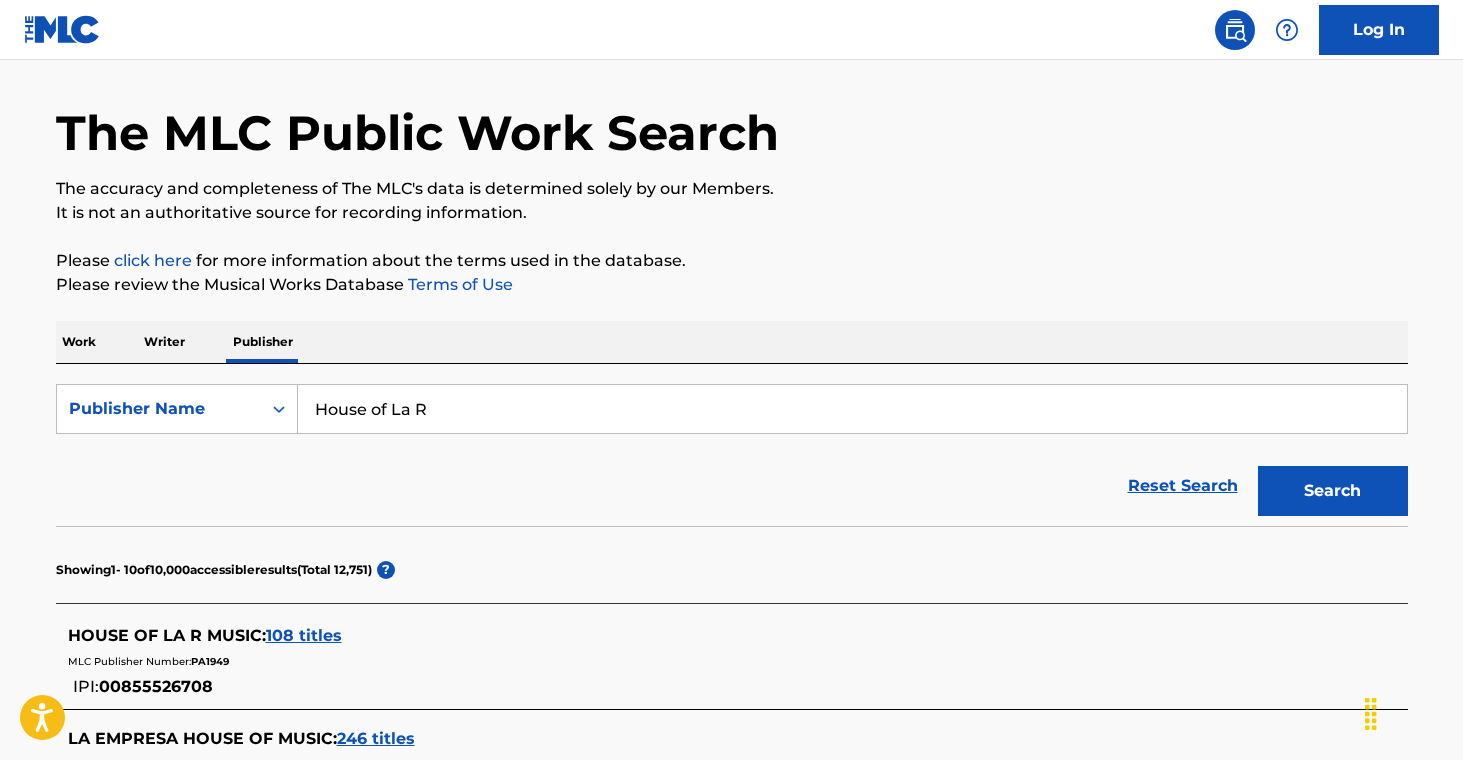 scroll, scrollTop: 176, scrollLeft: 0, axis: vertical 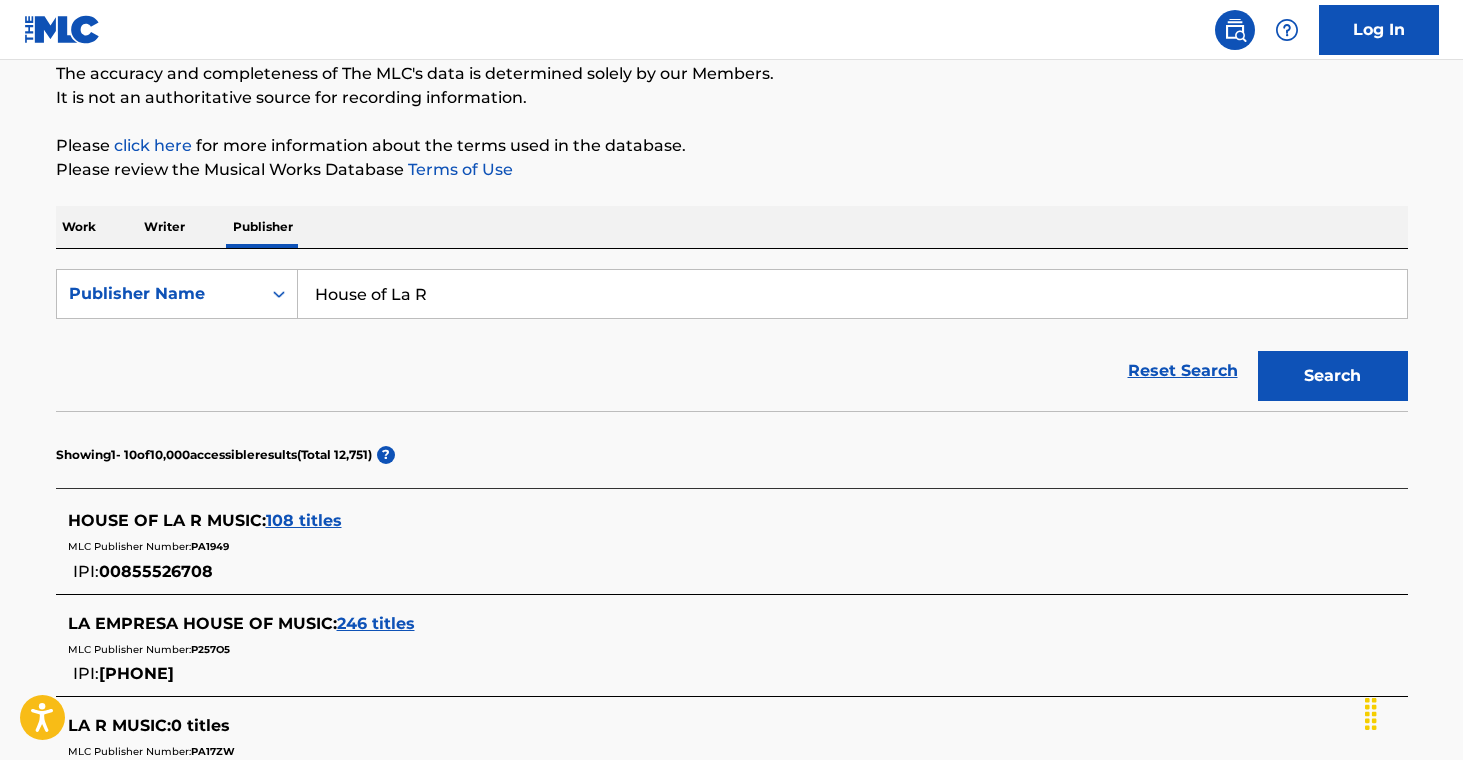 click on "108 titles" at bounding box center [304, 520] 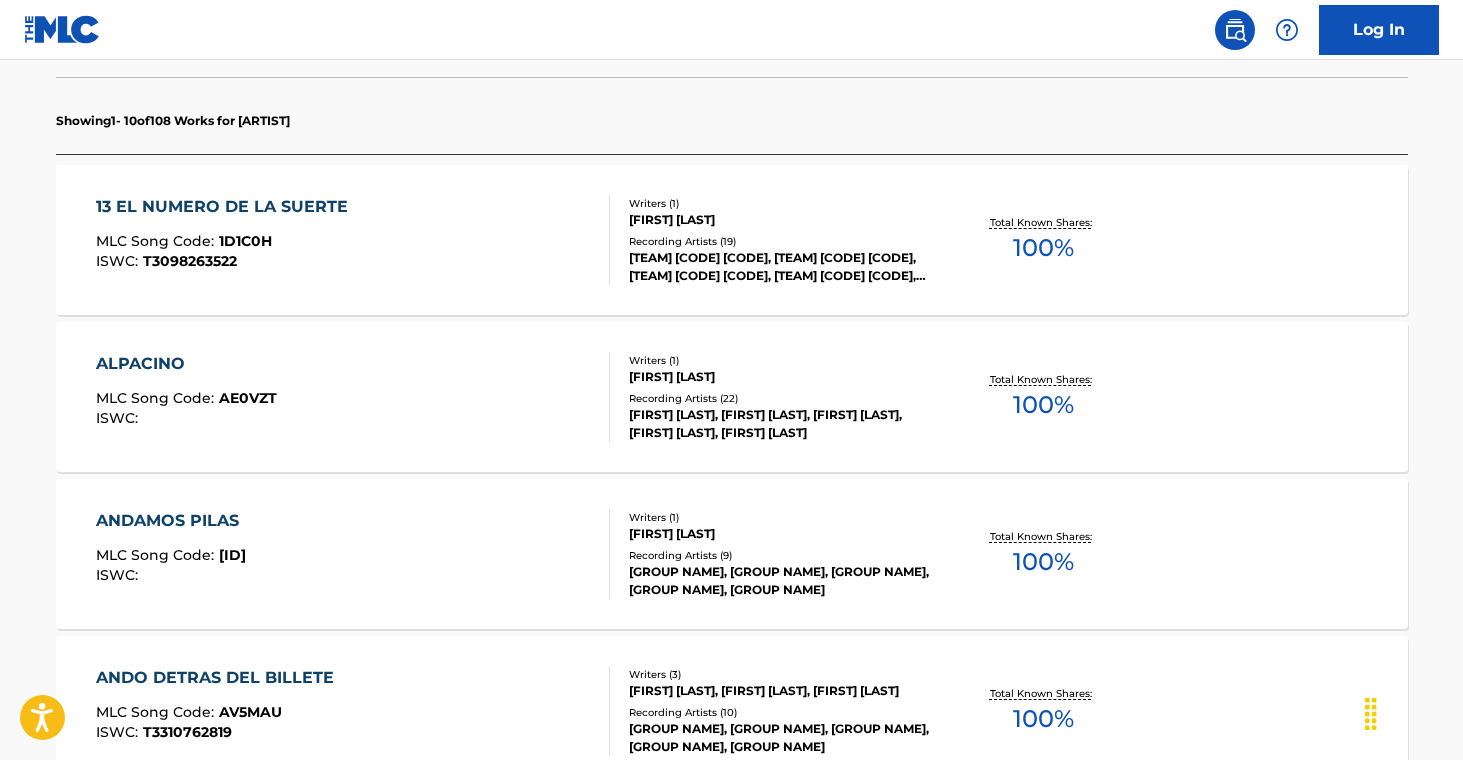 scroll, scrollTop: 563, scrollLeft: 0, axis: vertical 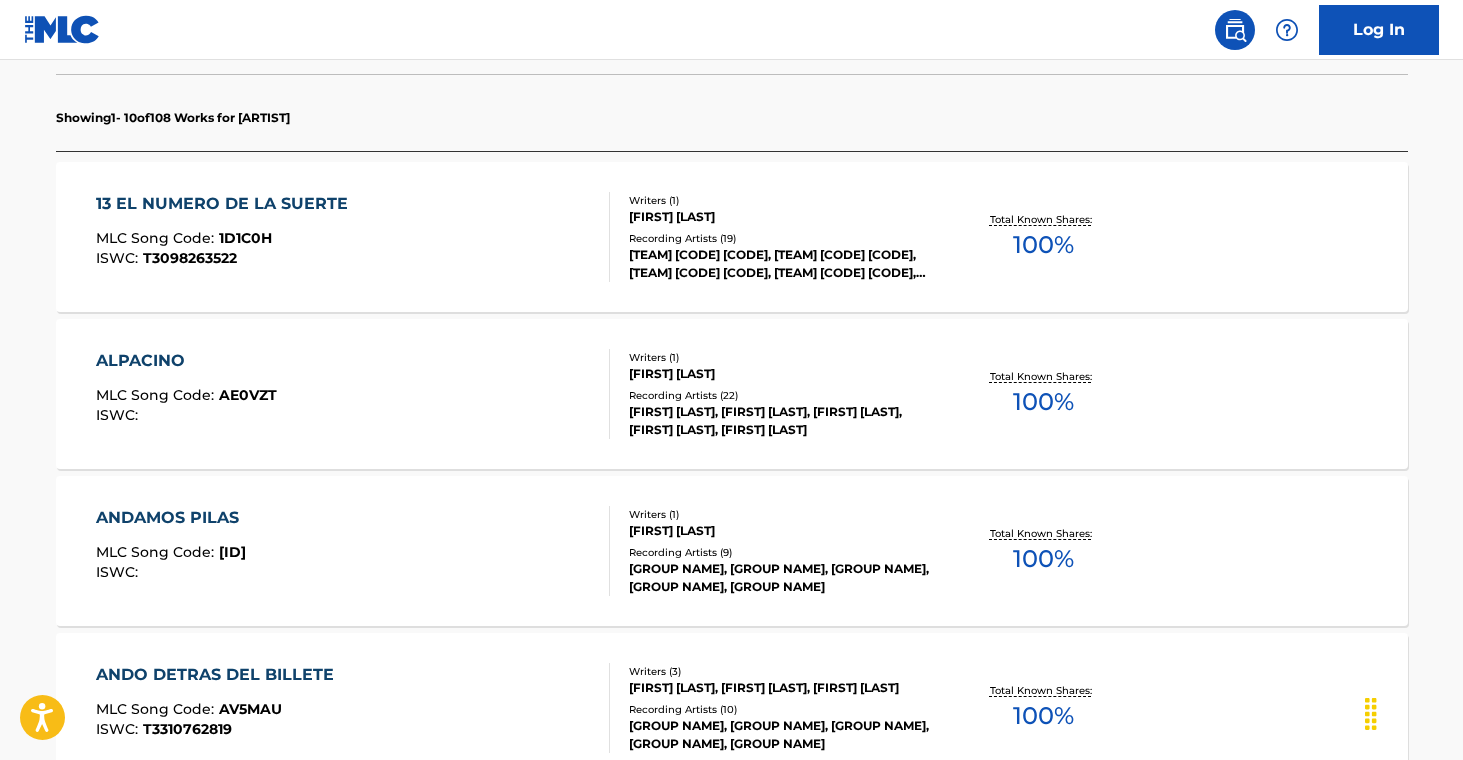 click on "13 EL NUMERO DE LA SUERTE MLC Song Code : 1D1C0H ISWC : [PHONE] Writers ( 1 ) [FIRST] [LAST] Recording Artists ( 19 ) [GROUP NAME], [GROUP NAME] [FIRST] [LAST] [GROUP NAME], [GROUP NAME] [FIRST] [LAST] [GROUP NAME], [GROUP NAME] [FIRST] [LAST] [GROUP NAME], [GROUP NAME] Total Known Shares: 100 %" at bounding box center (732, 237) 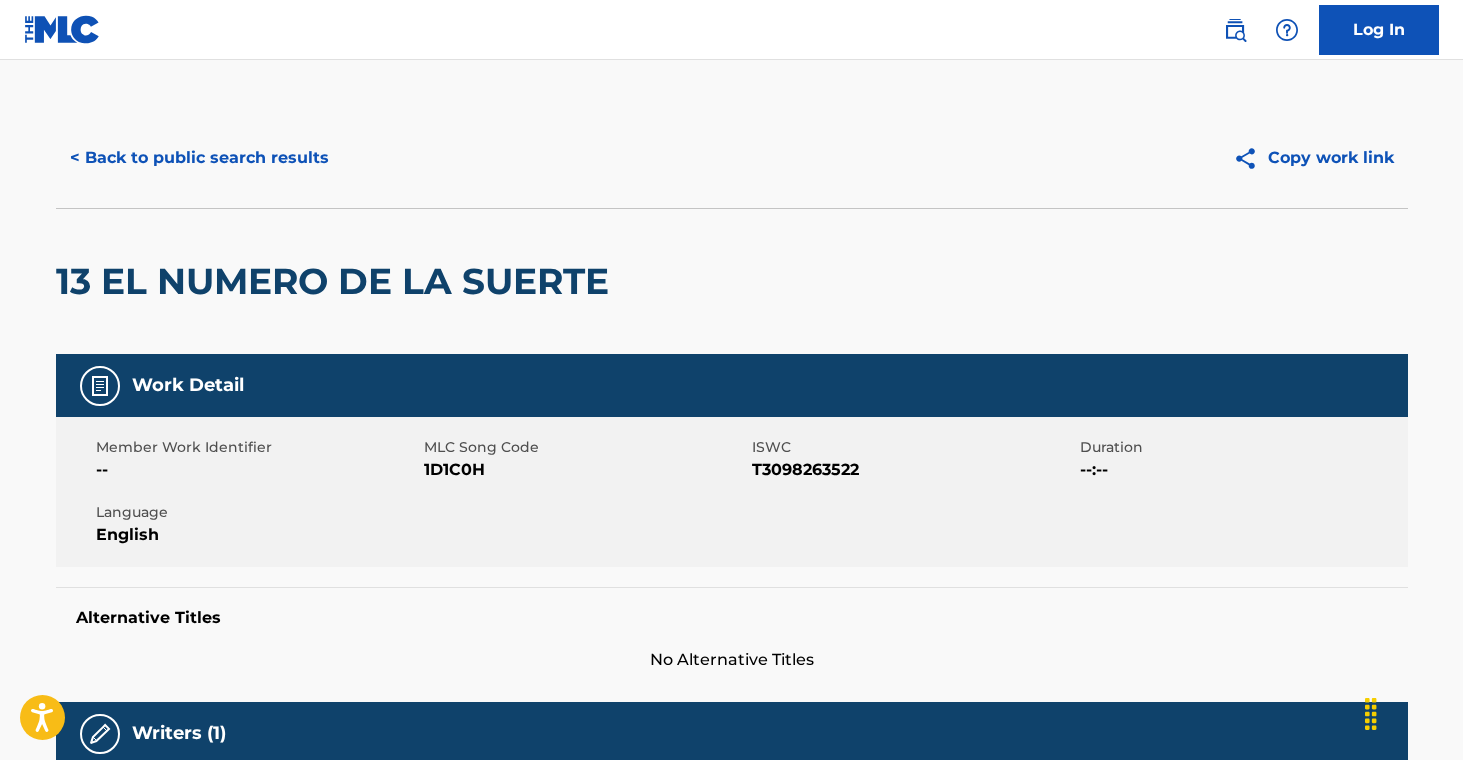 scroll, scrollTop: 4, scrollLeft: 0, axis: vertical 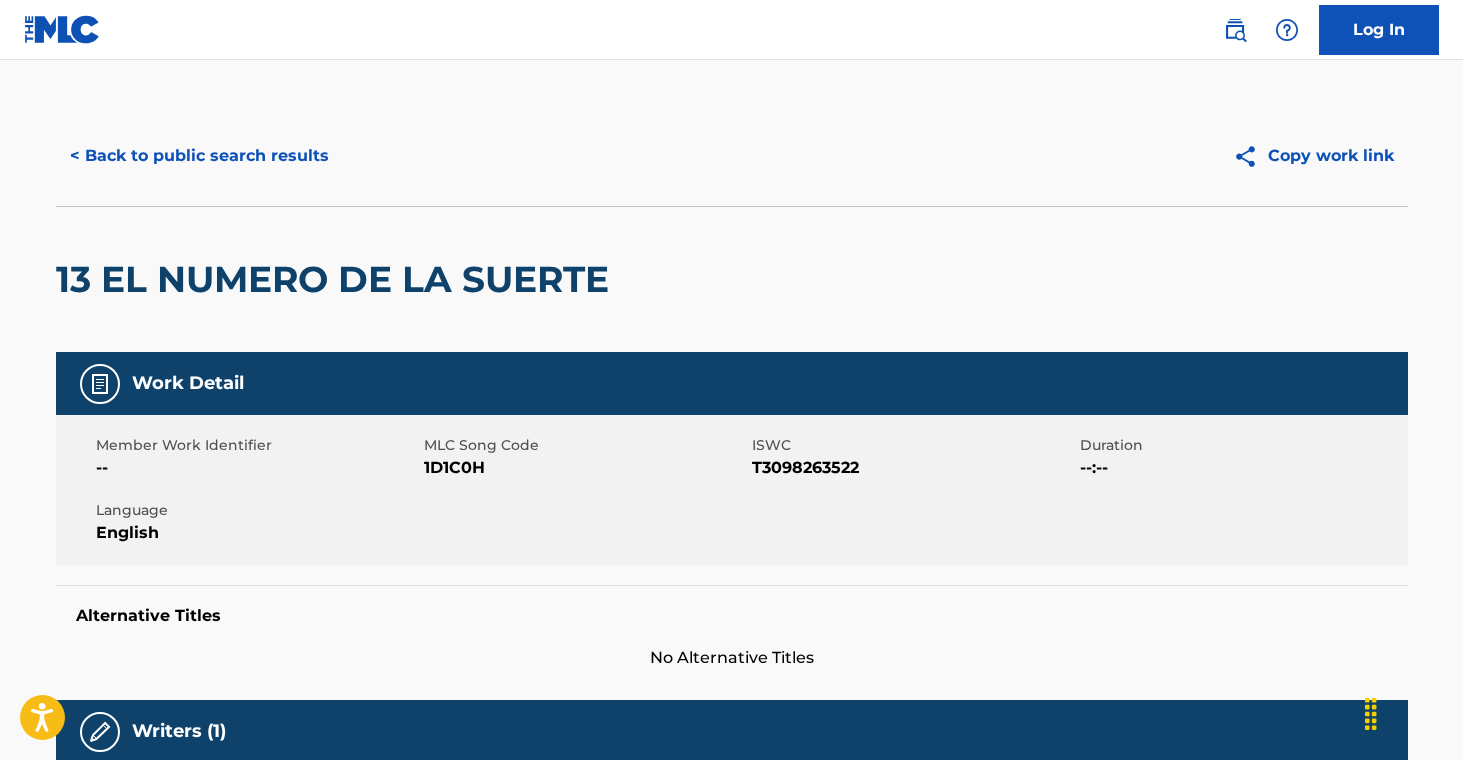 click on "< Back to public search results" at bounding box center (199, 156) 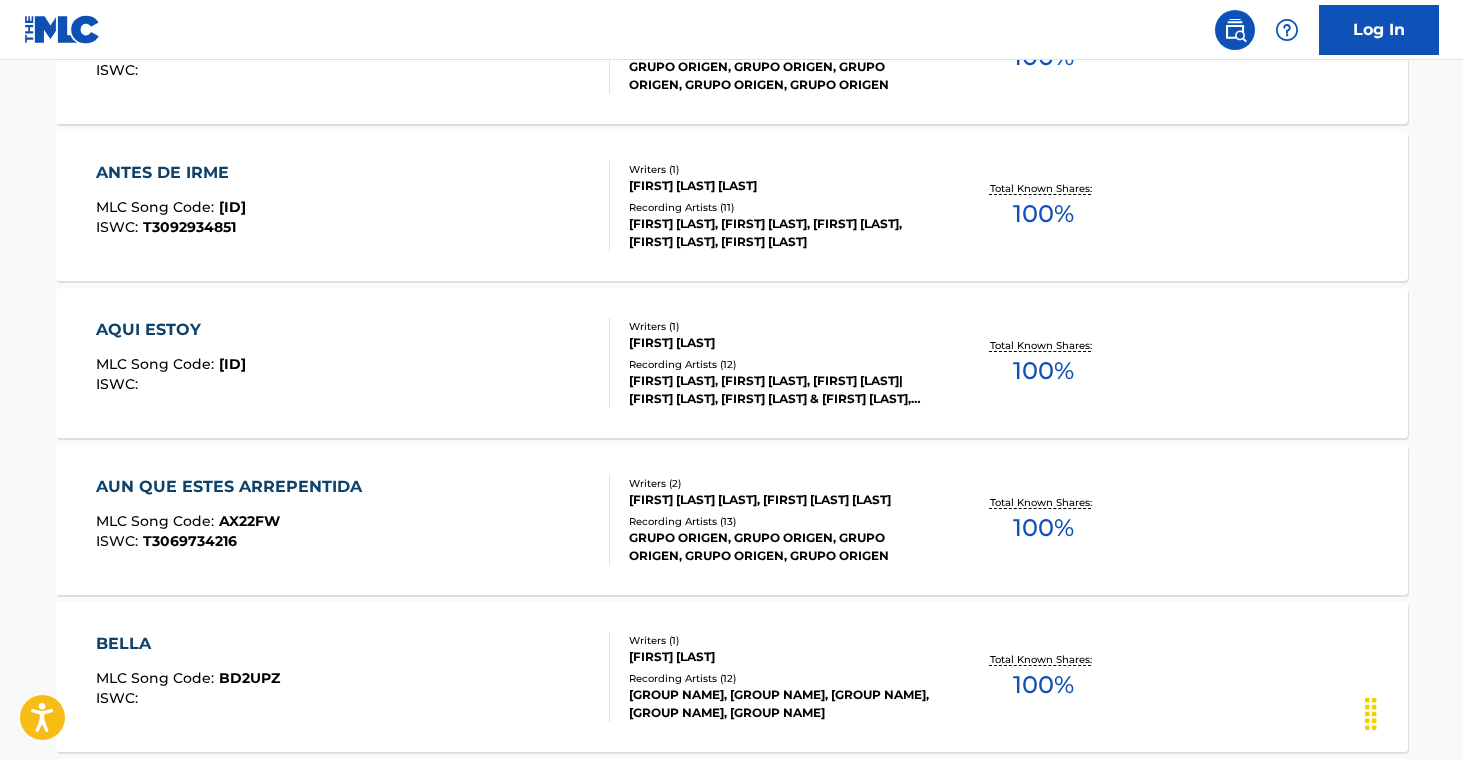scroll, scrollTop: 1769, scrollLeft: 0, axis: vertical 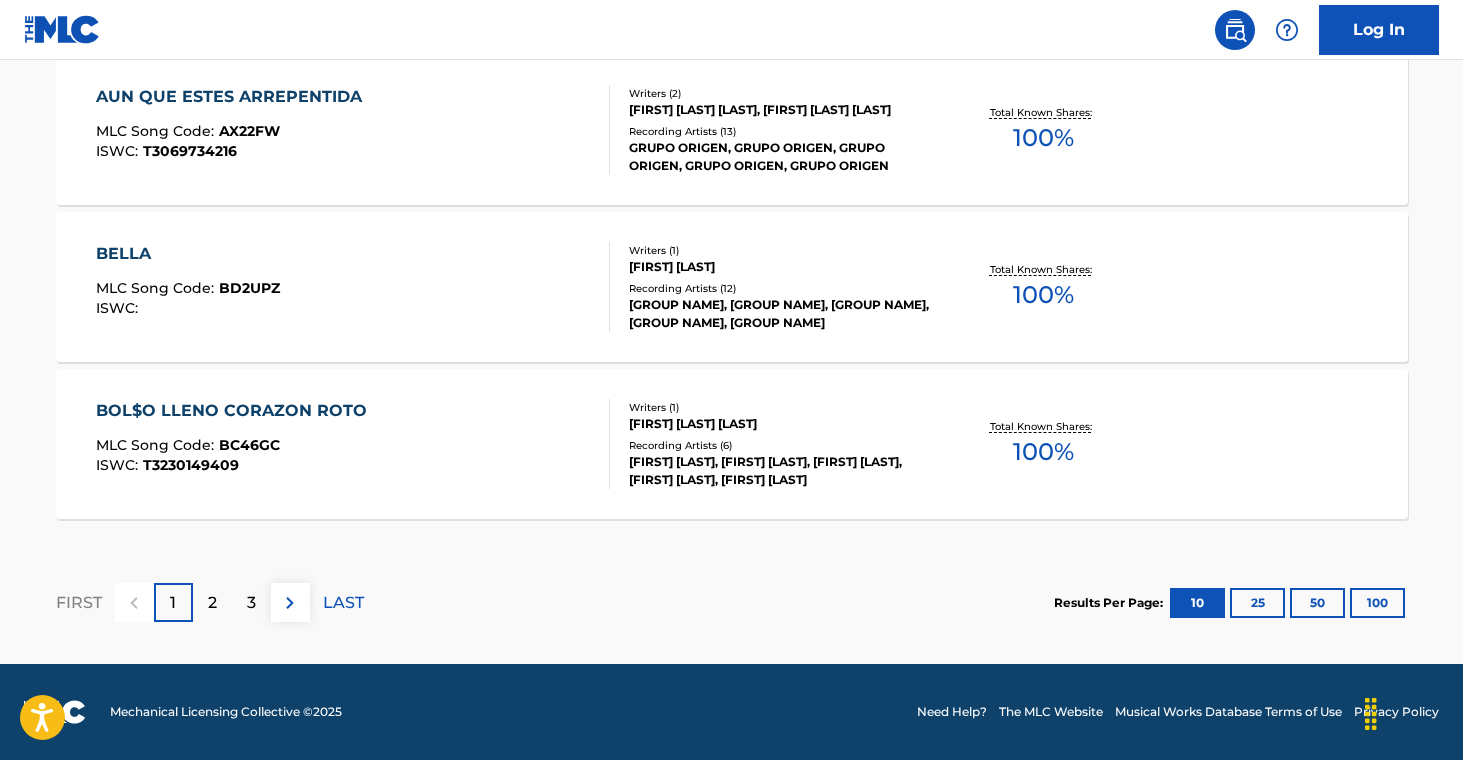 click on "100" at bounding box center (1377, 603) 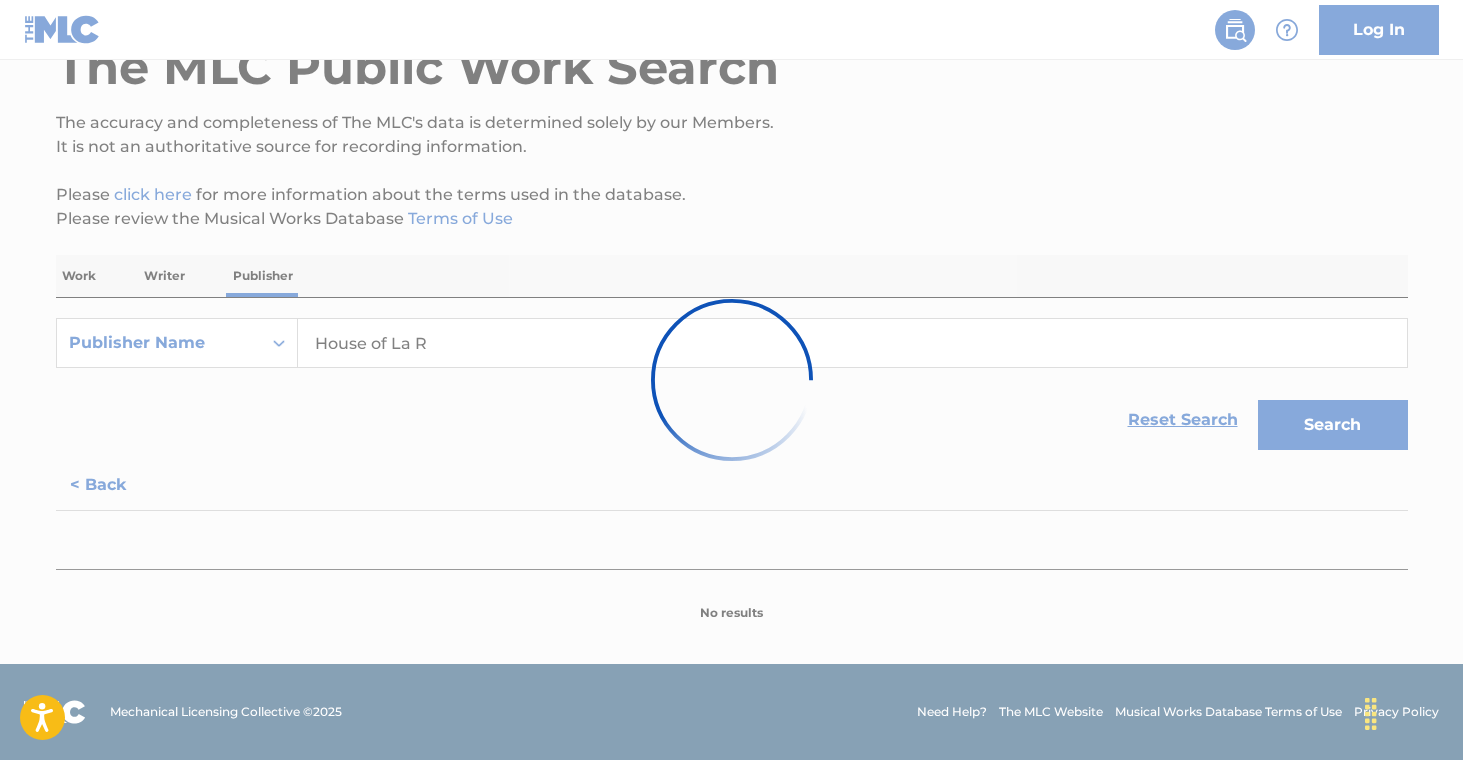scroll, scrollTop: 1769, scrollLeft: 0, axis: vertical 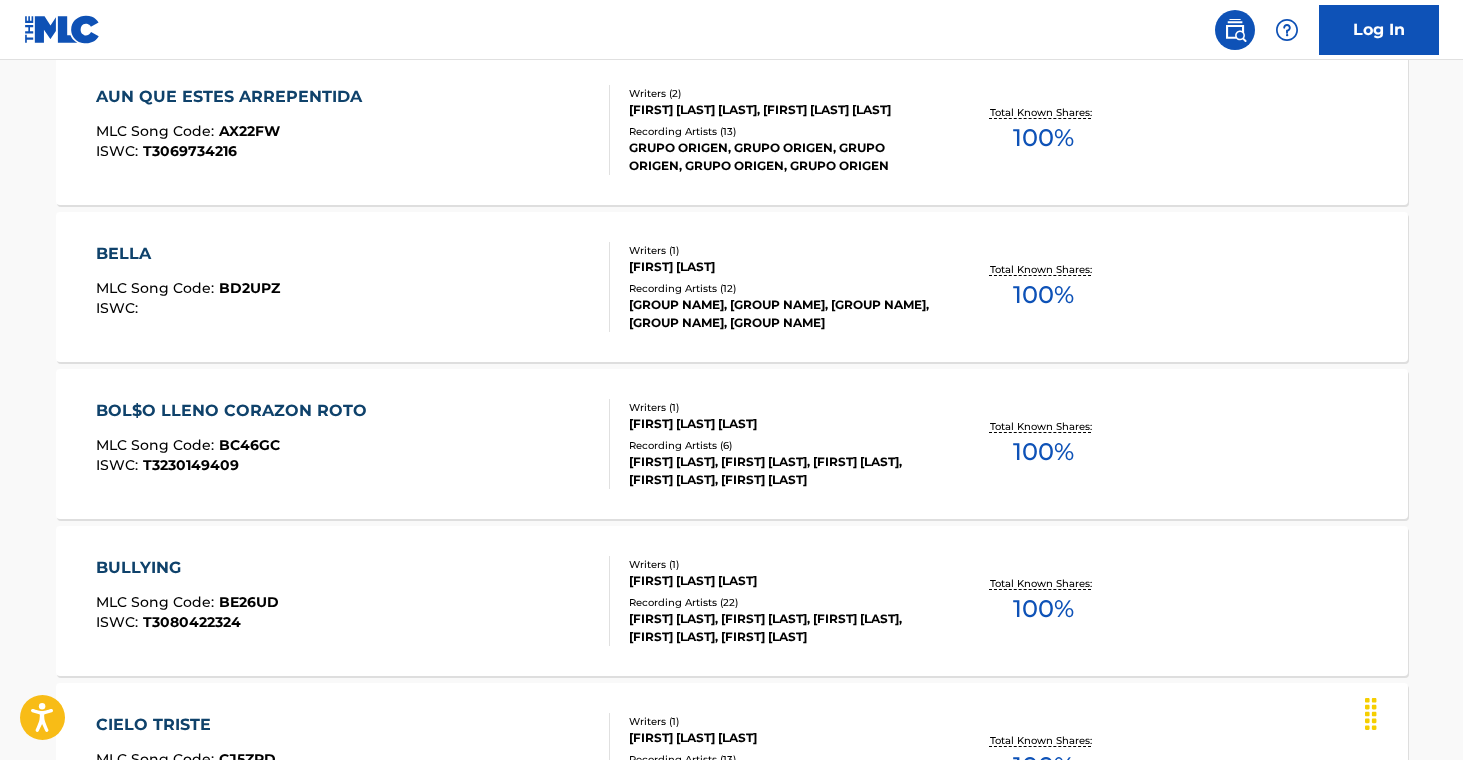 click on "Recording Artists ( 22 )" at bounding box center (780, 602) 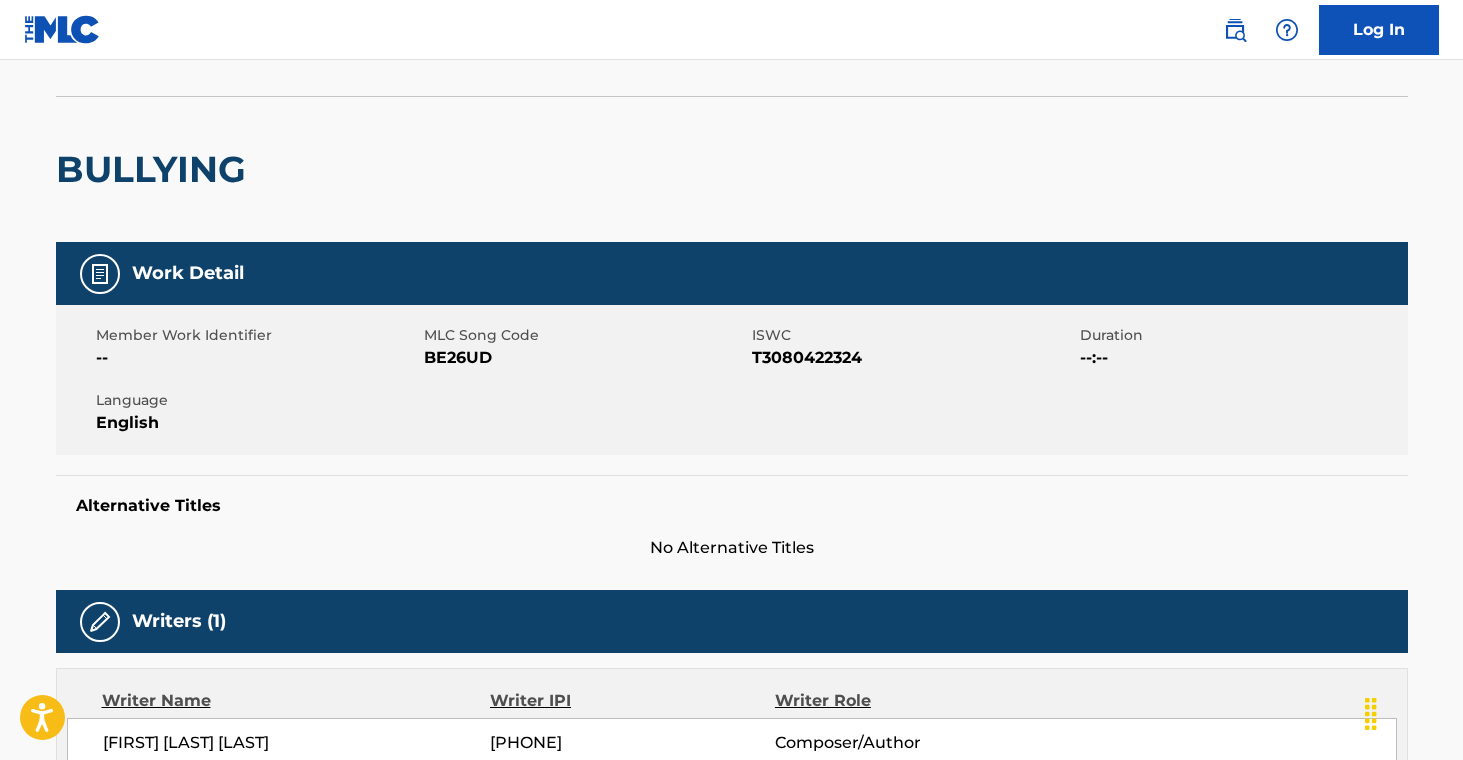 scroll, scrollTop: 0, scrollLeft: 0, axis: both 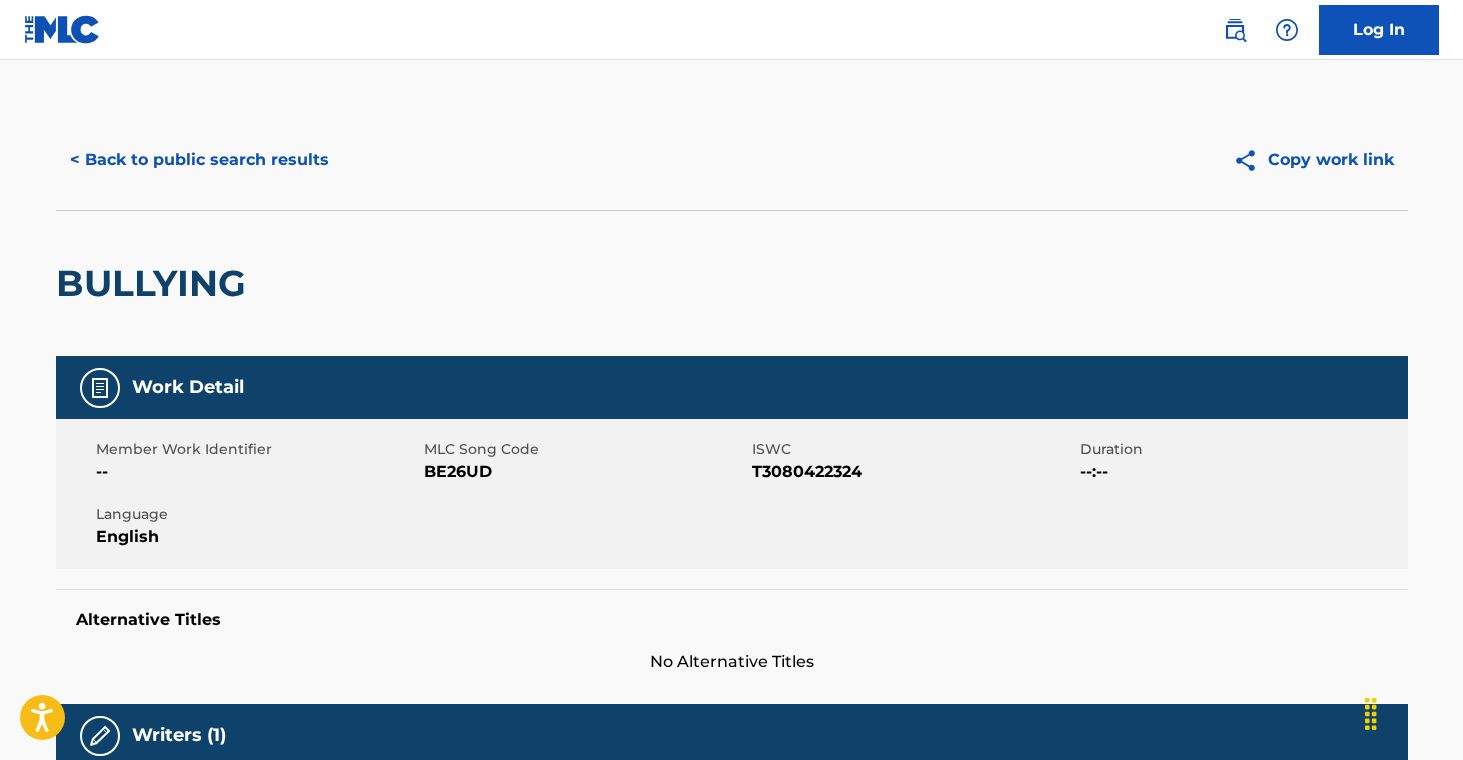 click on "< Back to public search results" at bounding box center [199, 160] 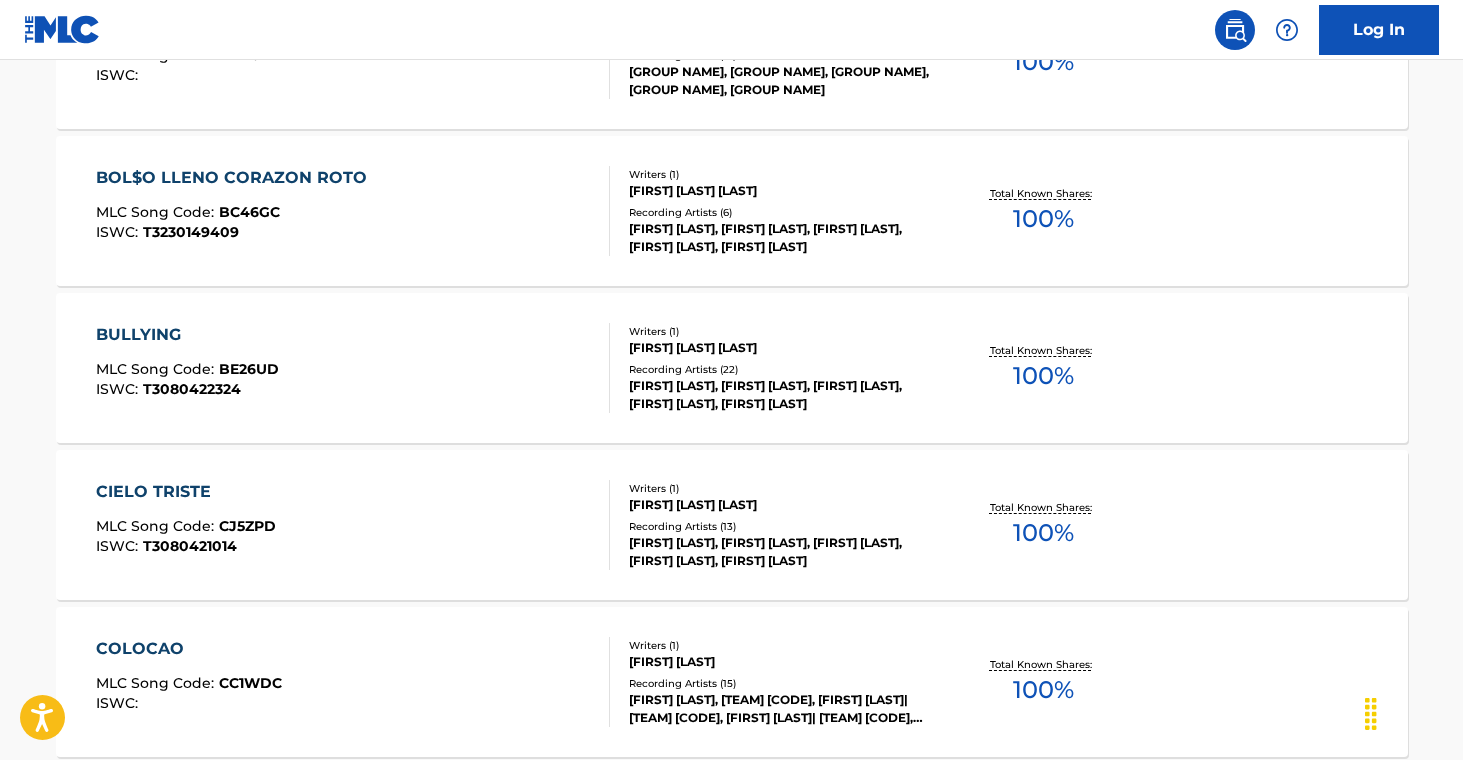 scroll, scrollTop: 2432, scrollLeft: 0, axis: vertical 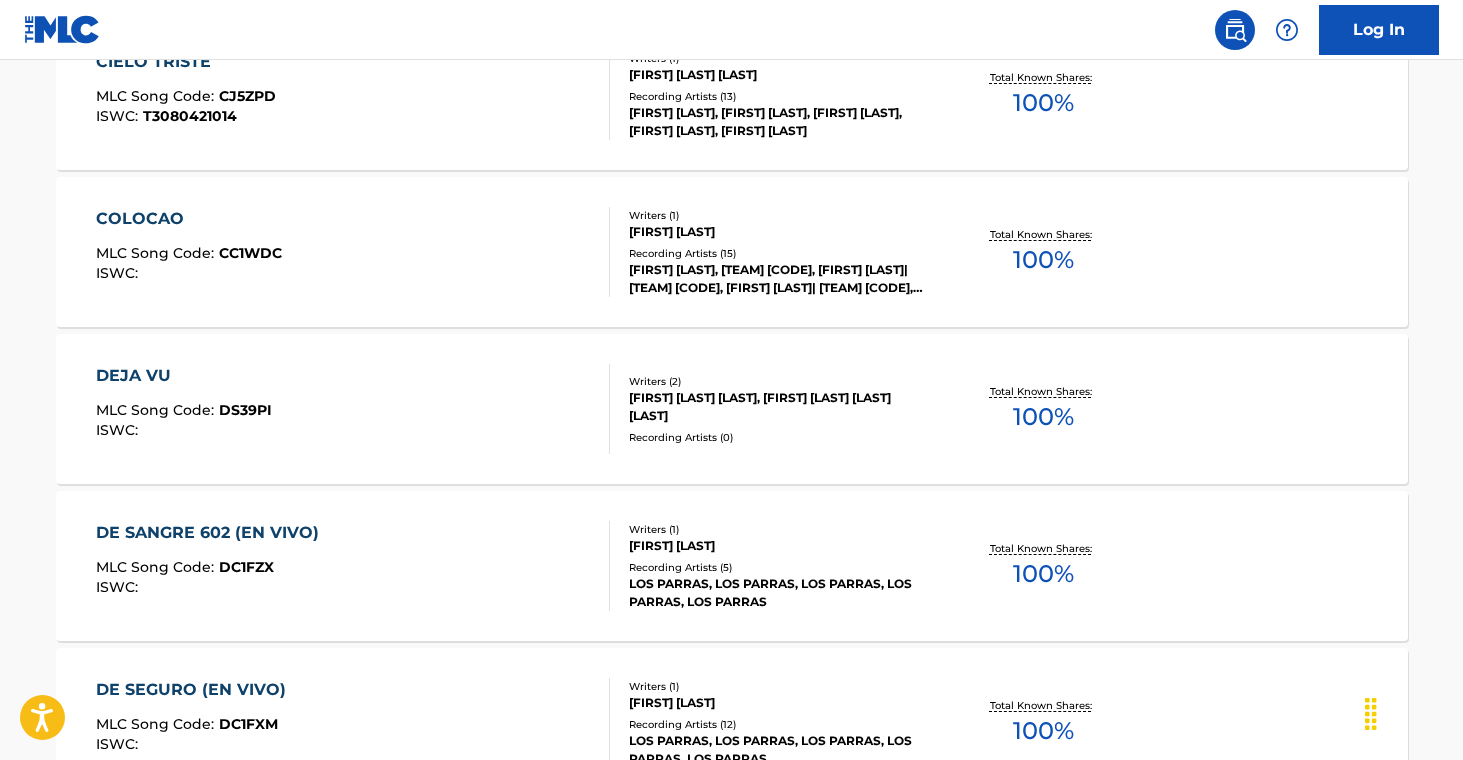click on "Writers ( 1 )" at bounding box center [780, 529] 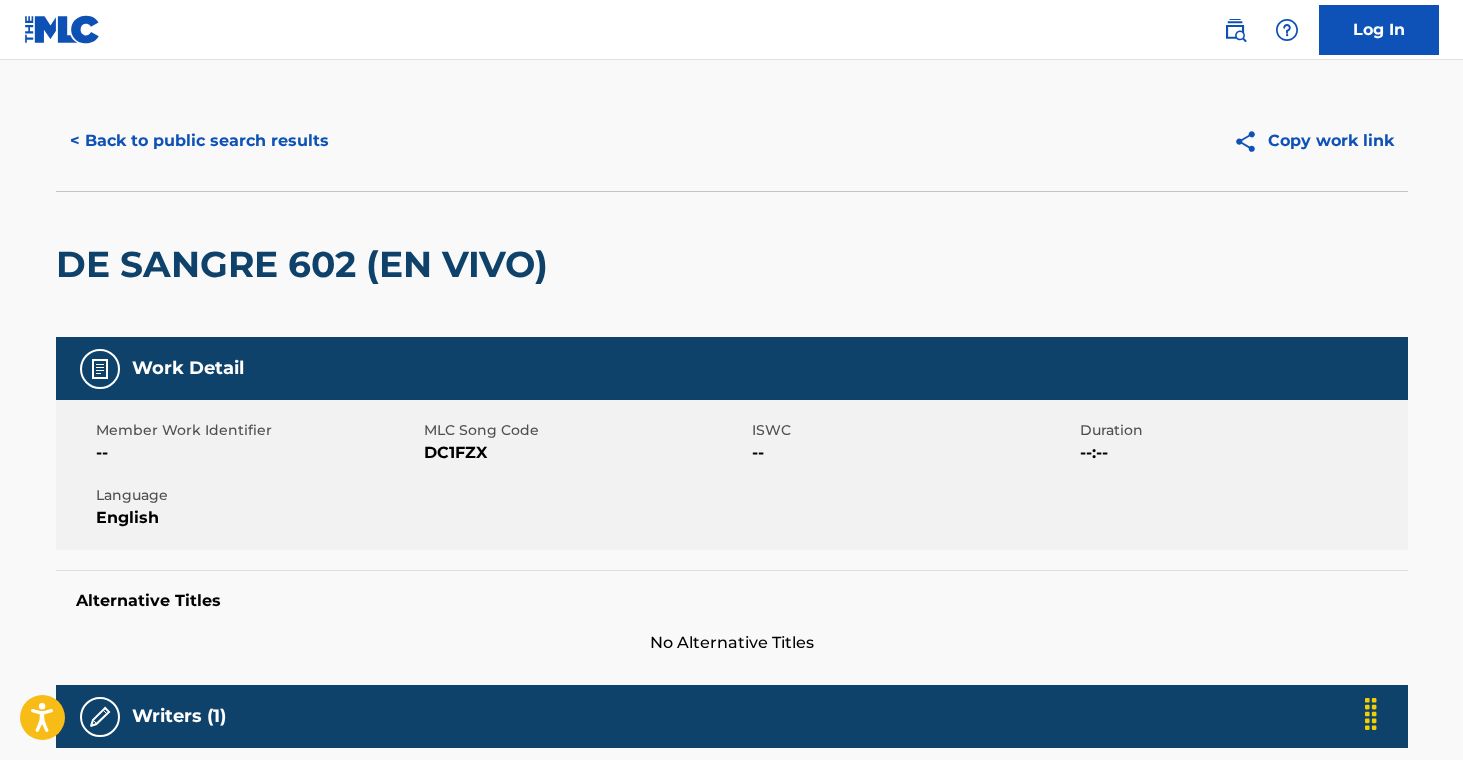 scroll, scrollTop: 0, scrollLeft: 0, axis: both 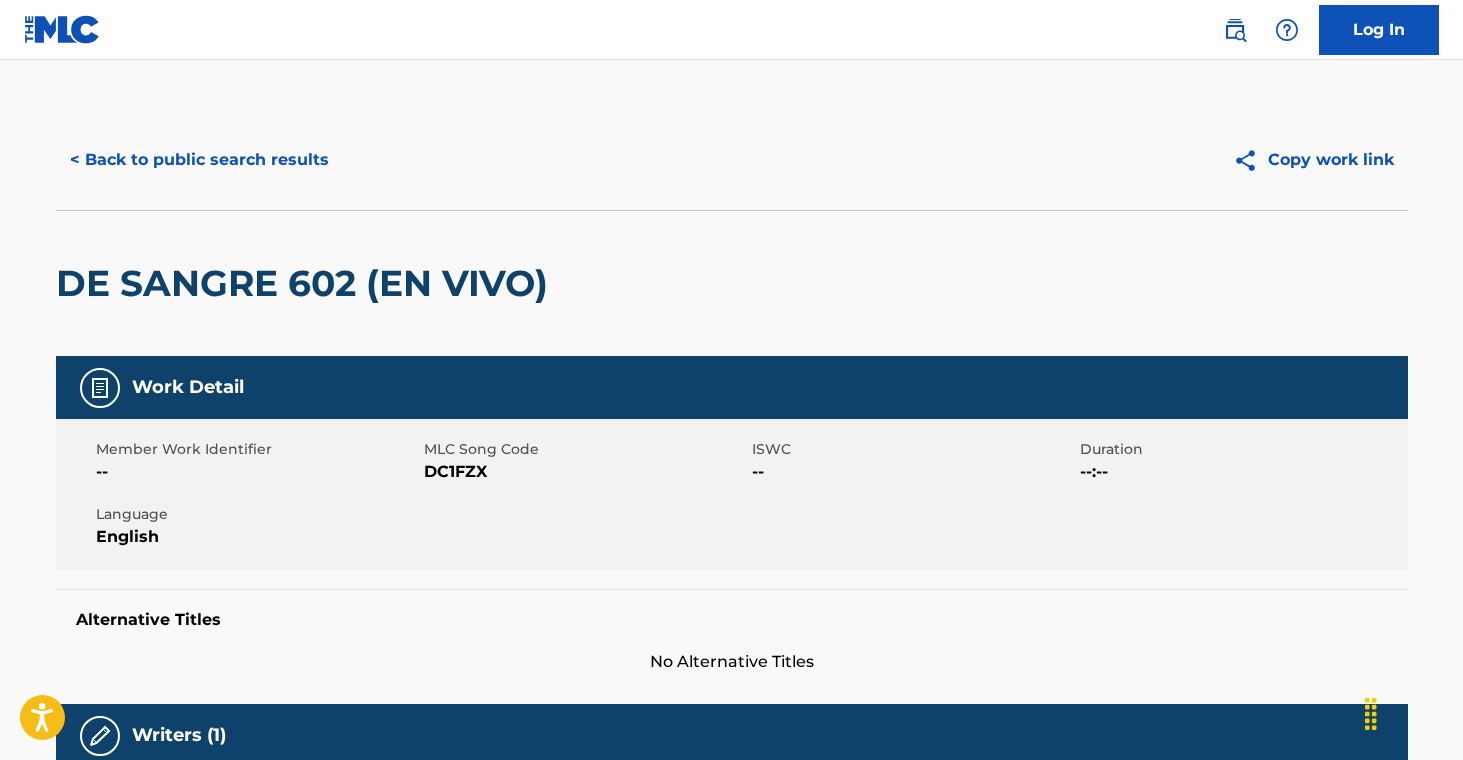 click on "< Back to public search results" at bounding box center (199, 160) 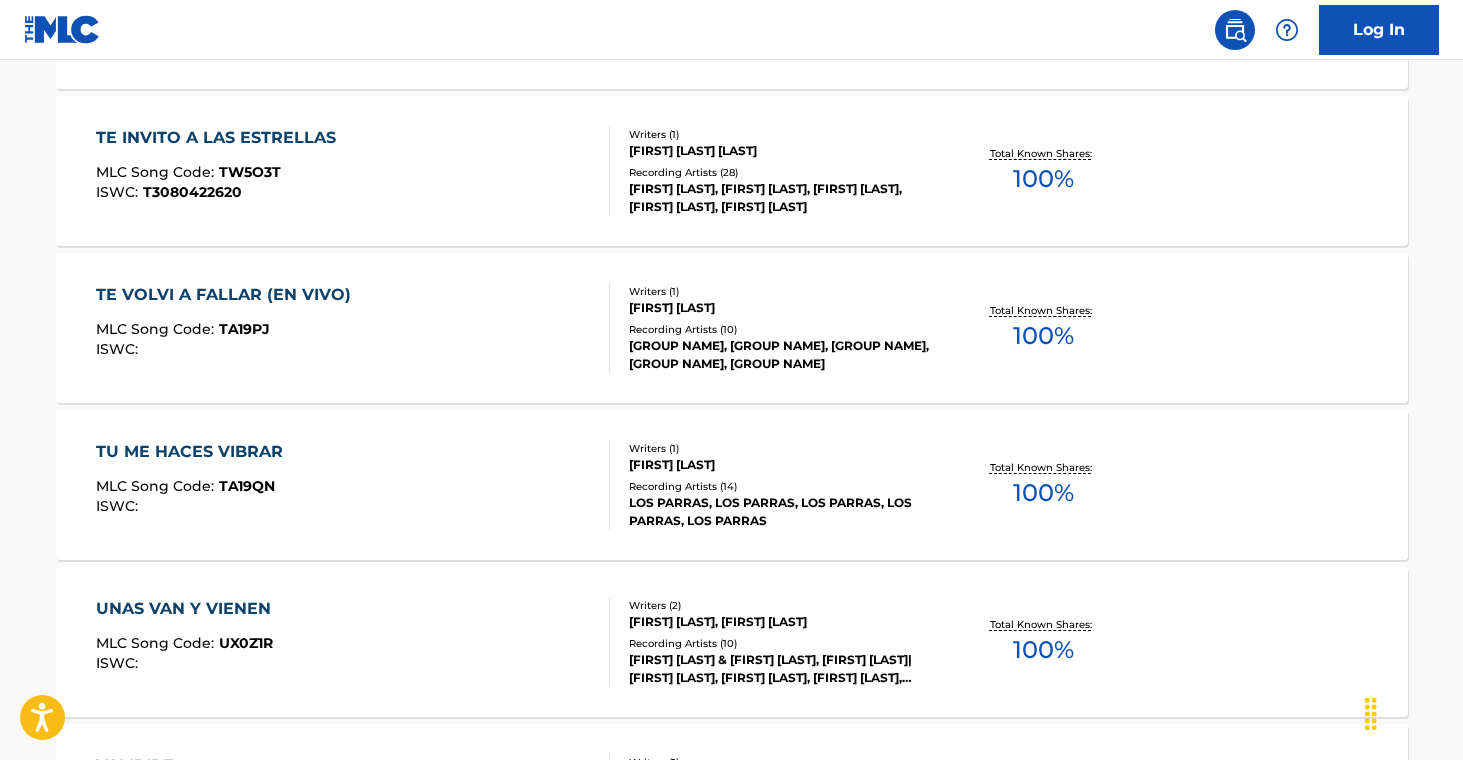 scroll, scrollTop: 15899, scrollLeft: 0, axis: vertical 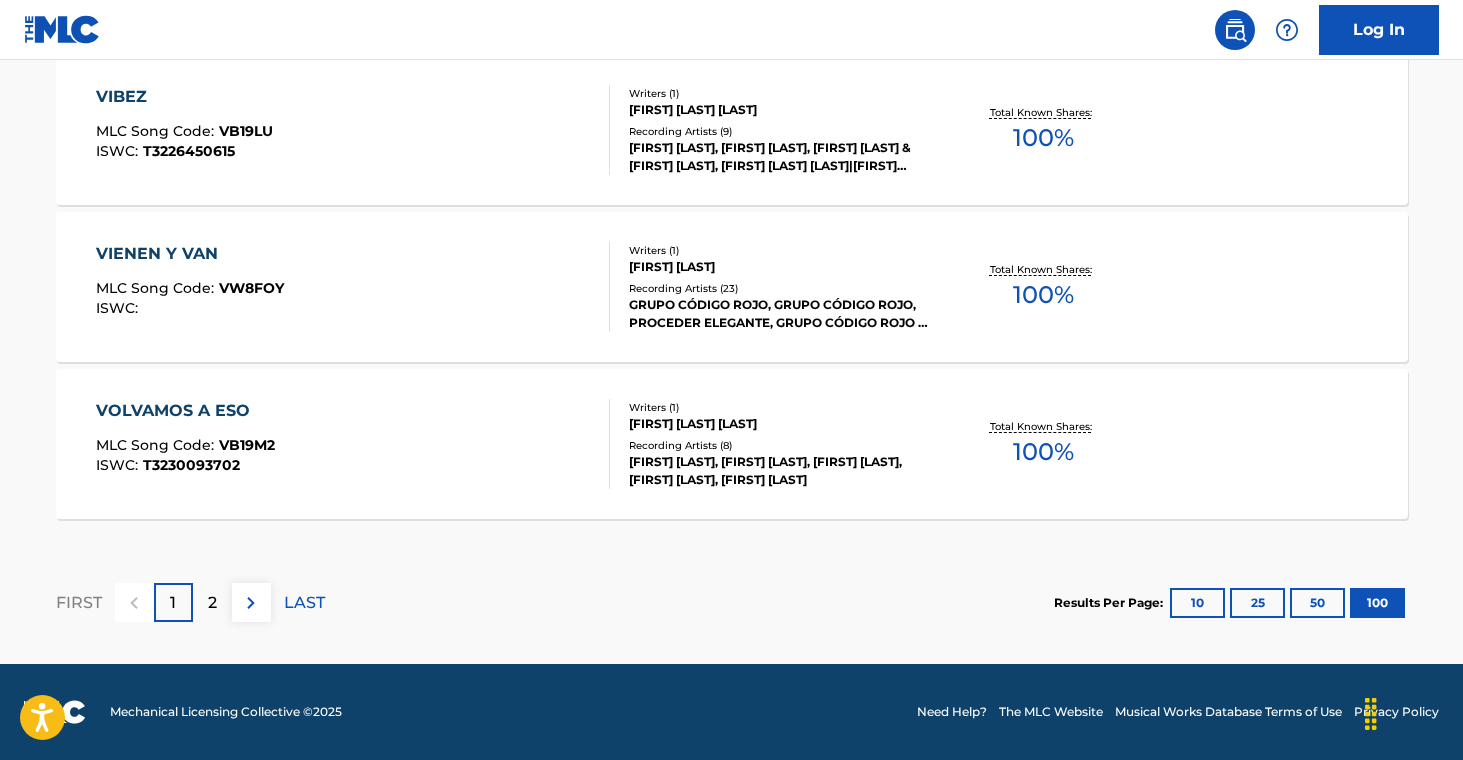 click on "Recording Artists ( 8 )" at bounding box center [780, 445] 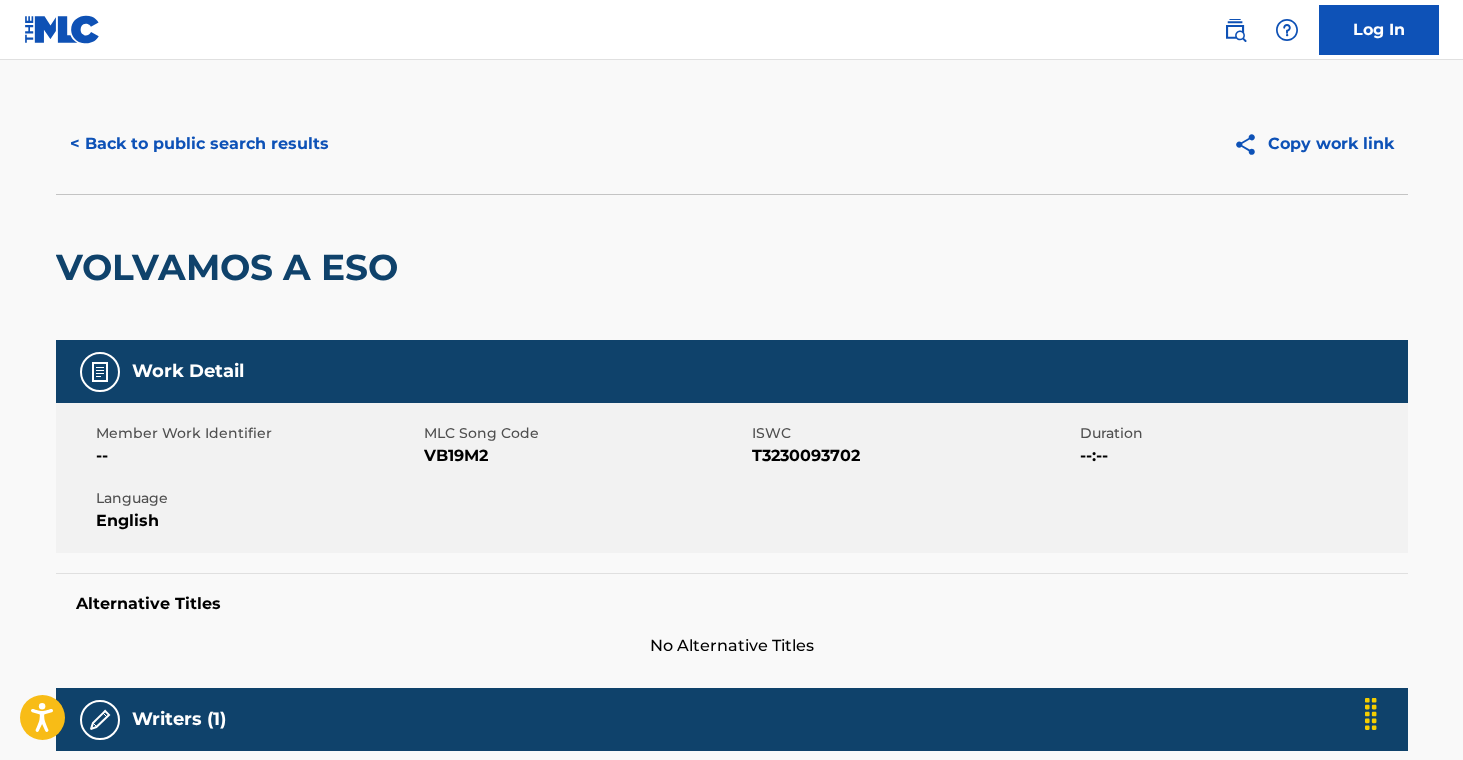 scroll, scrollTop: 0, scrollLeft: 0, axis: both 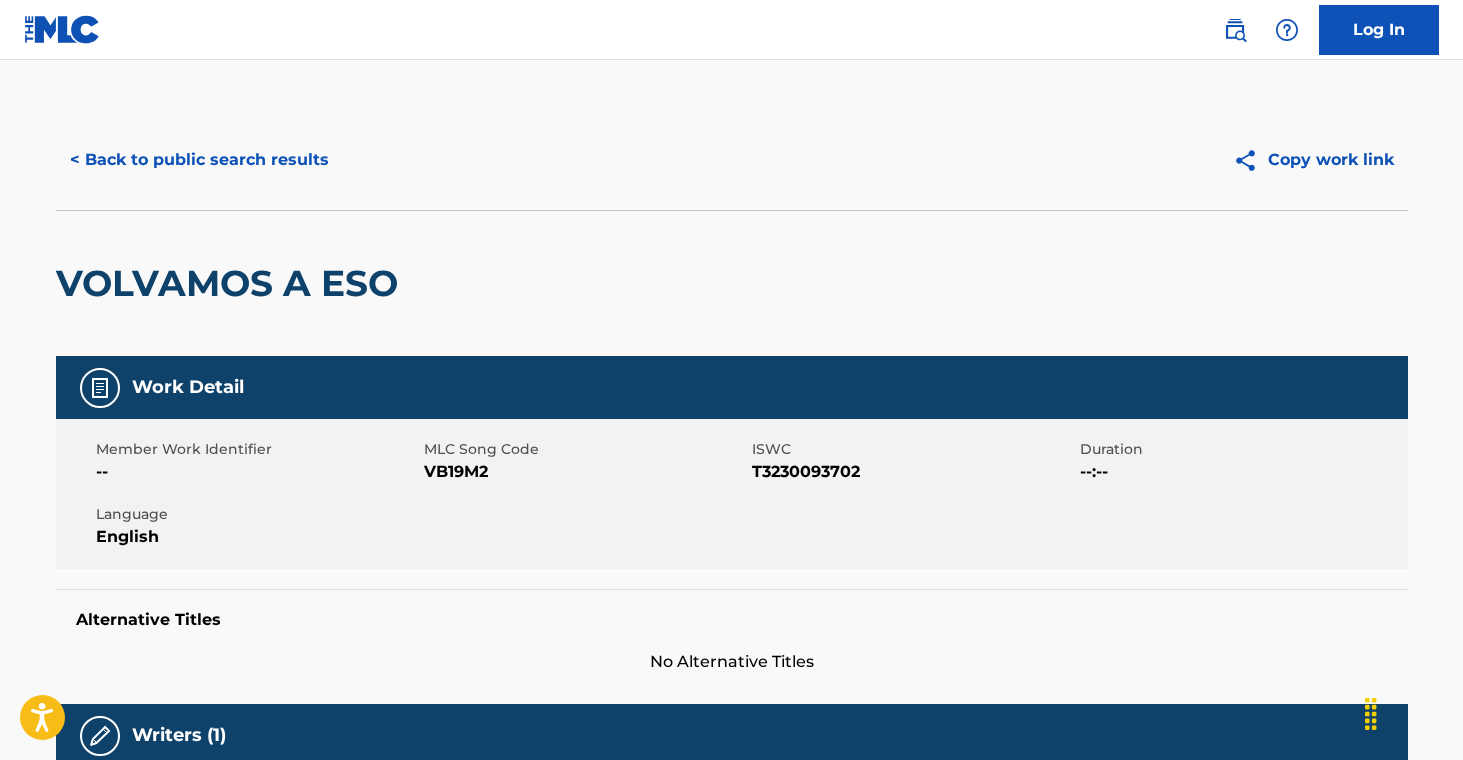 click on "< Back to public search results" at bounding box center (199, 160) 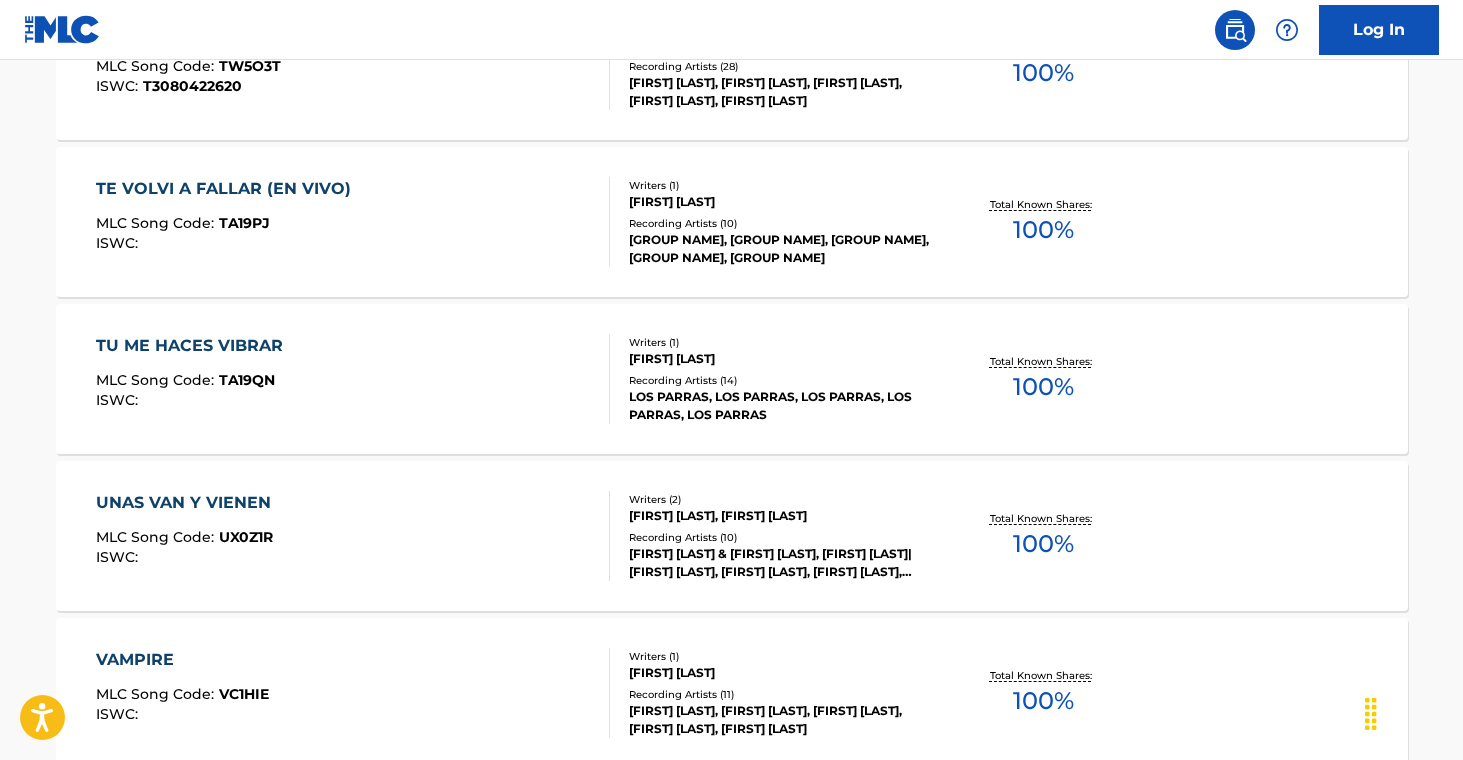 scroll, scrollTop: 15899, scrollLeft: 0, axis: vertical 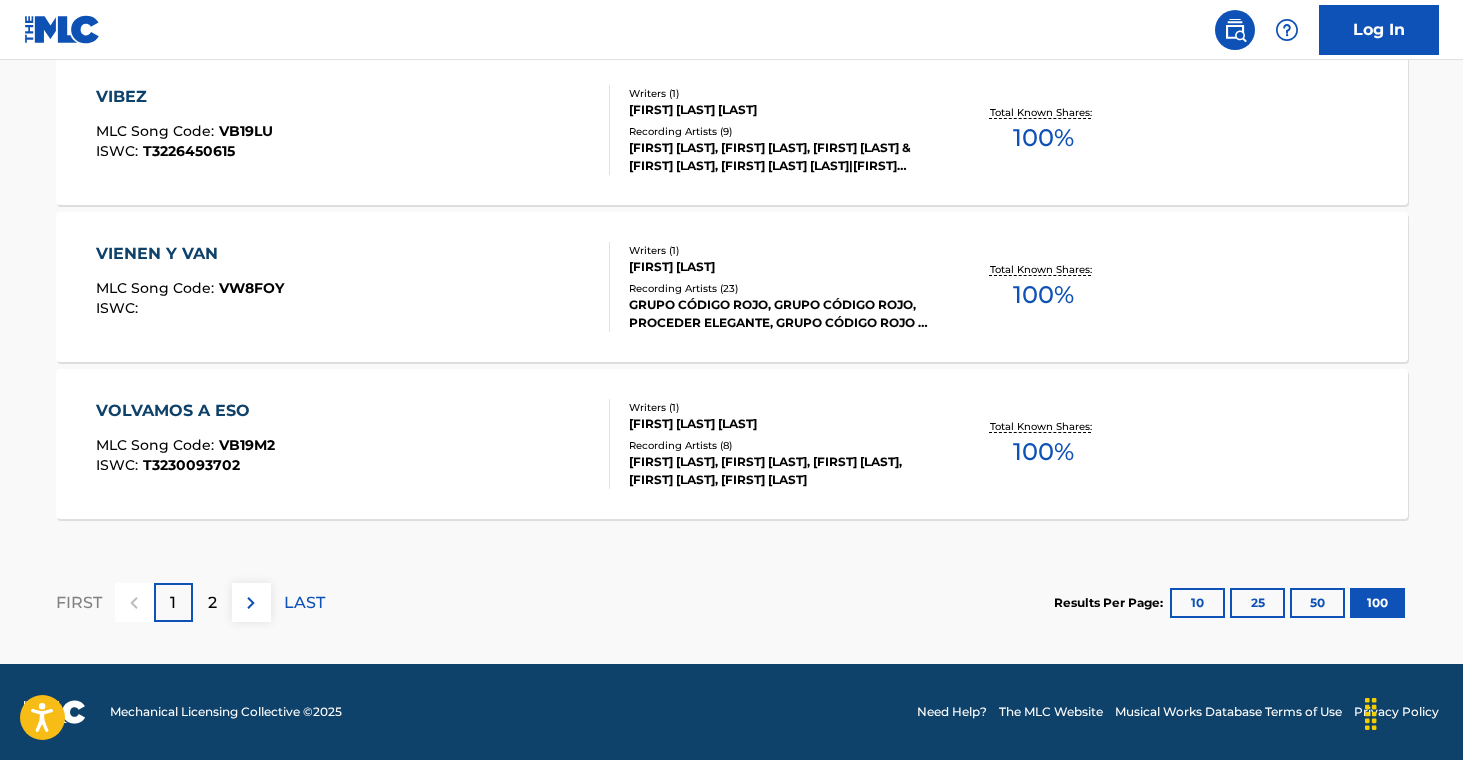 click on "2" at bounding box center (212, 603) 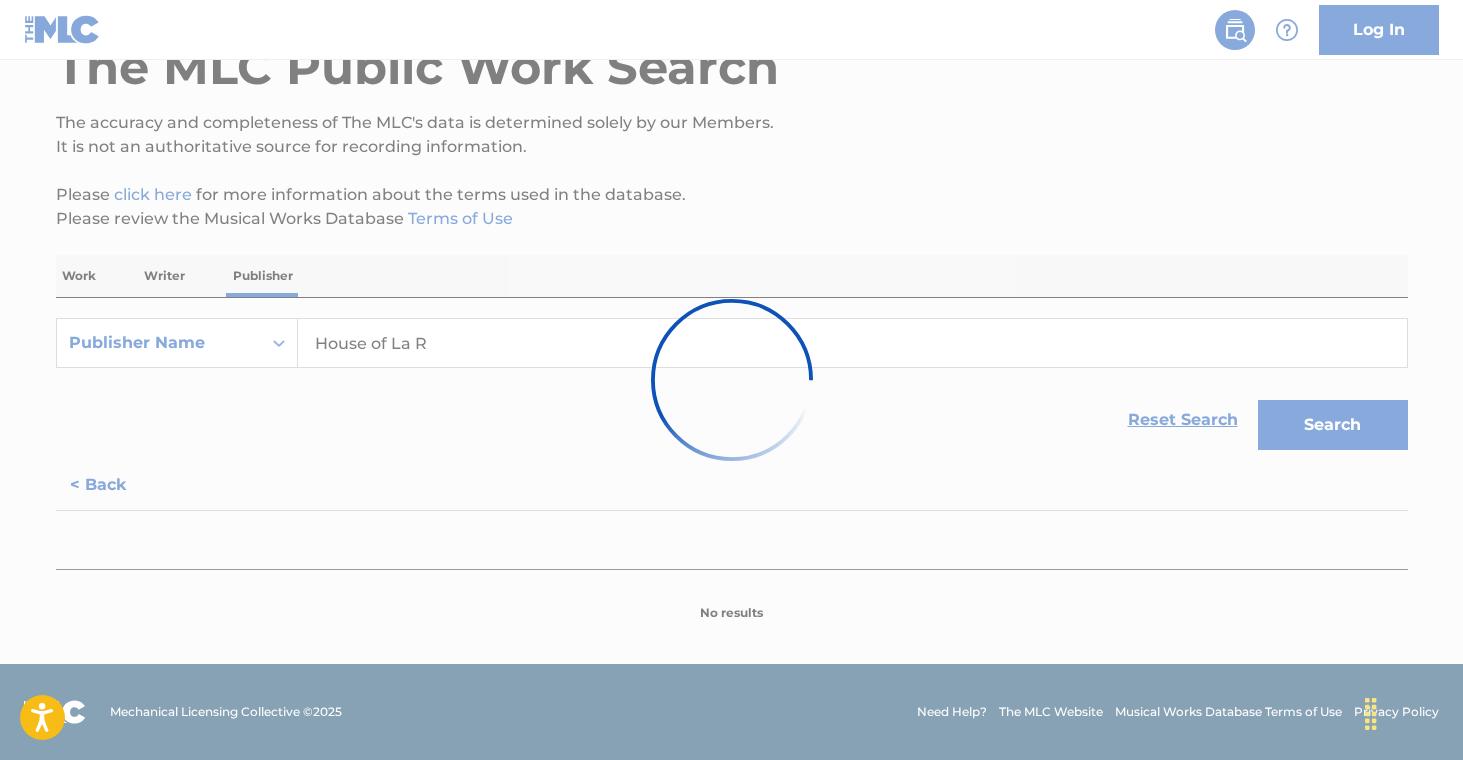 scroll, scrollTop: 1455, scrollLeft: 0, axis: vertical 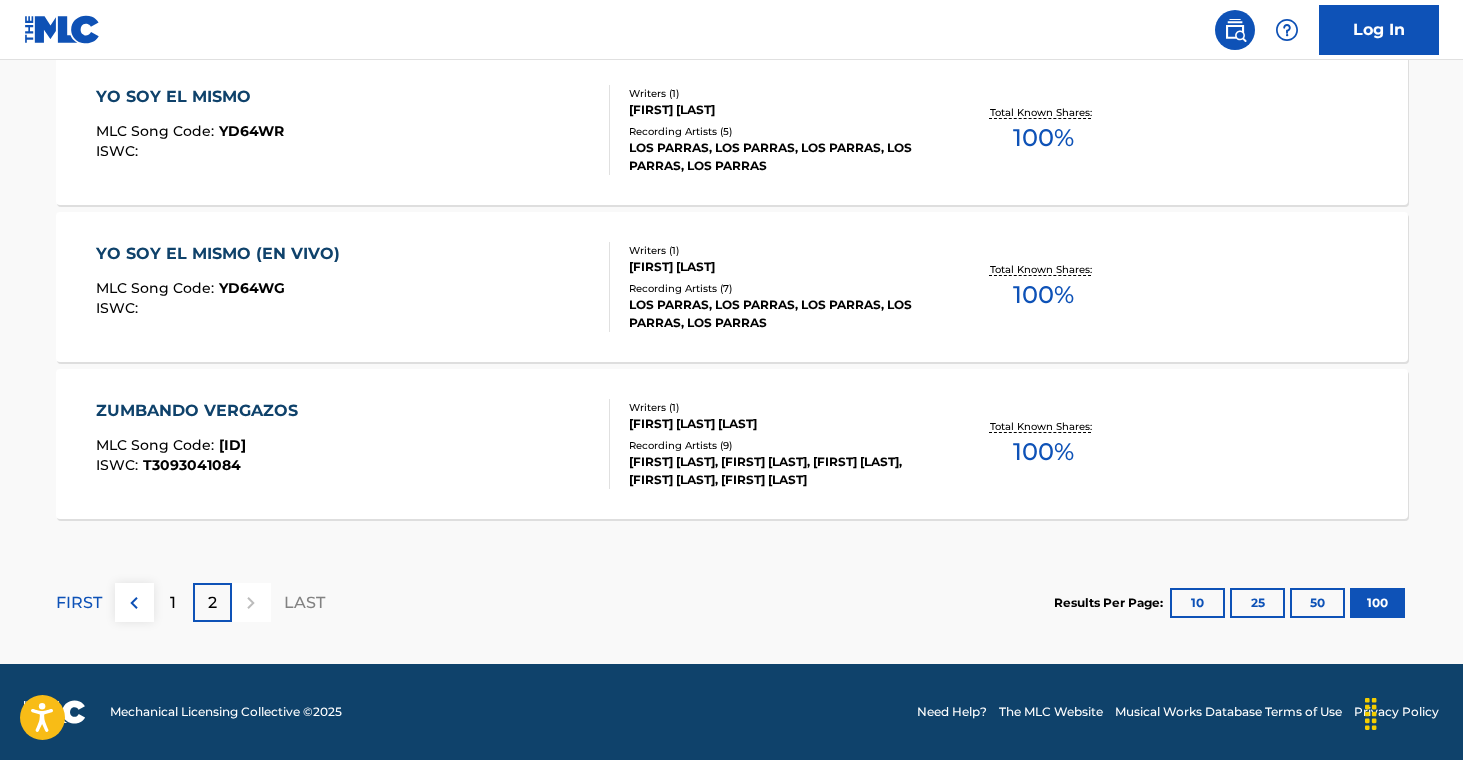 click on "Recording Artists ( 9 )" at bounding box center [780, 445] 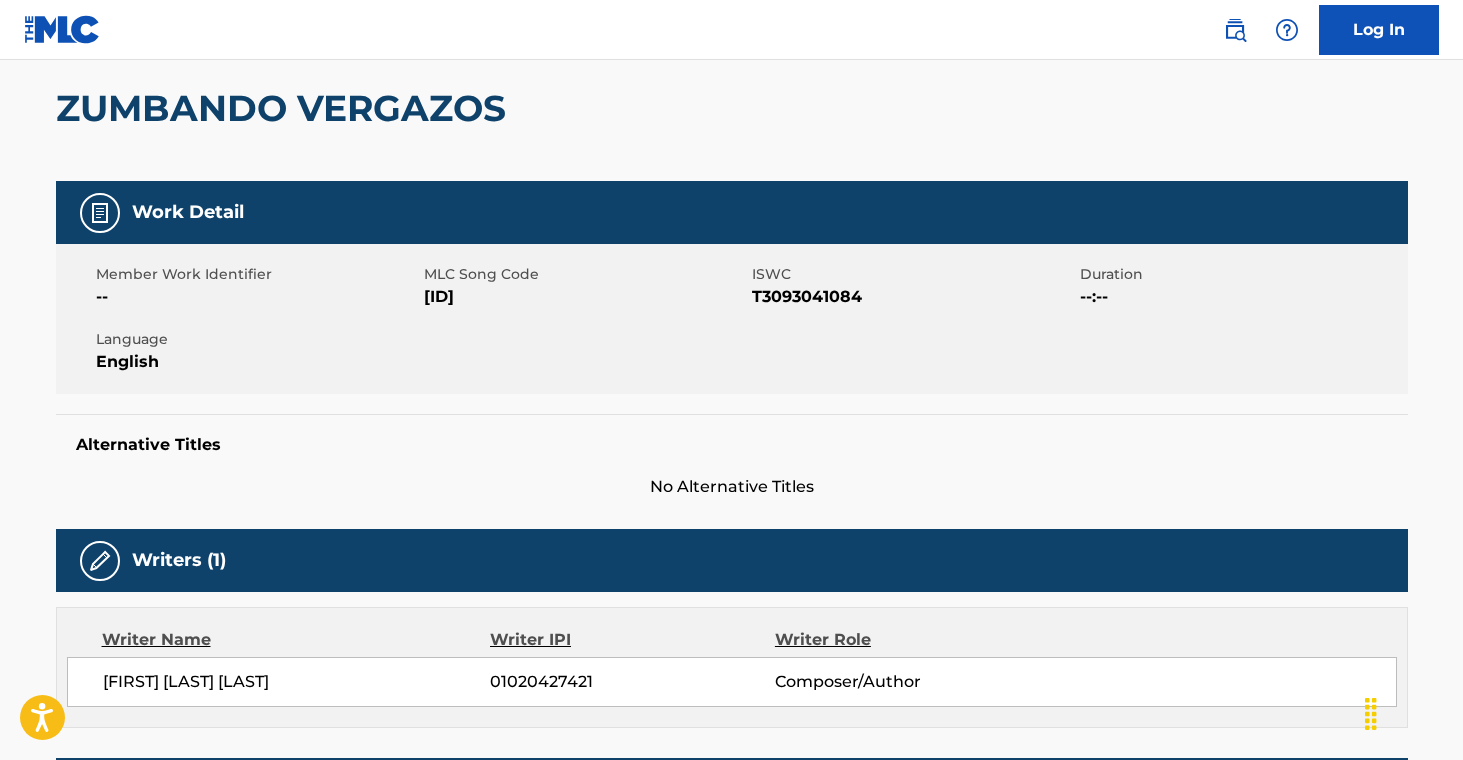 scroll, scrollTop: 0, scrollLeft: 0, axis: both 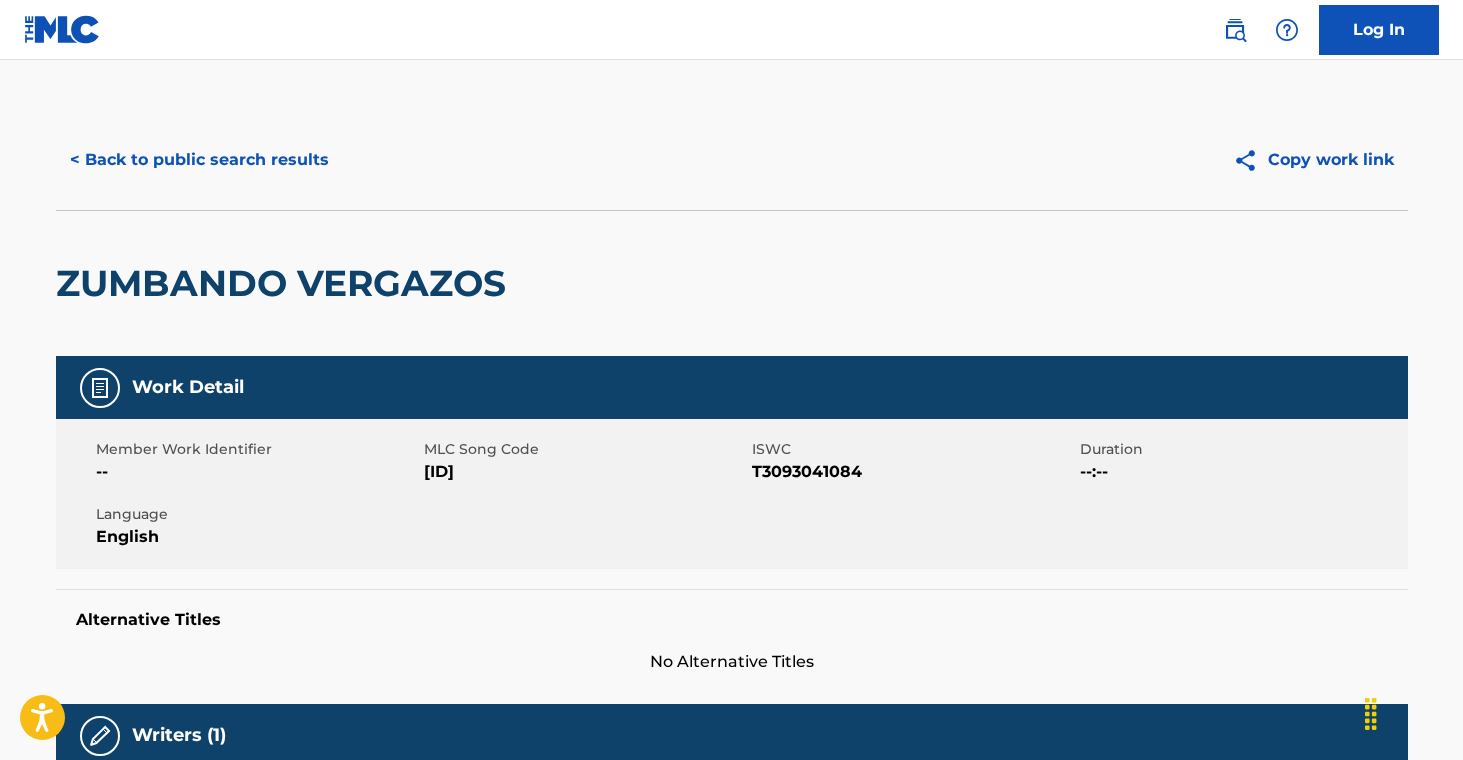 click on "< Back to public search results" at bounding box center (199, 160) 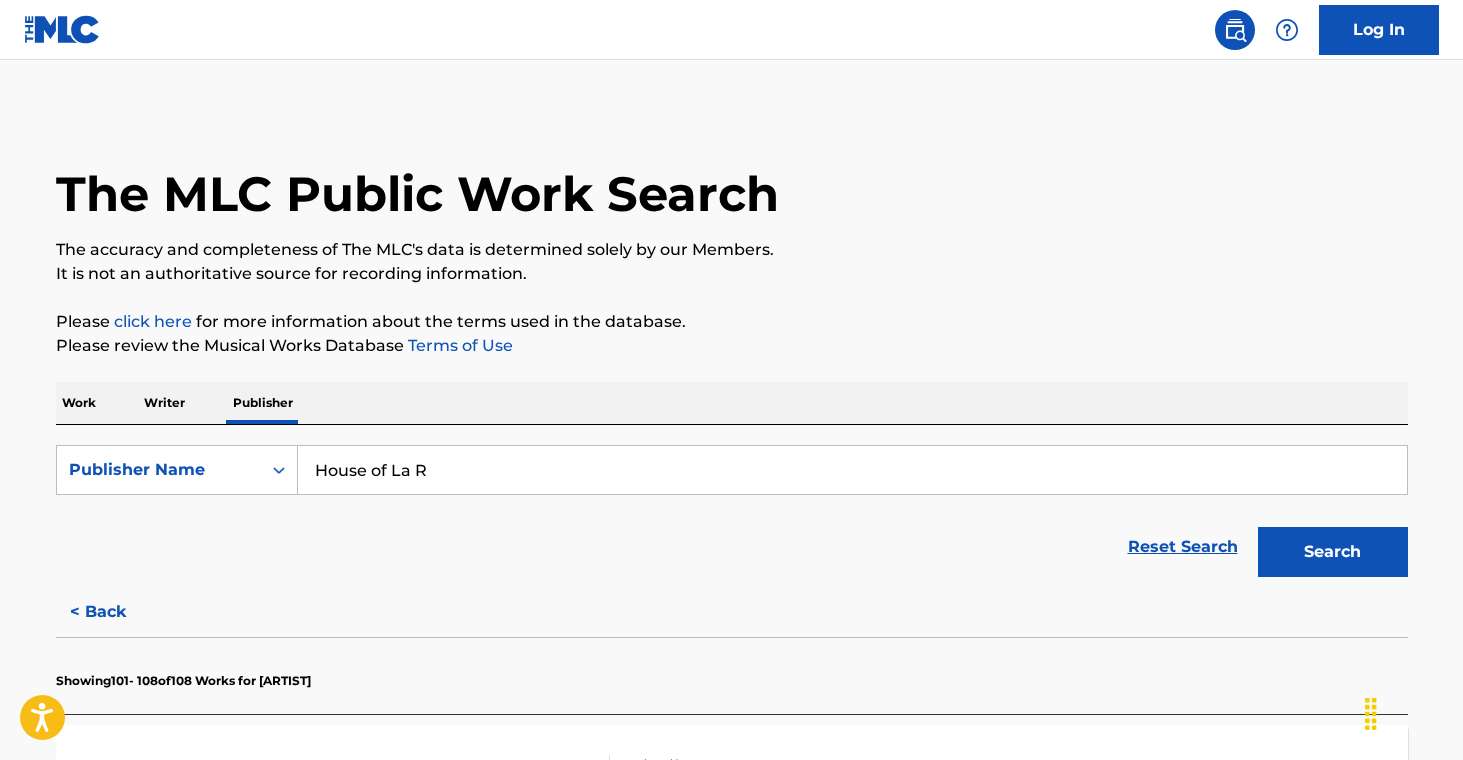 click on "< Back" at bounding box center (116, 612) 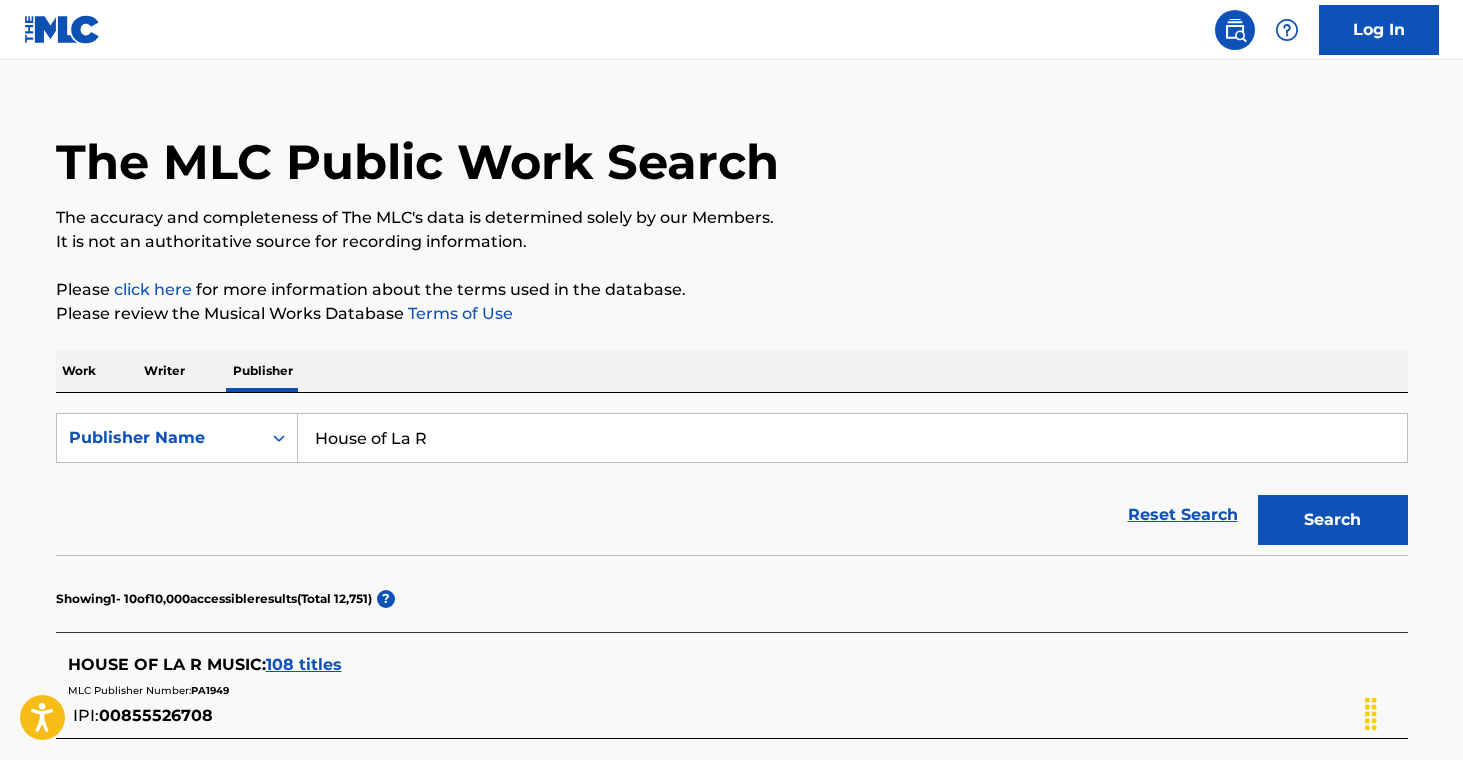 scroll, scrollTop: 41, scrollLeft: 0, axis: vertical 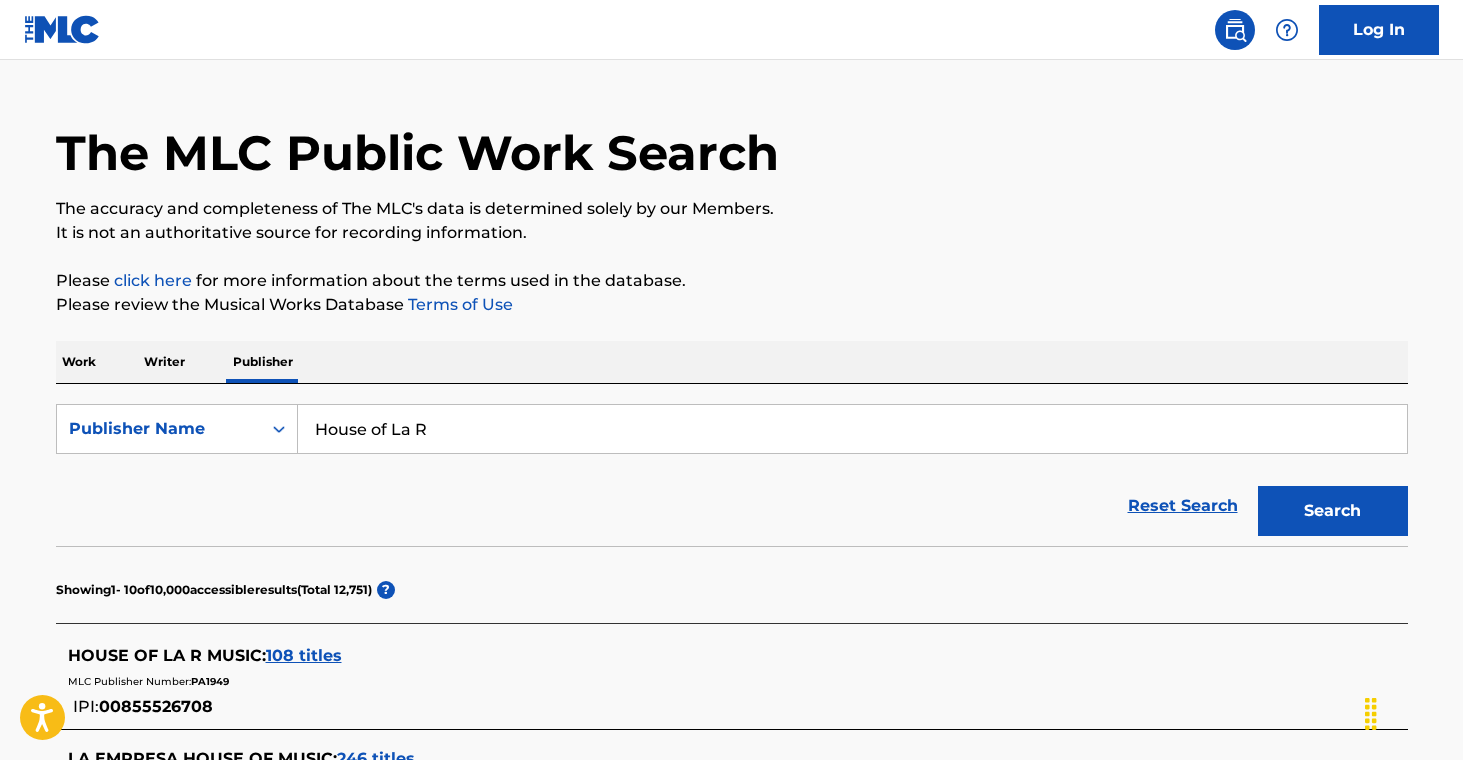 click on "House of La R" at bounding box center (852, 429) 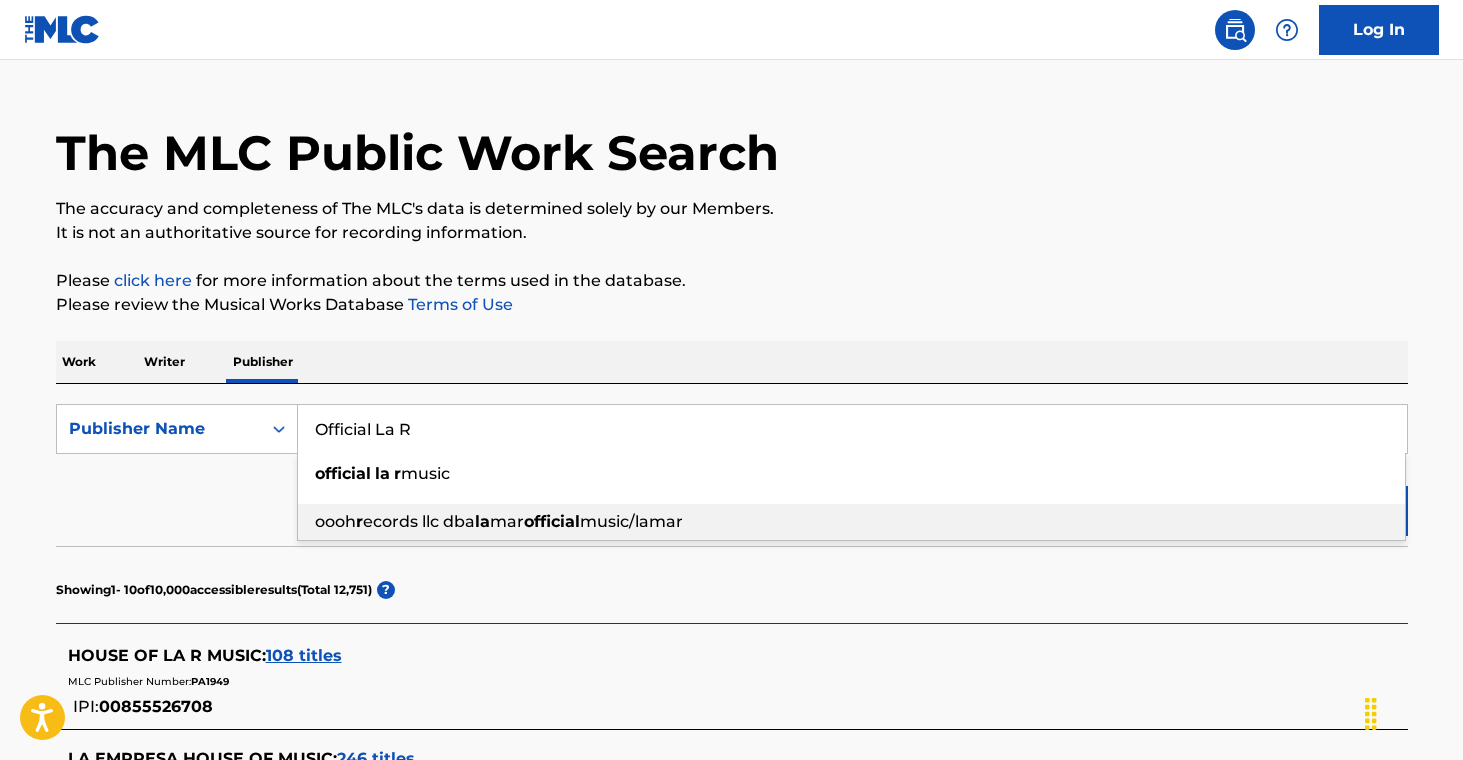 click on "oooh  r ecords llc dba  la mar  official  music/lamar" at bounding box center (851, 522) 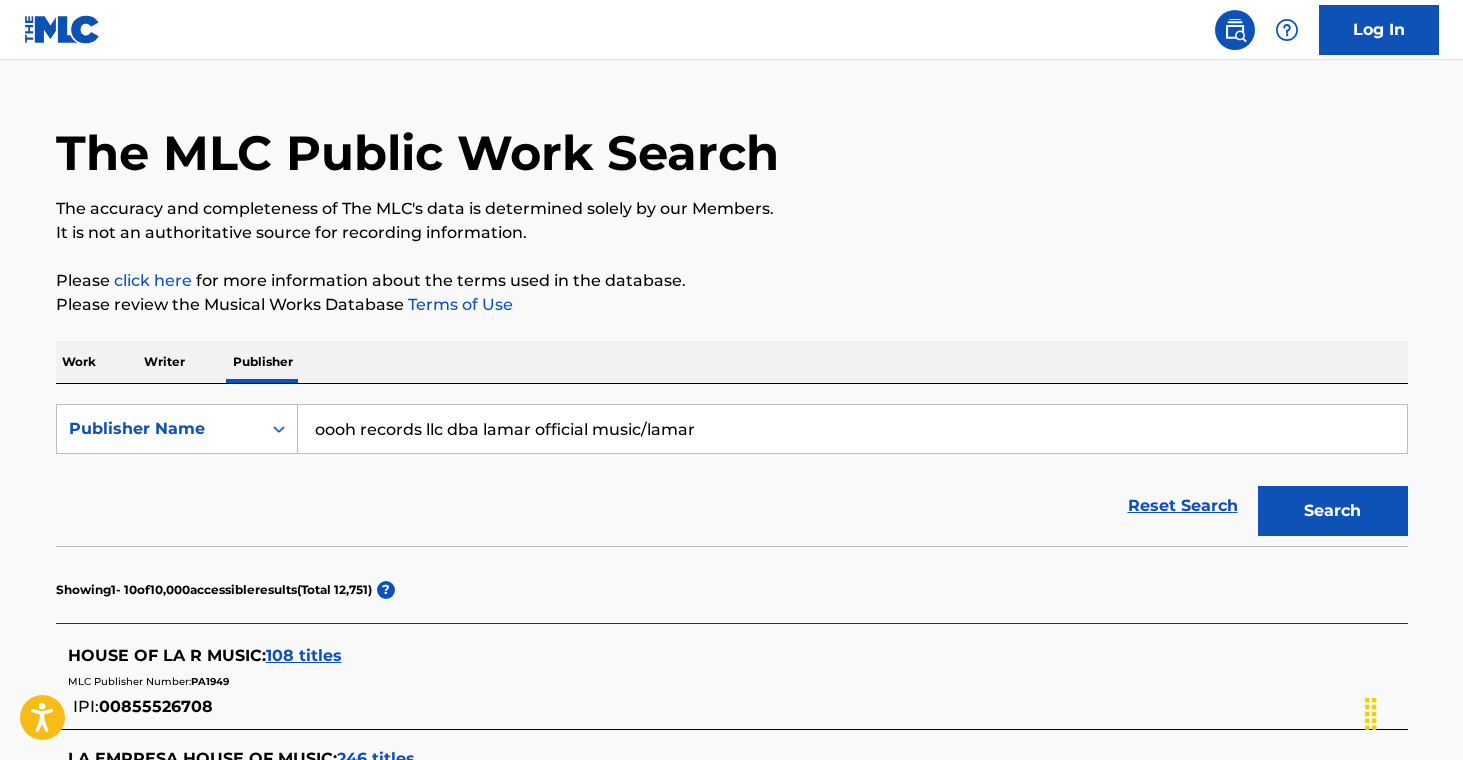 drag, startPoint x: 753, startPoint y: 425, endPoint x: 106, endPoint y: 349, distance: 651.44836 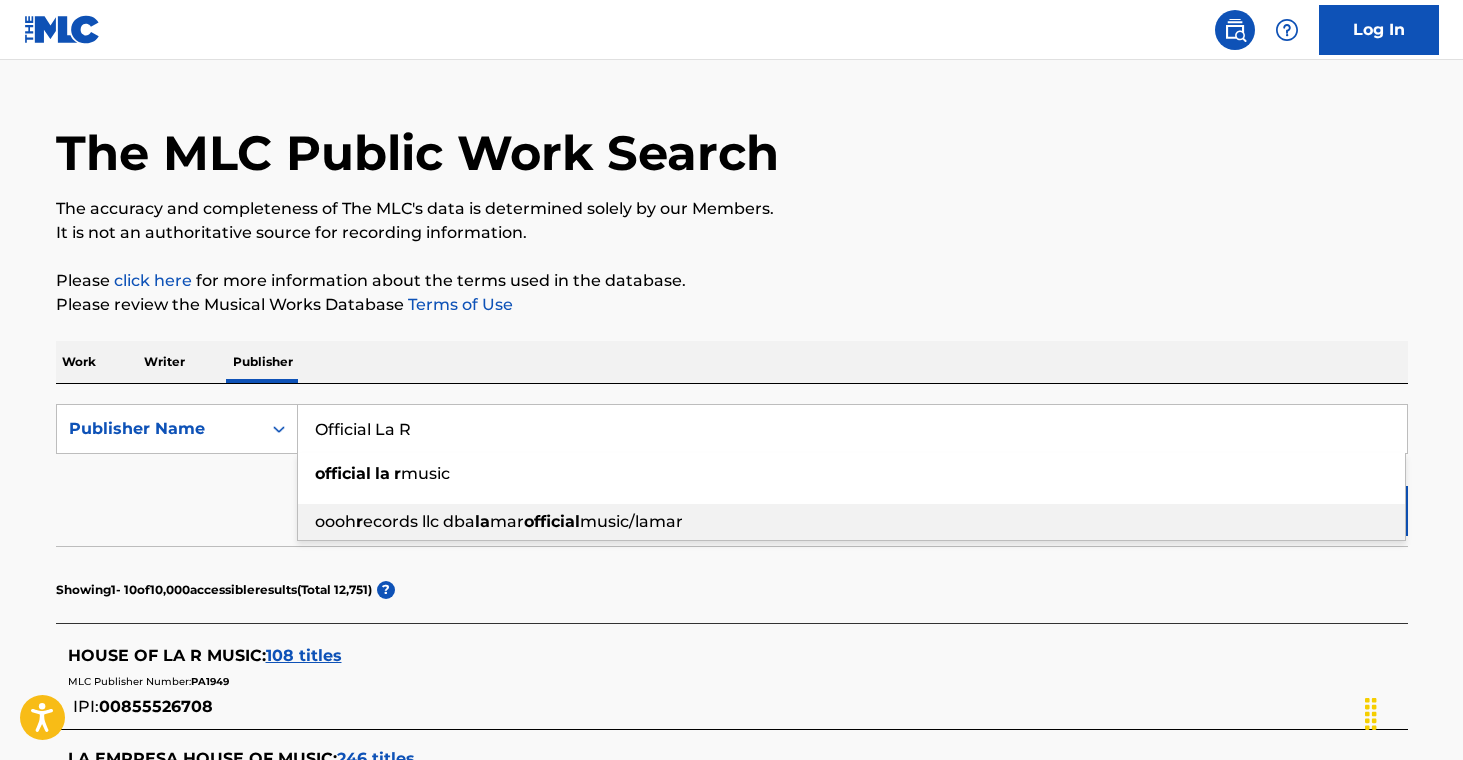 click on "oooh  r ecords llc dba  la mar  official  music/lamar" at bounding box center [851, 522] 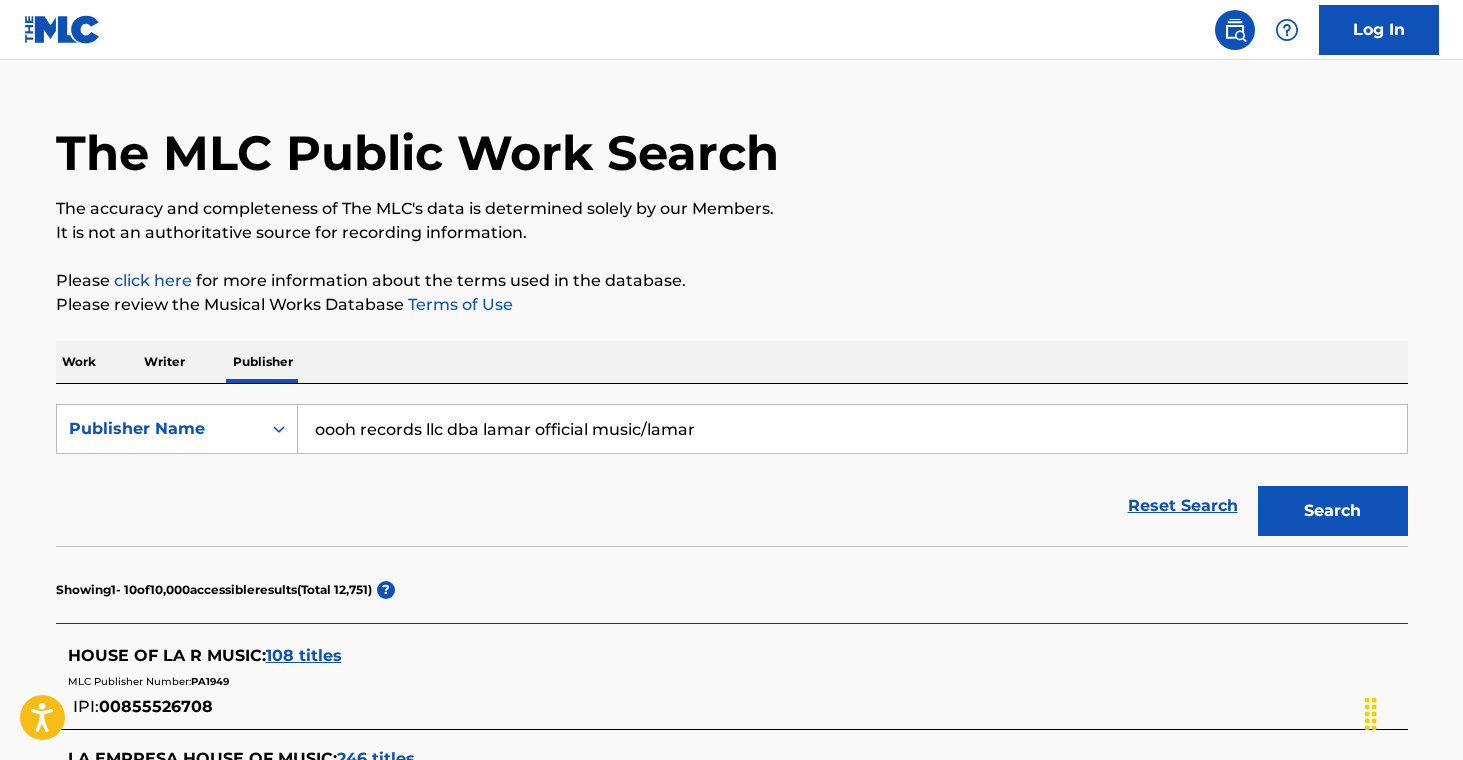 drag, startPoint x: 698, startPoint y: 436, endPoint x: 211, endPoint y: 308, distance: 503.54047 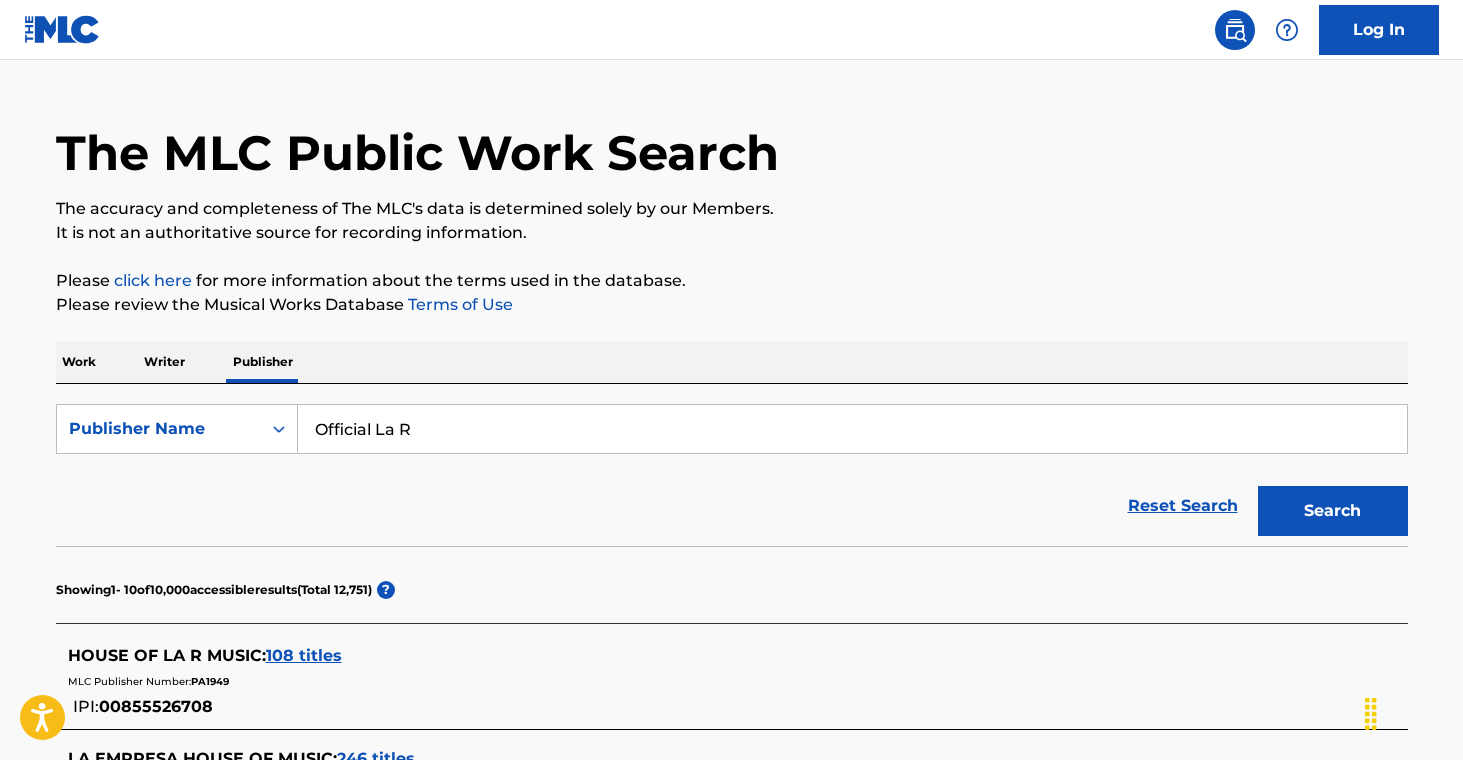 type on "Official La R" 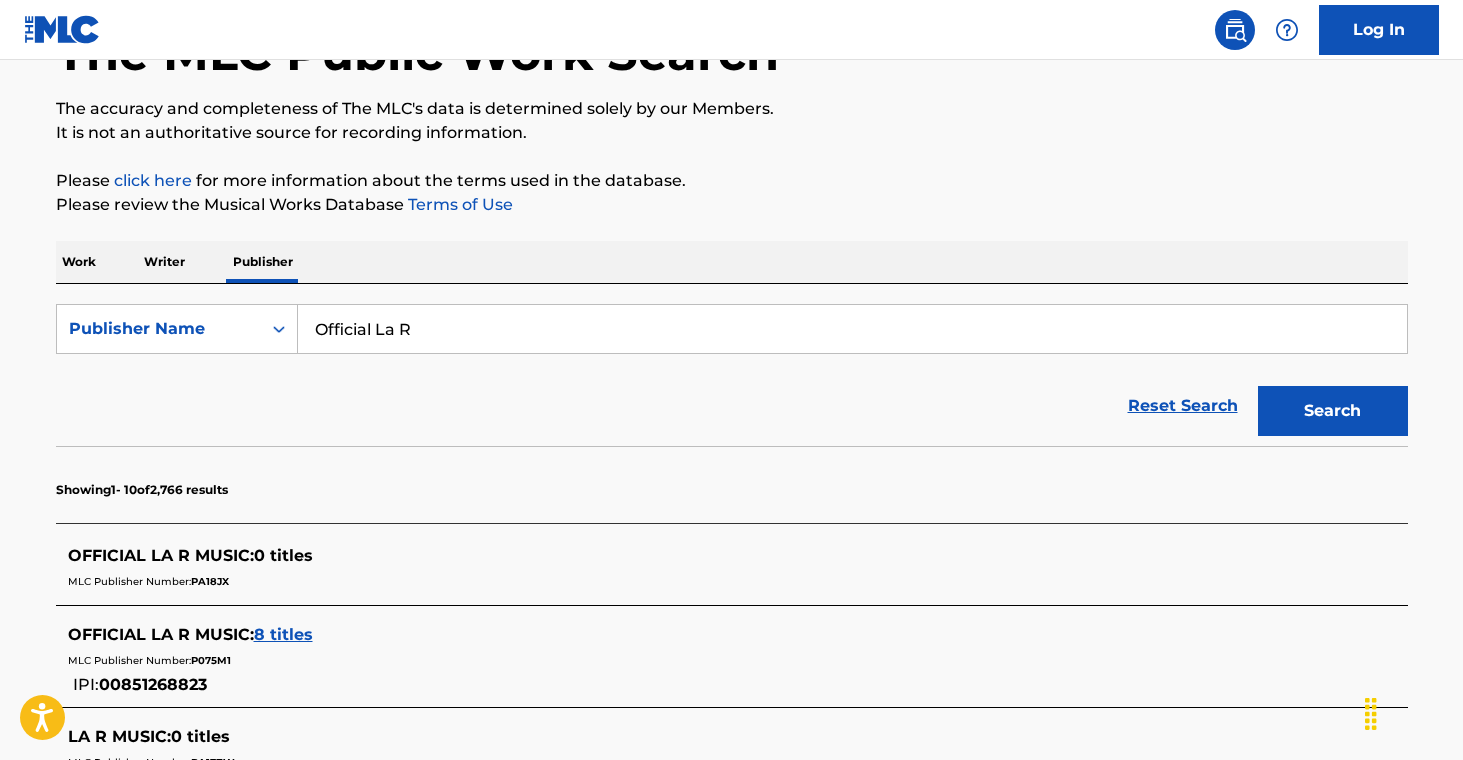 scroll, scrollTop: 219, scrollLeft: 0, axis: vertical 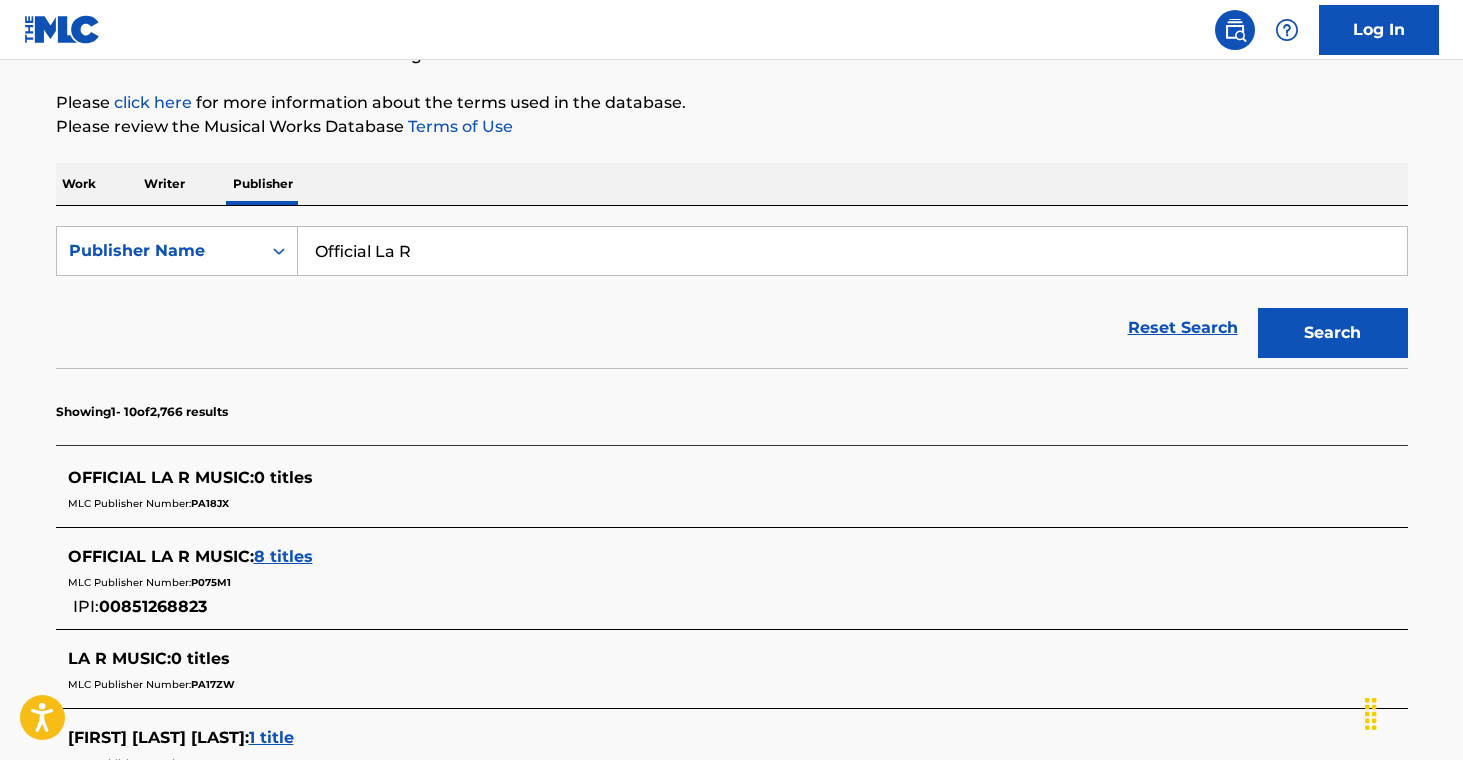 click on "8 titles" at bounding box center (283, 556) 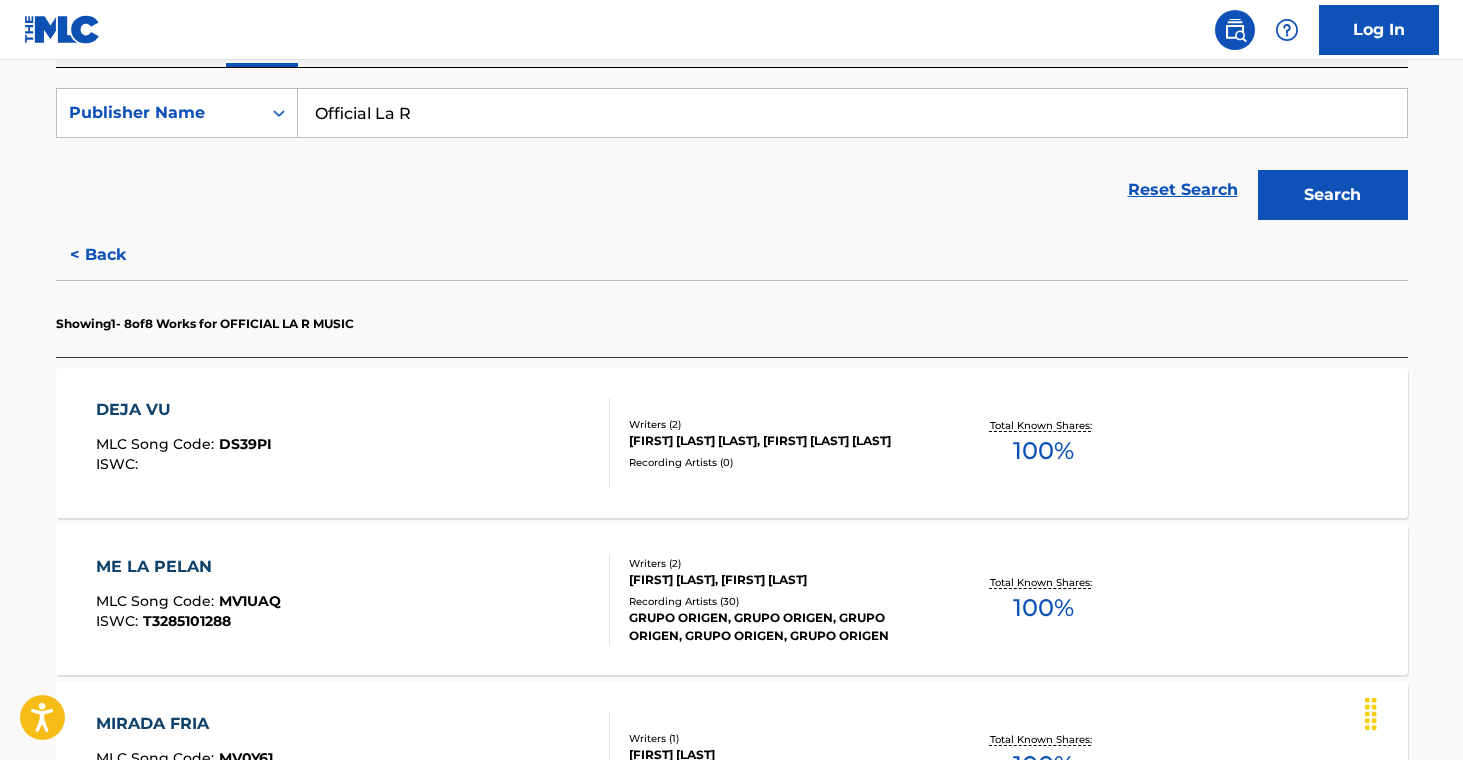 scroll, scrollTop: 548, scrollLeft: 0, axis: vertical 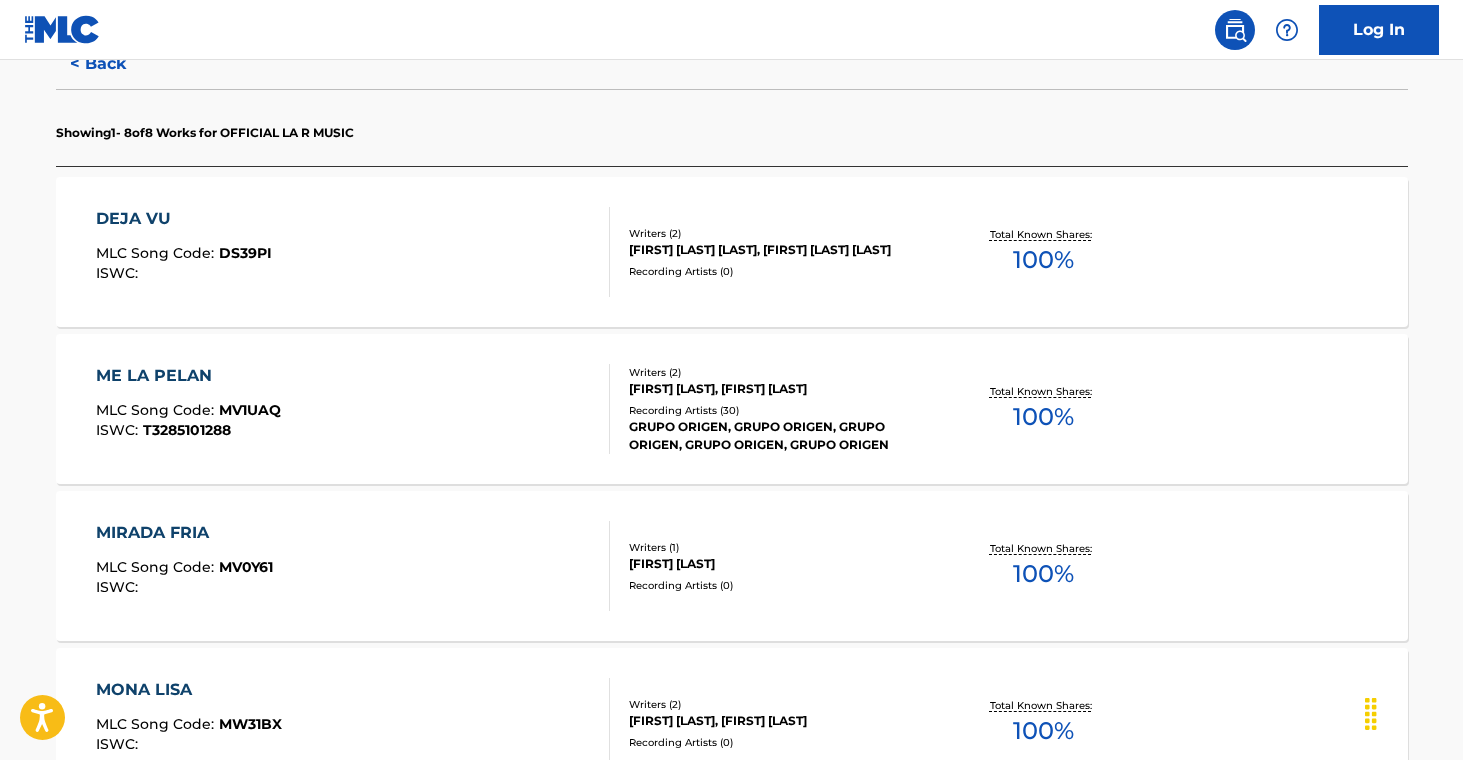click on "MLC Song Code : MV1UAQ ISWC : T3285101288 Writers ( 2 ) [FIRST] [LAST], [FIRST] [LAST] Recording Artists ( 30 ) GRUPO ORIGEN, GRUPO ORIGEN, GRUPO ORIGEN, GRUPO ORIGEN, GRUPO ORIGEN Total Known Shares: 100 %" at bounding box center (732, 409) 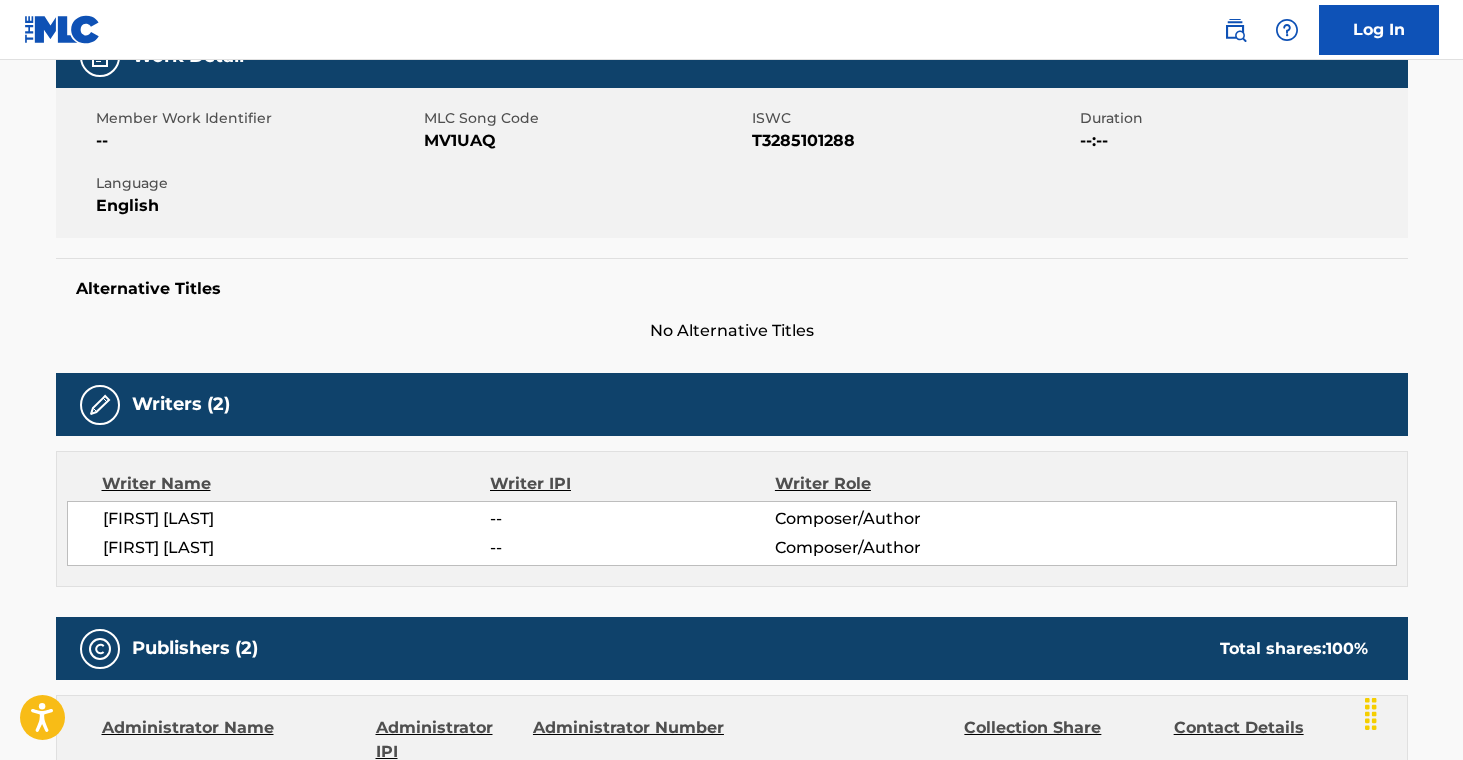 scroll, scrollTop: 0, scrollLeft: 0, axis: both 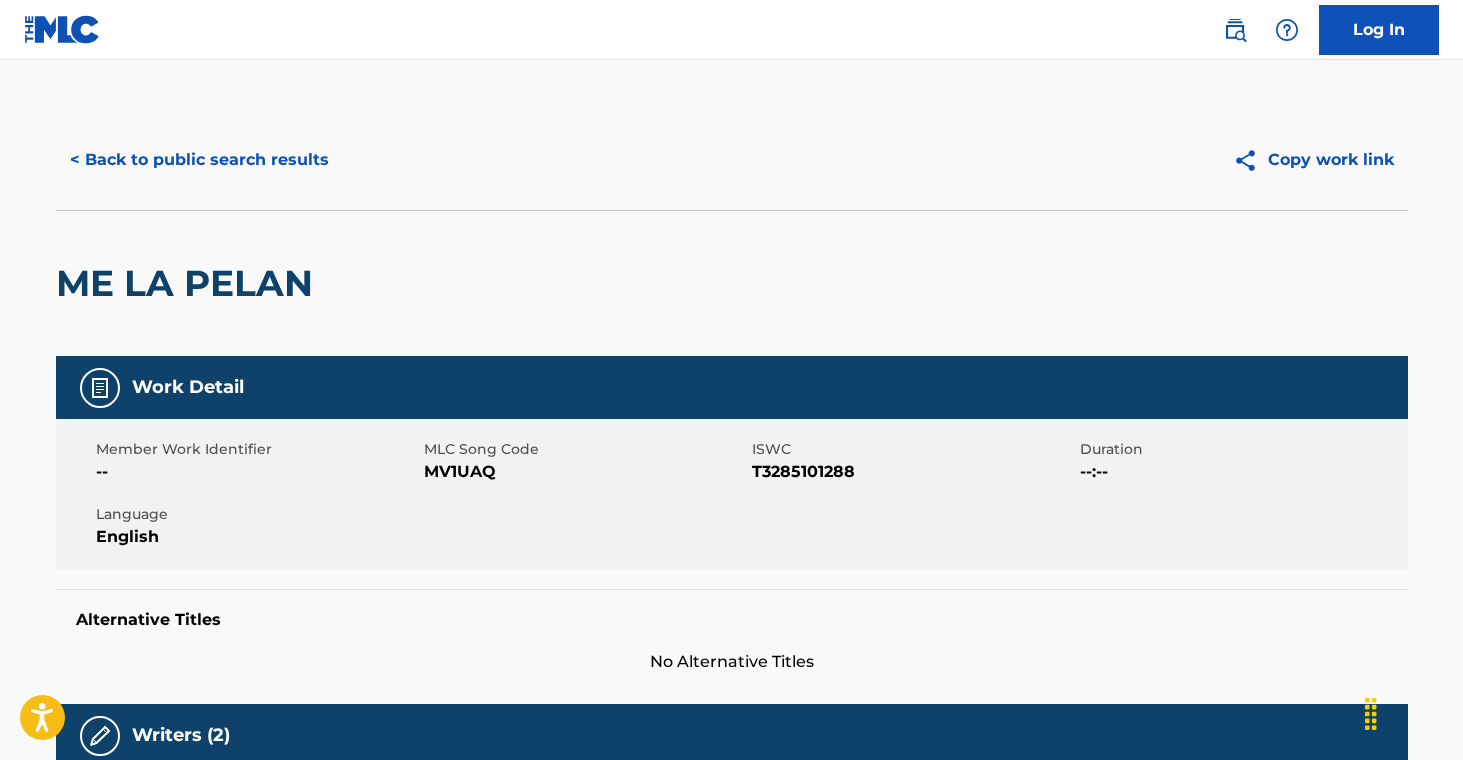 click on "< Back to public search results" at bounding box center (199, 160) 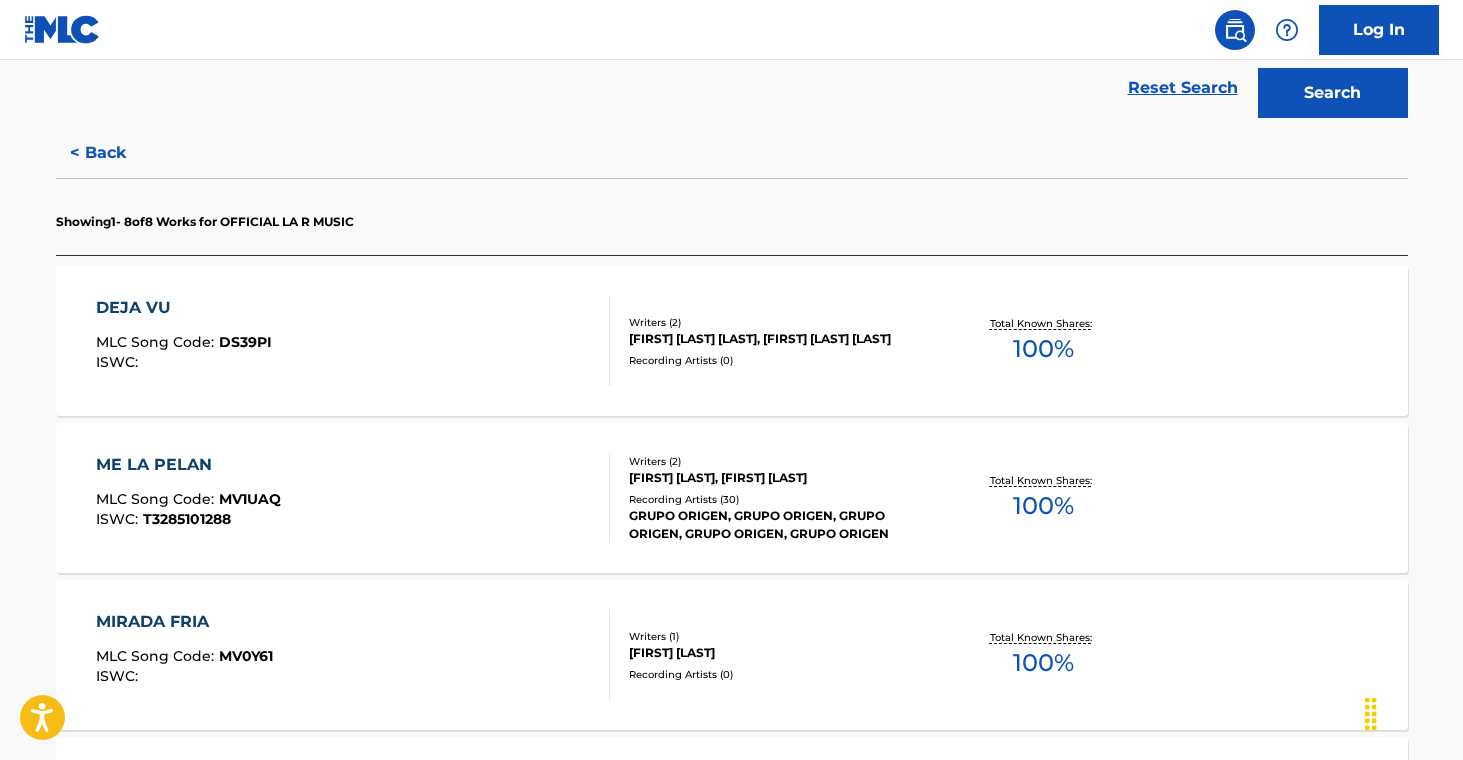 scroll, scrollTop: 465, scrollLeft: 0, axis: vertical 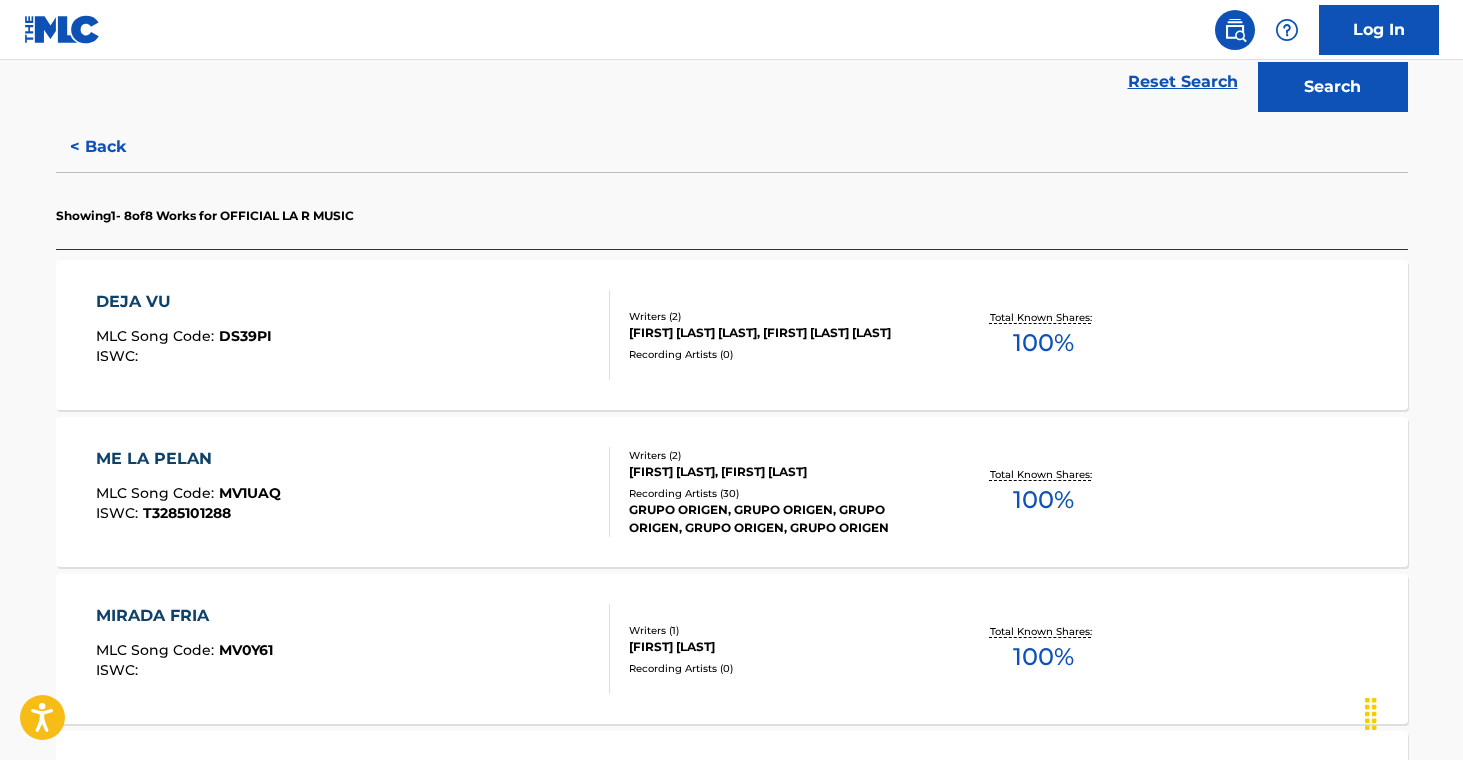 click on "Recording Artists ( 0 )" at bounding box center [780, 354] 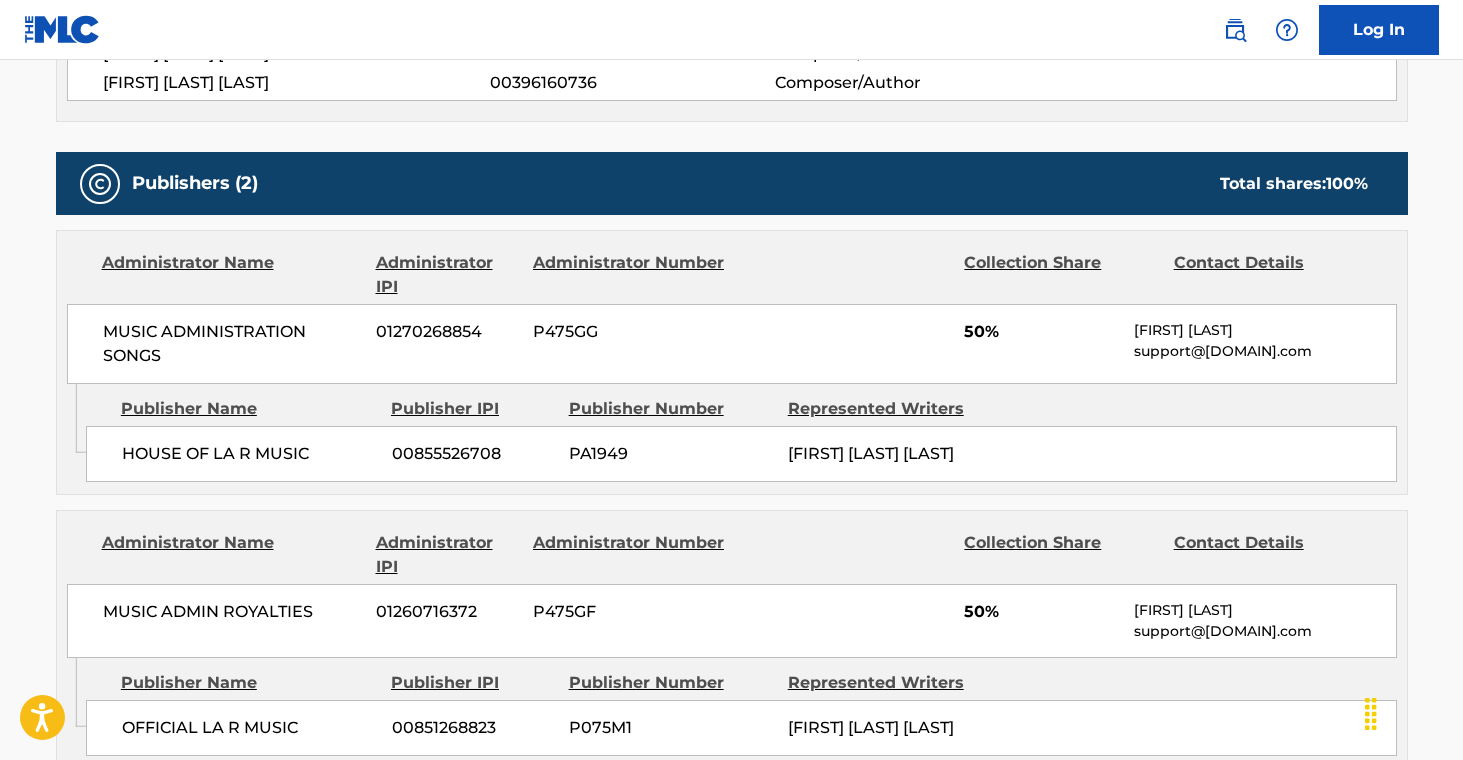 scroll, scrollTop: 0, scrollLeft: 0, axis: both 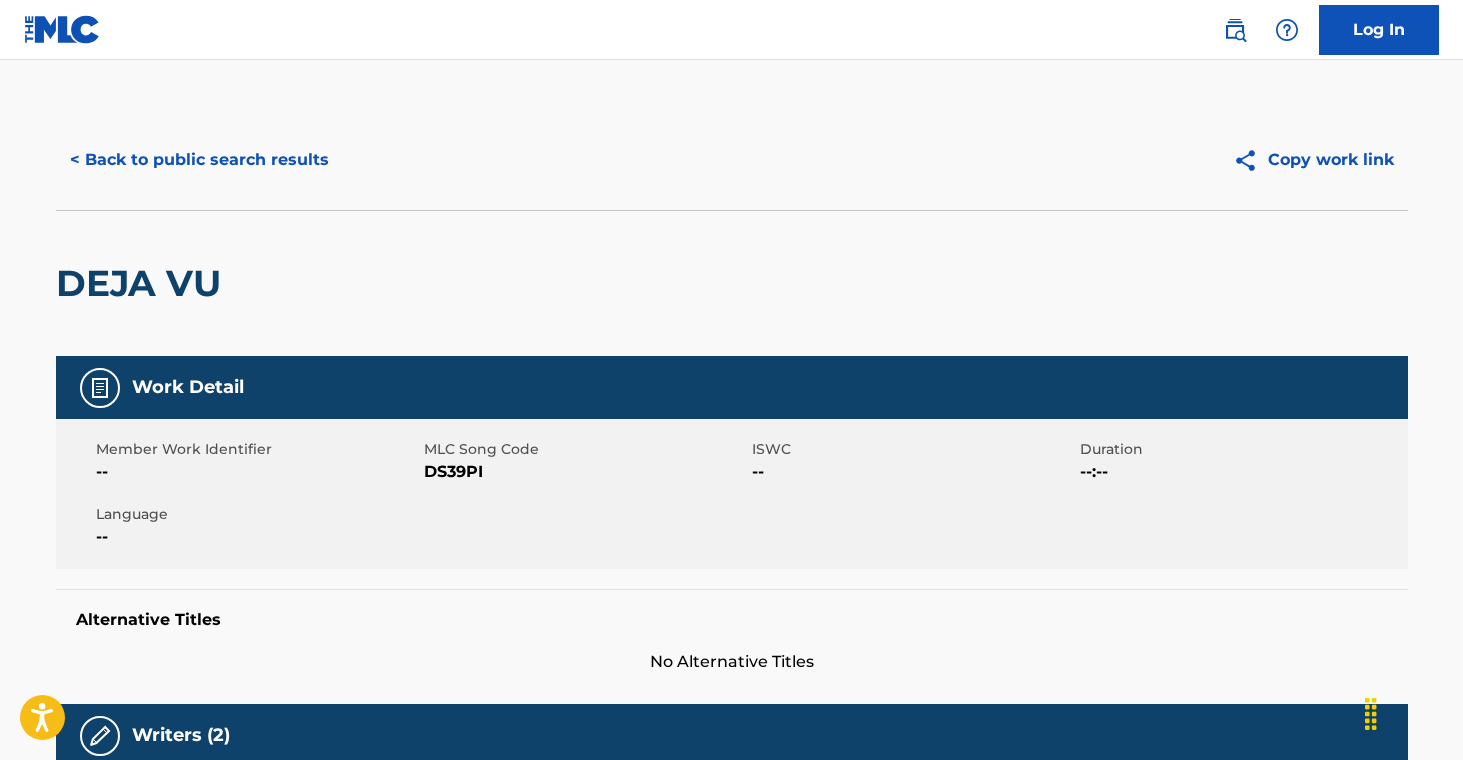 click on "< Back to public search results" at bounding box center [199, 160] 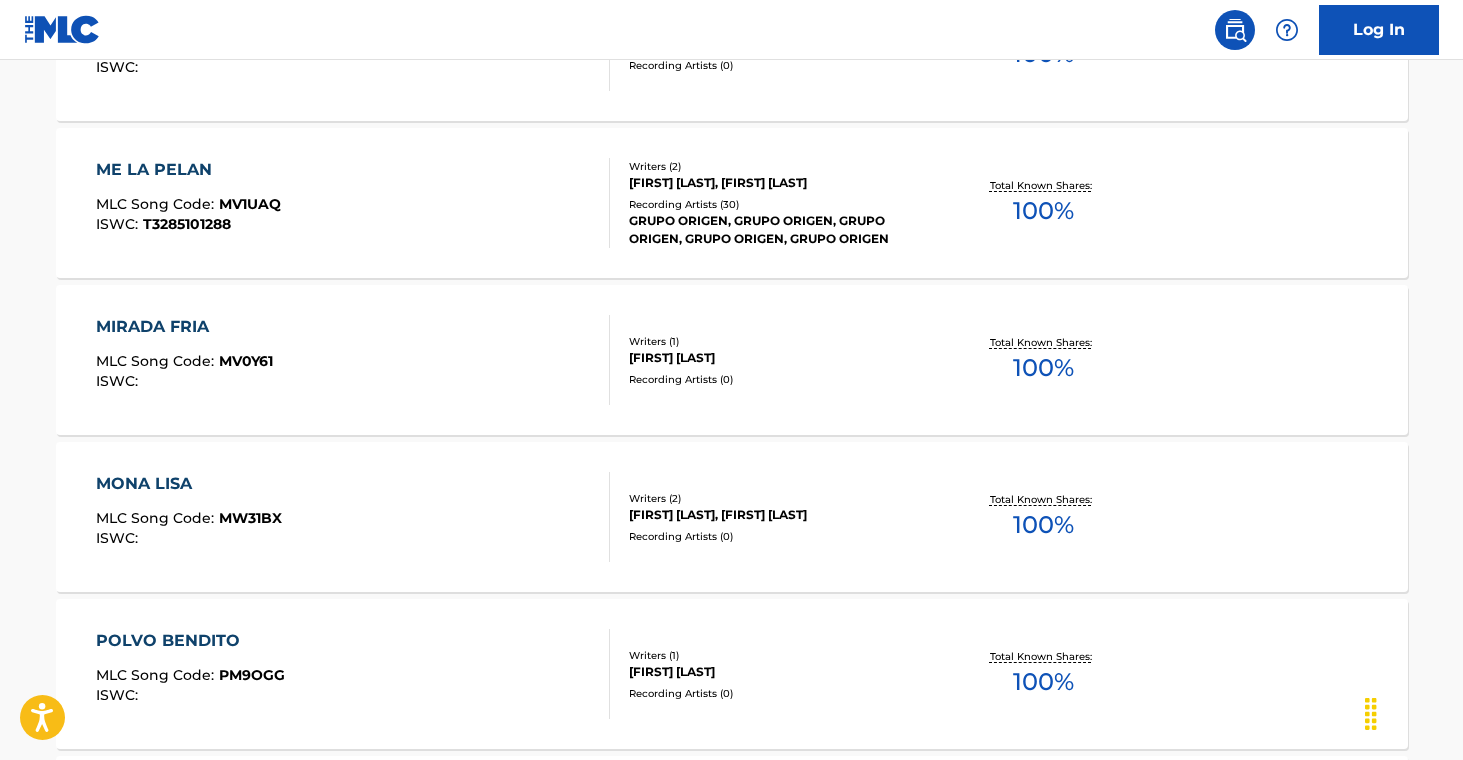 scroll, scrollTop: 807, scrollLeft: 0, axis: vertical 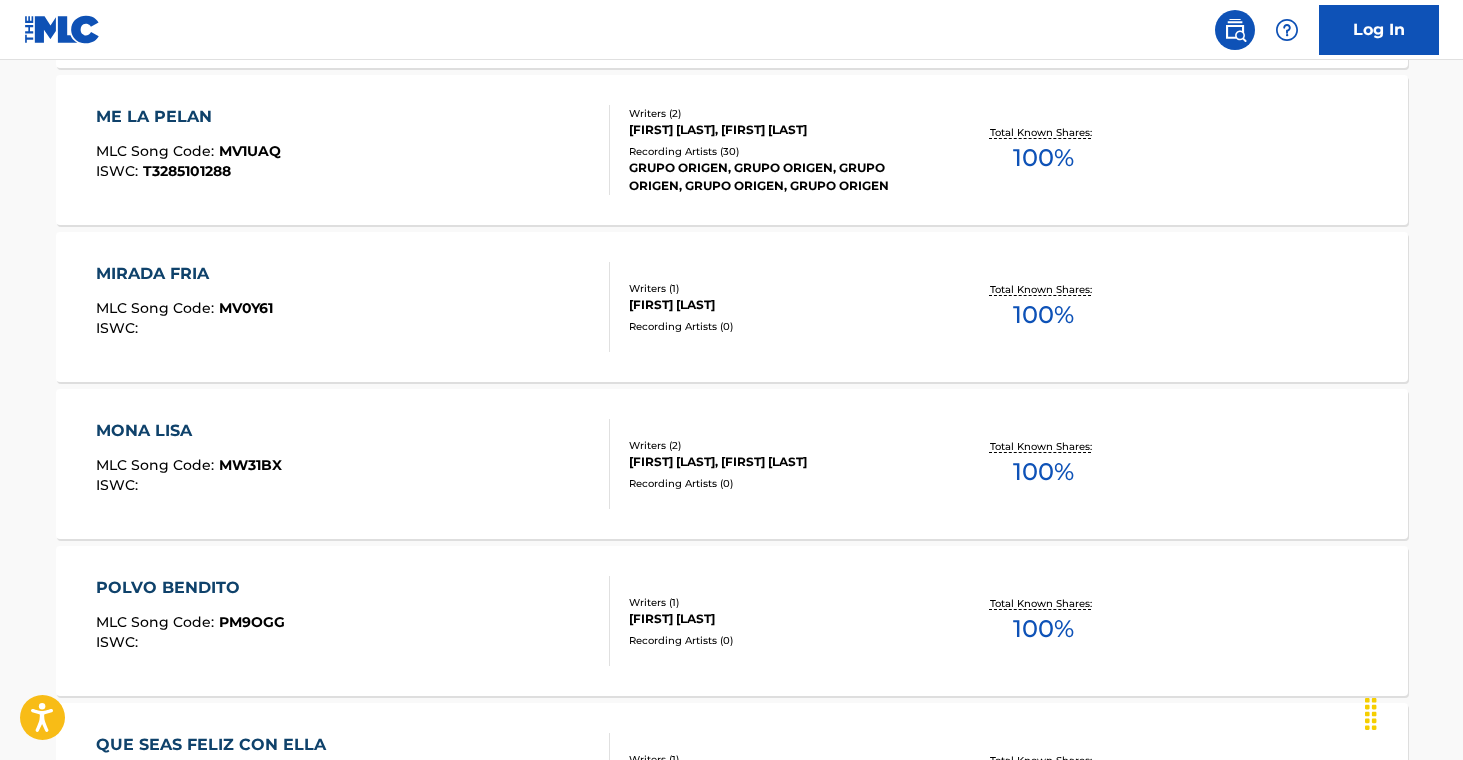 click on "[FIRST] [LAST], [FIRST] [LAST]" at bounding box center (780, 462) 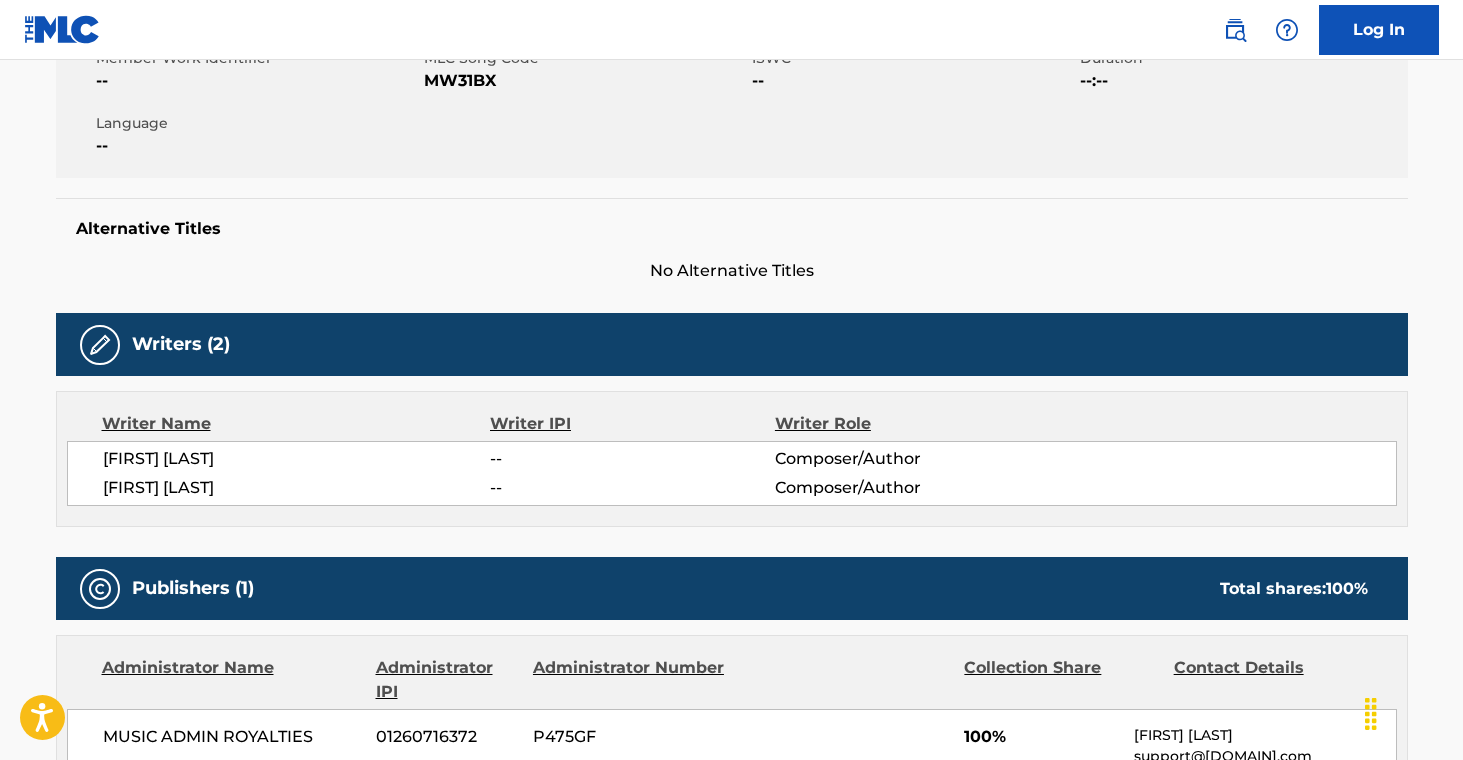 scroll, scrollTop: 0, scrollLeft: 0, axis: both 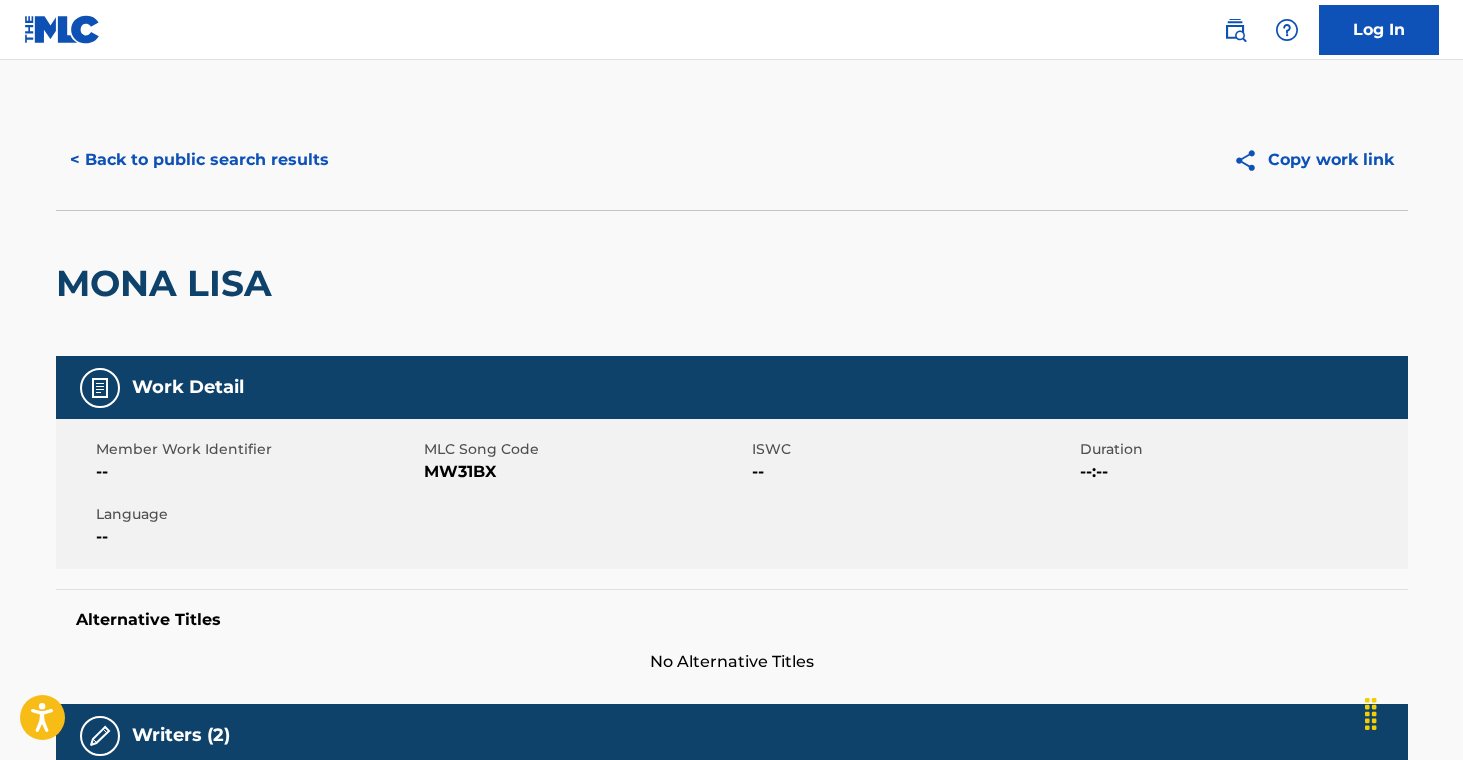 click on "< Back to public search results" at bounding box center [199, 160] 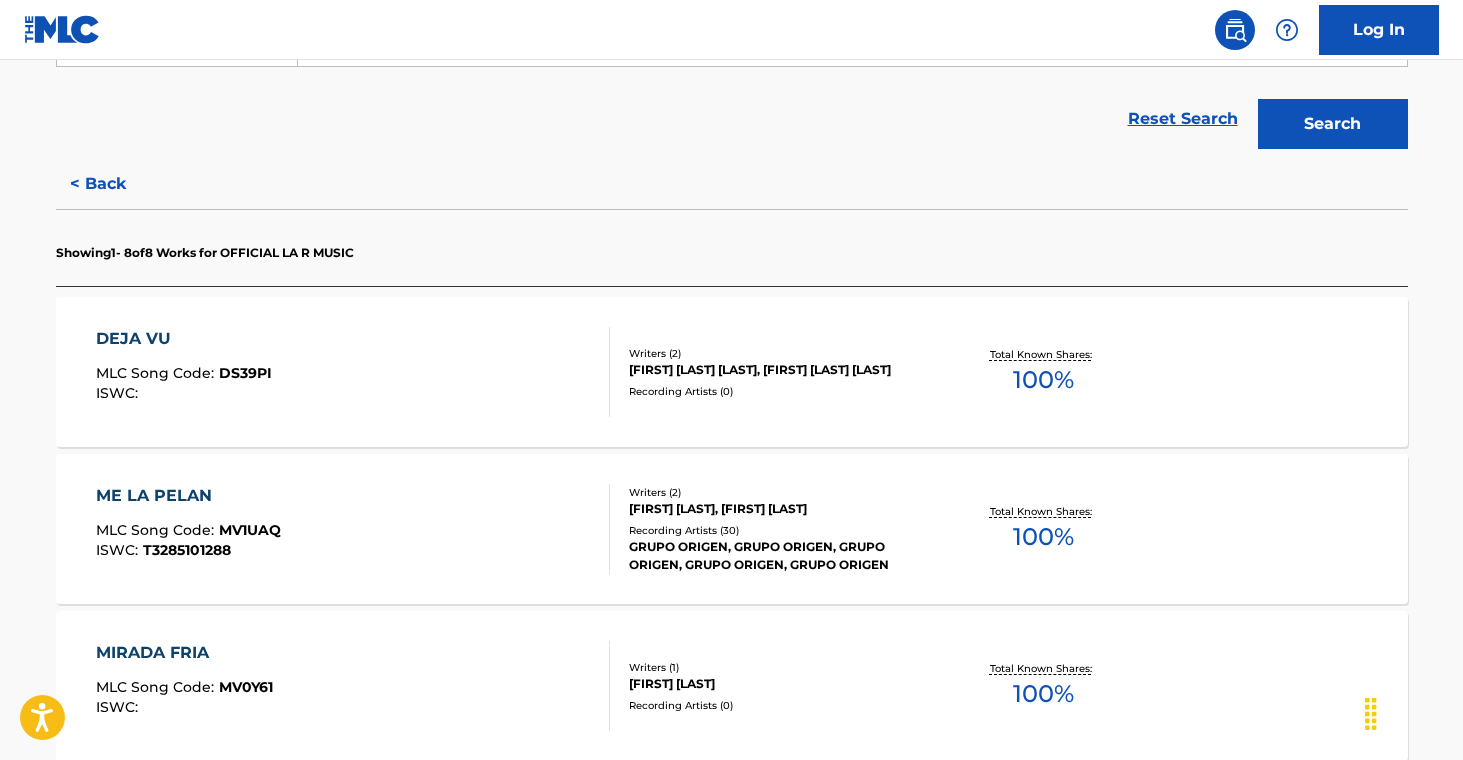 scroll, scrollTop: 1446, scrollLeft: 0, axis: vertical 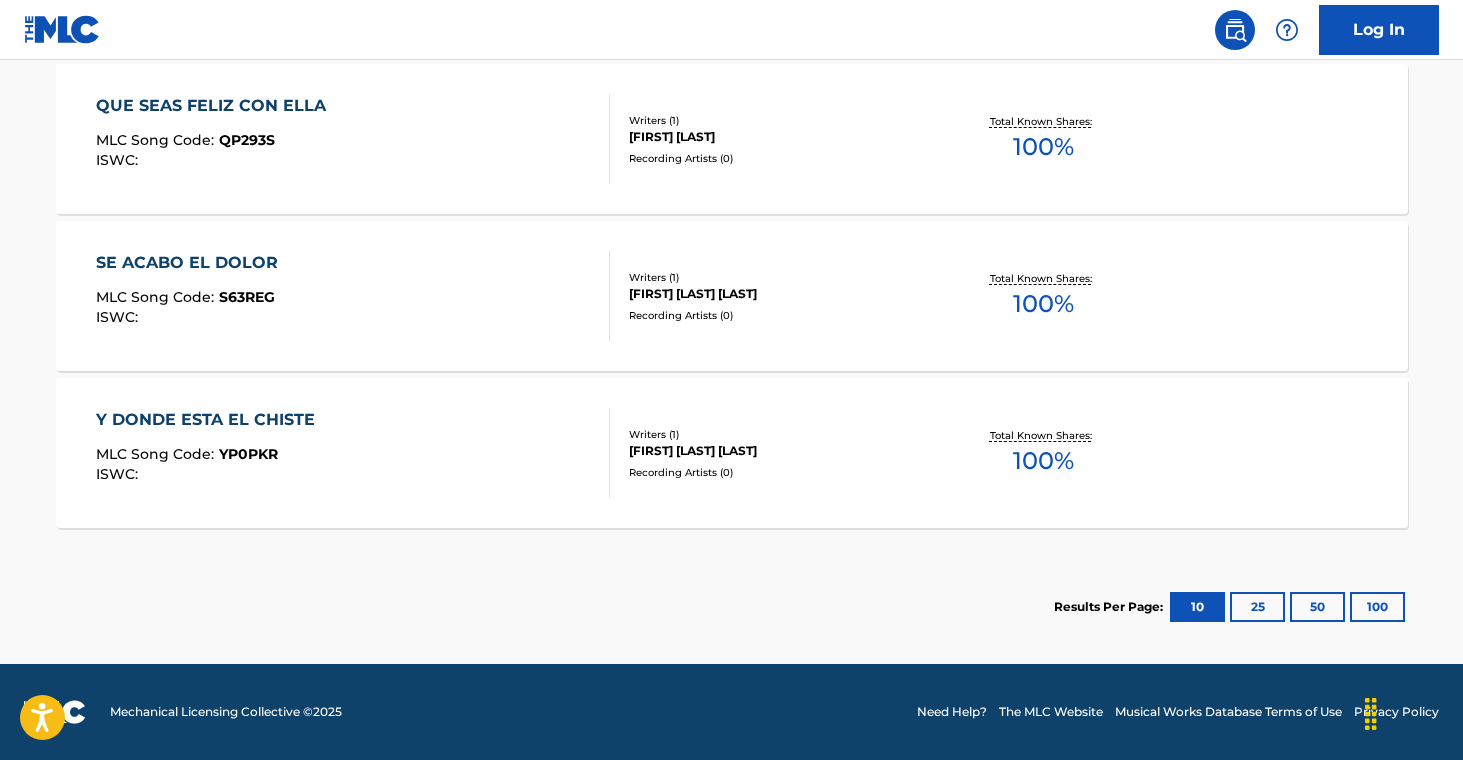 click on "[FIRST] [LAST] [LAST]" at bounding box center [780, 451] 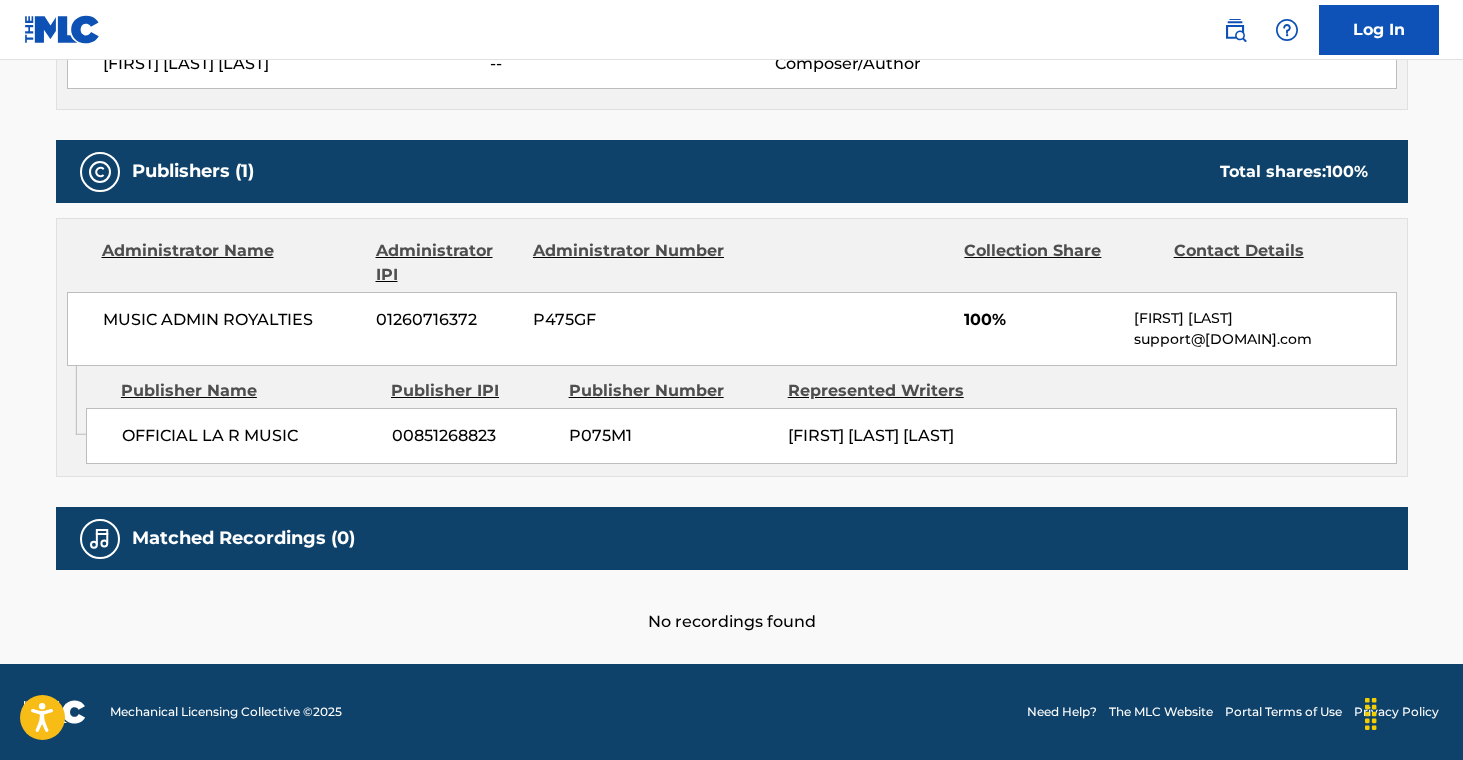 scroll, scrollTop: 810, scrollLeft: 0, axis: vertical 